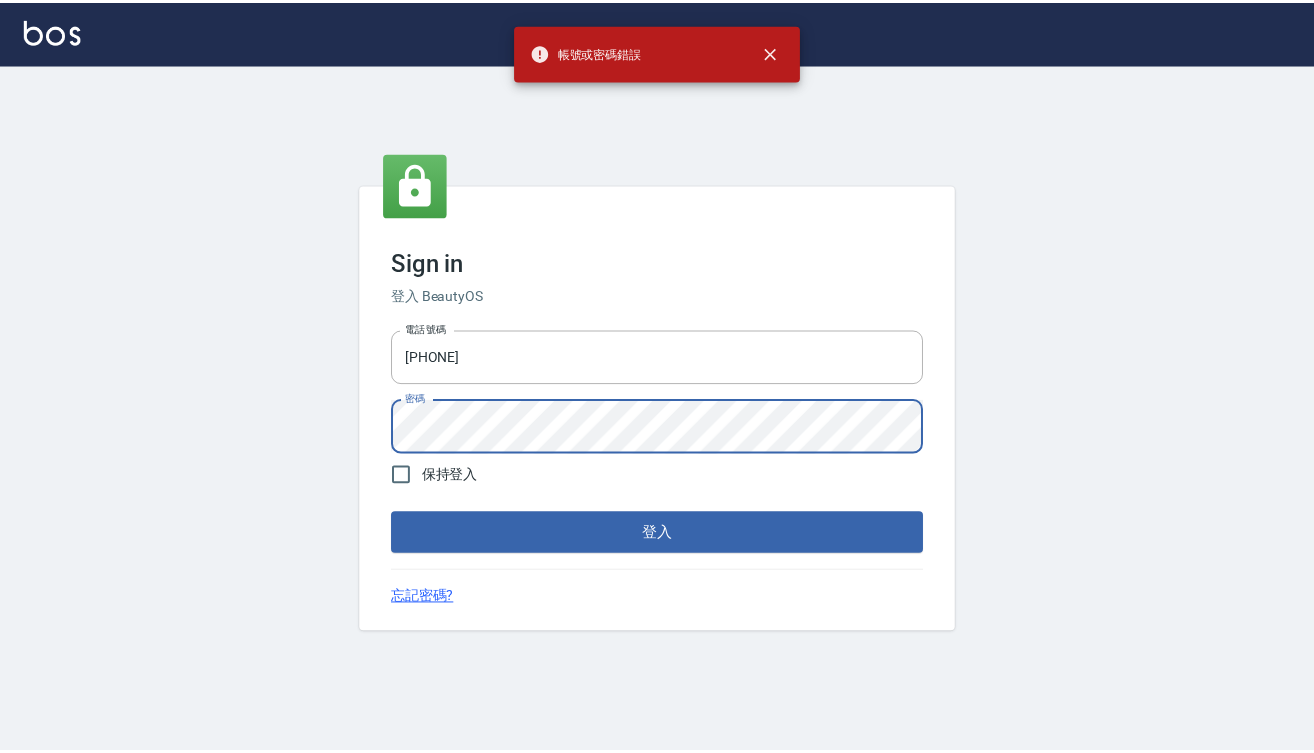scroll, scrollTop: 0, scrollLeft: 0, axis: both 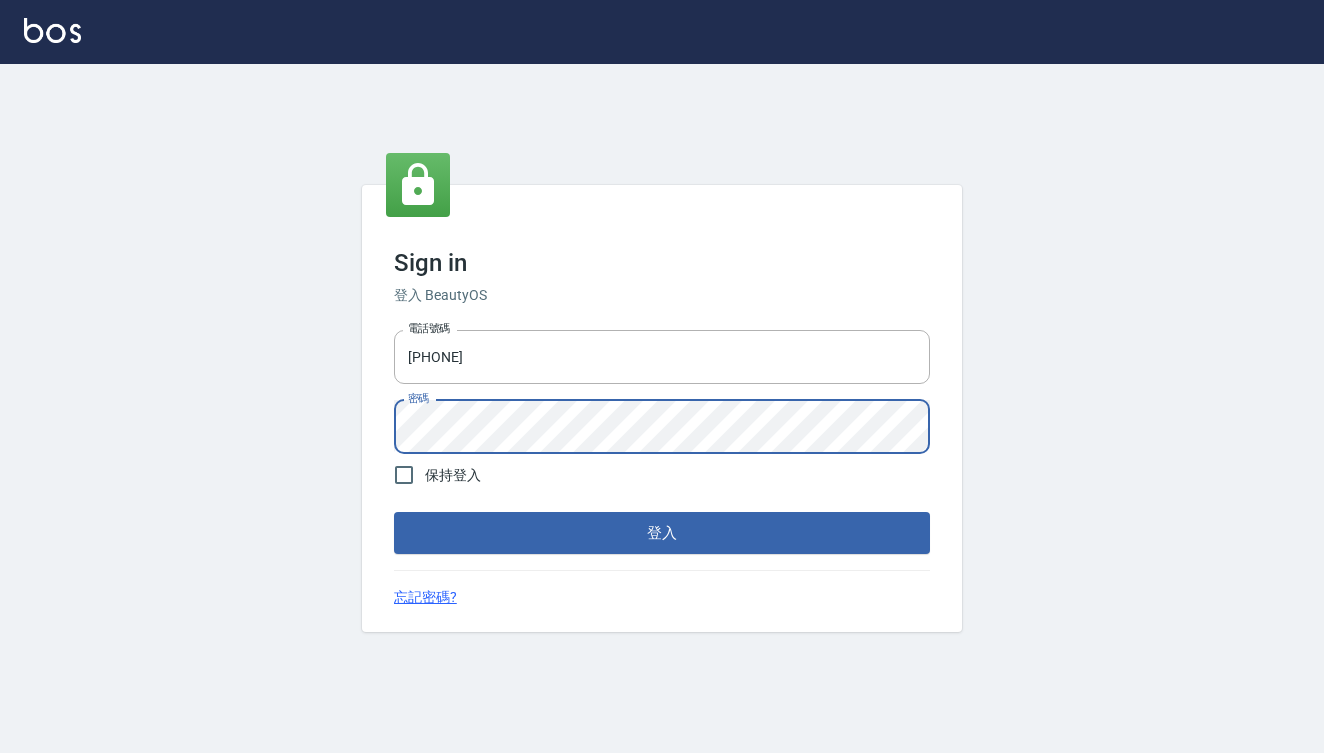 click on "登入" at bounding box center (662, 533) 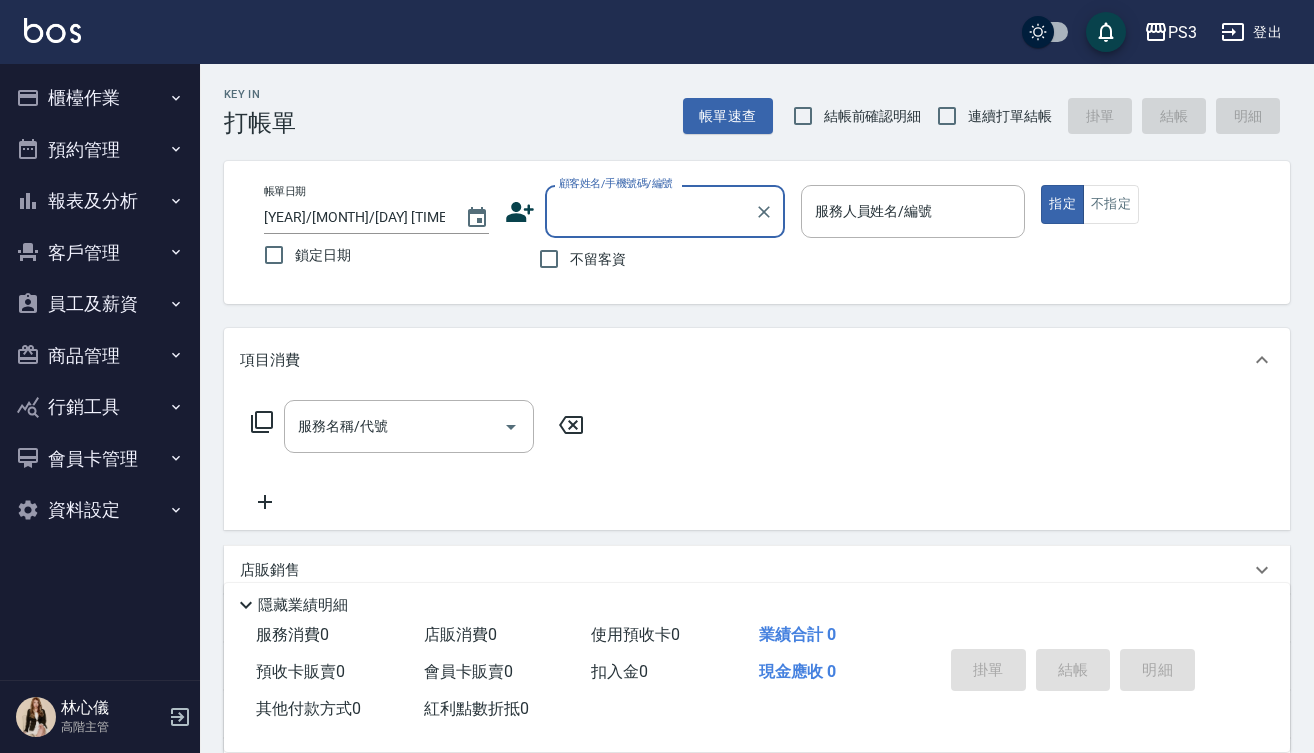 click on "顧客姓名/手機號碼/編號" at bounding box center [650, 211] 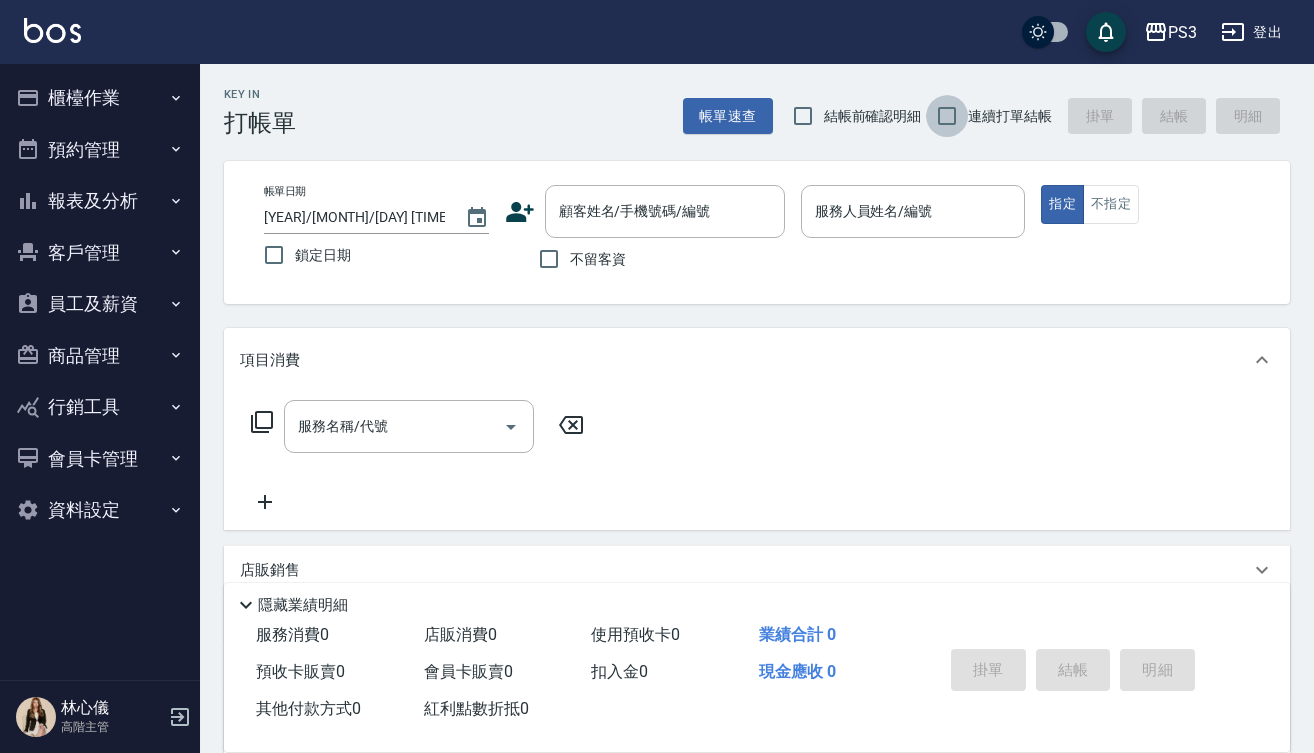 click on "連續打單結帳" at bounding box center (947, 116) 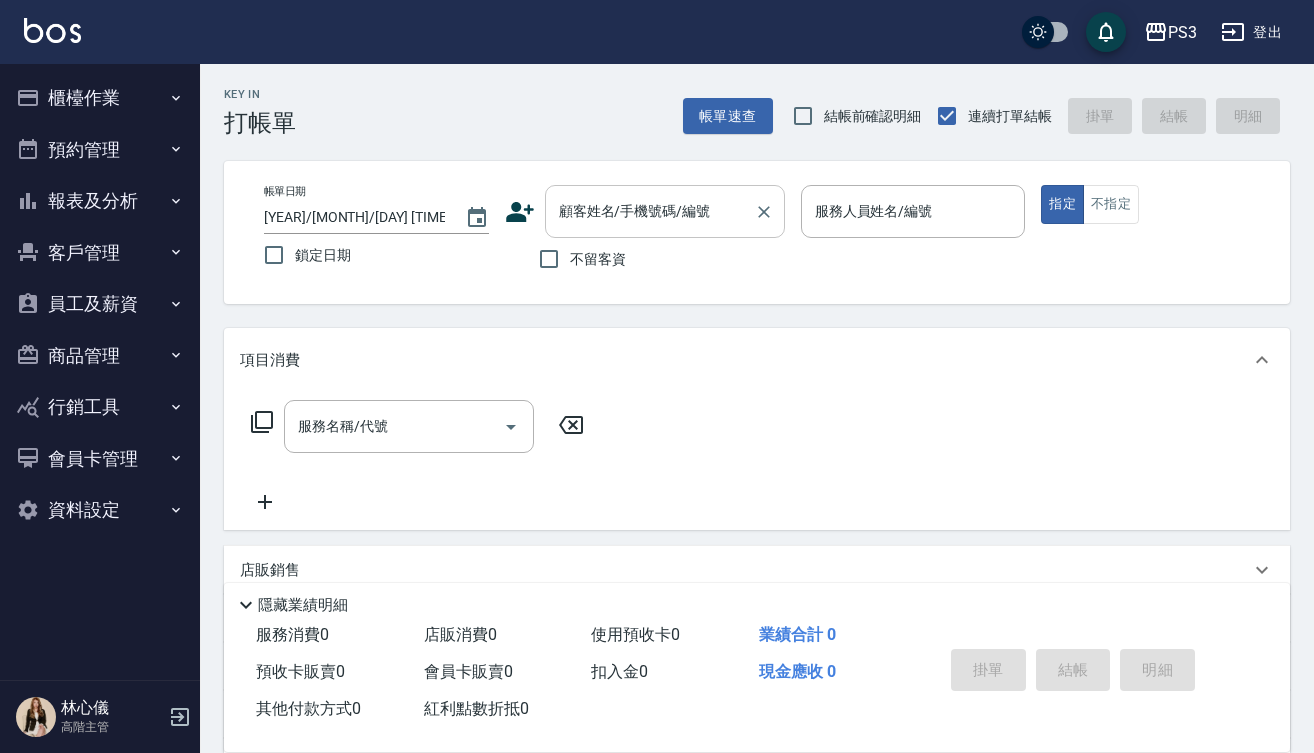 click on "顧客姓名/手機號碼/編號 顧客姓名/手機號碼/編號" at bounding box center [665, 211] 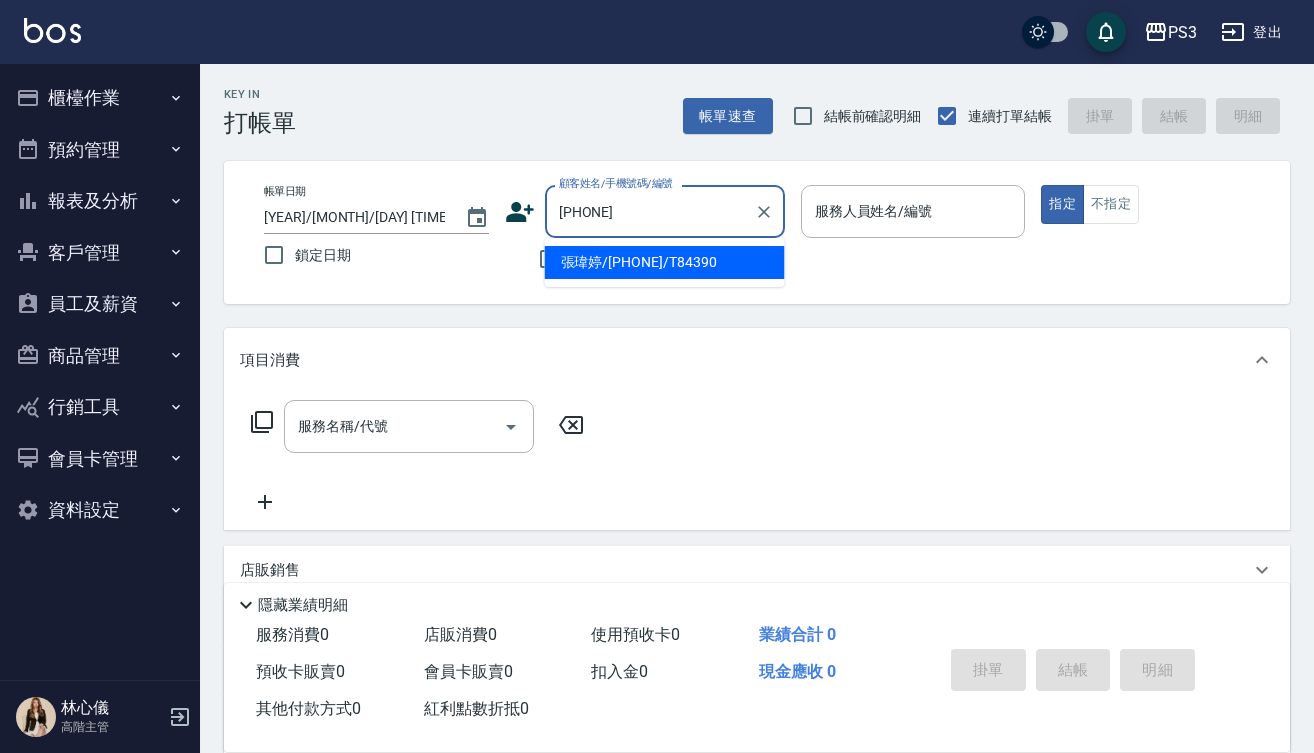 type on "張瑋婷/[PHONE]/T84390" 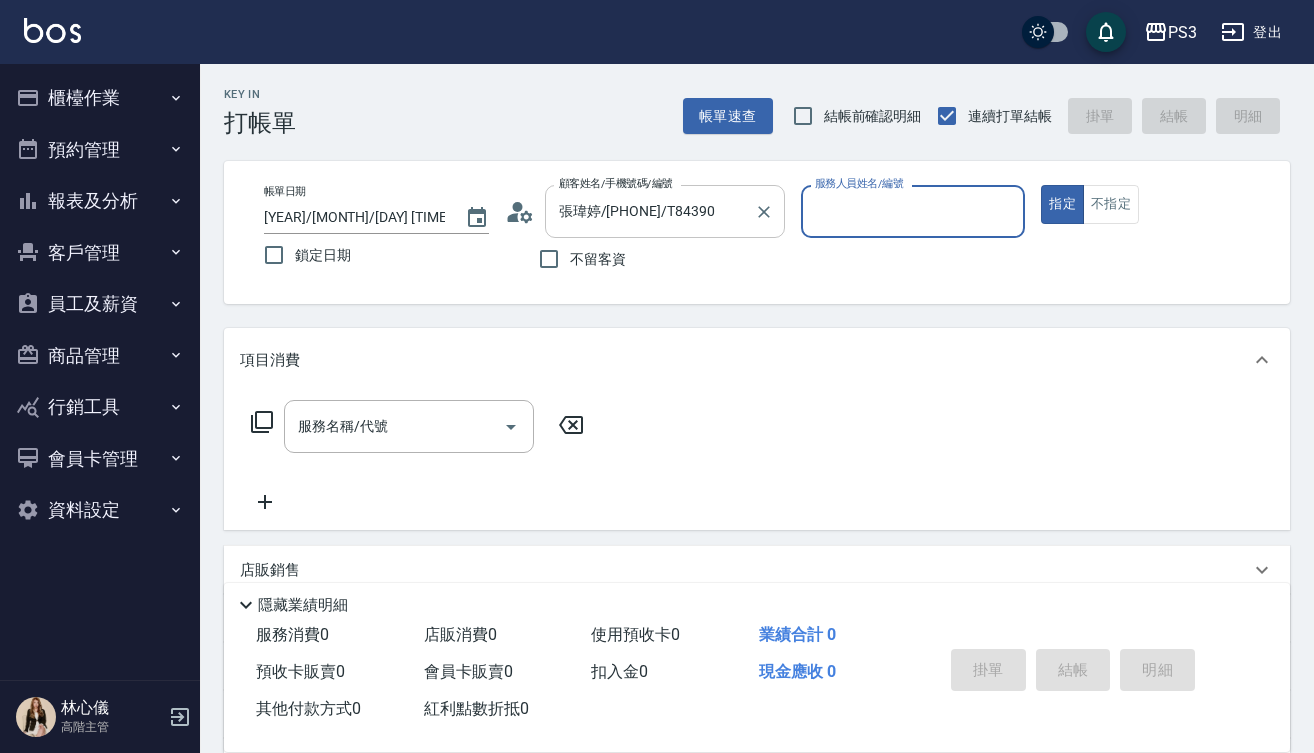 type on "Eva-1" 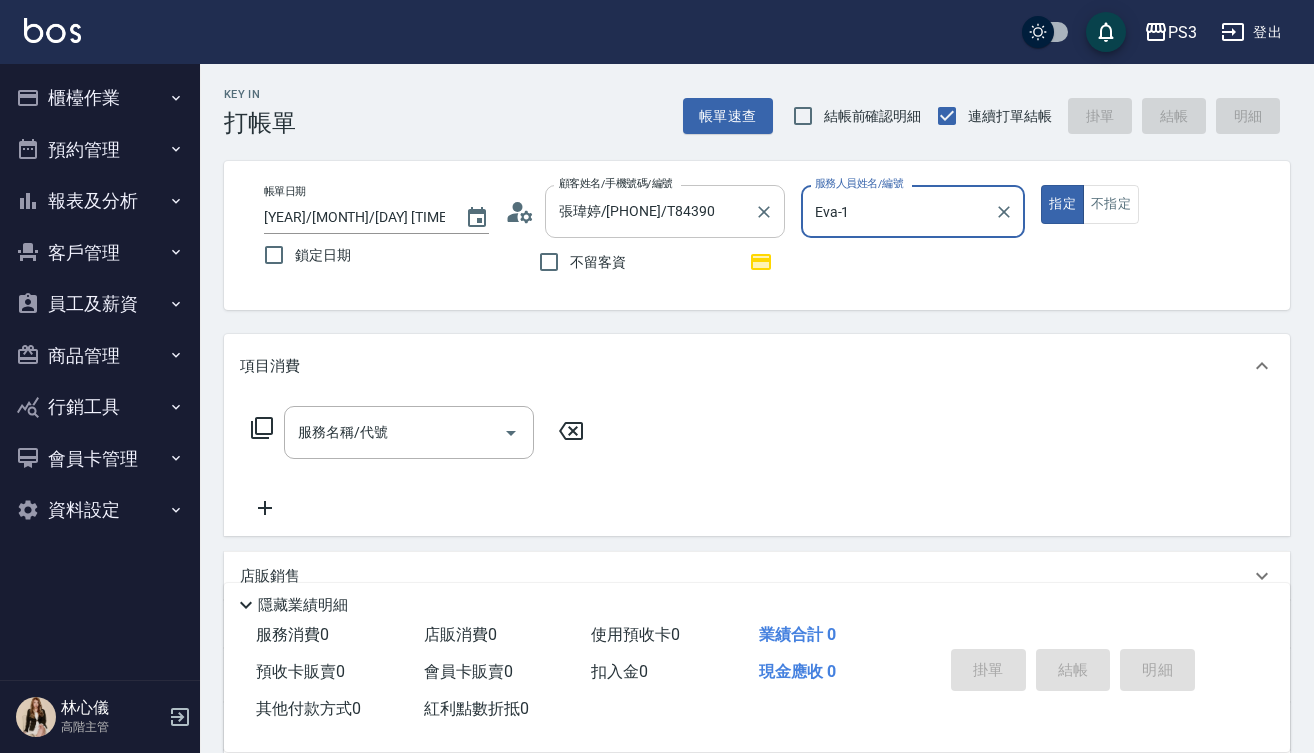 click on "指定" at bounding box center [1062, 204] 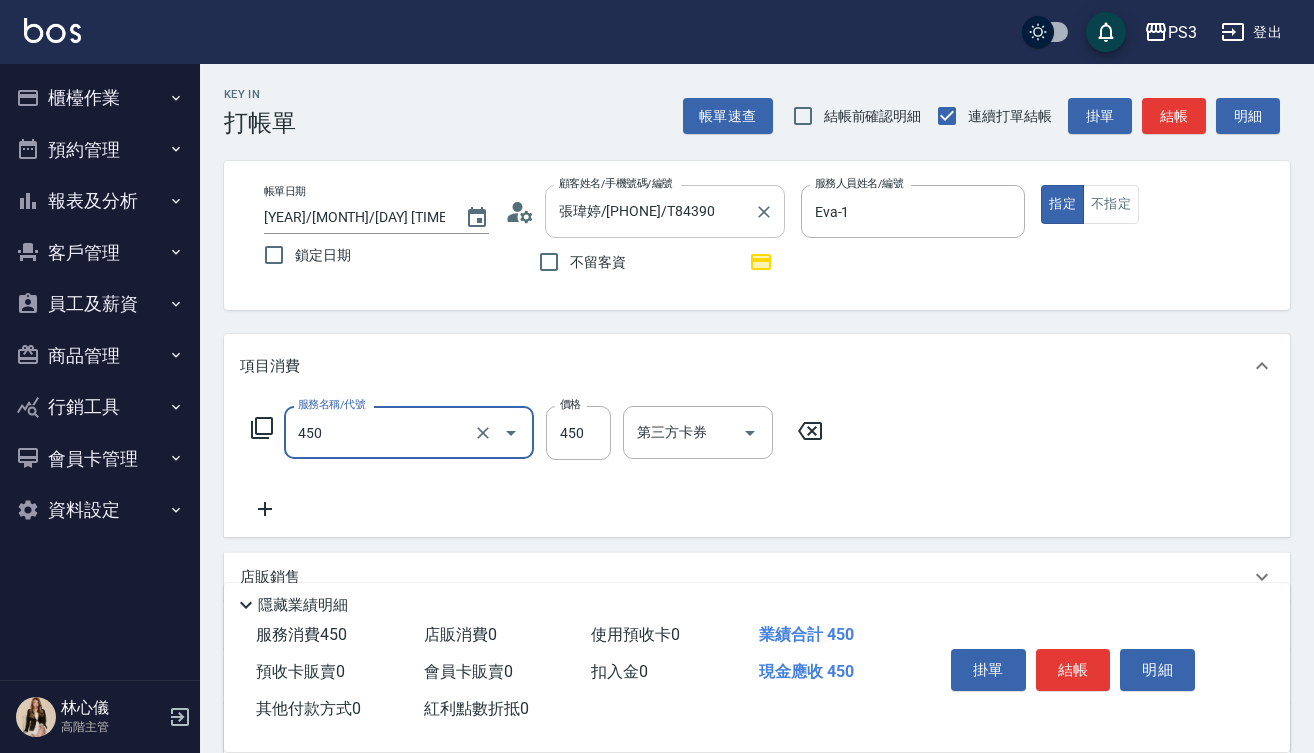 type on "有機洗髮(450)" 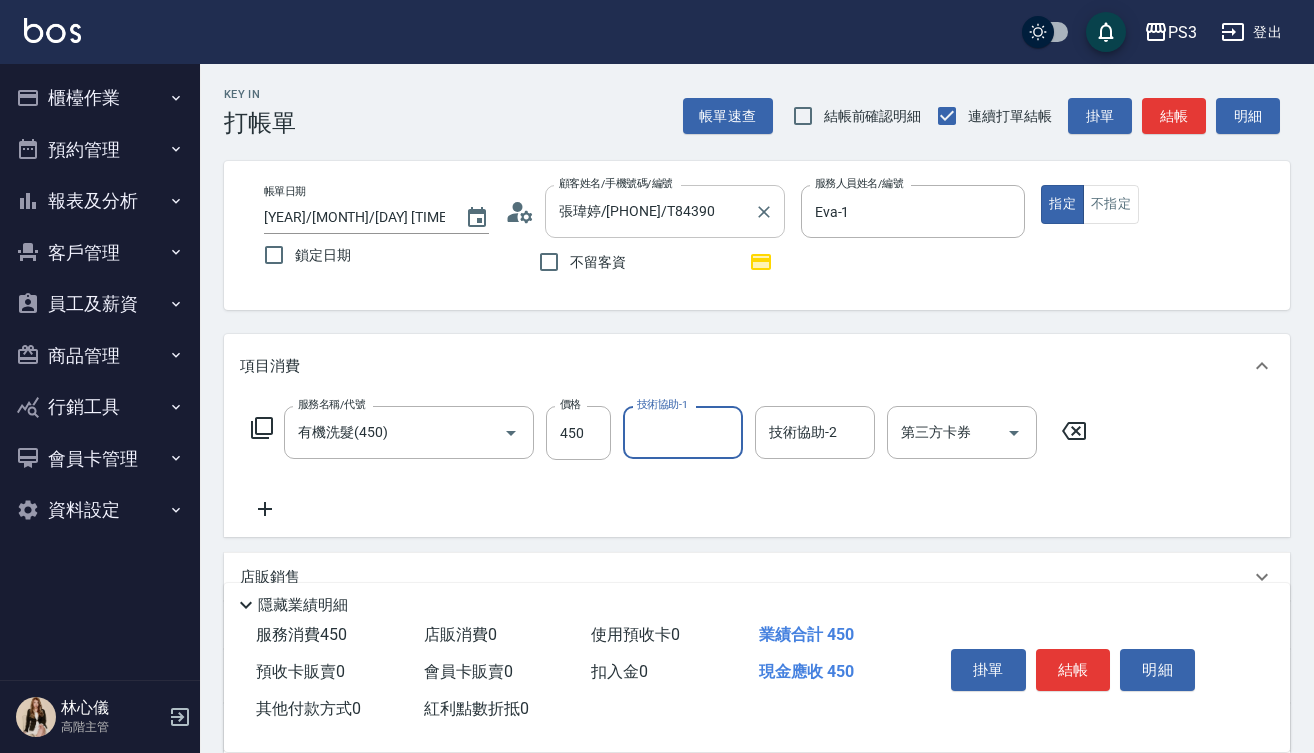 type on "5" 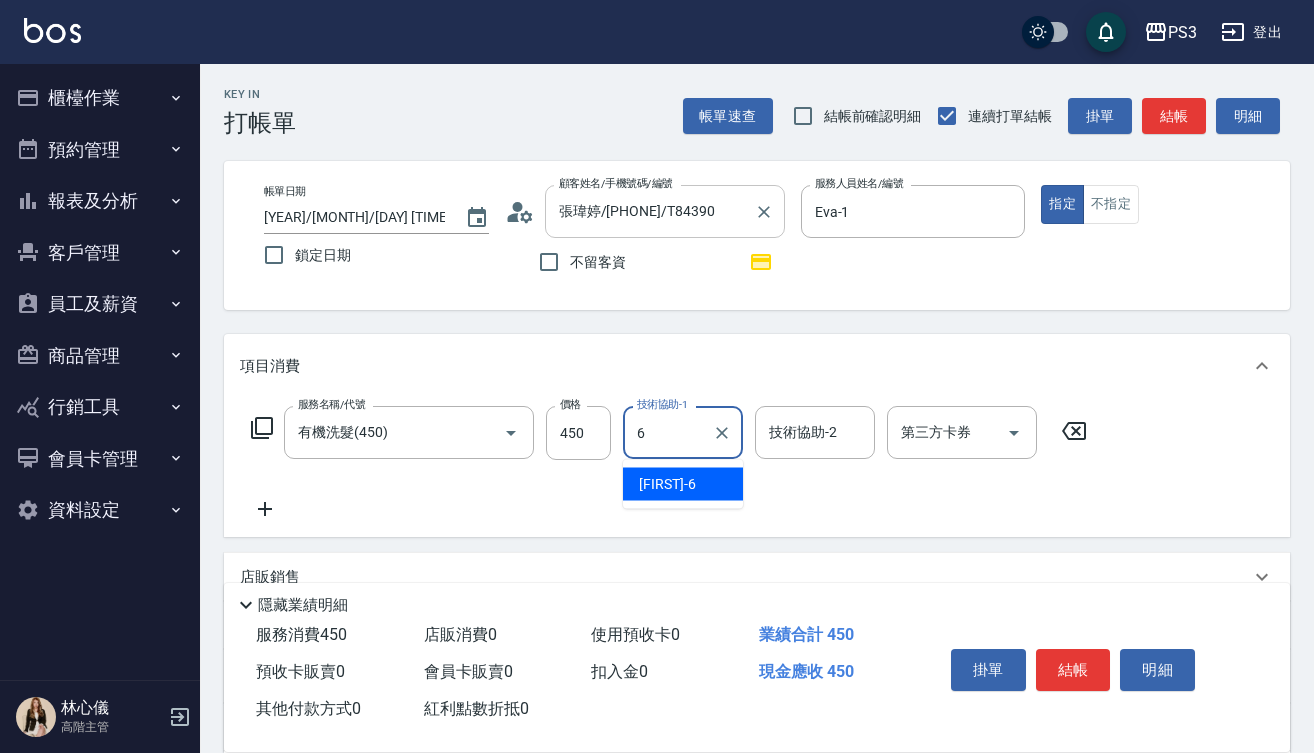 type on "[FIRST]-[NUMBER]" 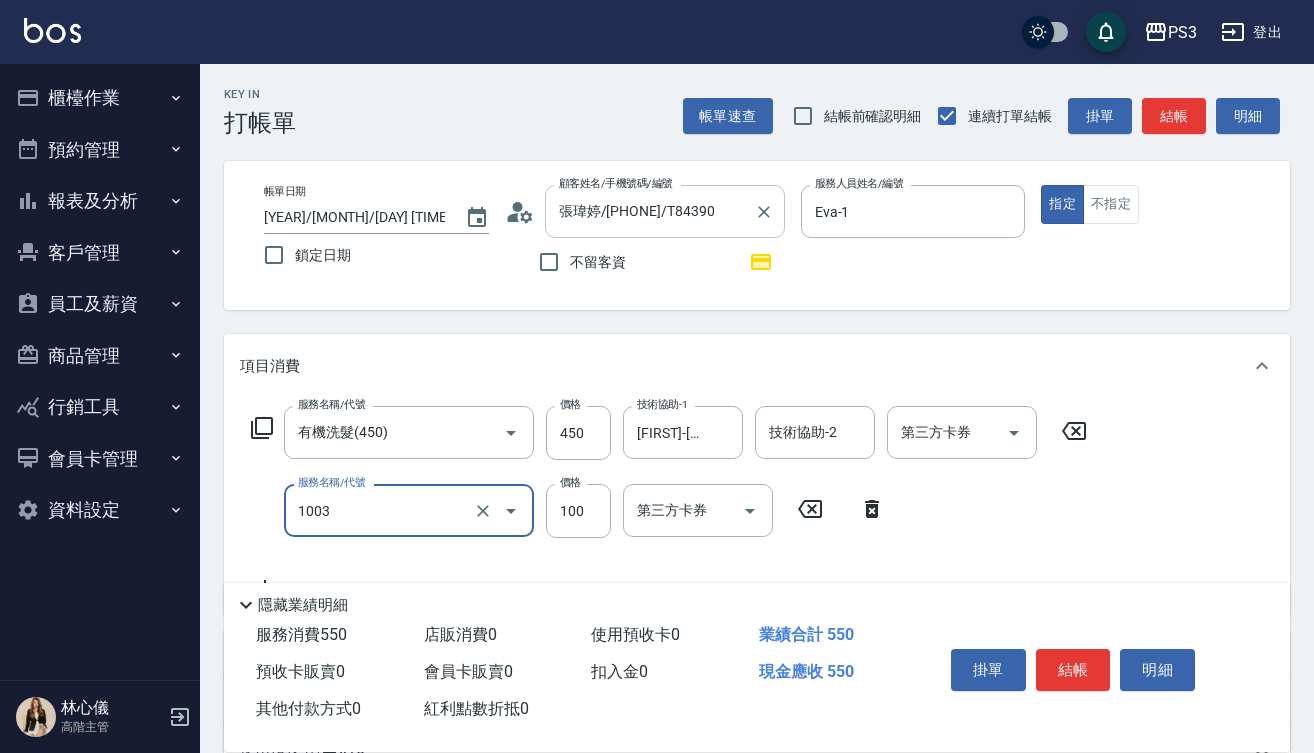 type on "造型([NUMBER])" 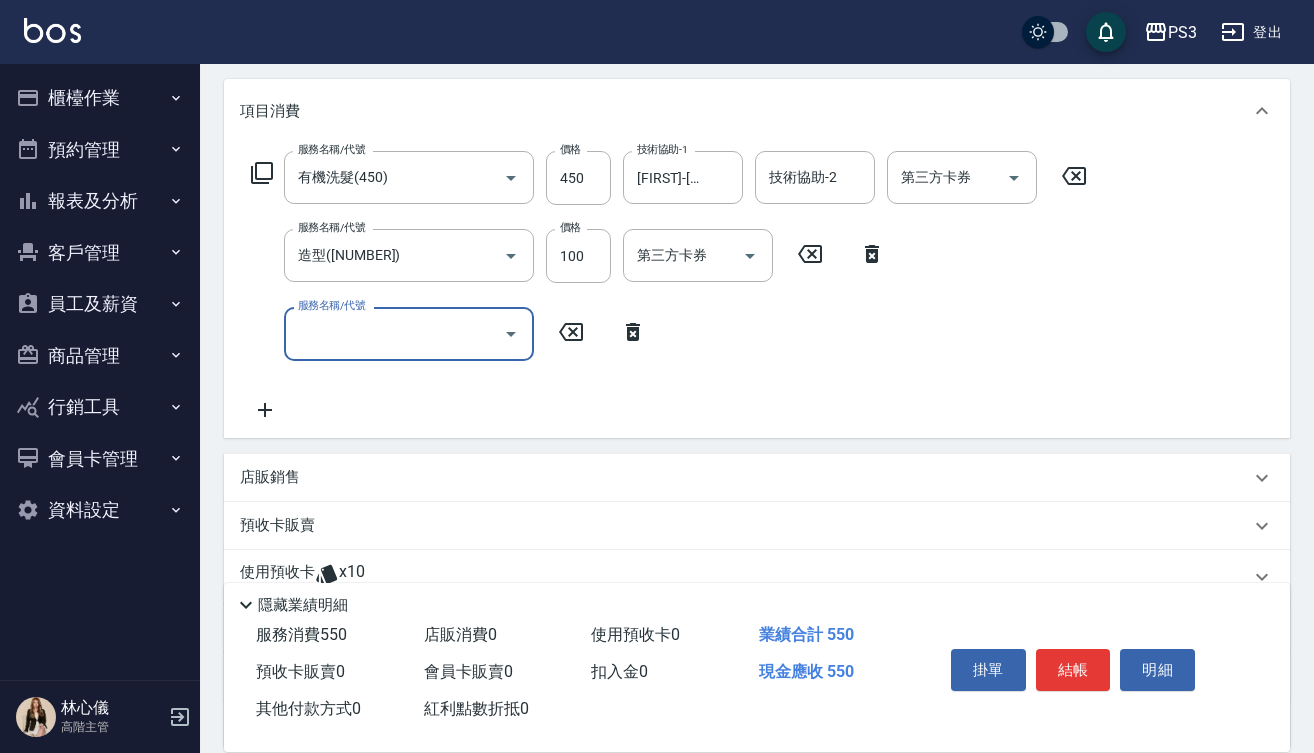 scroll, scrollTop: 261, scrollLeft: 0, axis: vertical 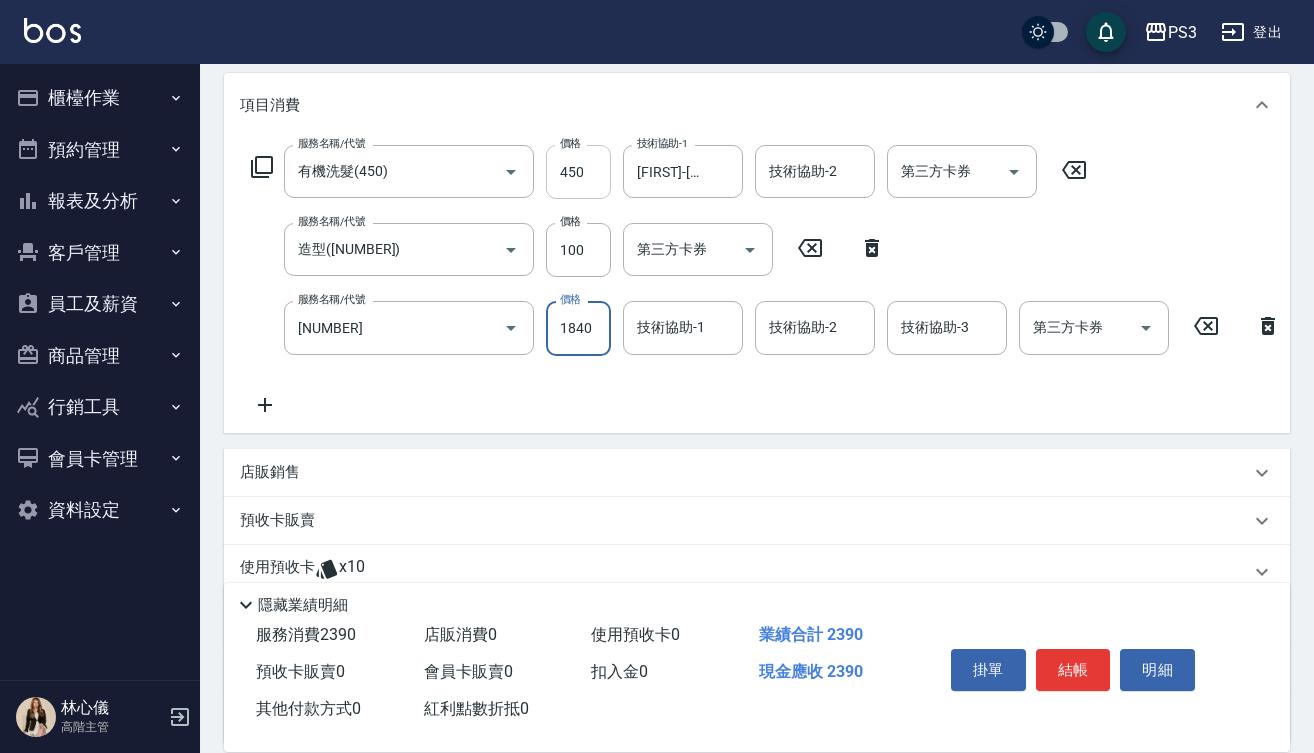 type on "染XL([NUMBER])" 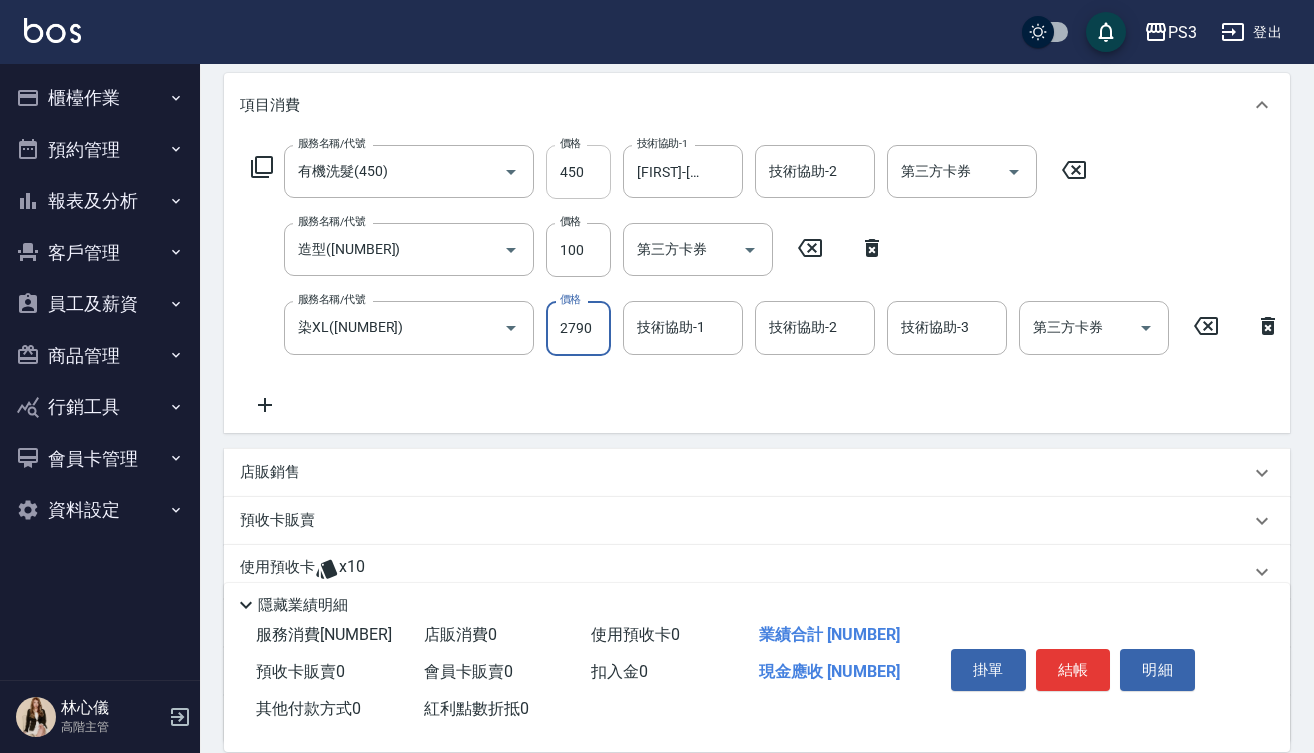 type on "2790" 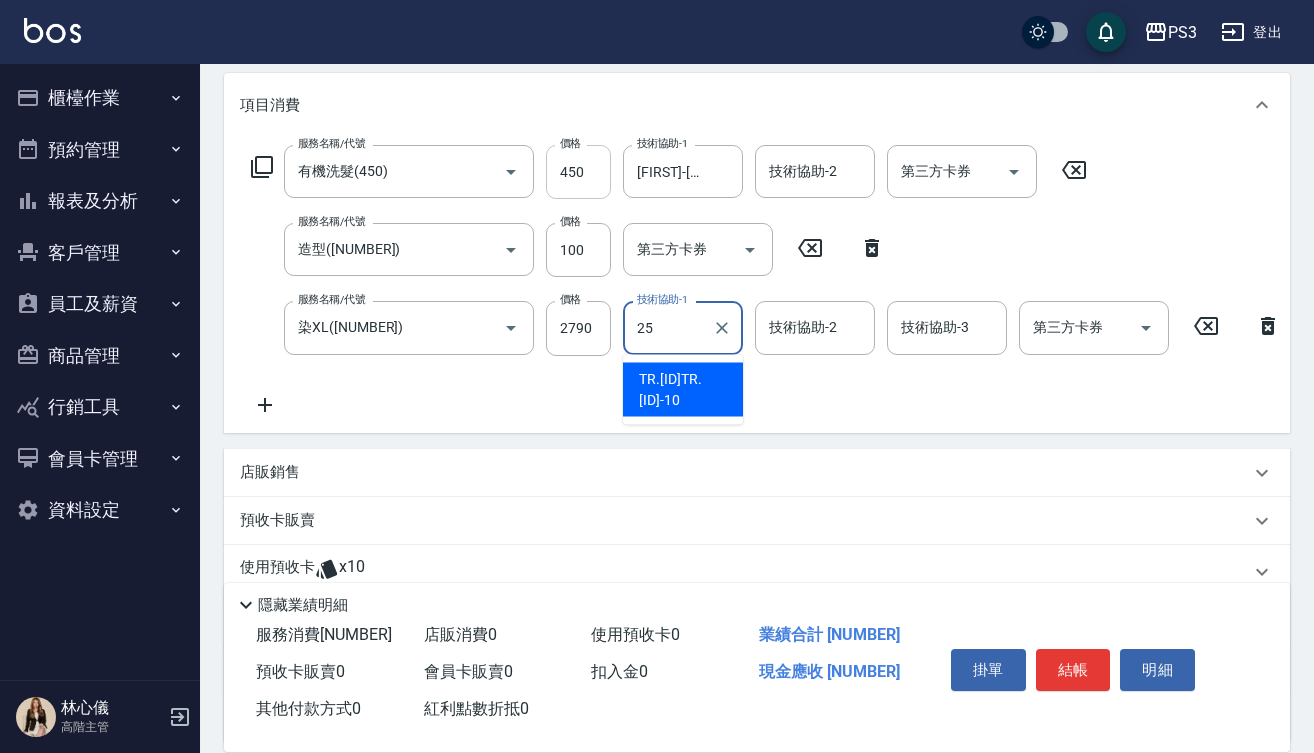 type on "[FIRST]-[NUMBER]" 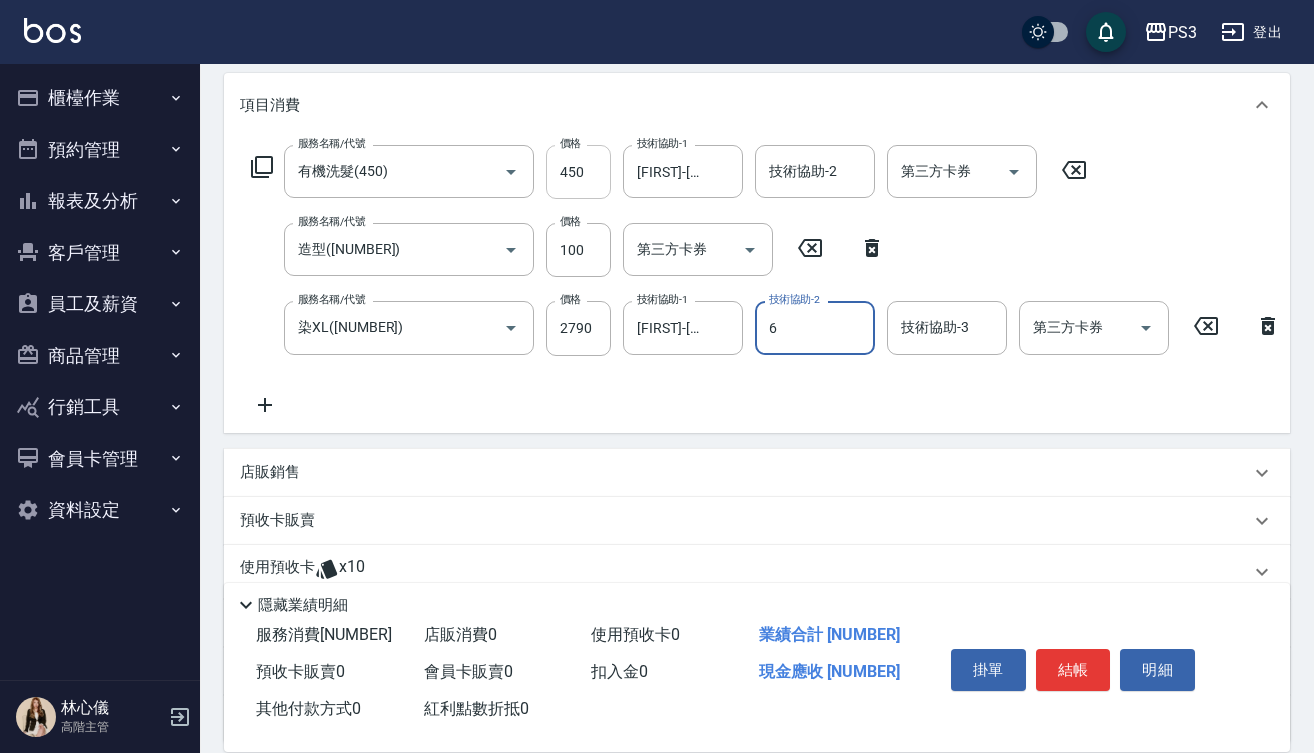 type on "[FIRST]-[NUMBER]" 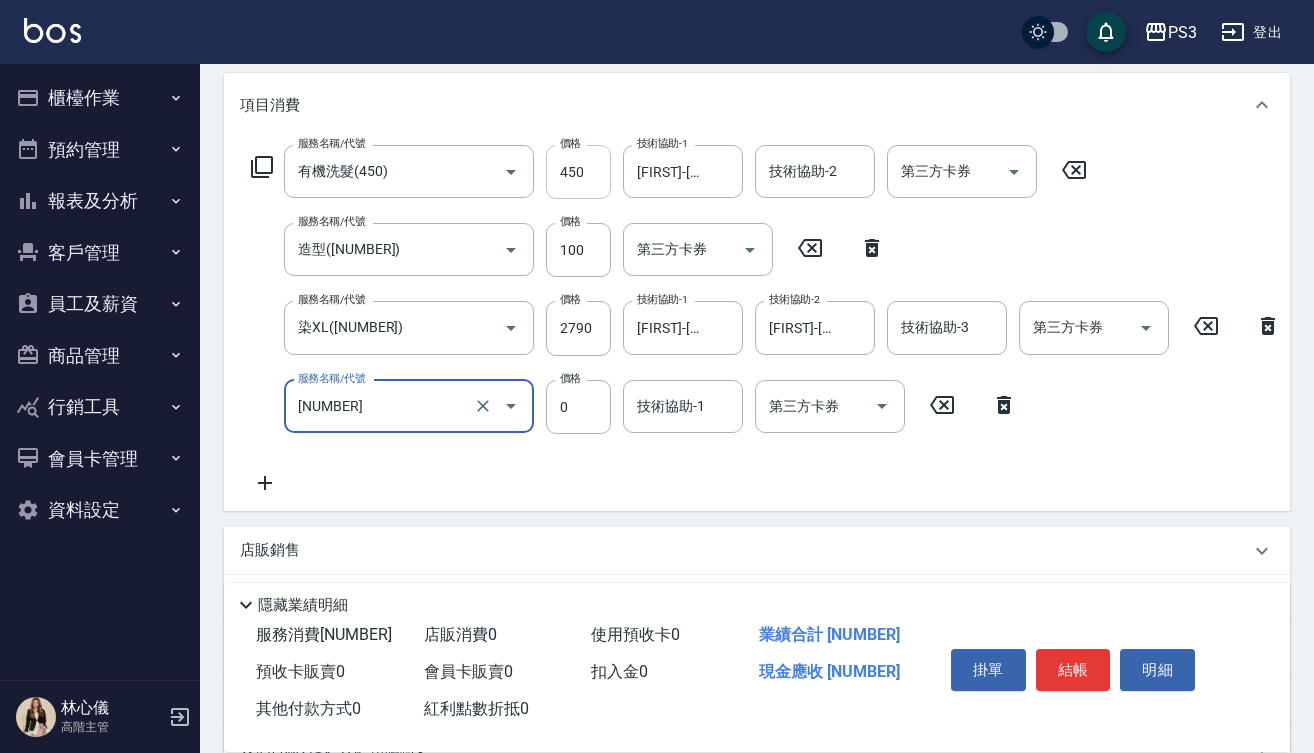 type on "隔離加礦物染([NUMBER])" 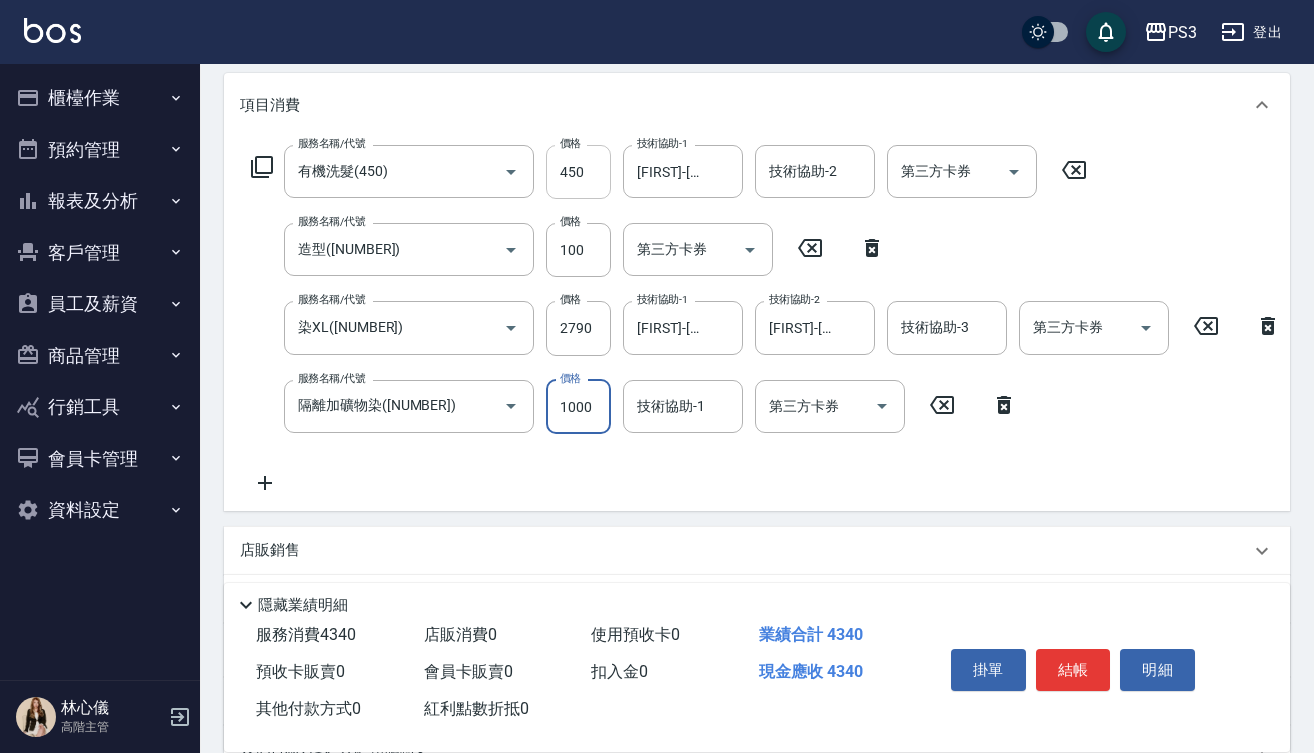 type on "1000" 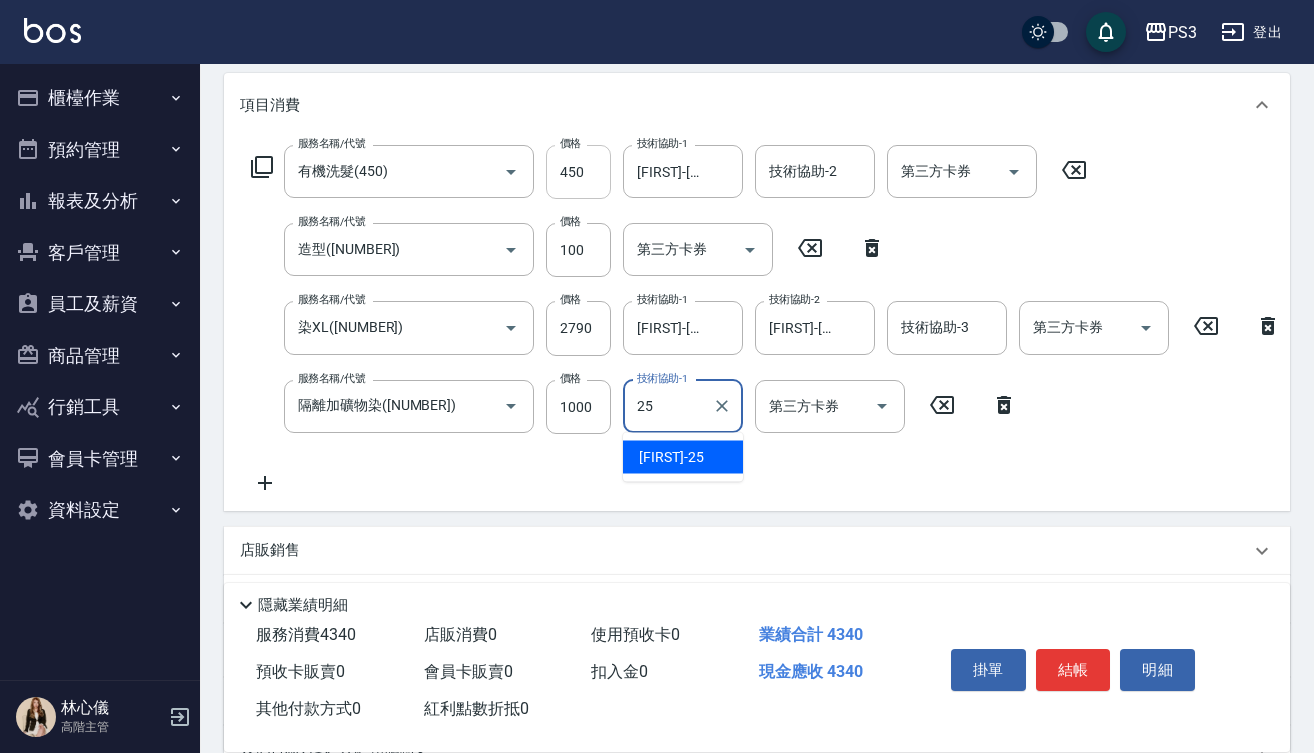 type on "[FIRST]-[NUMBER]" 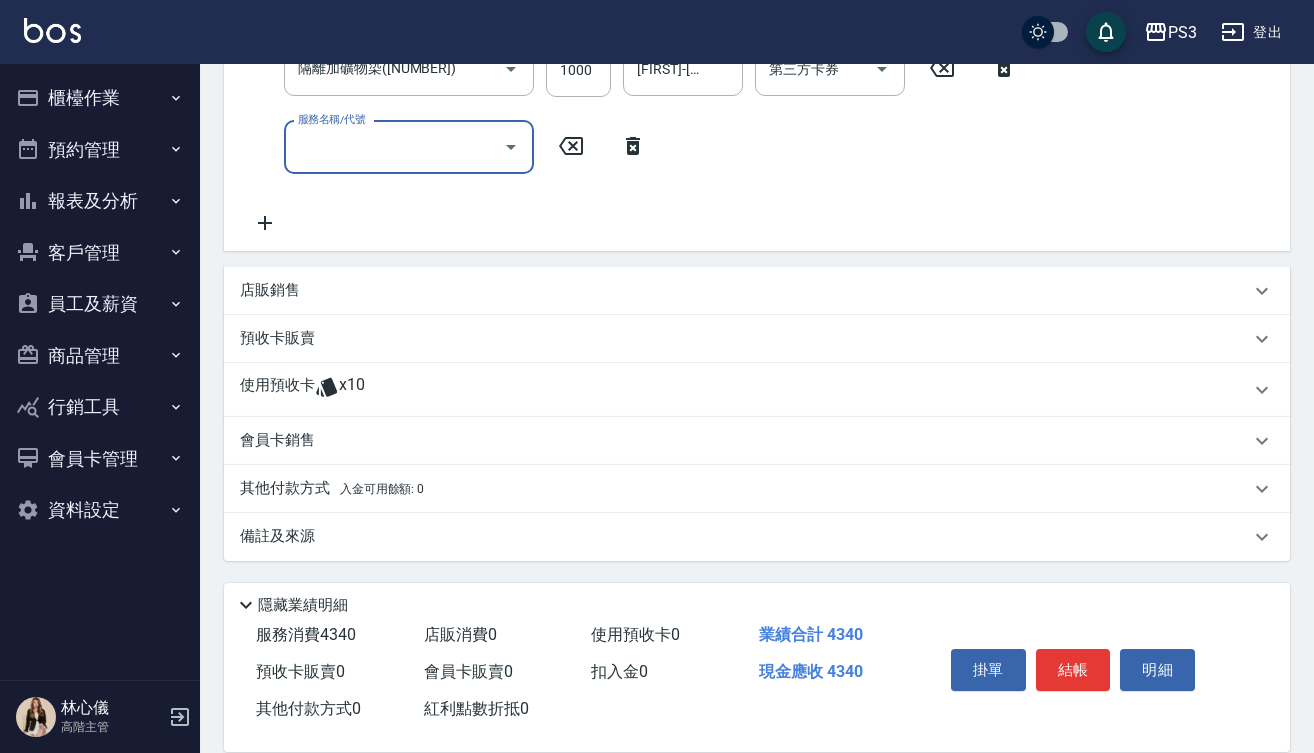 scroll, scrollTop: 614, scrollLeft: 0, axis: vertical 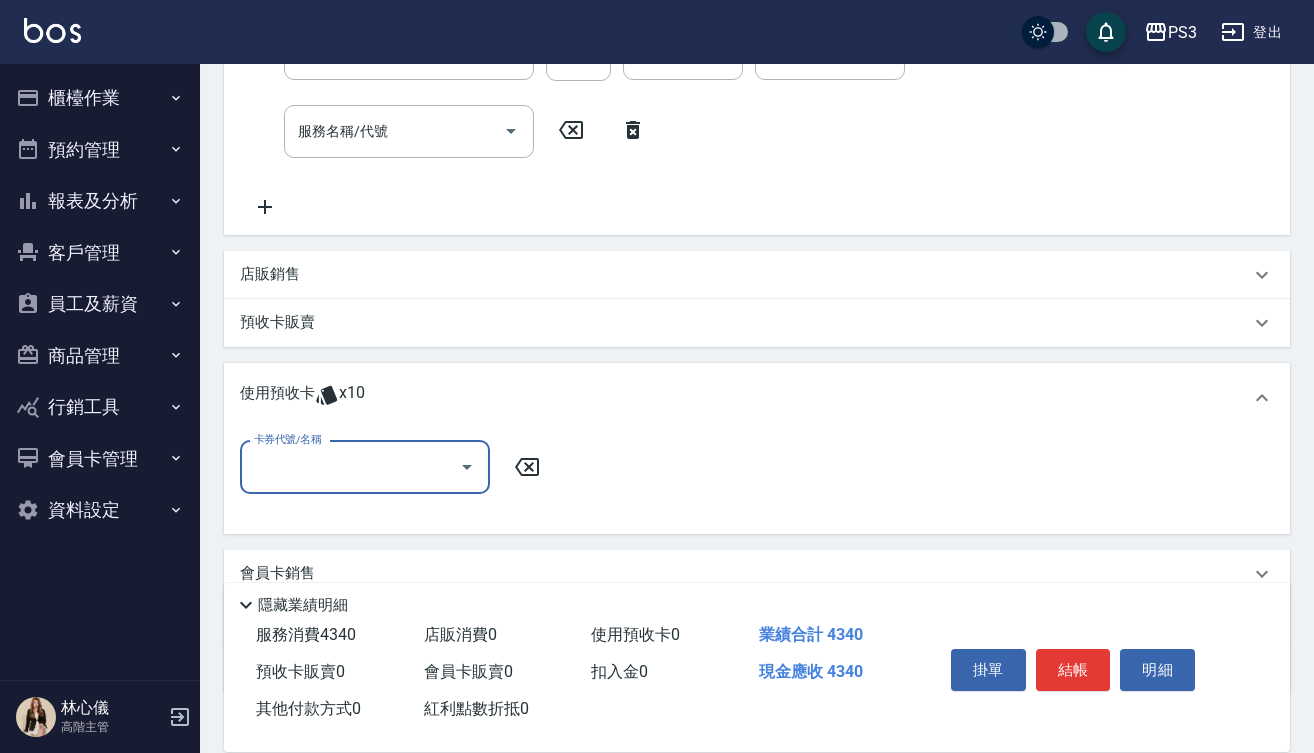 click on "卡券代號/名稱" at bounding box center [350, 467] 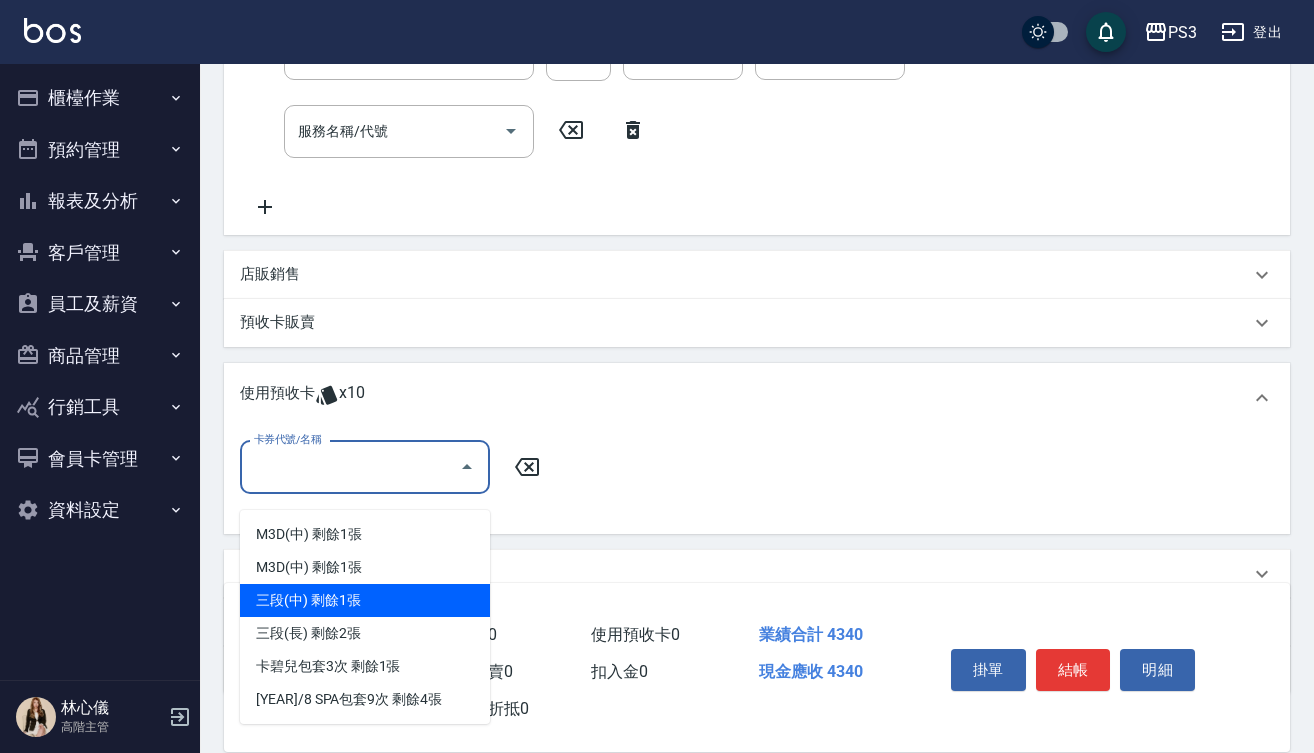 click on "三段(中) 剩餘1張" at bounding box center [365, 600] 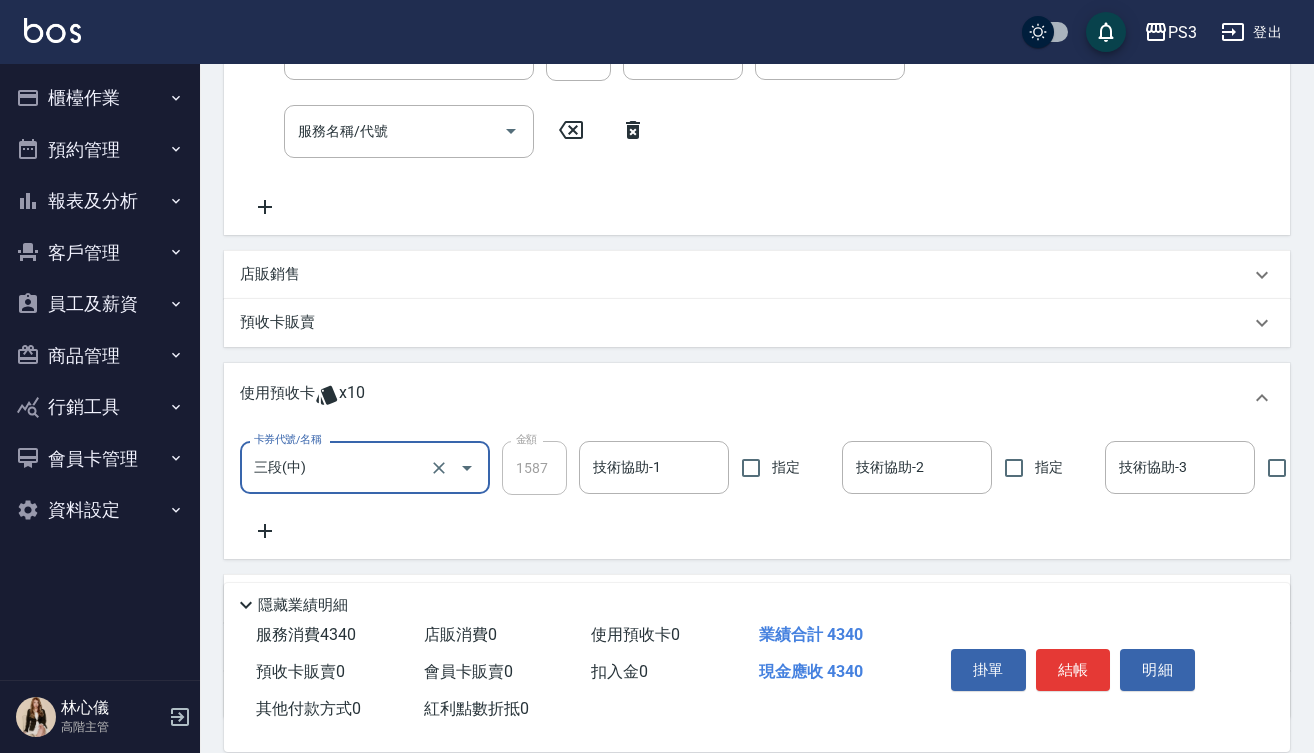 type on "三段(中)" 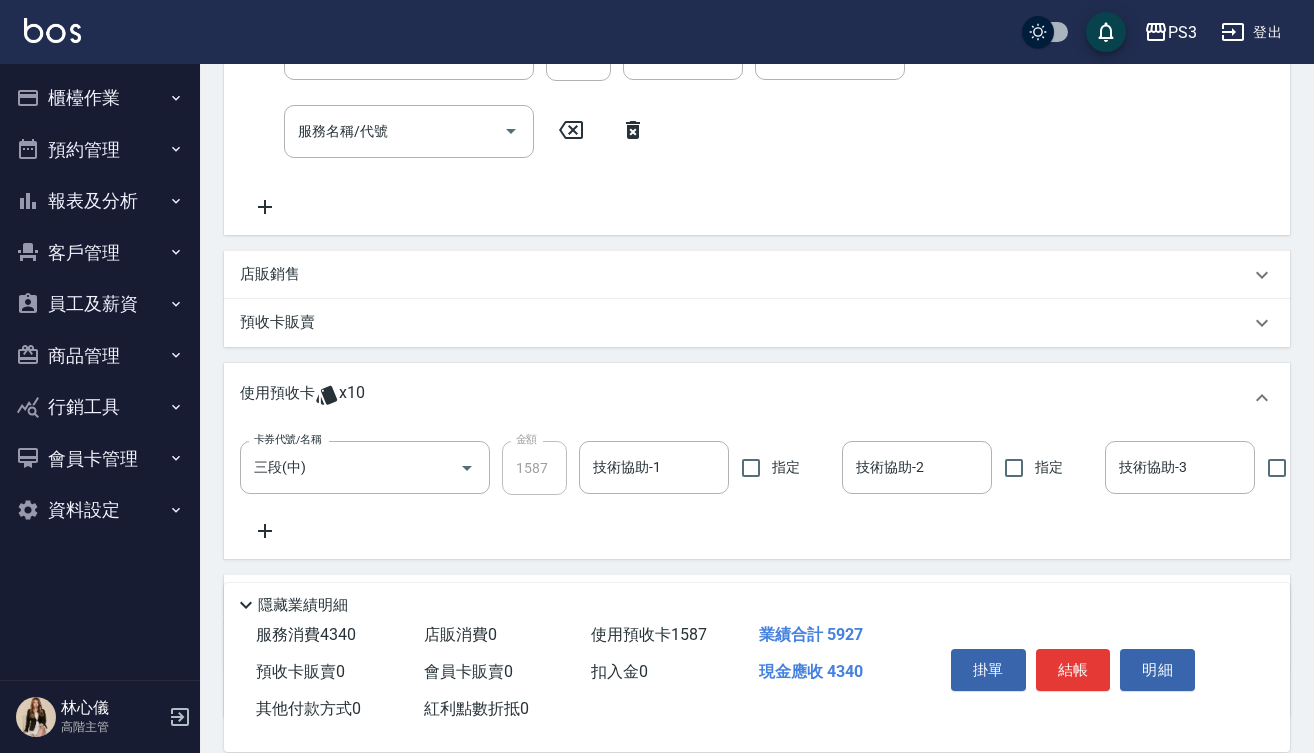 click on "卡券代號/名稱 三段(中) 卡券代號/名稱 金額 1587 金額 技術協助-1 技術協助-1 指定 技術協助-2 技術協助-2 指定 技術協助-3 技術協助-3 指定" at bounding box center [757, 496] 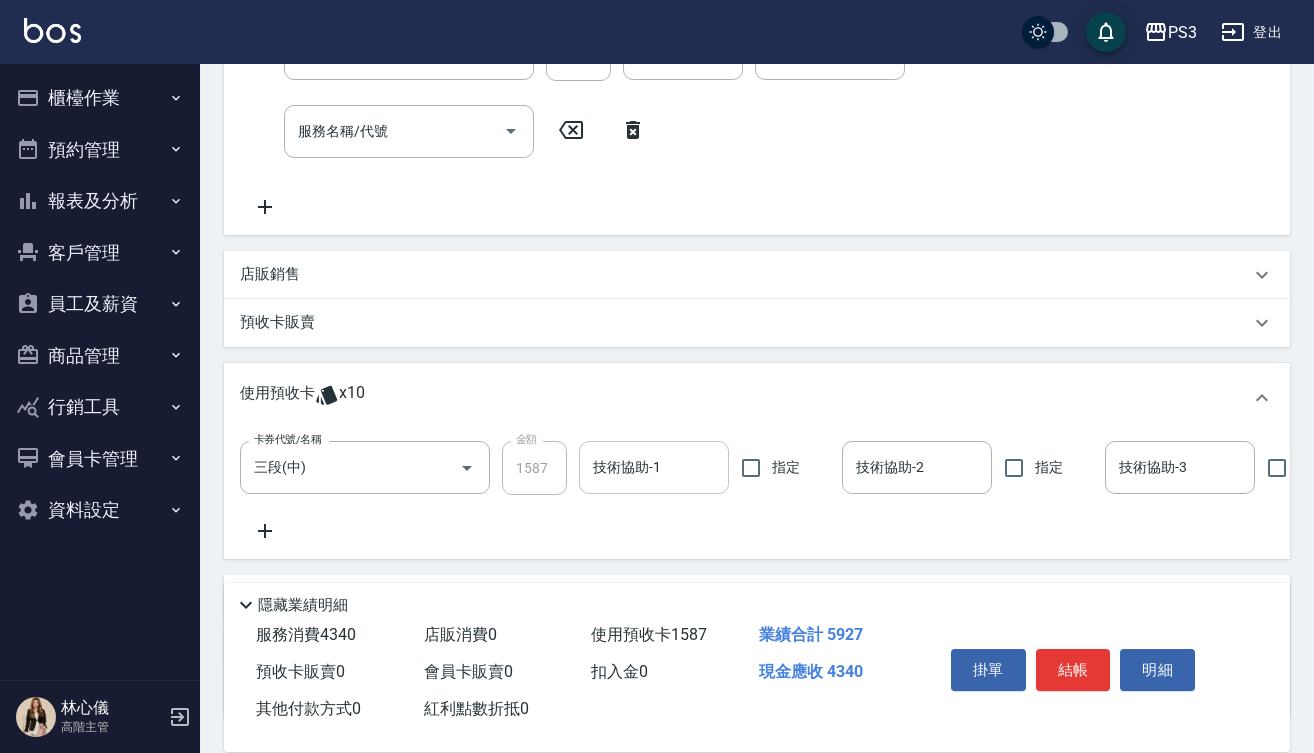 click on "技術協助-1" at bounding box center (654, 467) 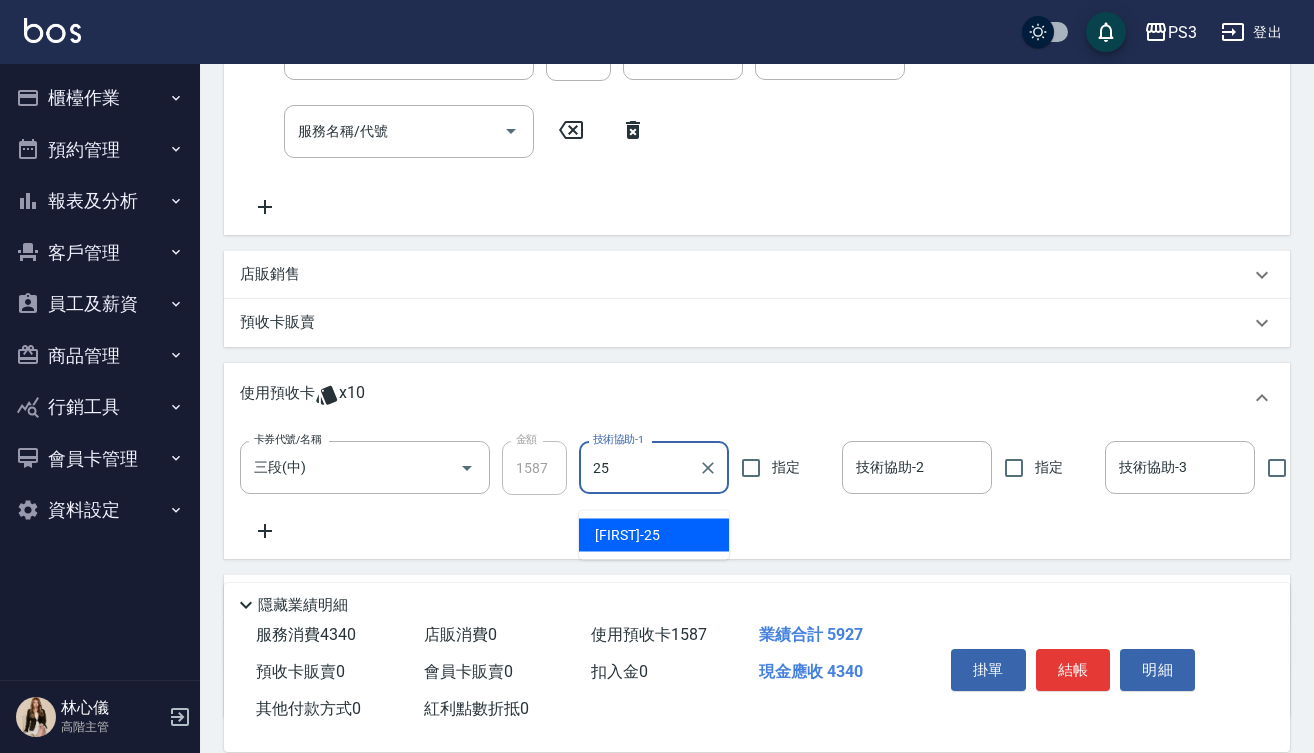 type on "[FIRST]-[NUMBER]" 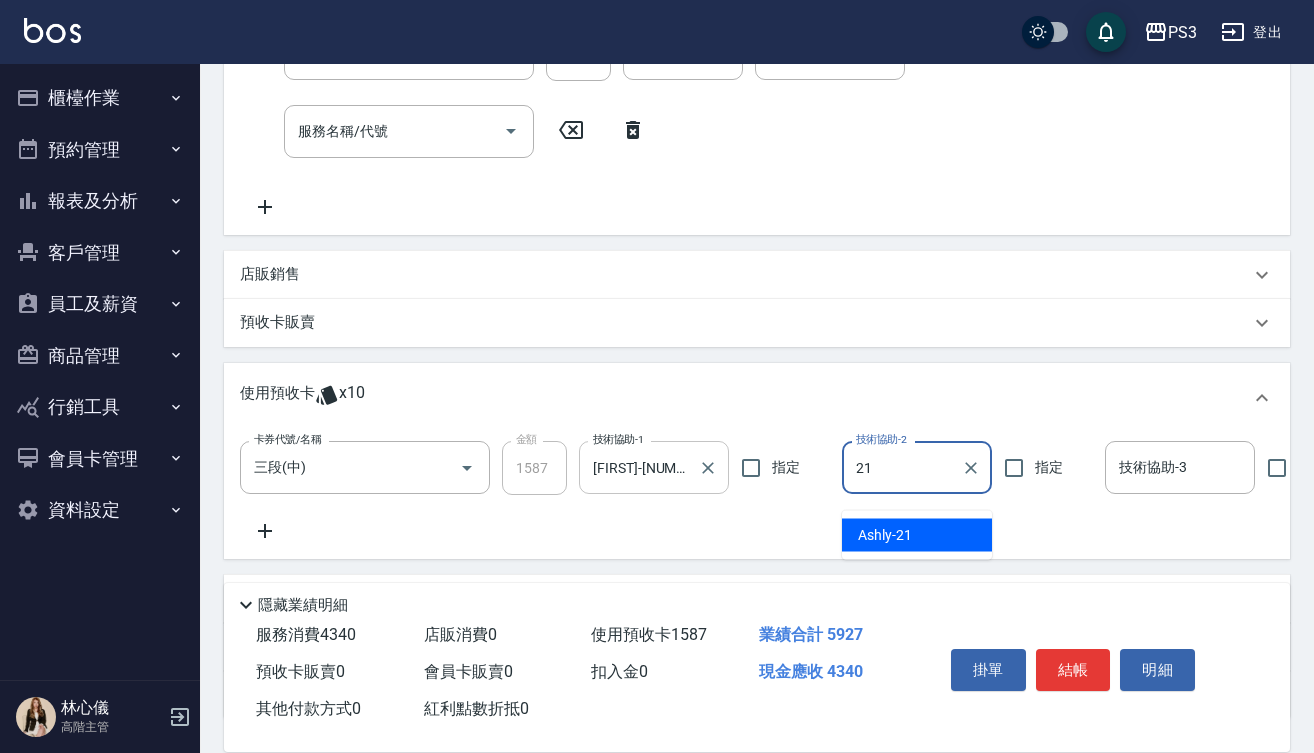 type on "Ashly-21" 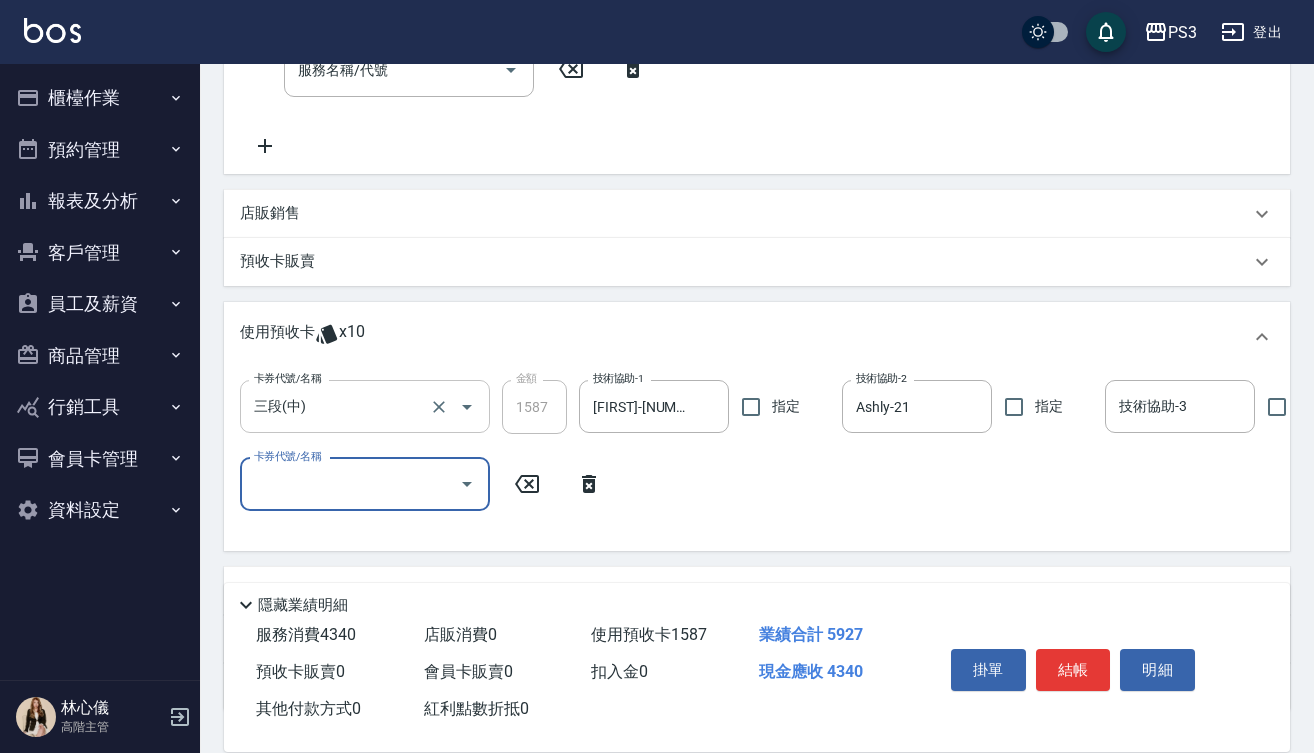 scroll, scrollTop: 645, scrollLeft: 0, axis: vertical 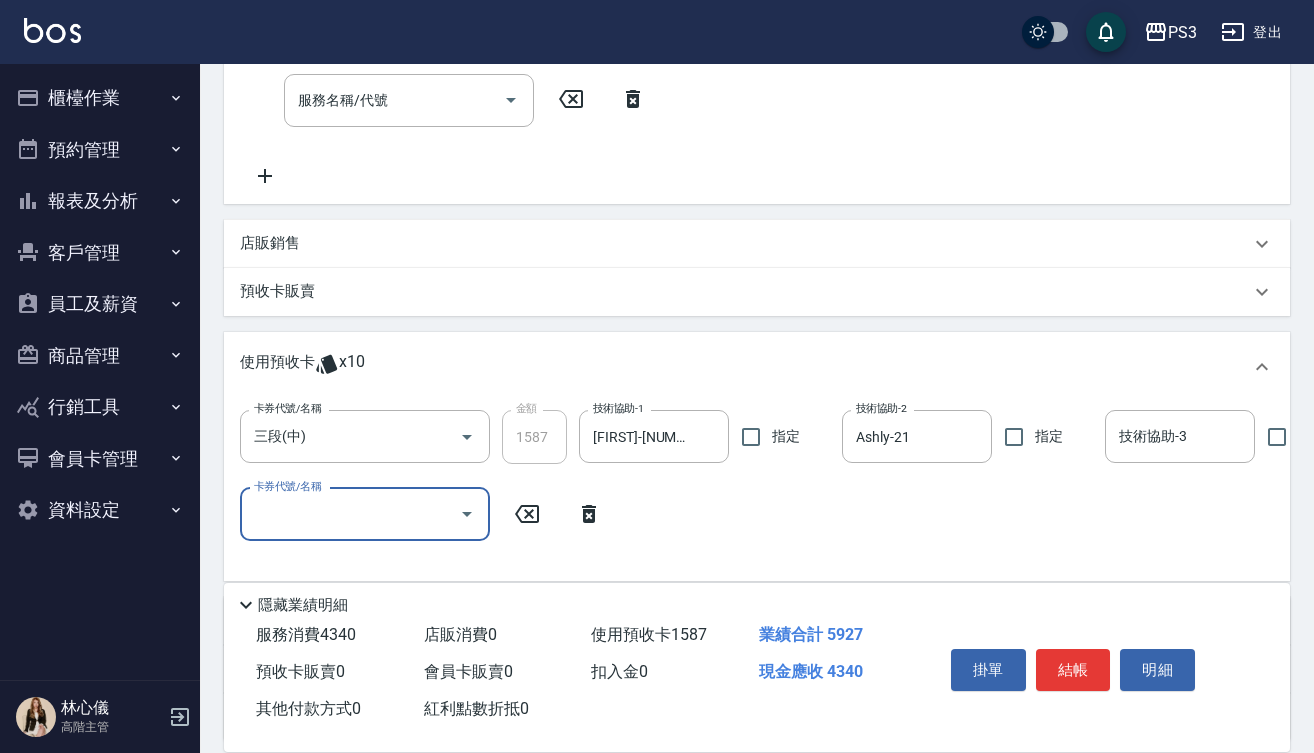 click on "店販銷售" at bounding box center [745, 243] 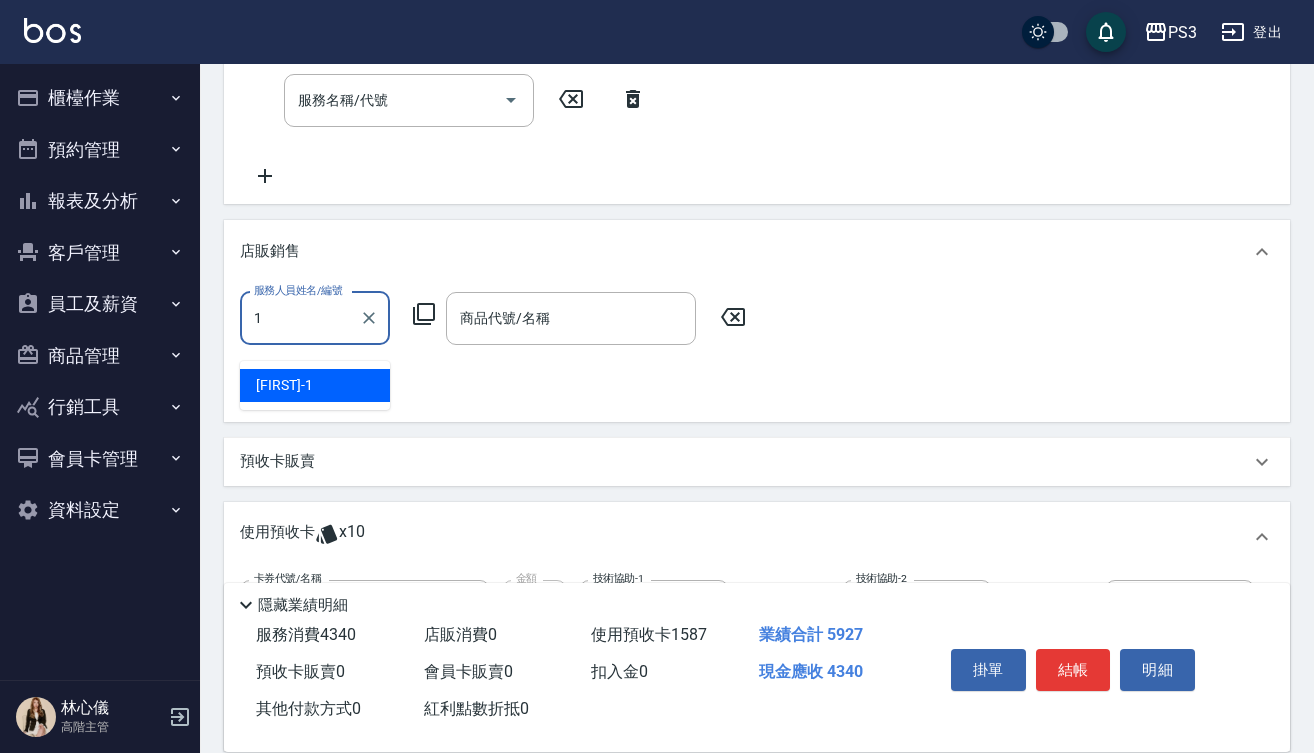 type on "Eva-1" 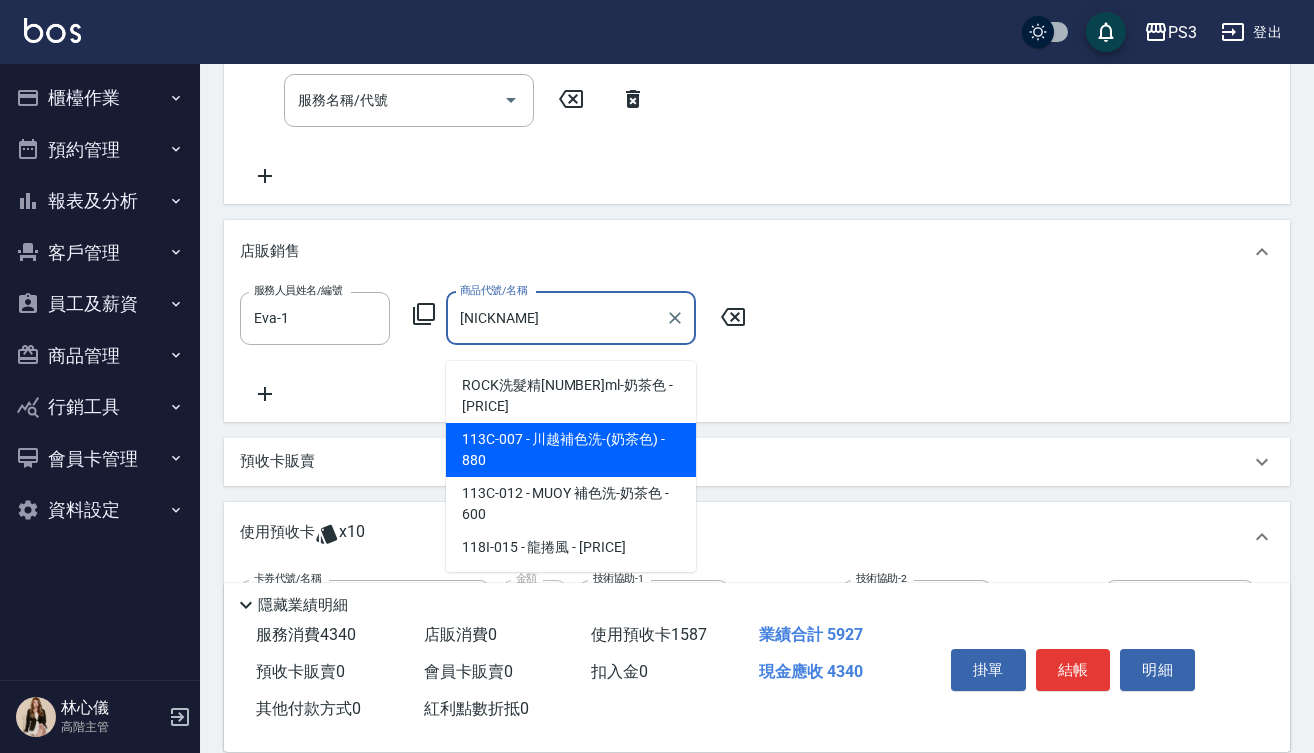 type on "川越補色洗-(奶茶色)" 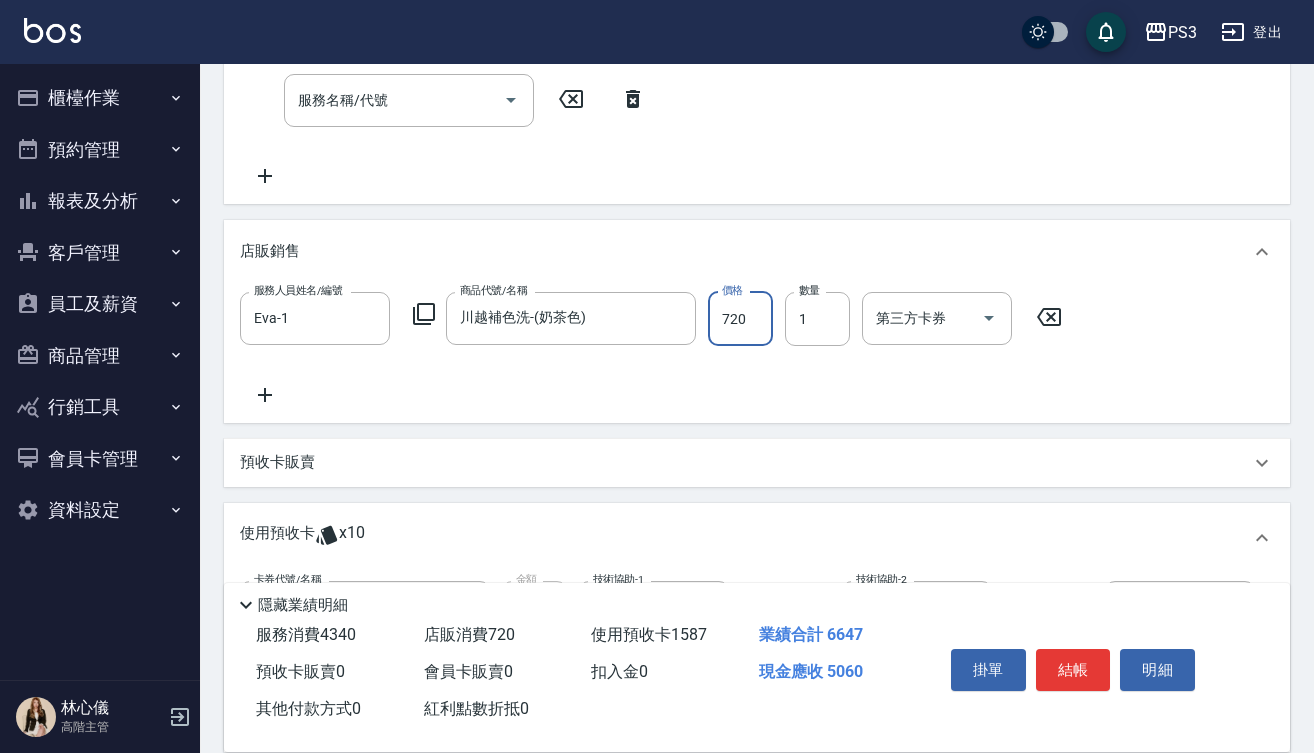 type on "720" 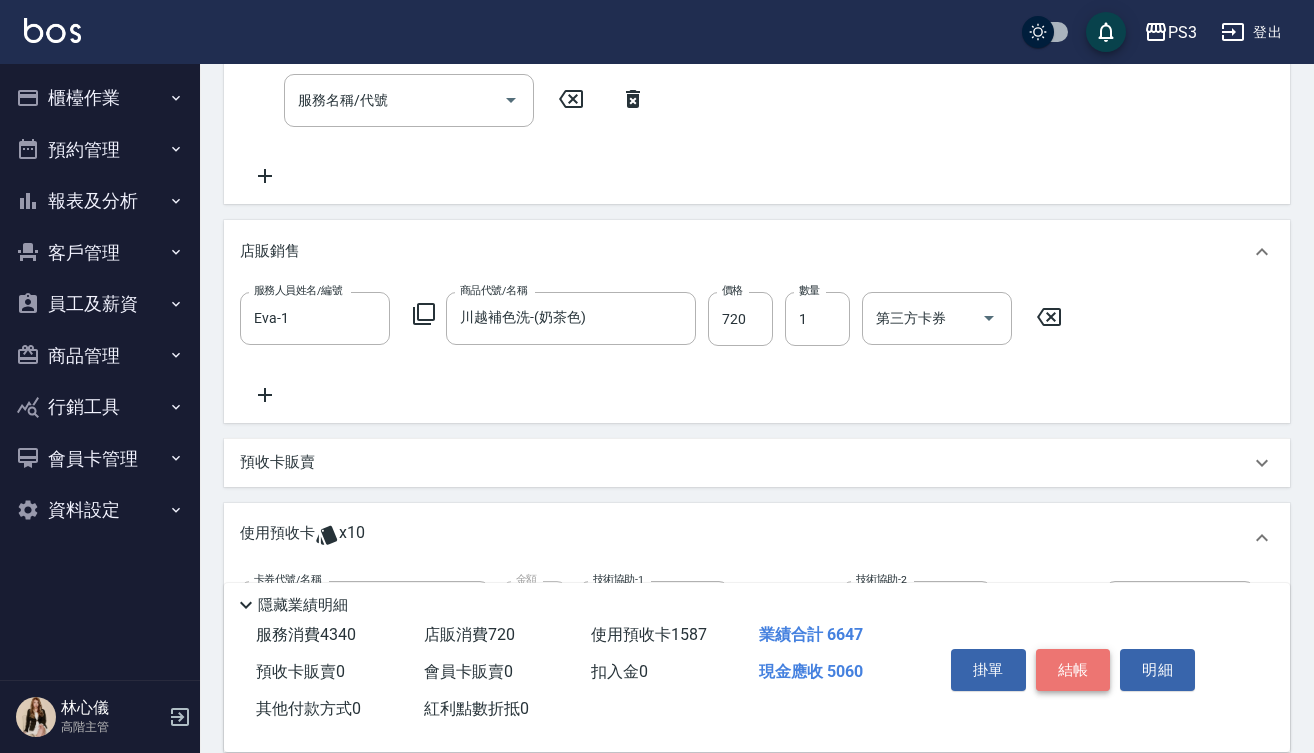click on "結帳" at bounding box center [1073, 670] 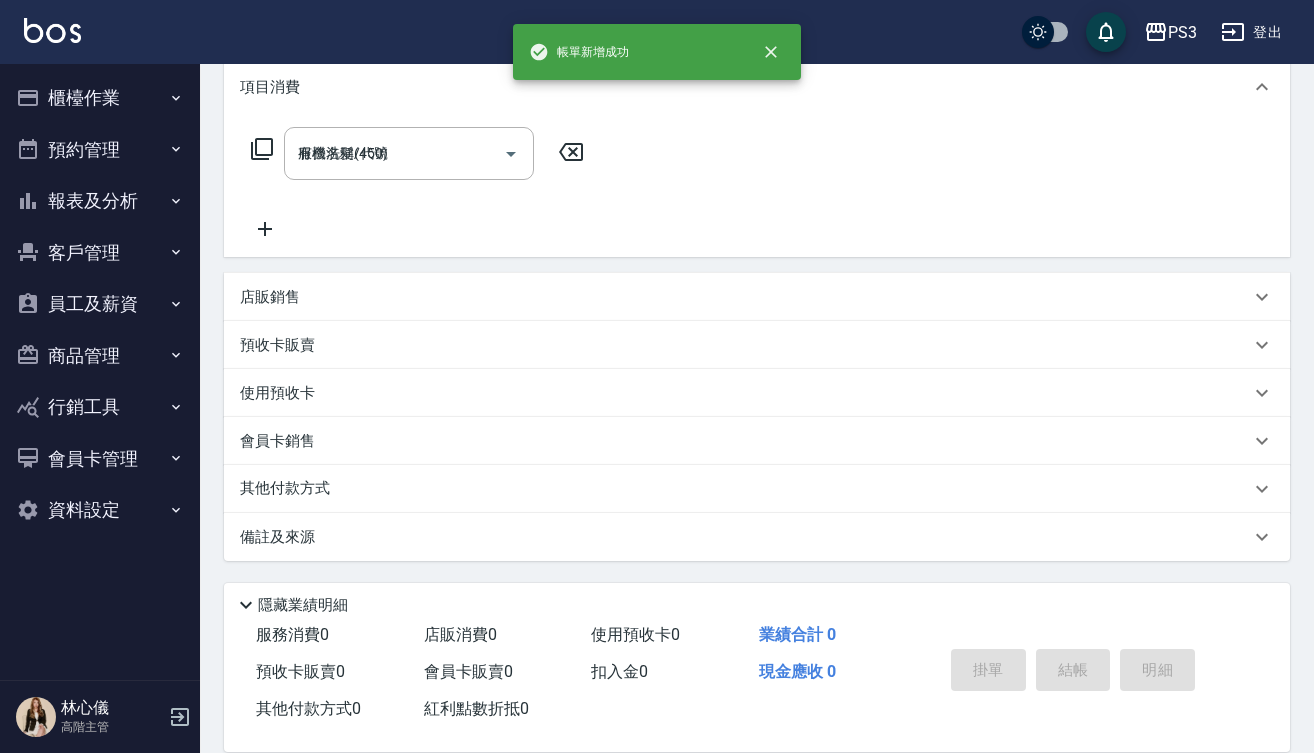 type on "[DATE] [TIME]" 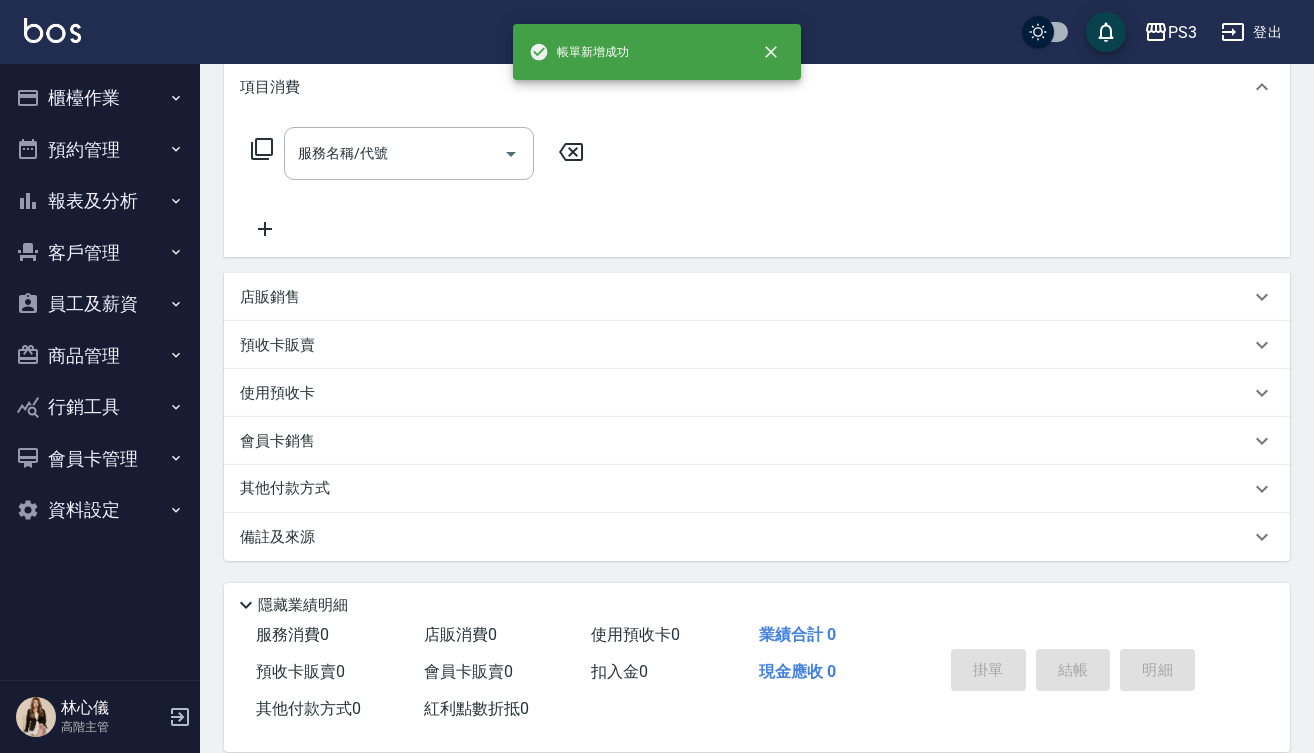 scroll, scrollTop: 0, scrollLeft: 0, axis: both 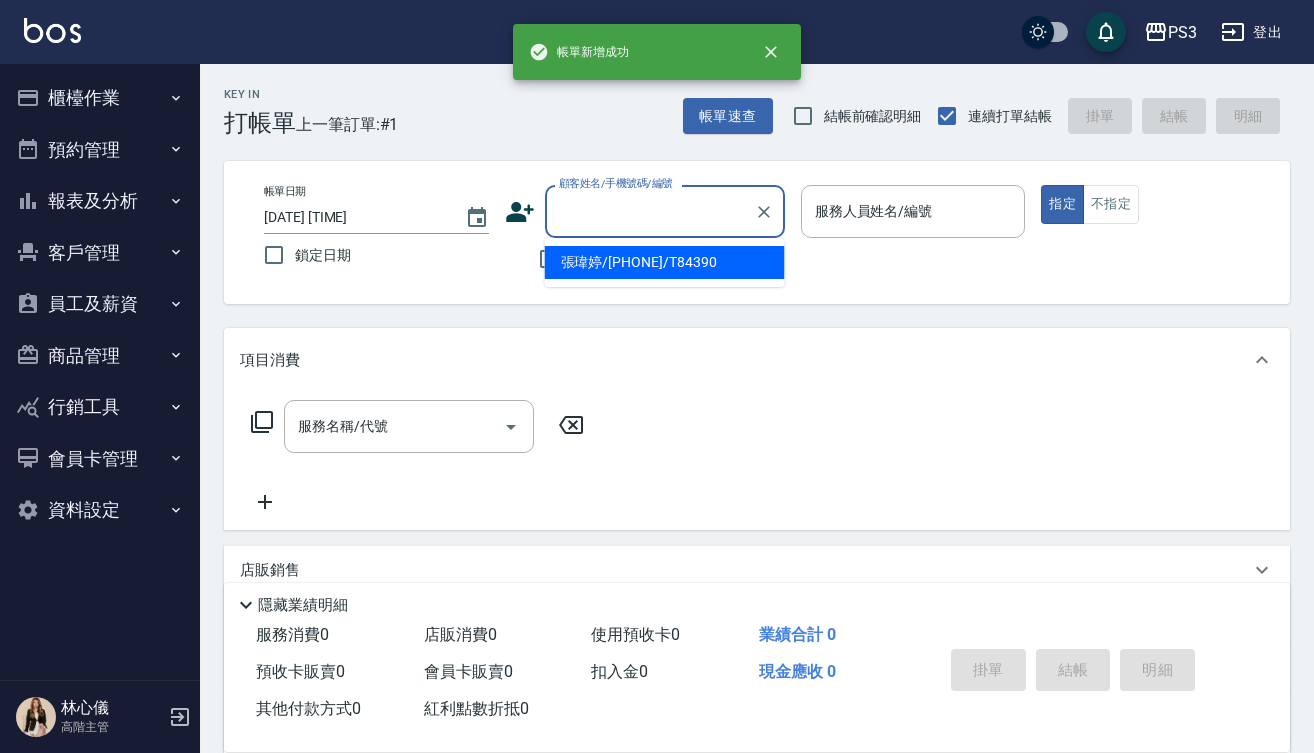 click on "顧客姓名/手機號碼/編號" at bounding box center [650, 211] 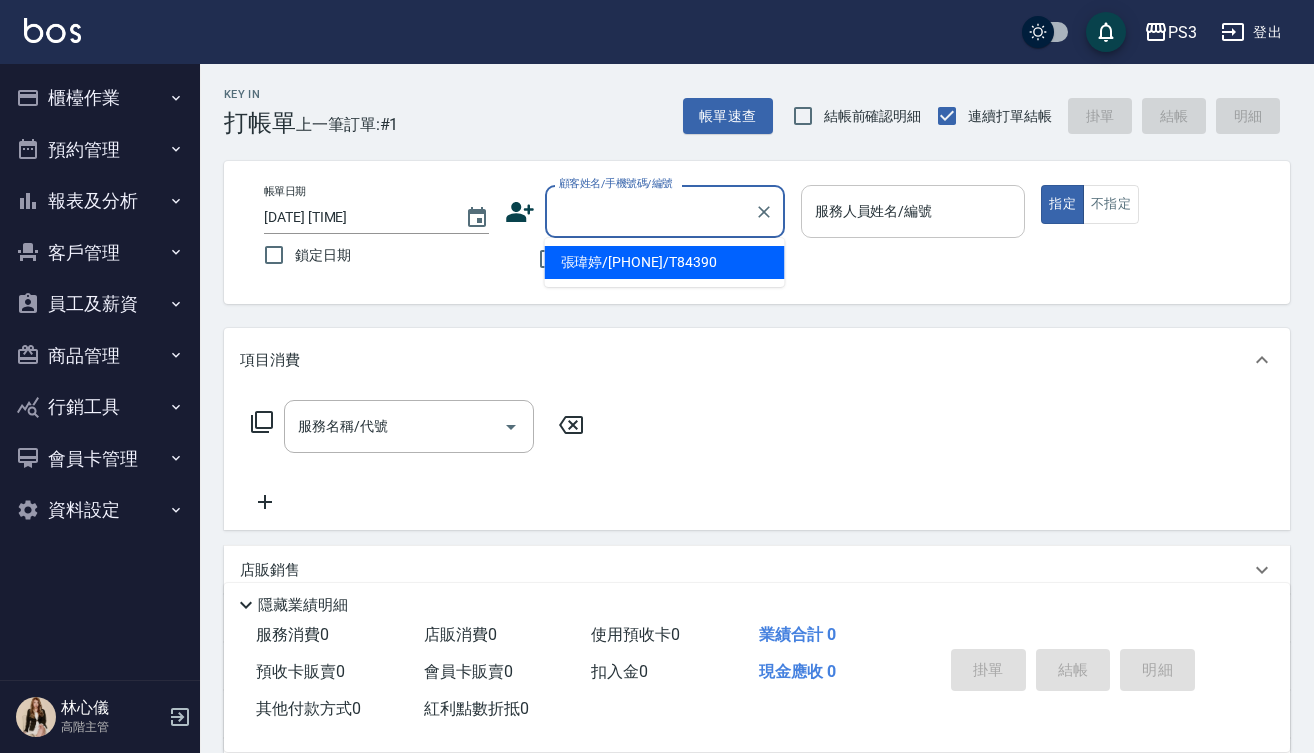 click on "服務人員姓名/編號" at bounding box center (913, 211) 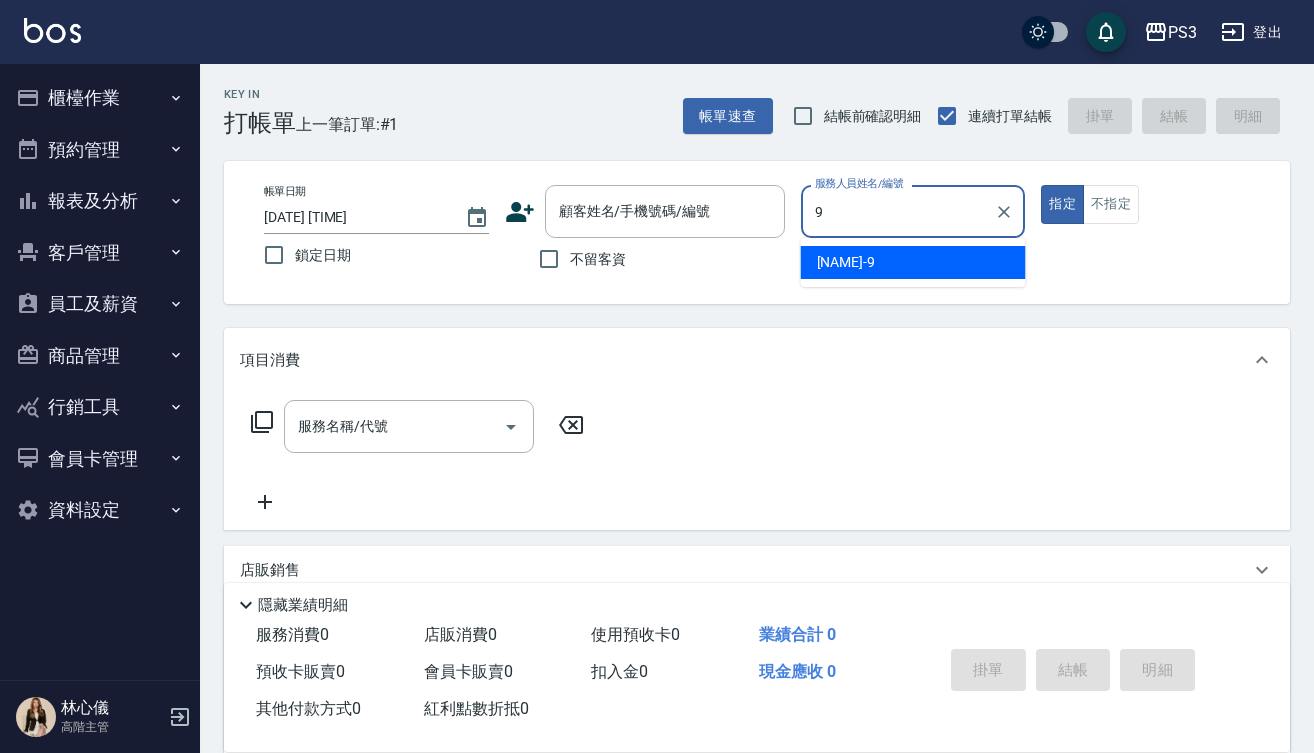 type on "[LAST]-[NUMBER]" 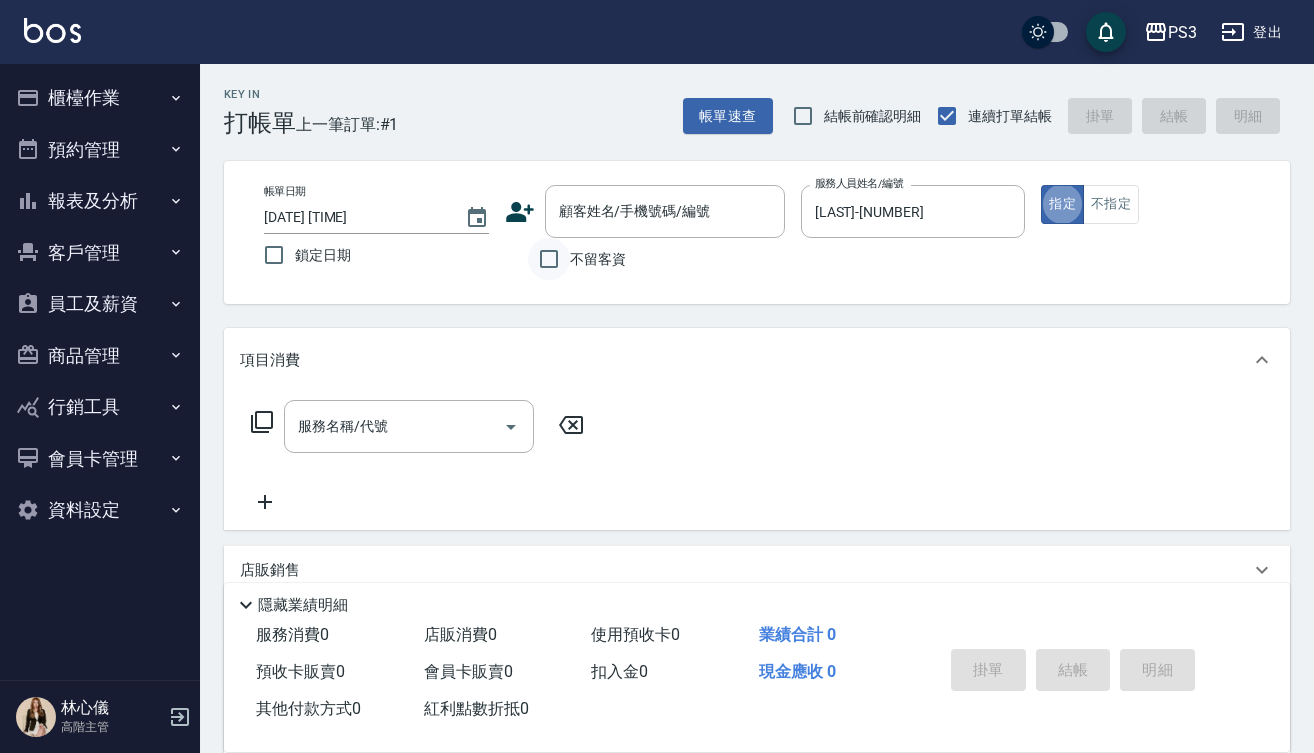 click on "不留客資" at bounding box center (549, 259) 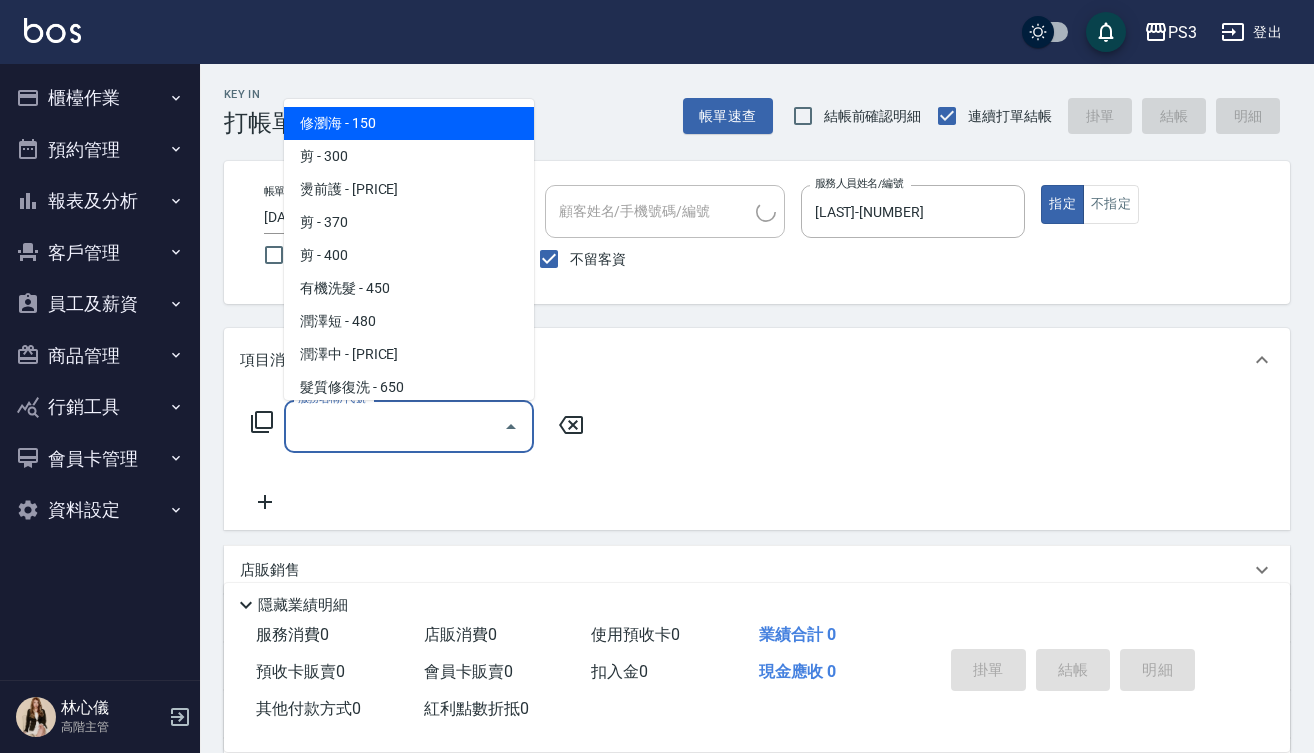 click on "服務名稱/代號" at bounding box center (394, 426) 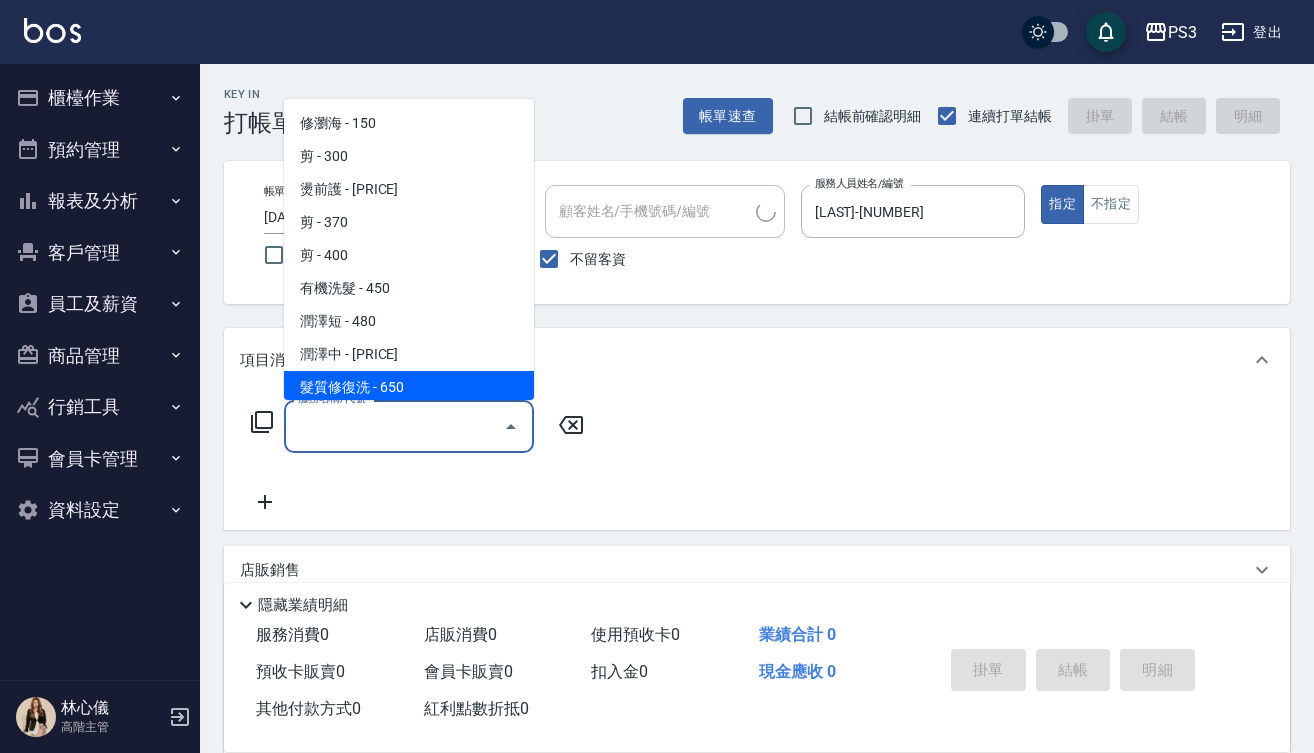 type on "4" 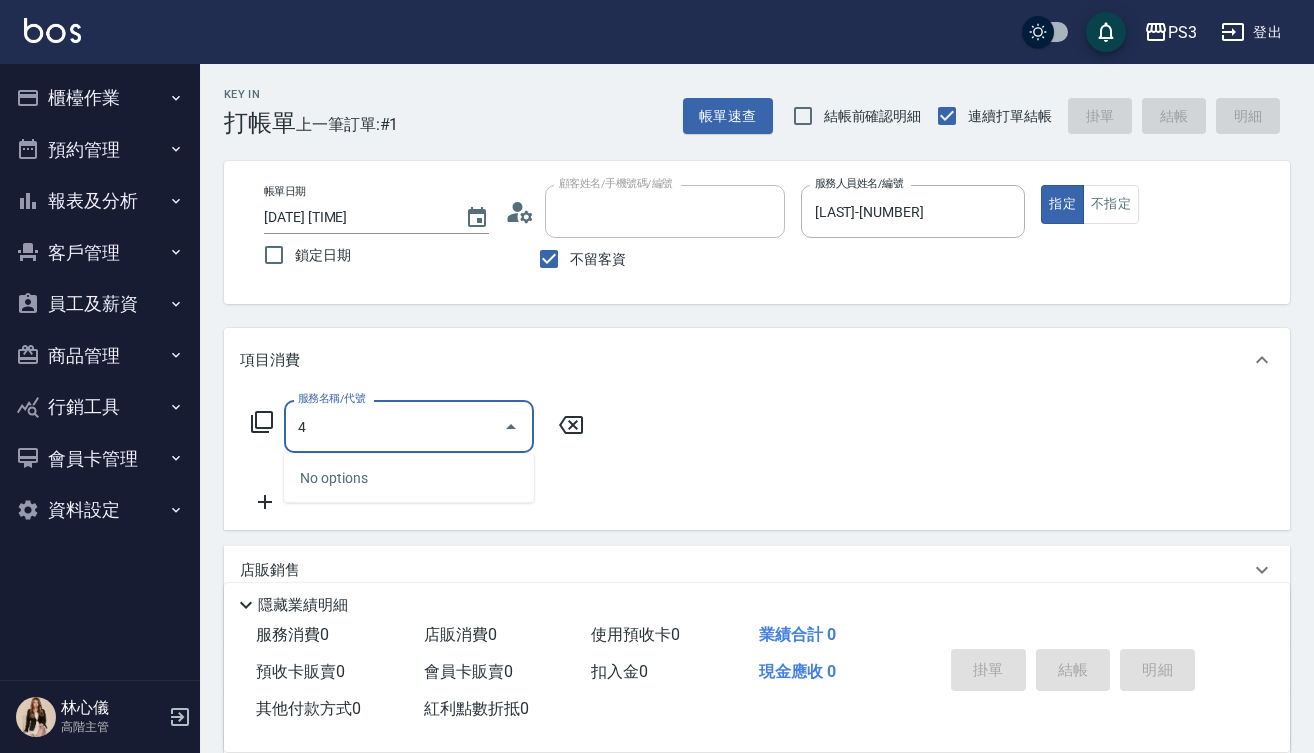 type on "[NAME]/[PHONE]/" 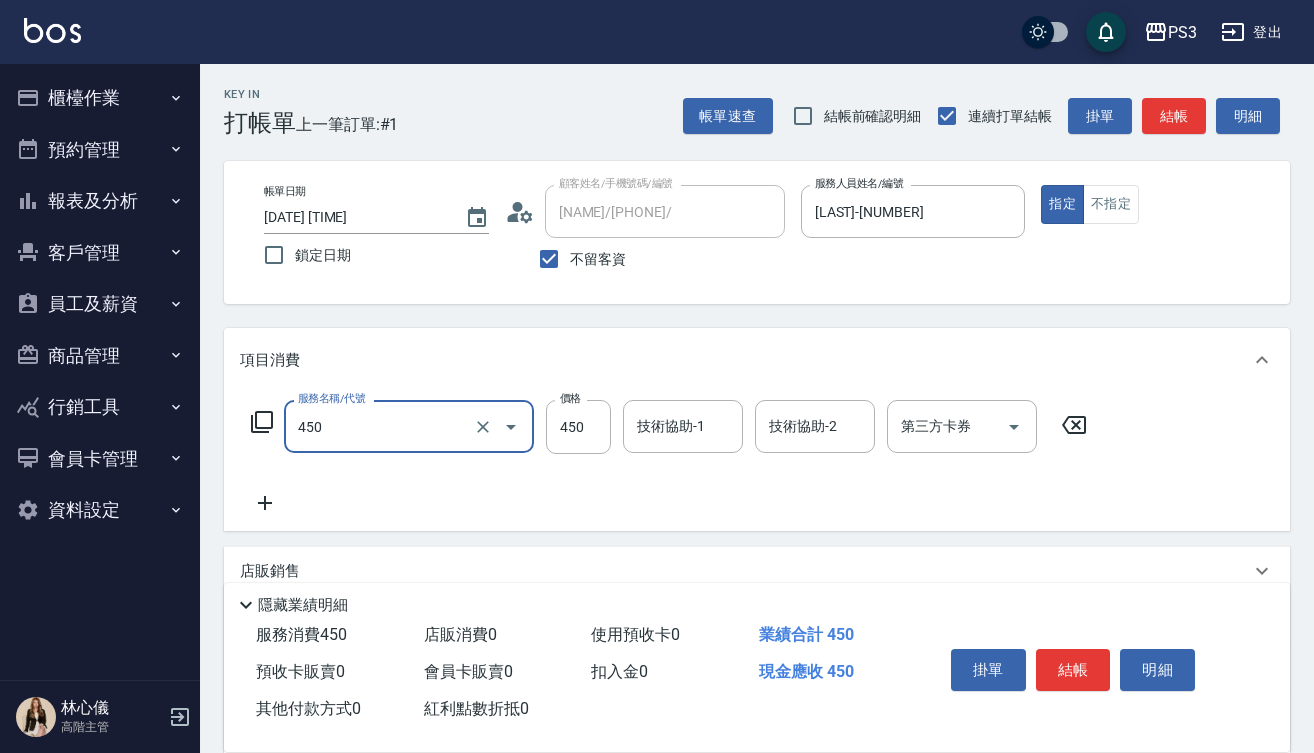 type on "有機洗髮(450)" 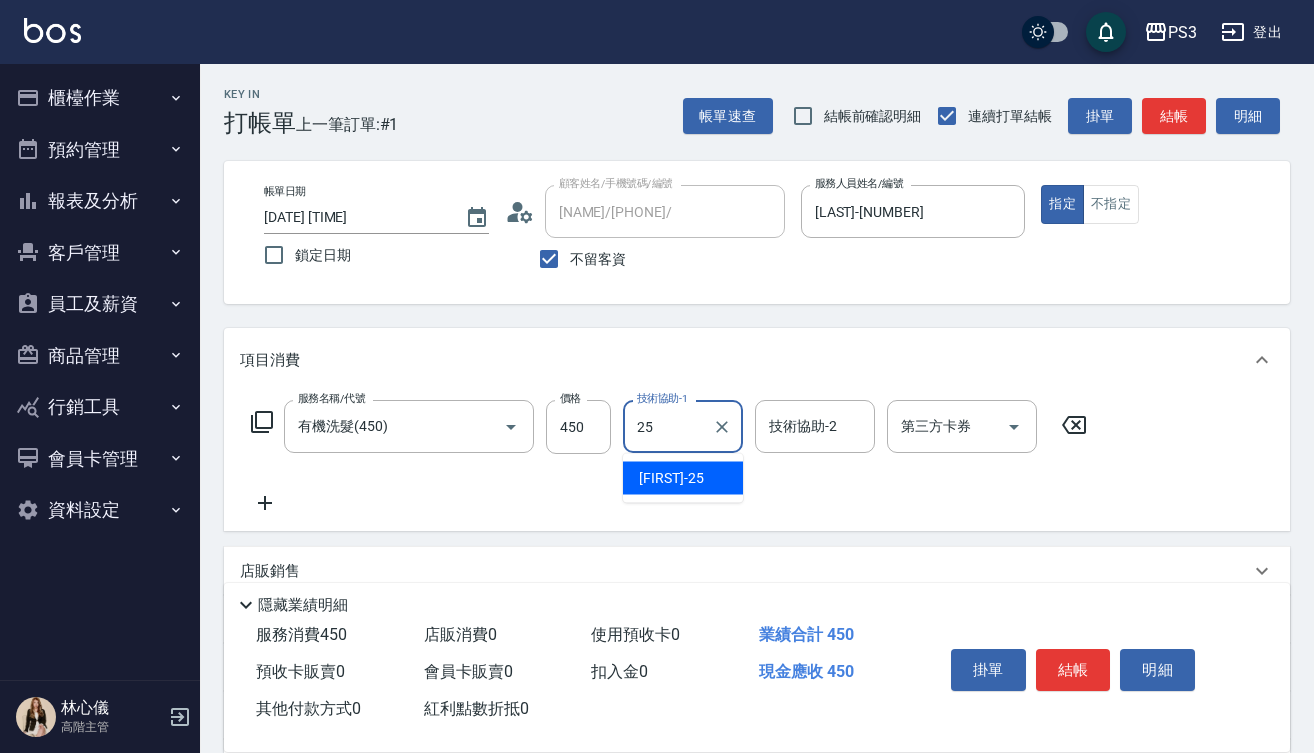 type on "[FIRST]-[NUMBER]" 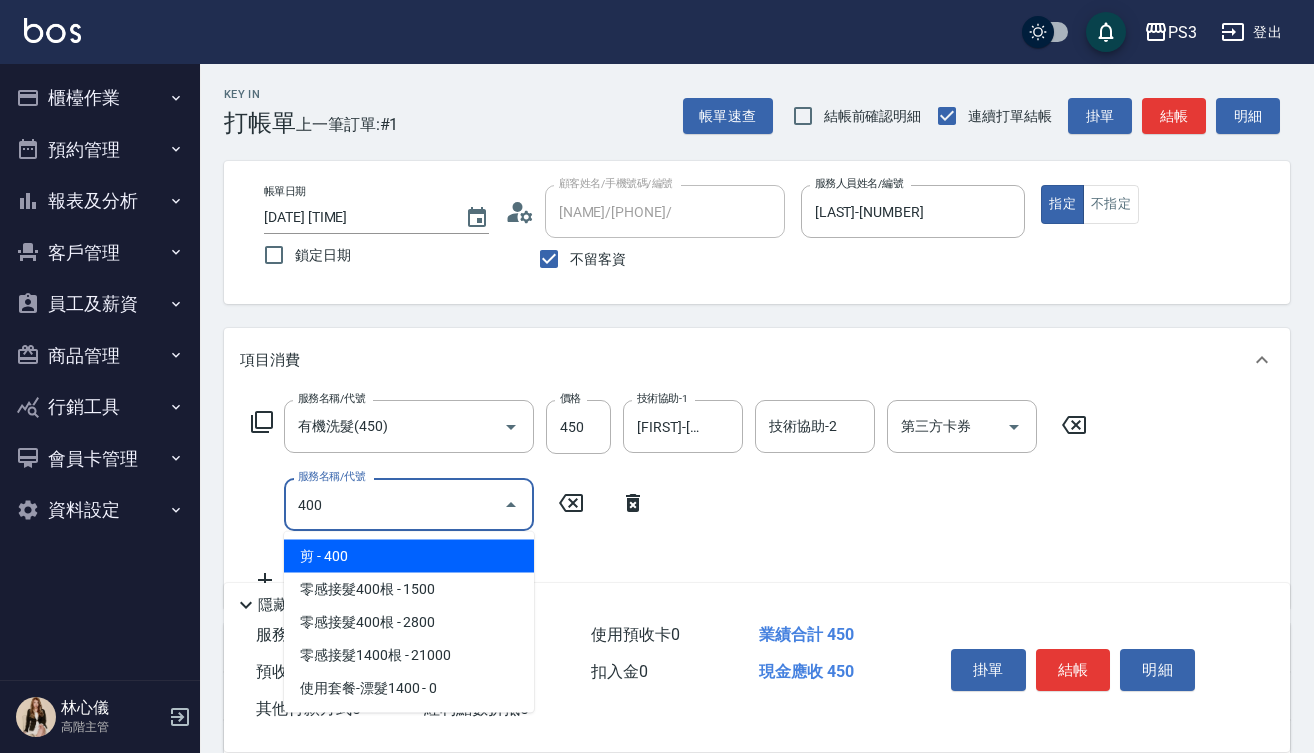 type on "剪(400)" 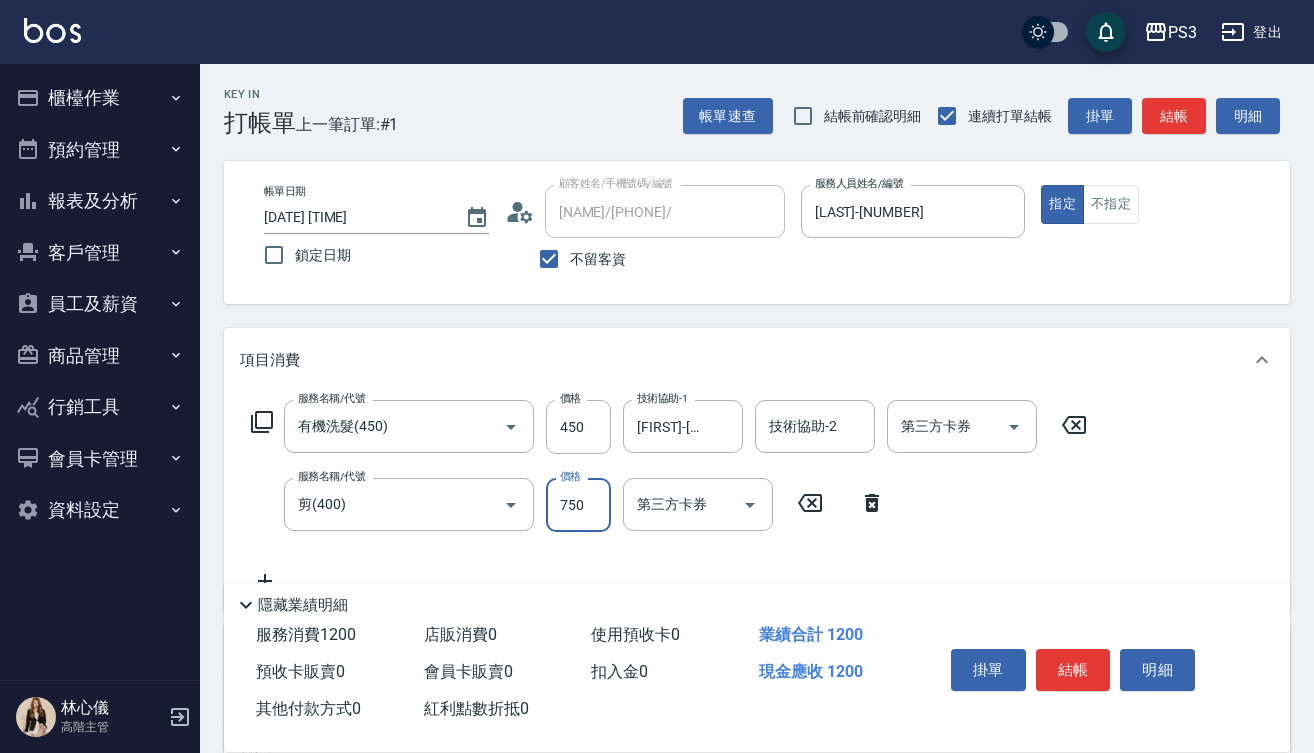 type on "750" 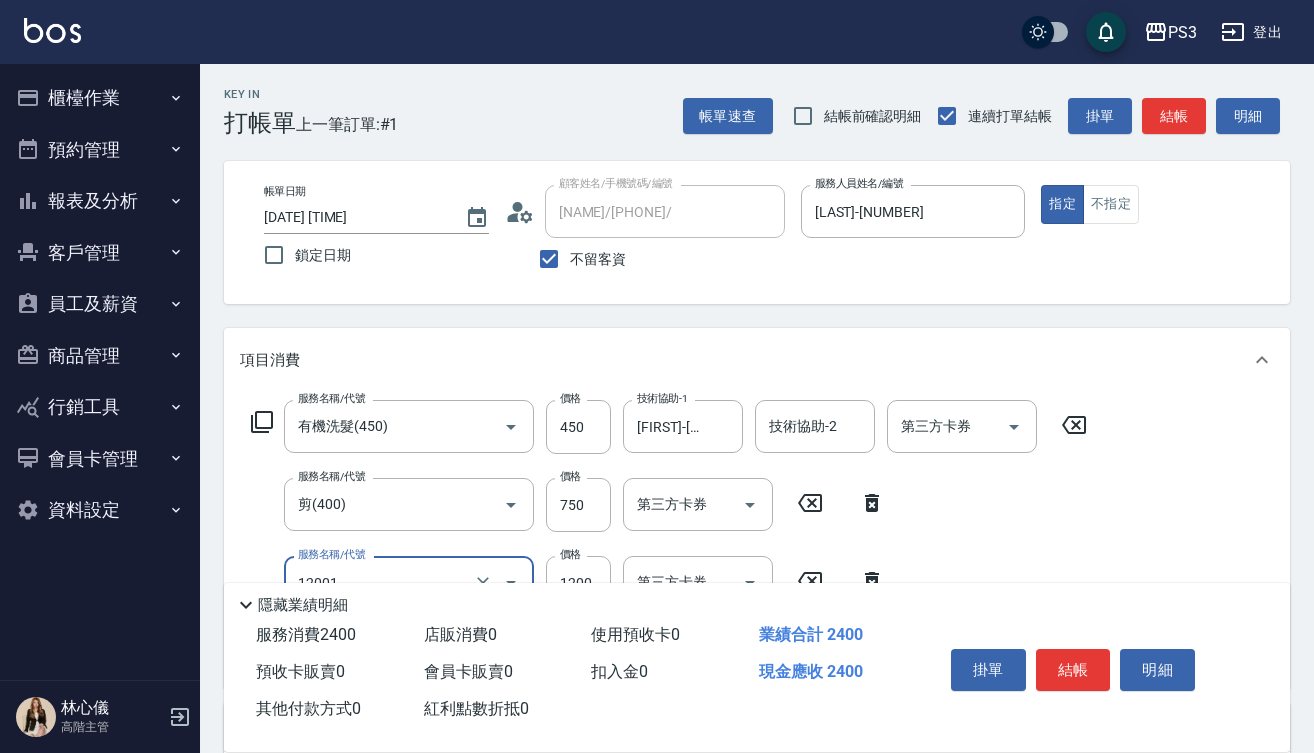 type on "燙s([NUMBER])" 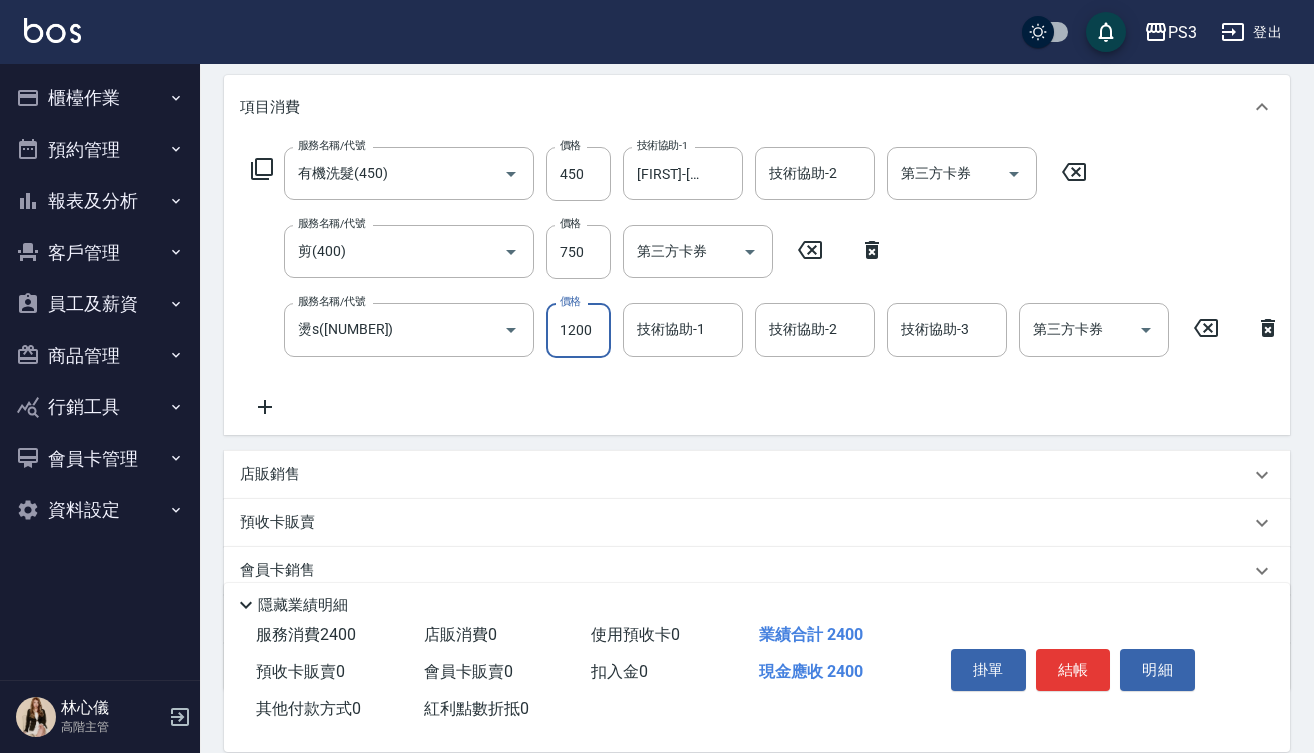 scroll, scrollTop: 254, scrollLeft: 0, axis: vertical 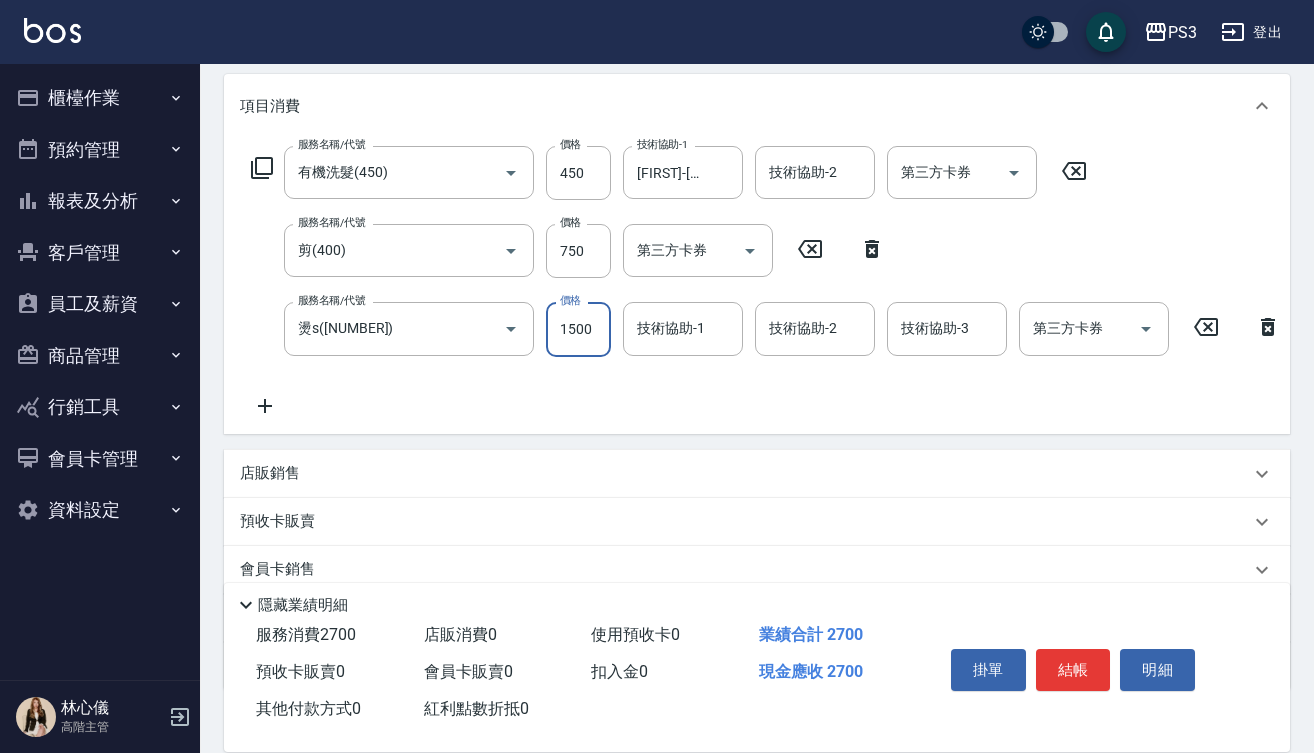 type on "1500" 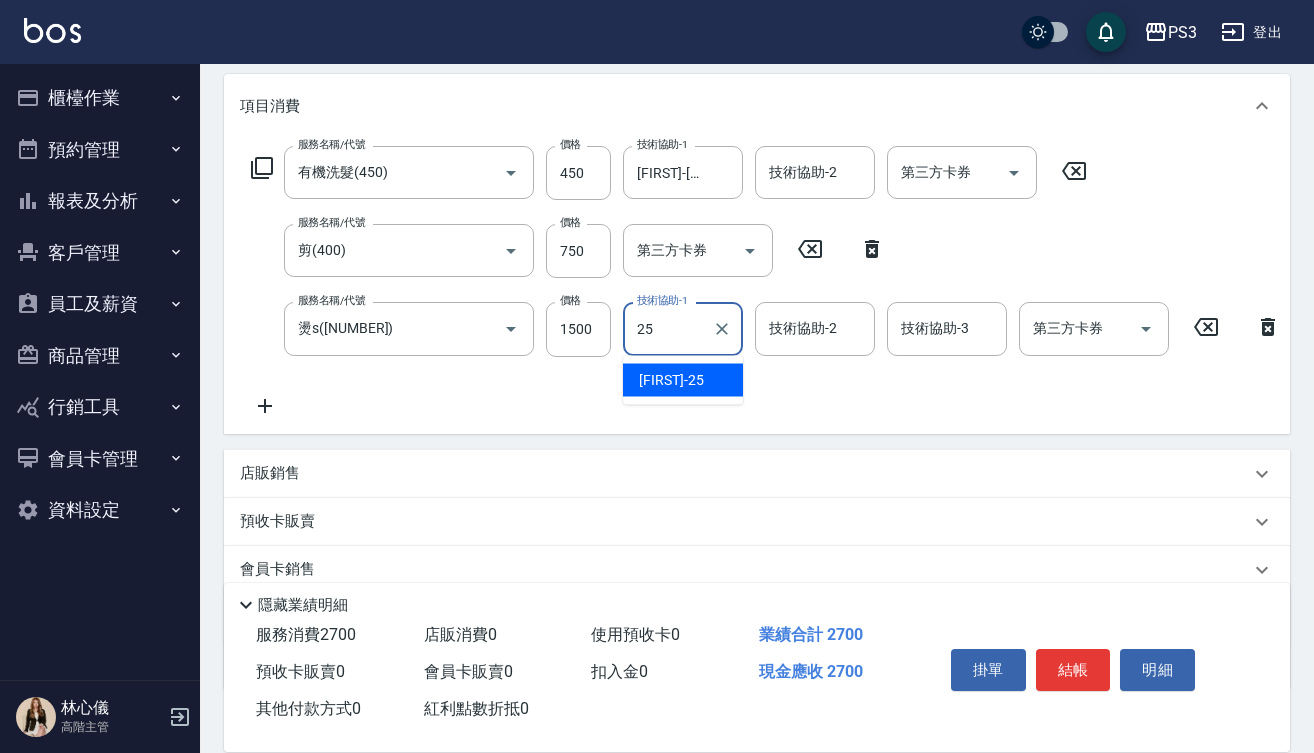 type on "[FIRST]-[NUMBER]" 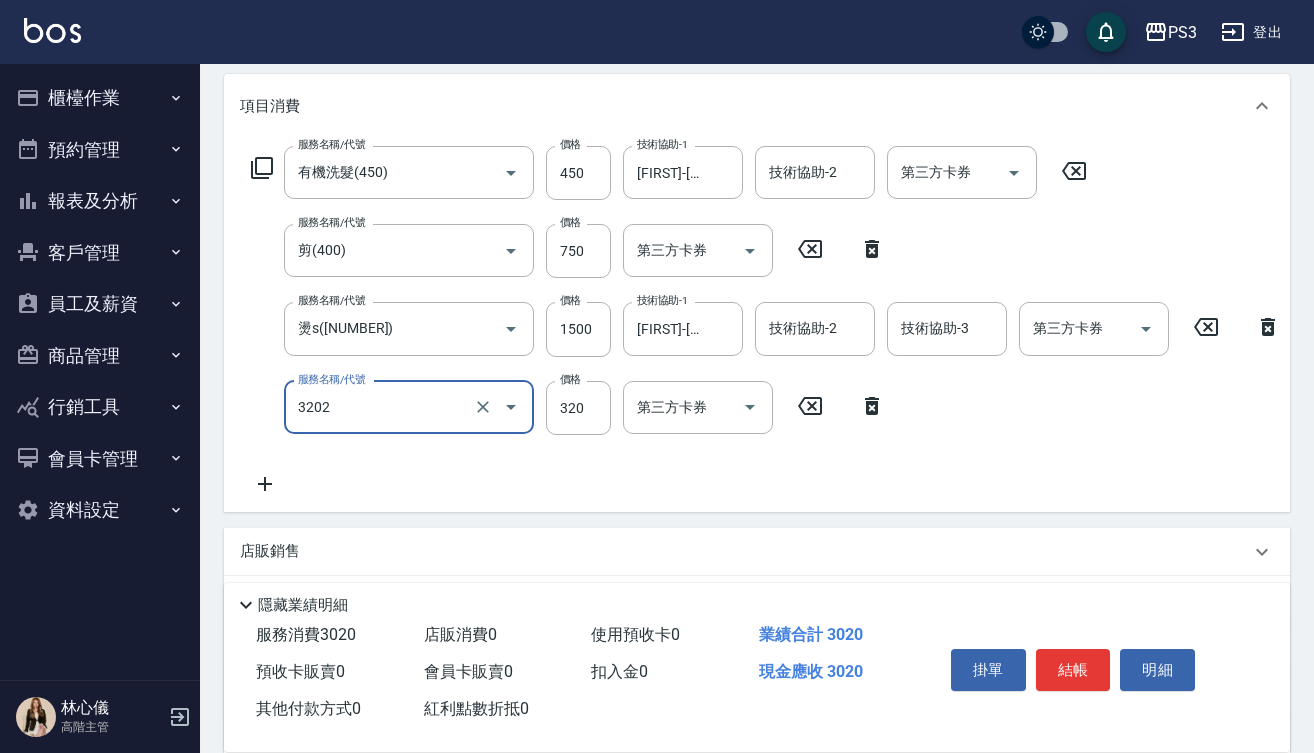 type on "頭皮隔離([NUMBER])" 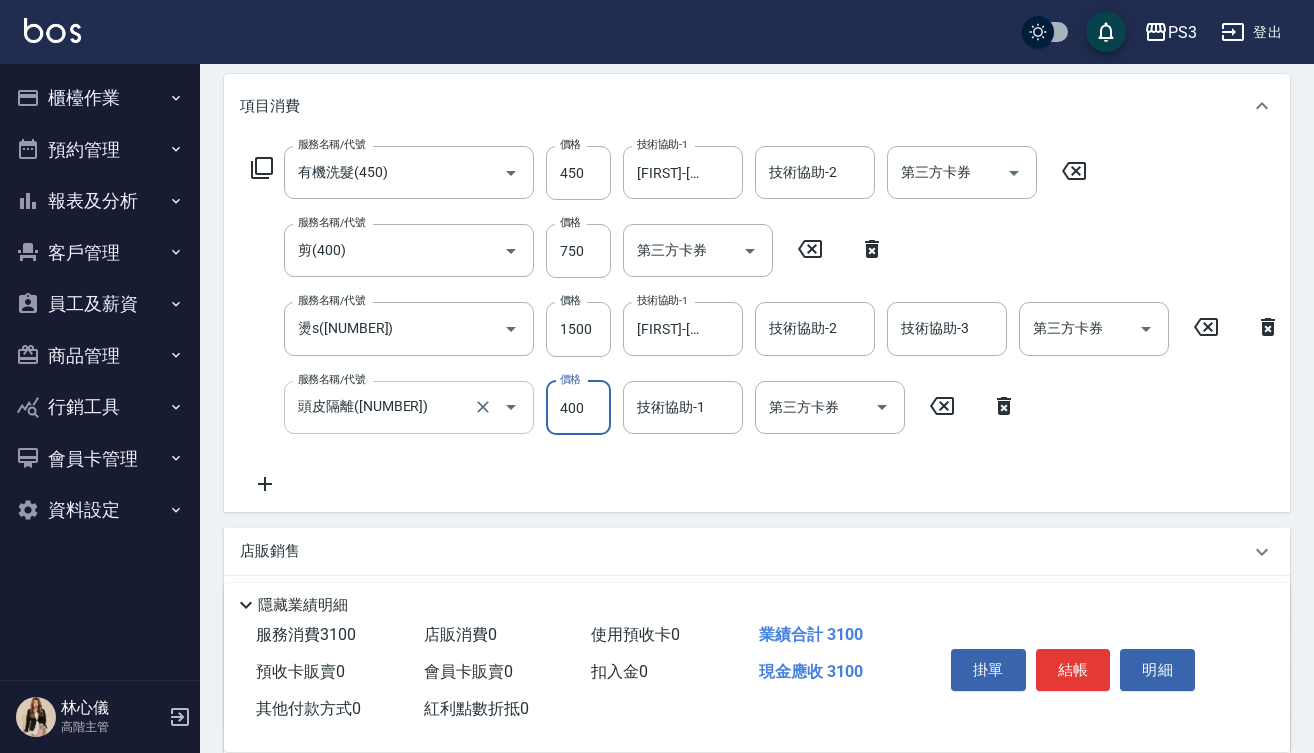 type on "400" 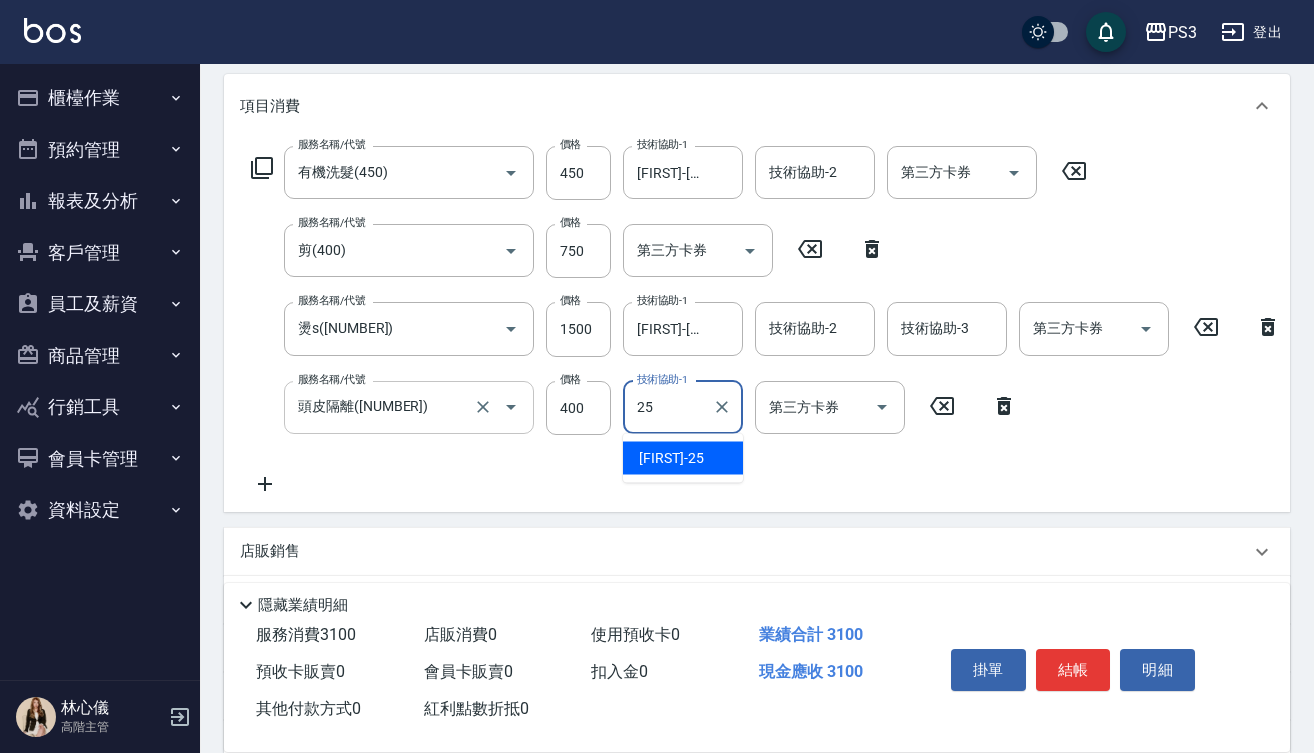 type on "[FIRST]-[NUMBER]" 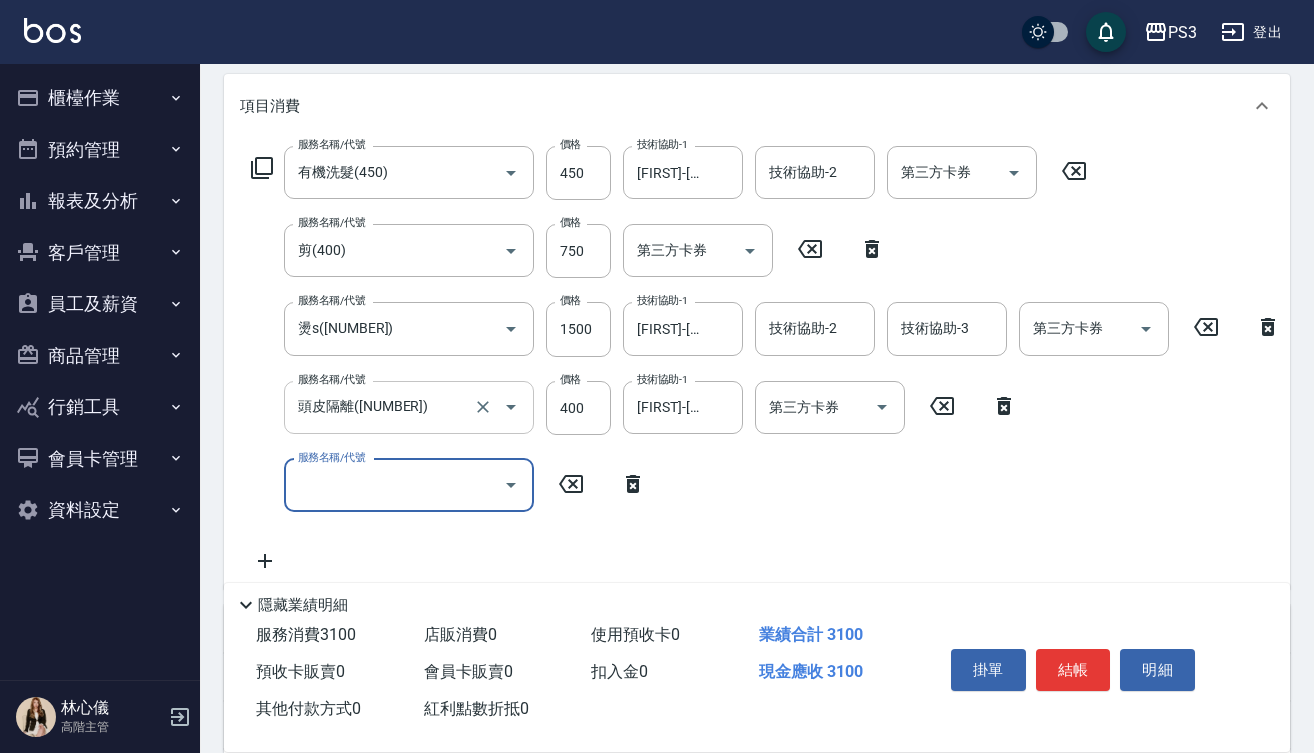 type on "6" 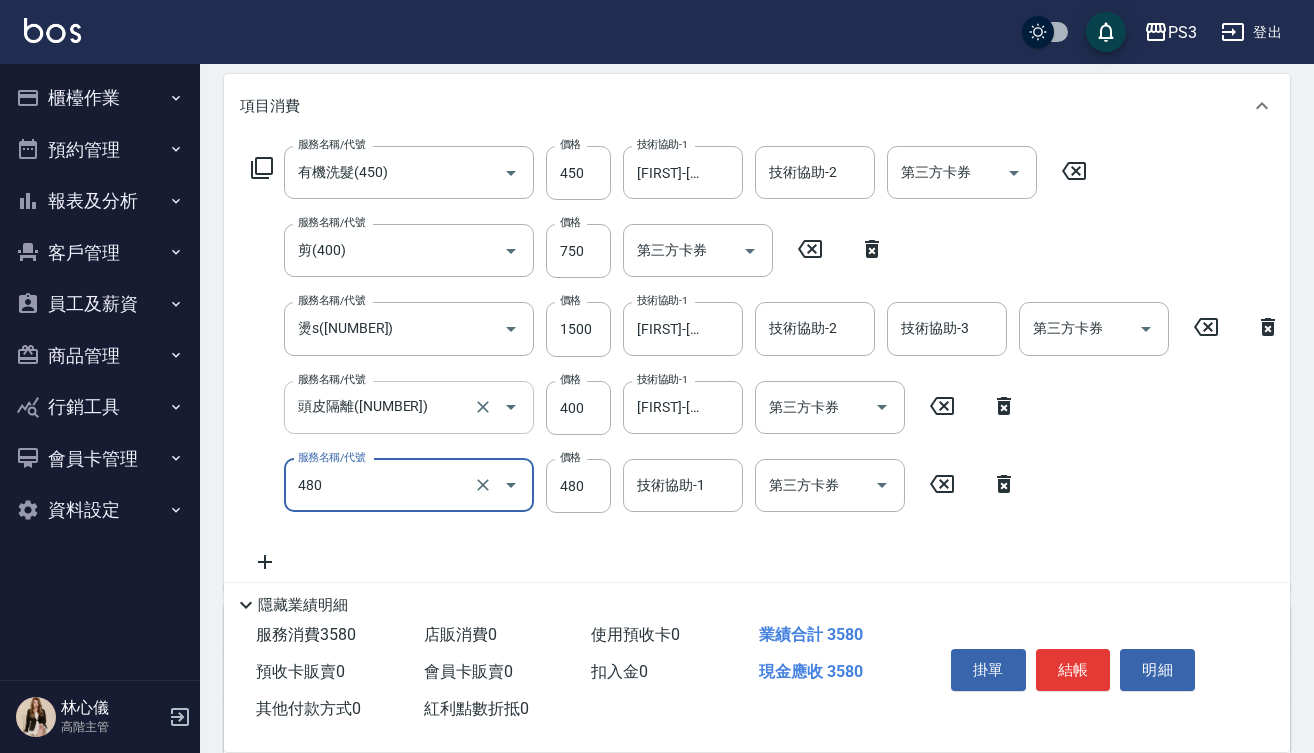 type on "潤澤短(480)" 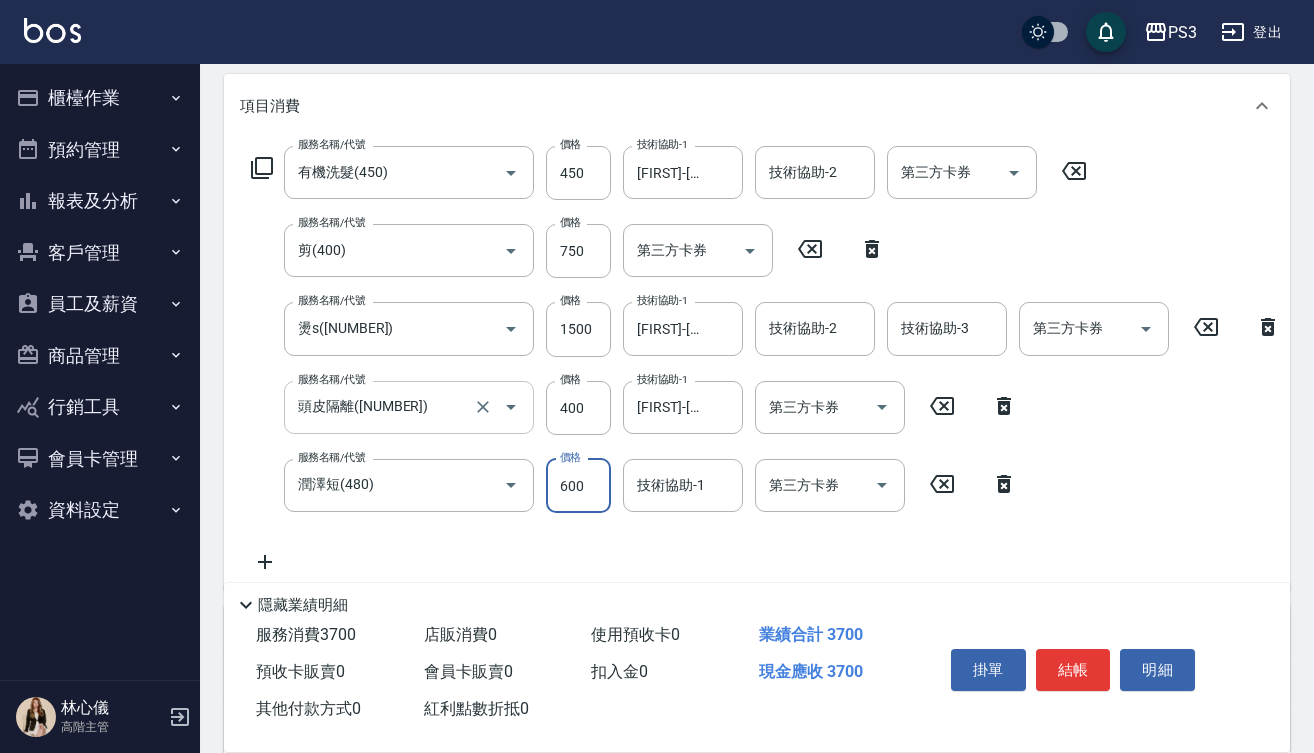 type on "600" 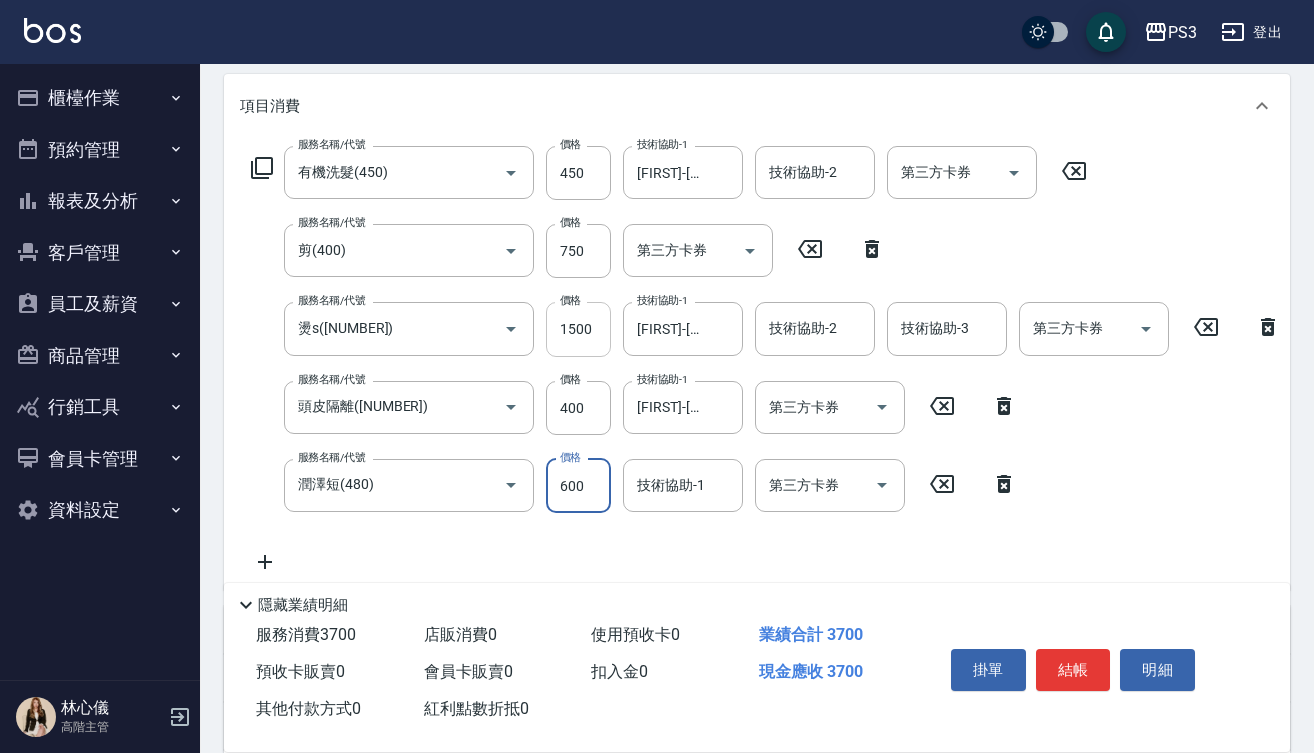 click on "1500" at bounding box center [578, 329] 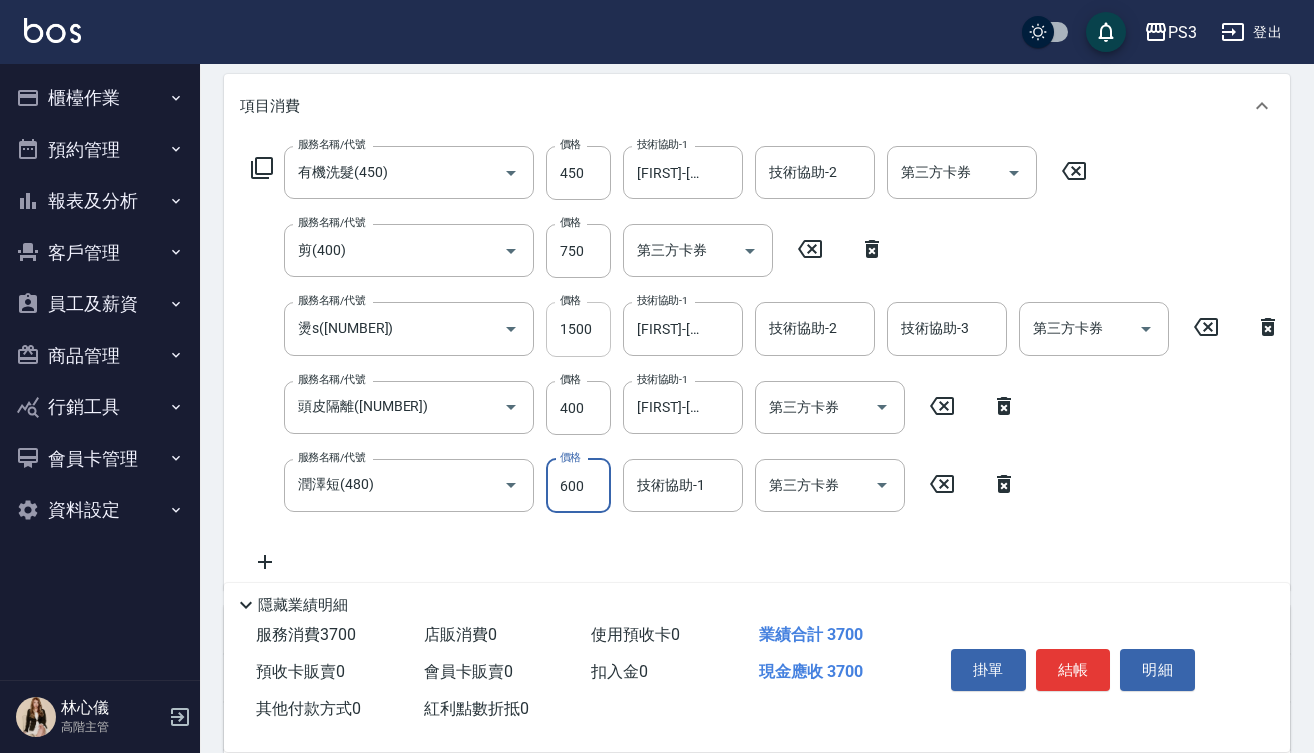 click on "1500" at bounding box center (578, 329) 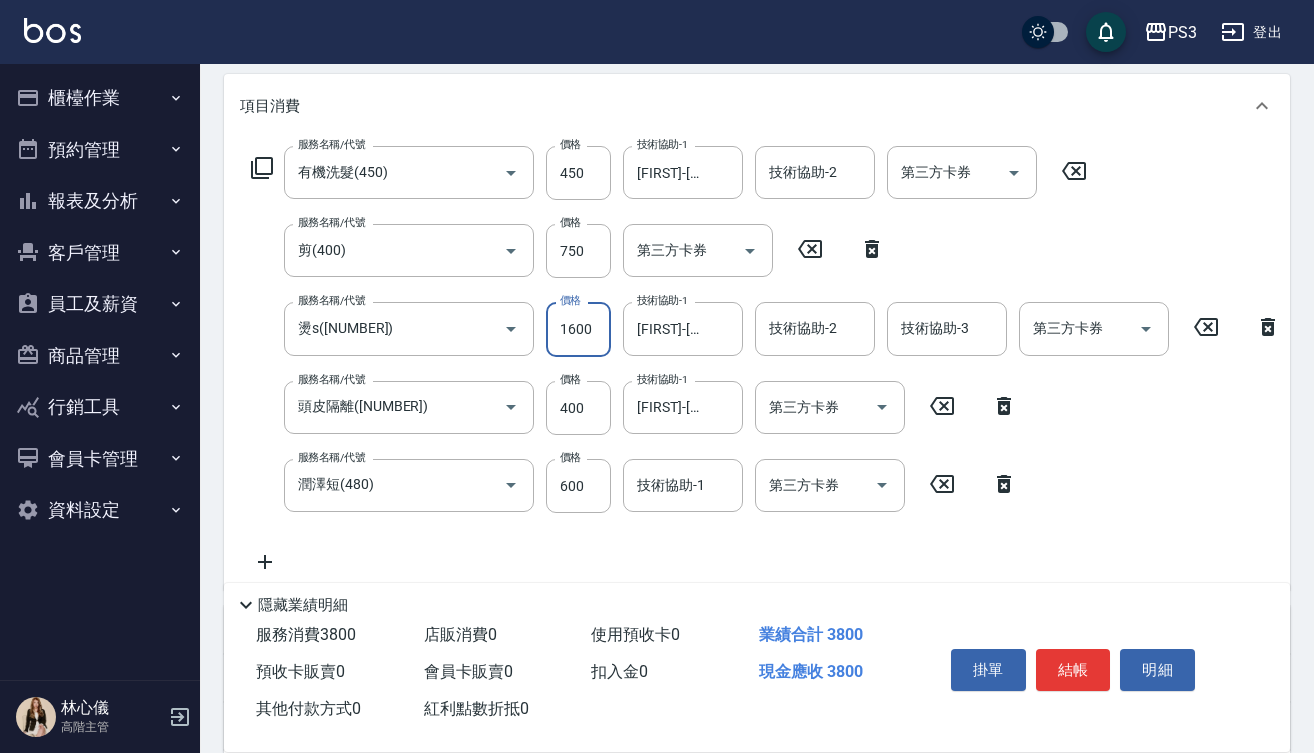 type on "1600" 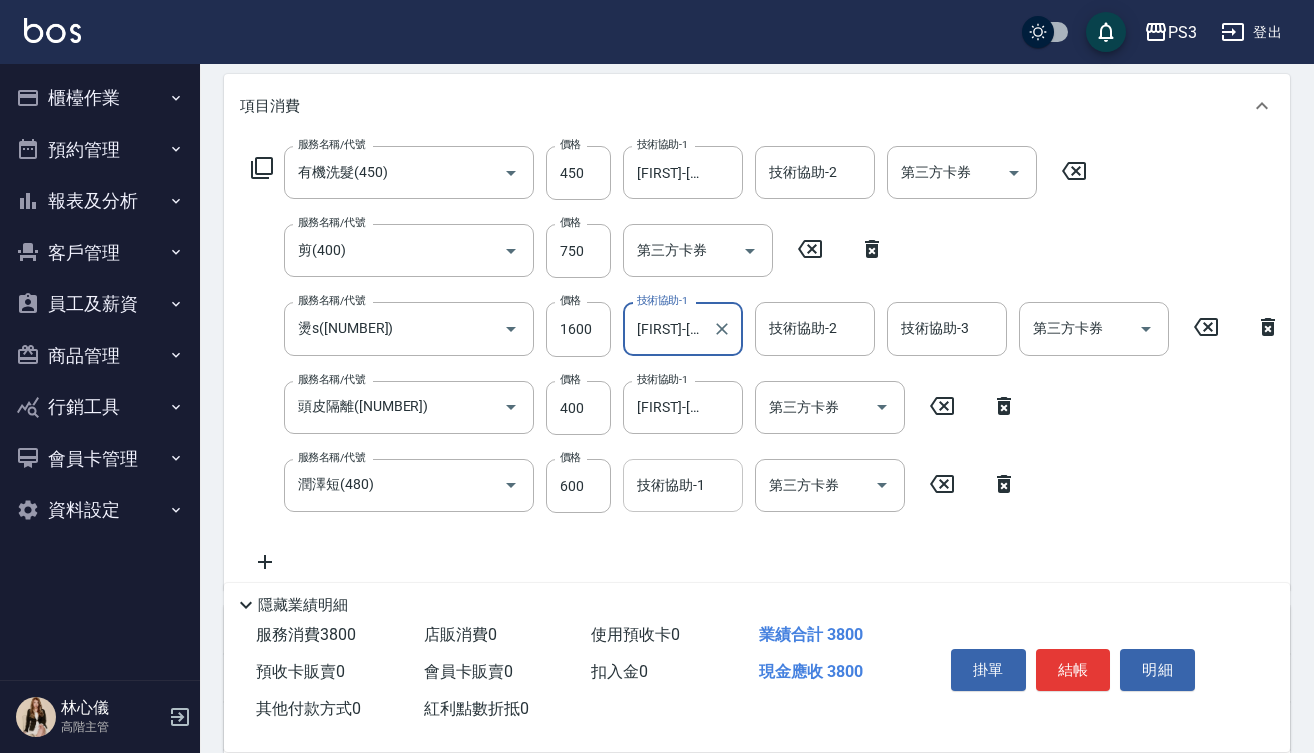 click on "技術協助-1" at bounding box center (683, 485) 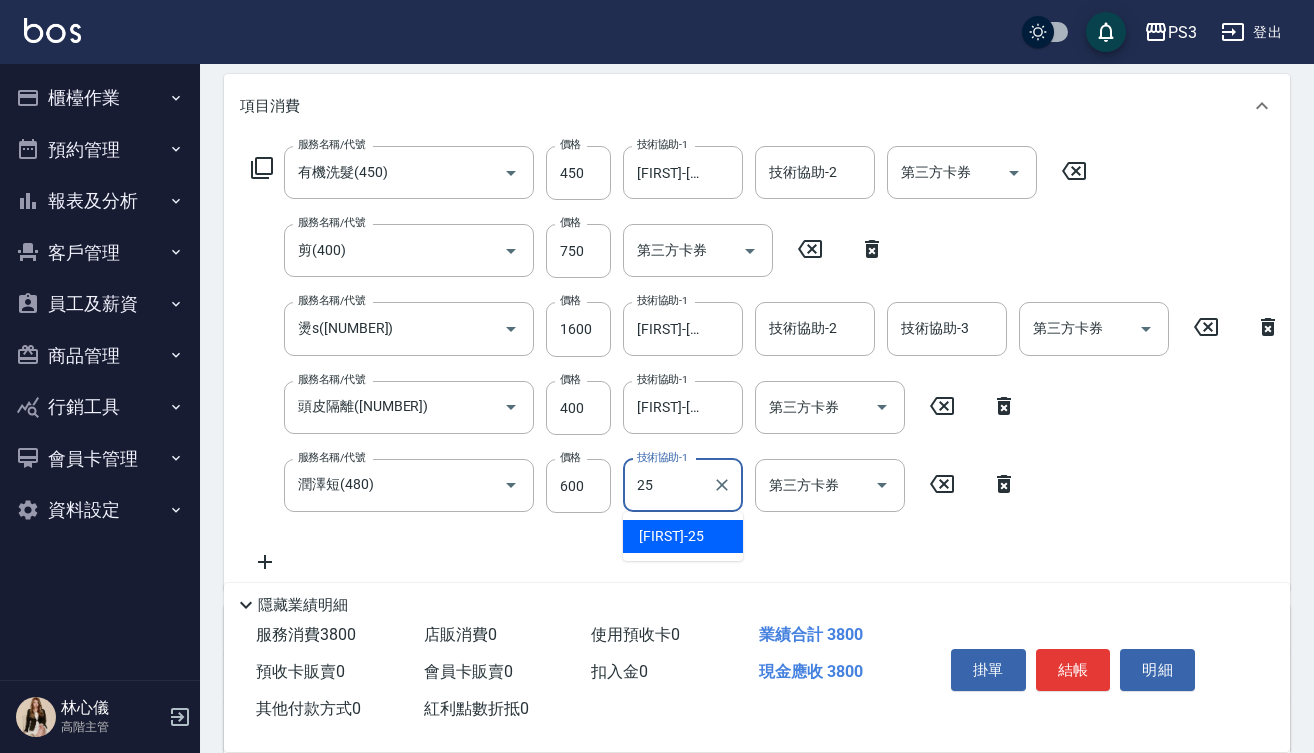 type on "[FIRST]-[NUMBER]" 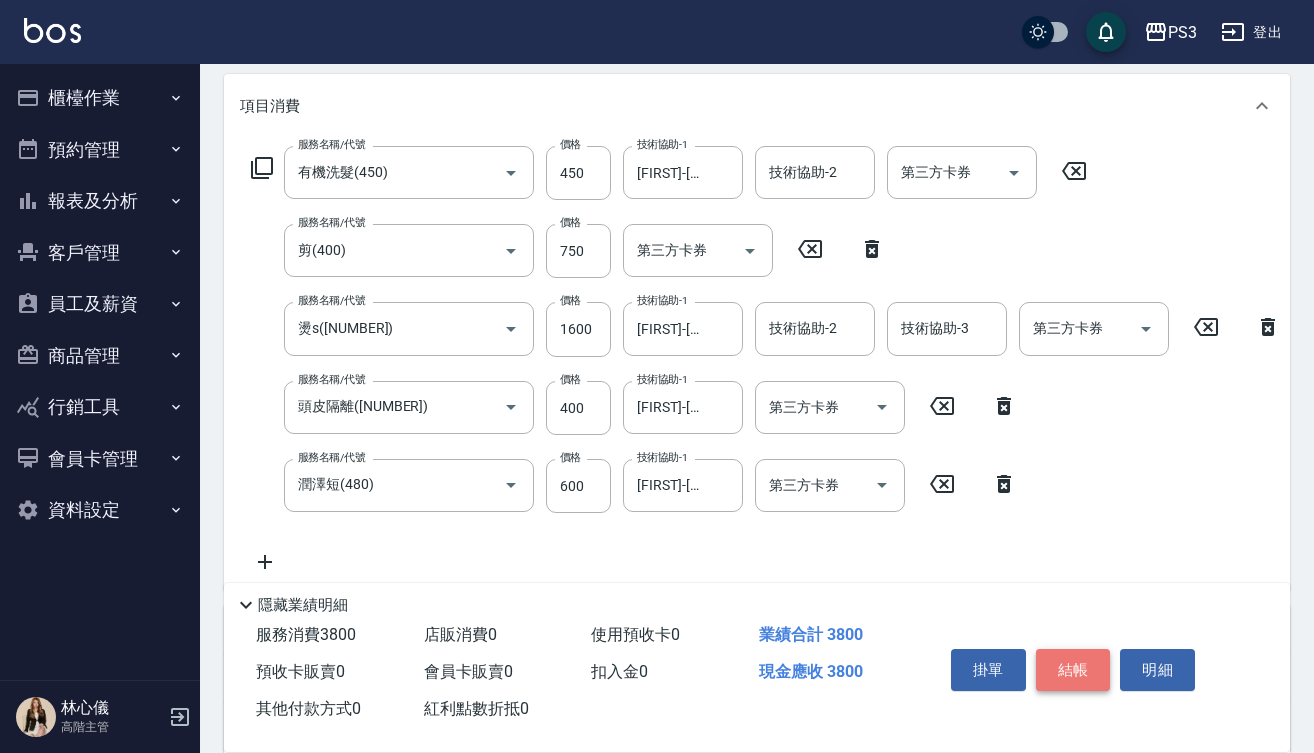 click on "結帳" at bounding box center (1073, 670) 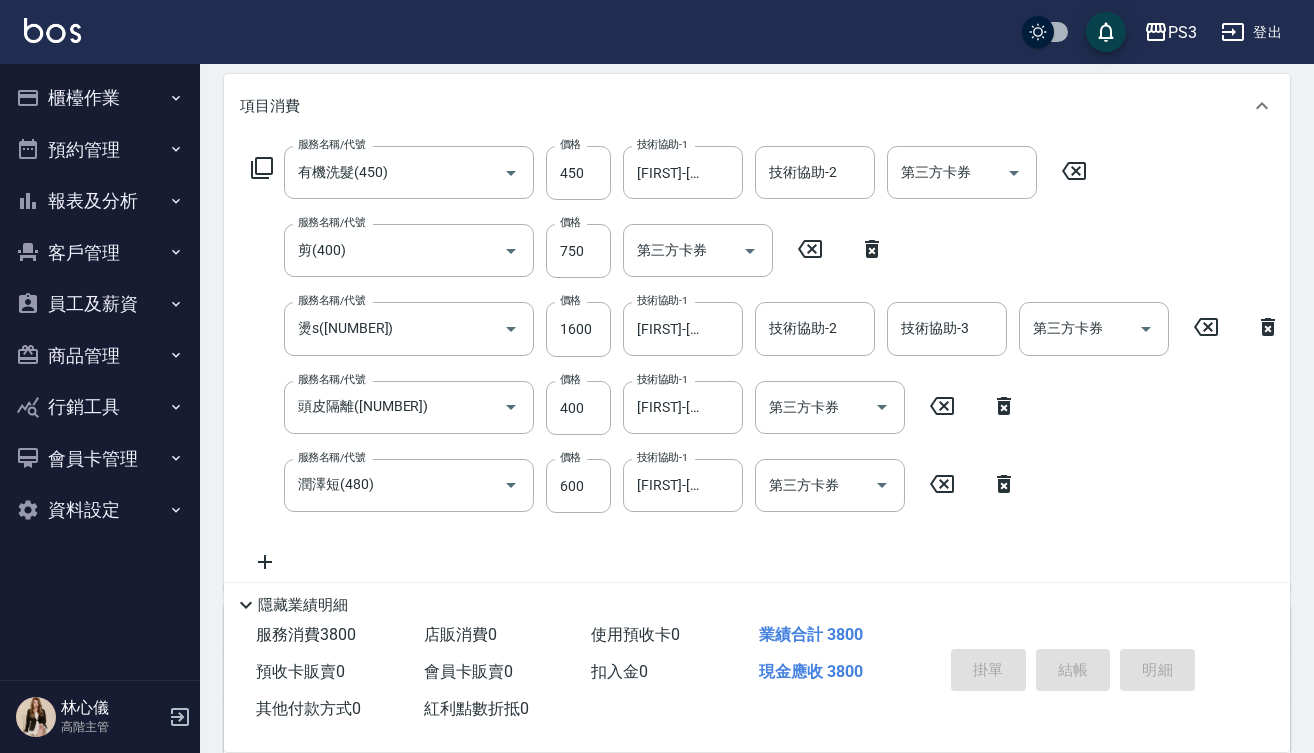 type on "2025/08/03 21:54" 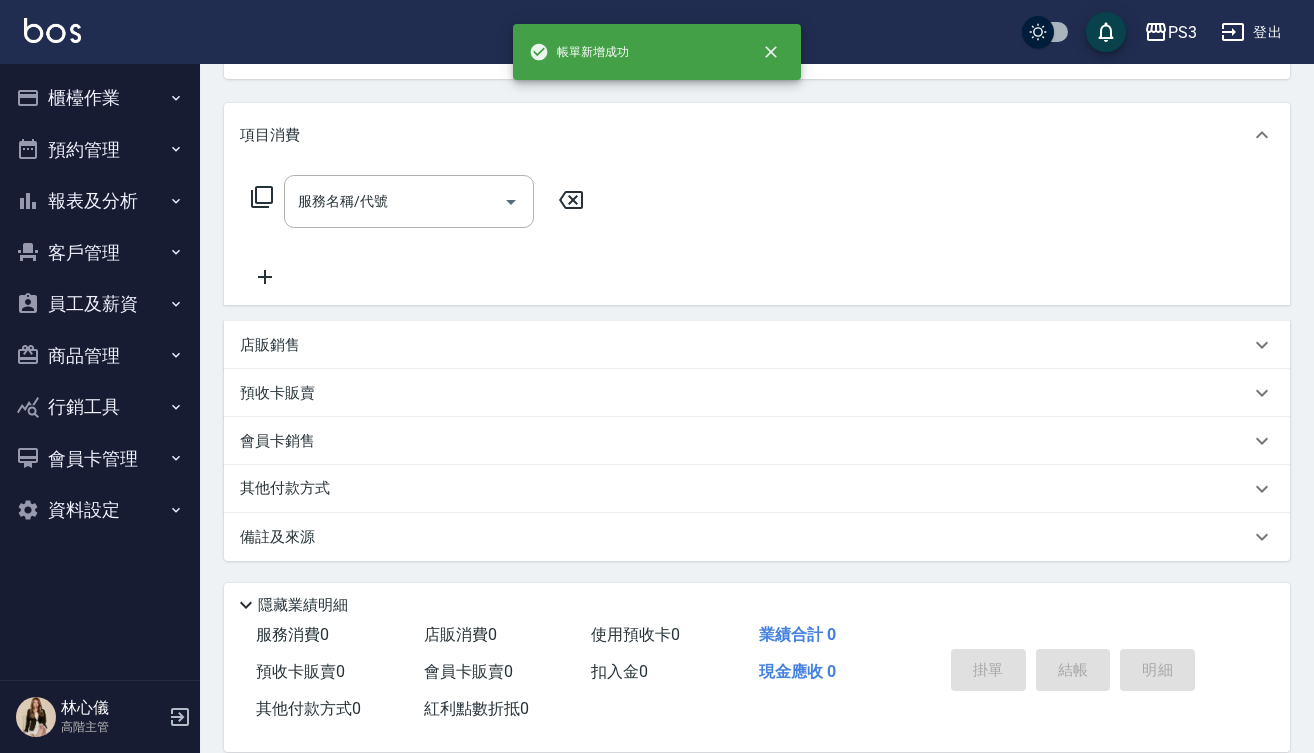 scroll, scrollTop: 0, scrollLeft: 0, axis: both 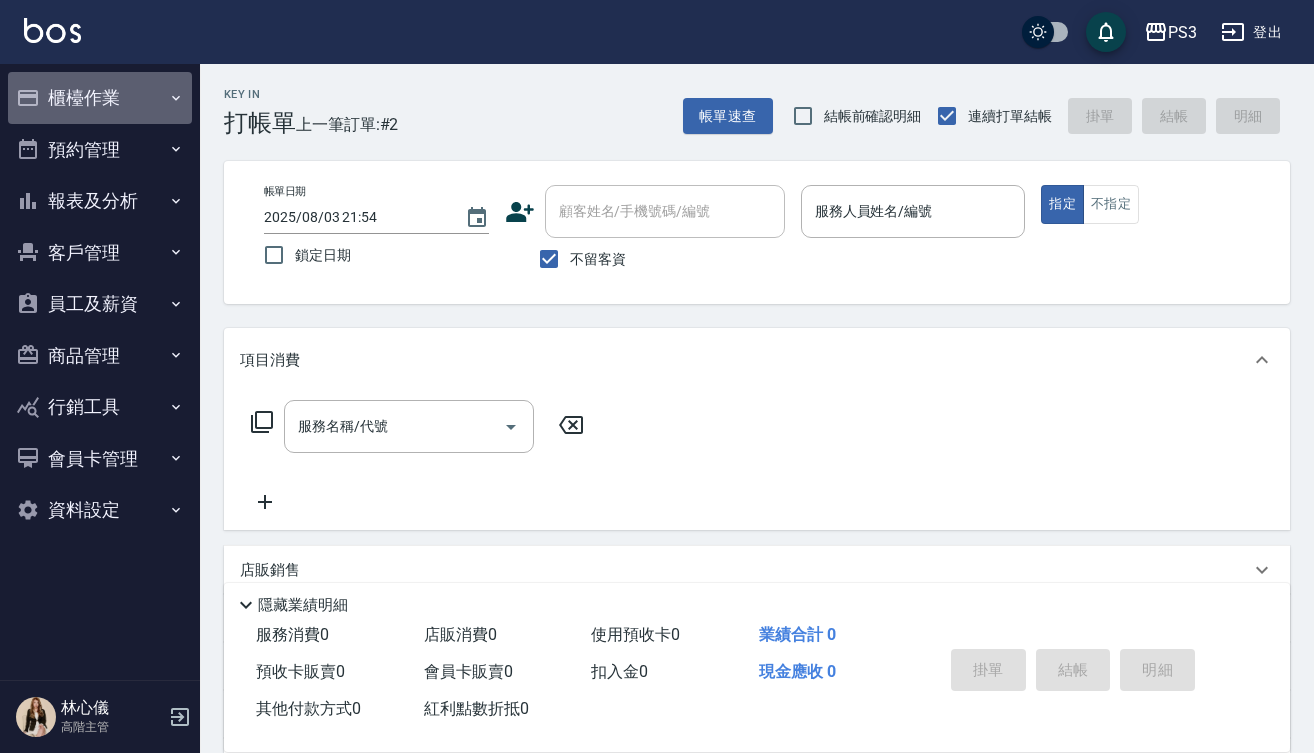 click on "櫃檯作業" at bounding box center [100, 98] 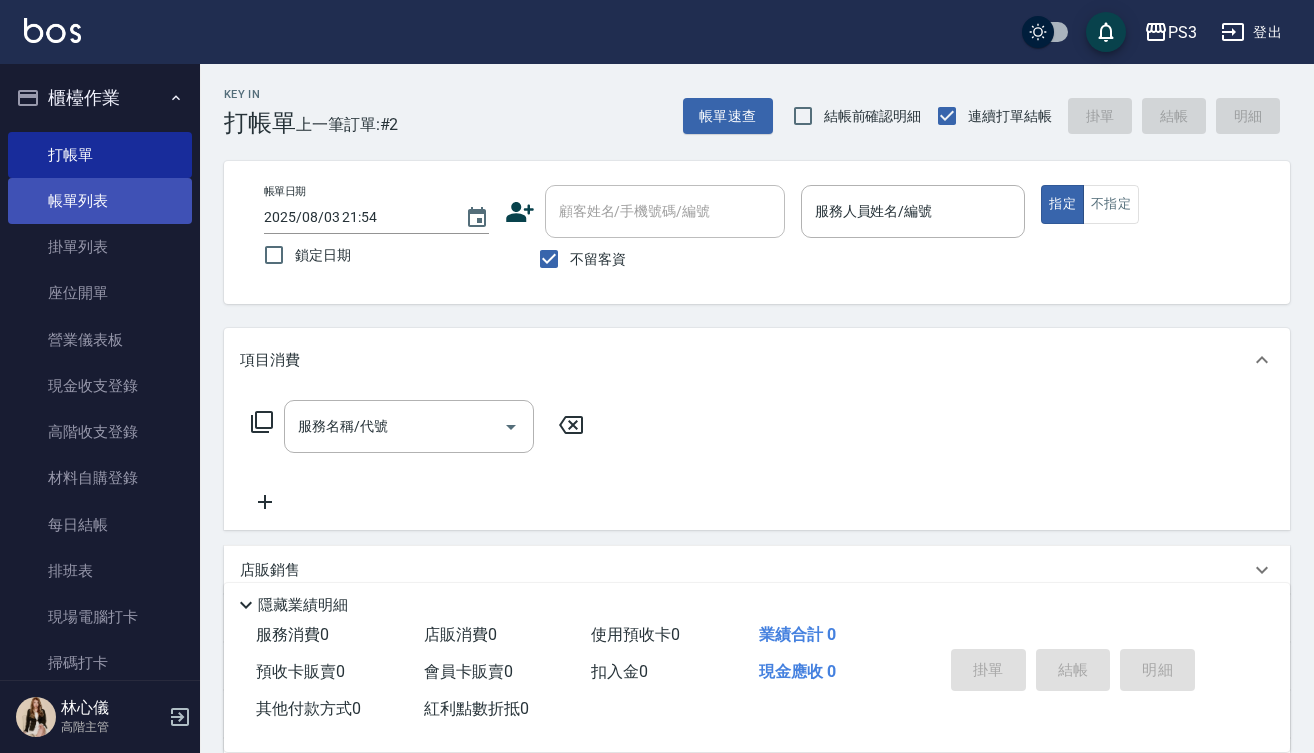 click on "帳單列表" at bounding box center (100, 201) 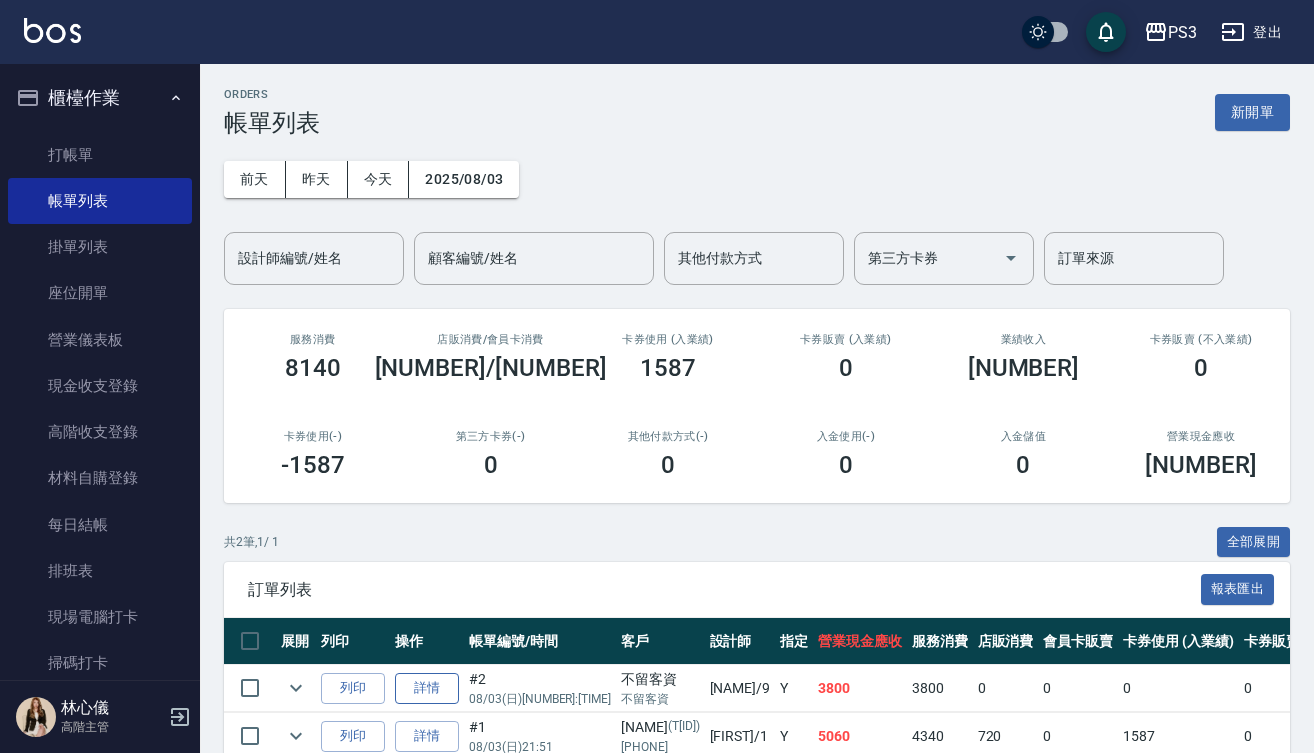click on "詳情" at bounding box center [427, 688] 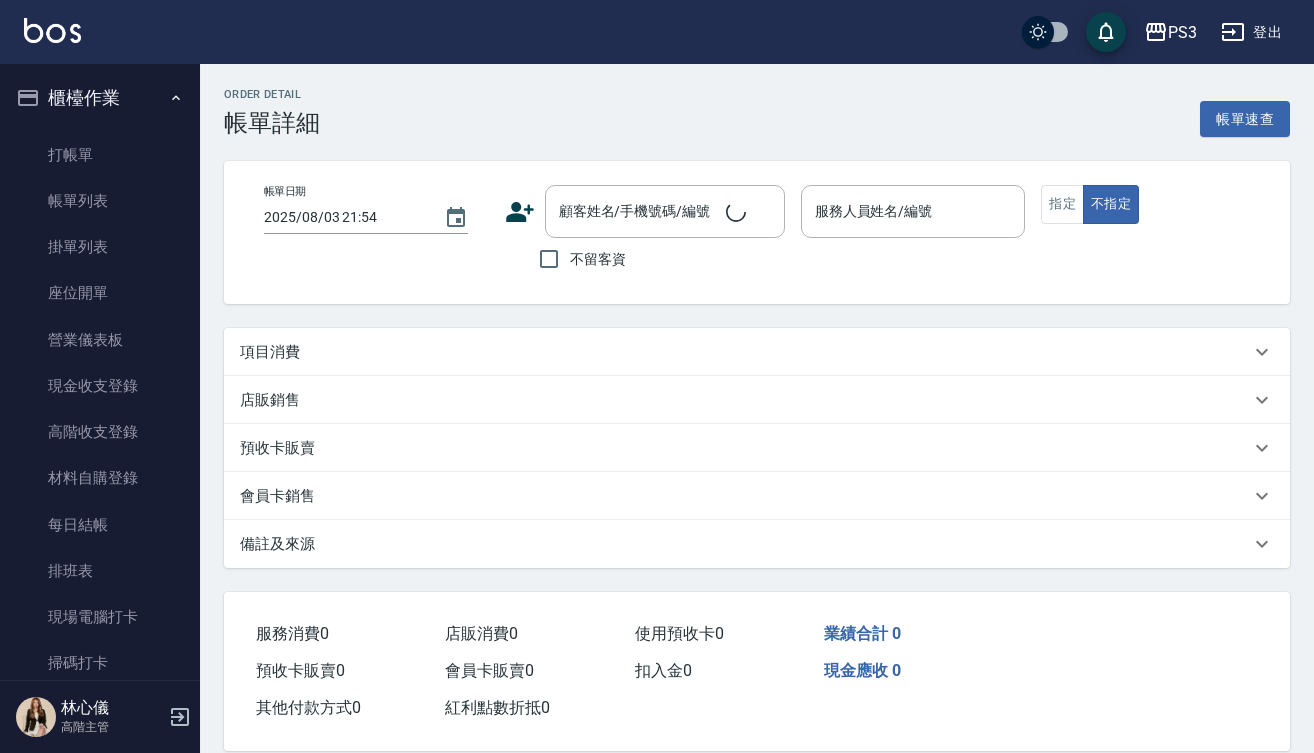 scroll, scrollTop: 33, scrollLeft: 0, axis: vertical 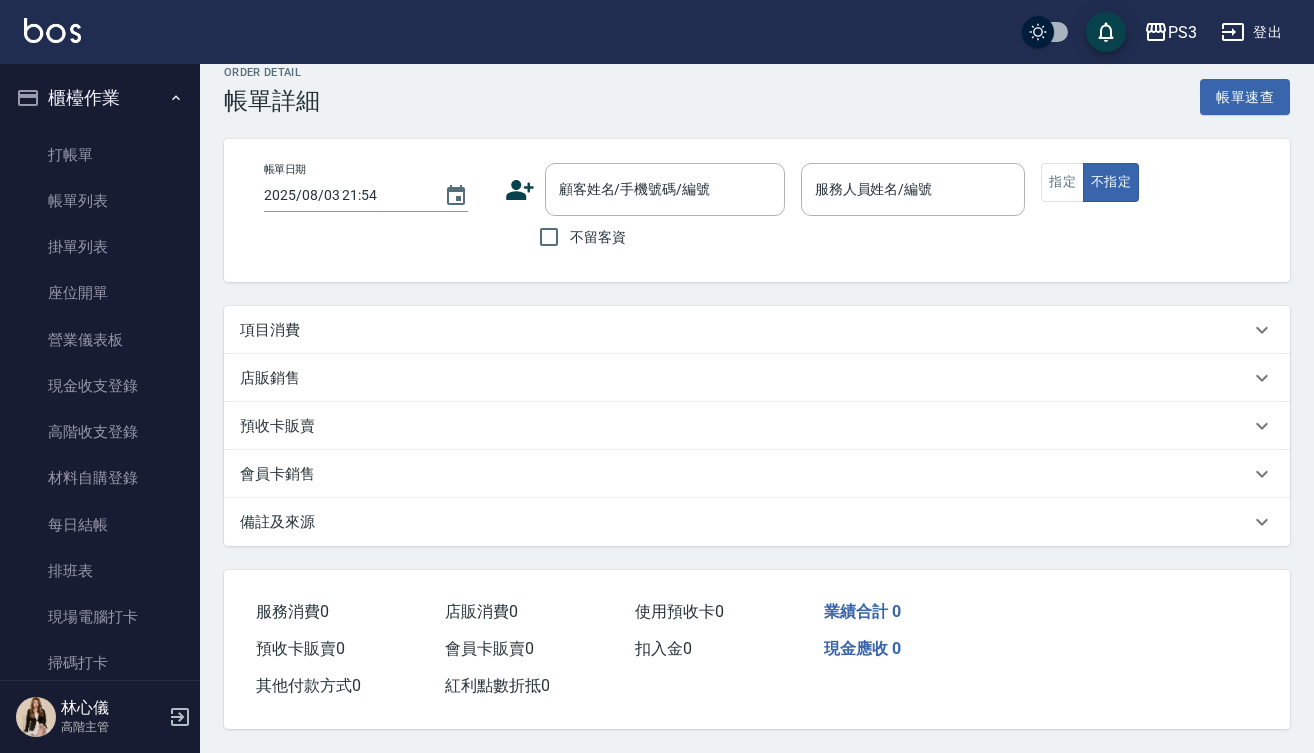 type on "[DATE] [TIME]" 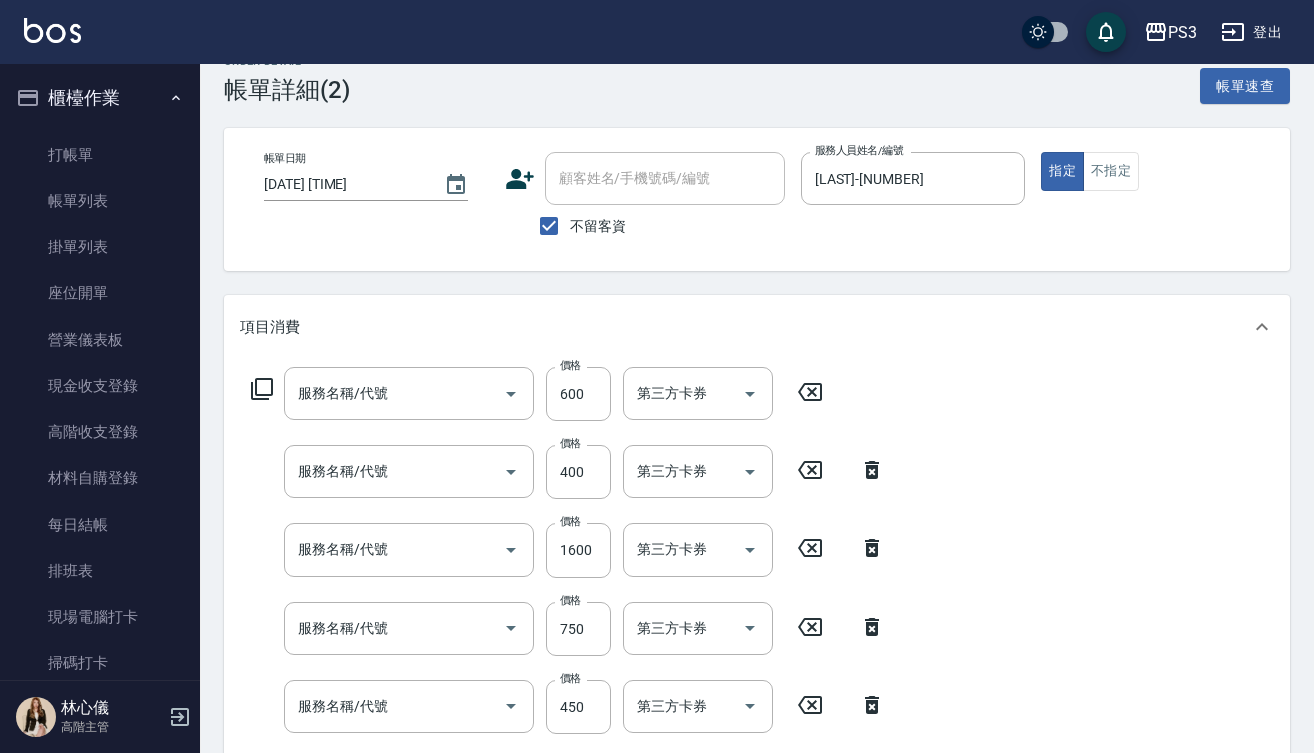 type on "潤澤短(480)" 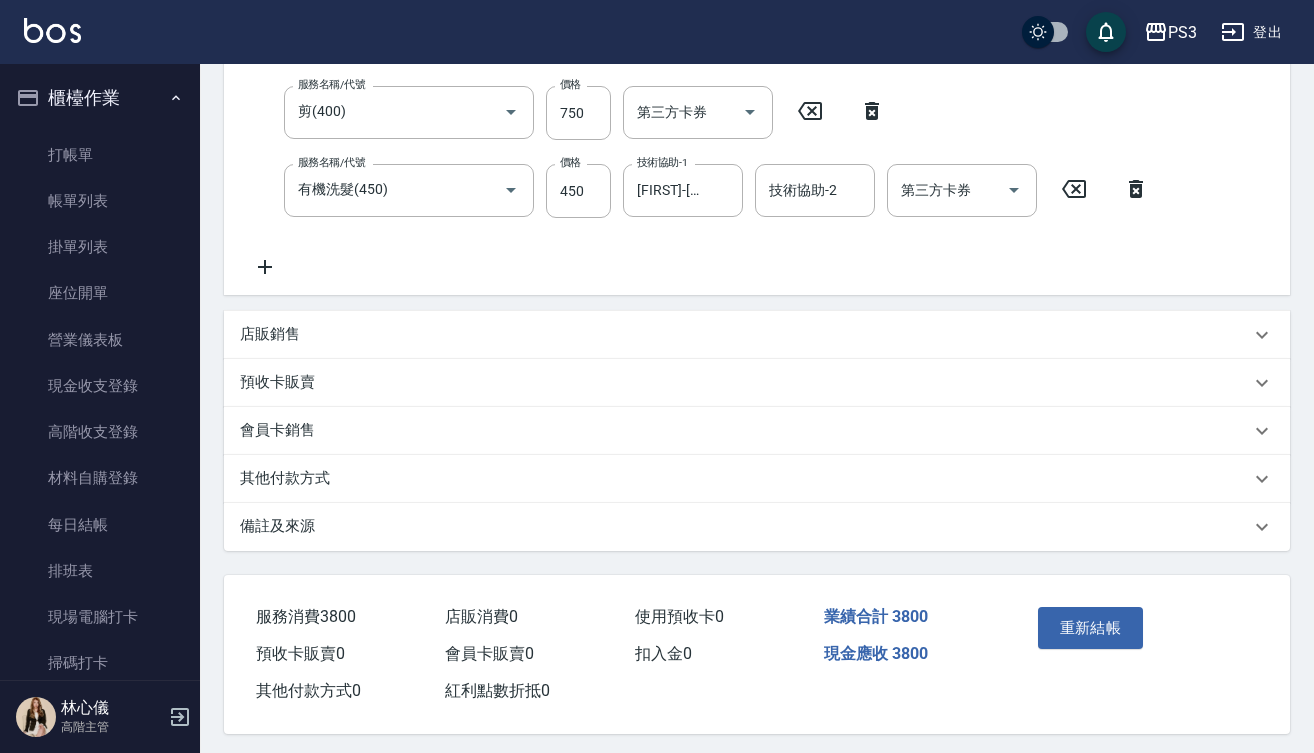 scroll, scrollTop: 548, scrollLeft: 0, axis: vertical 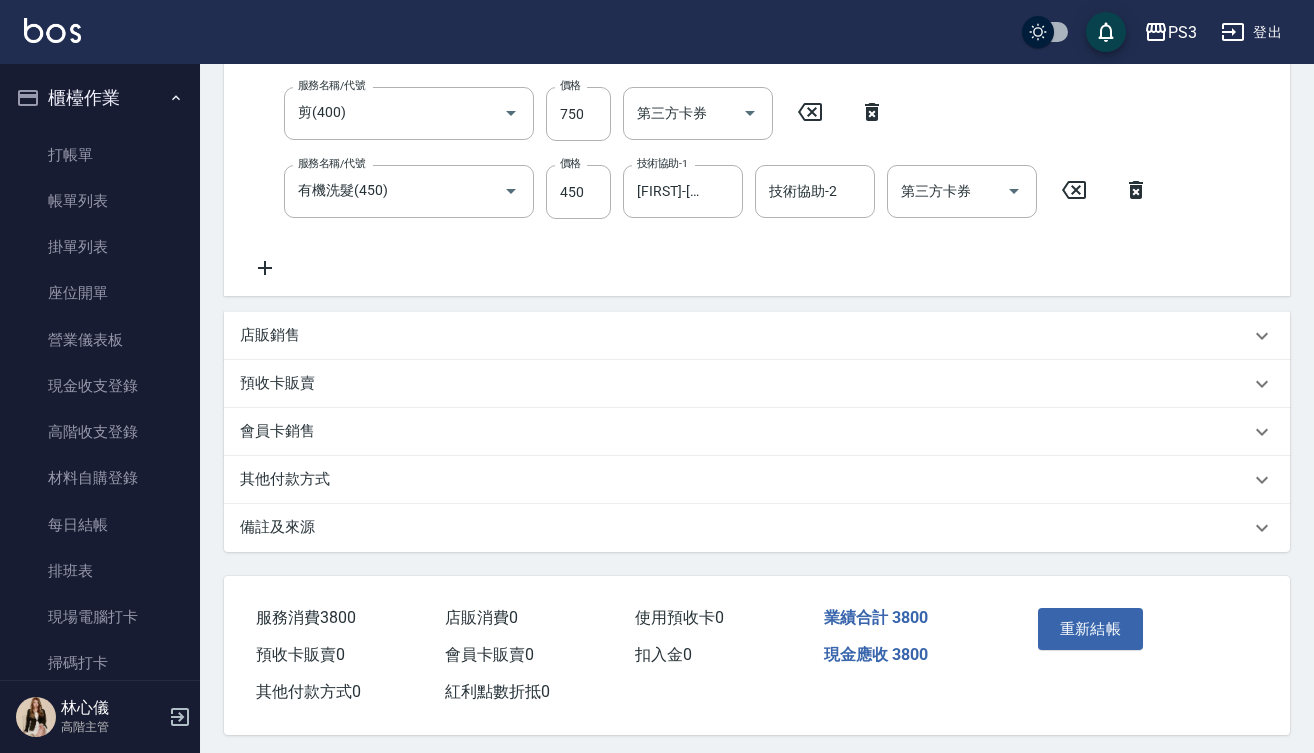 click on "其他付款方式" at bounding box center (285, 479) 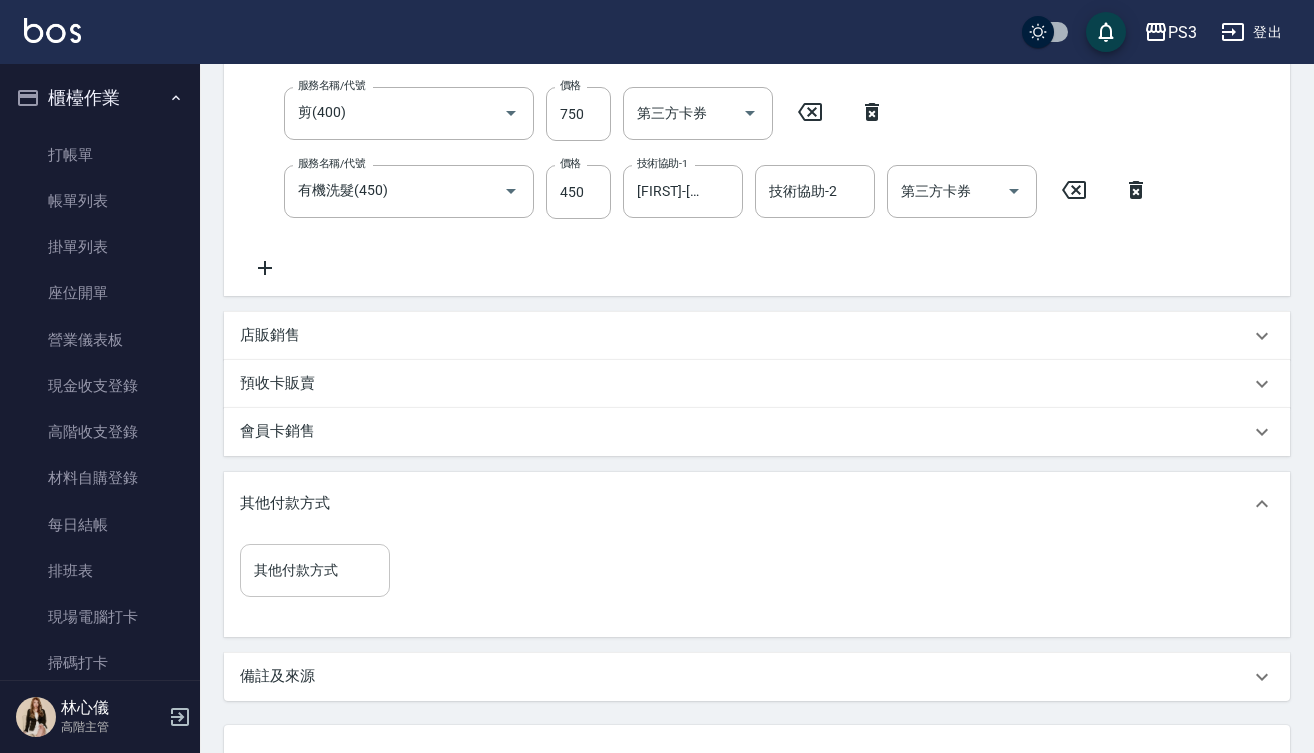 click on "其他付款方式" at bounding box center [315, 570] 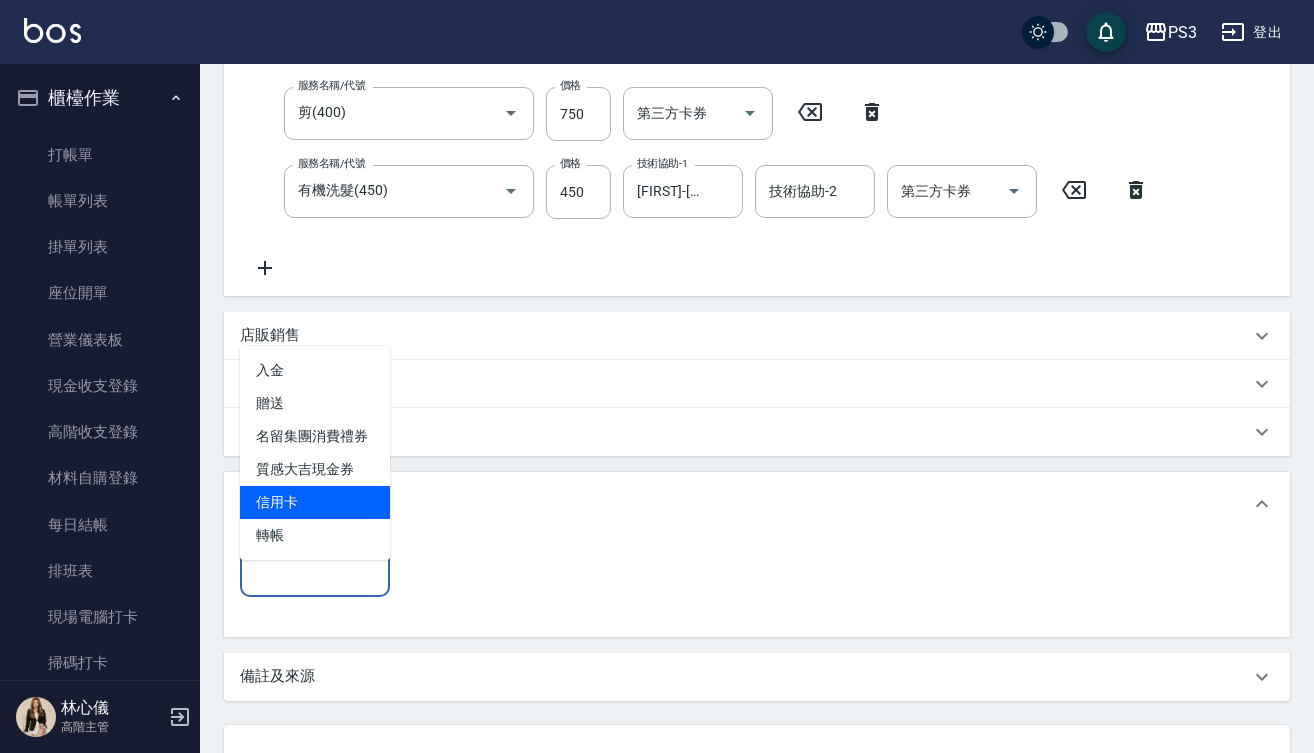 click on "信用卡" at bounding box center [315, 502] 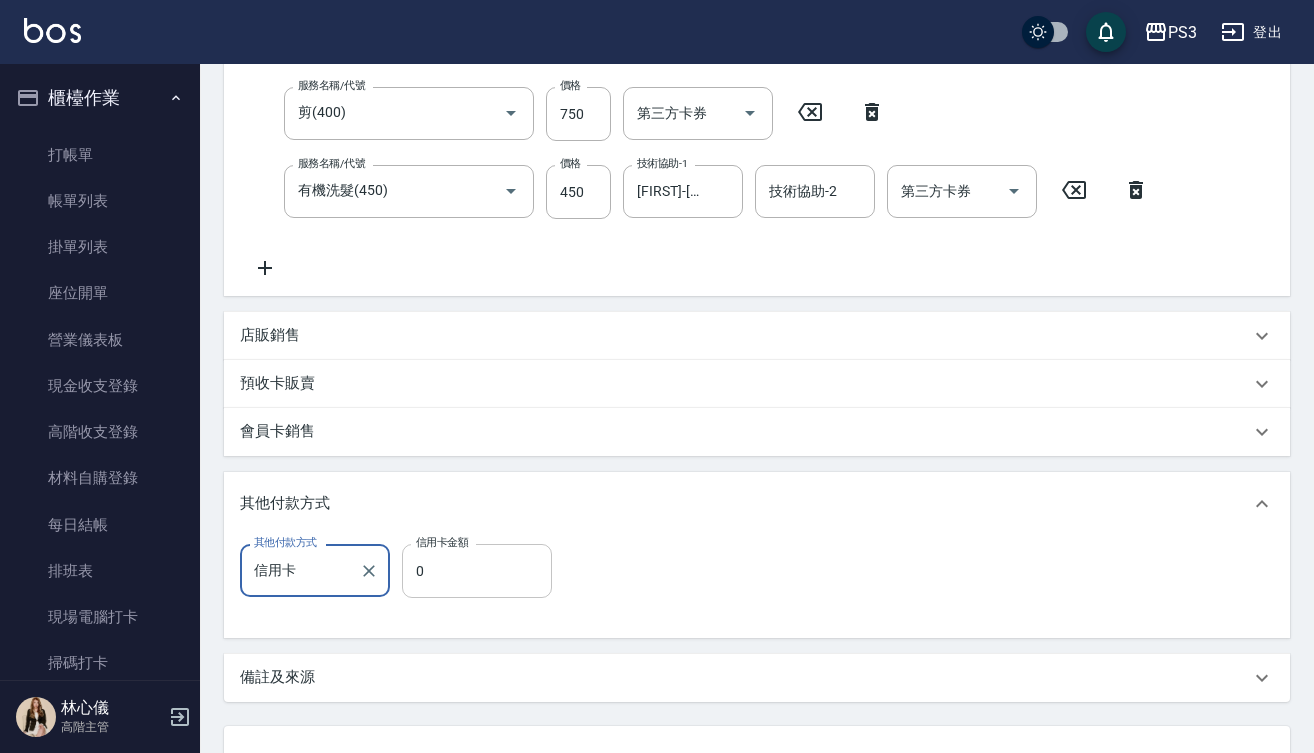 click on "0" at bounding box center [477, 571] 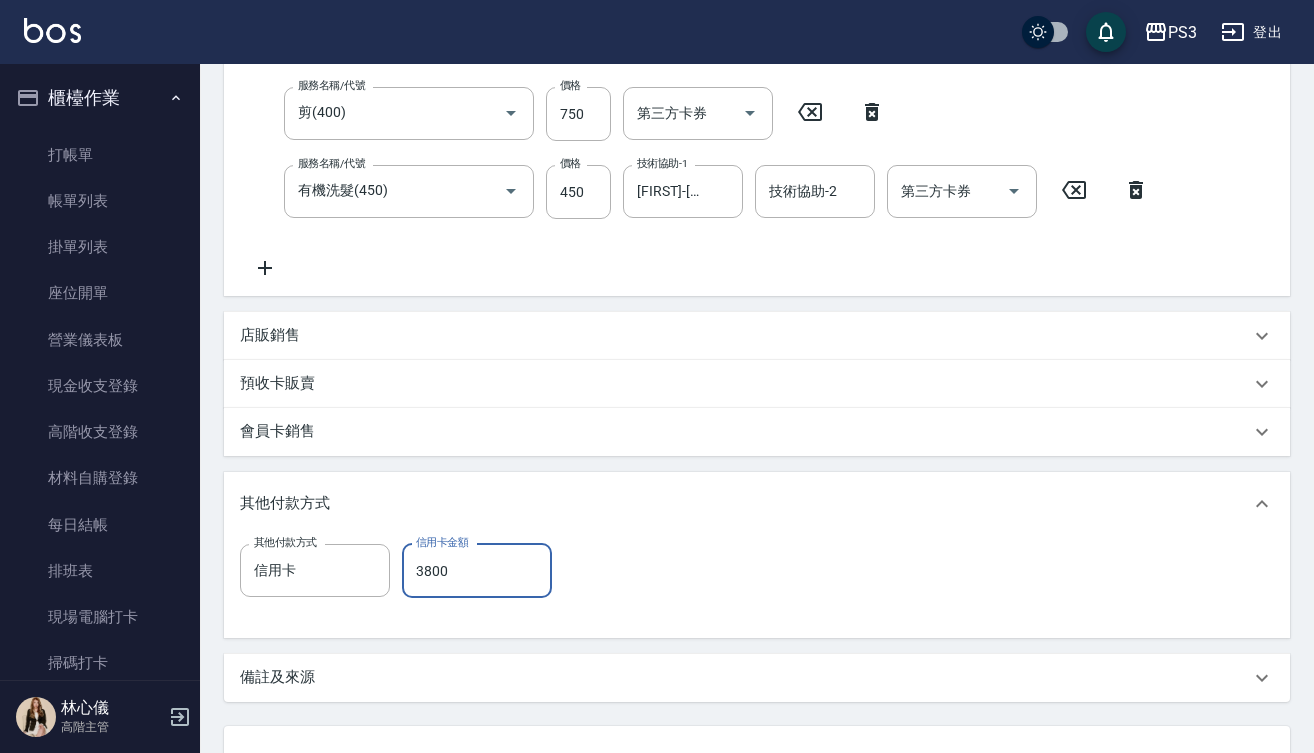 type on "3800" 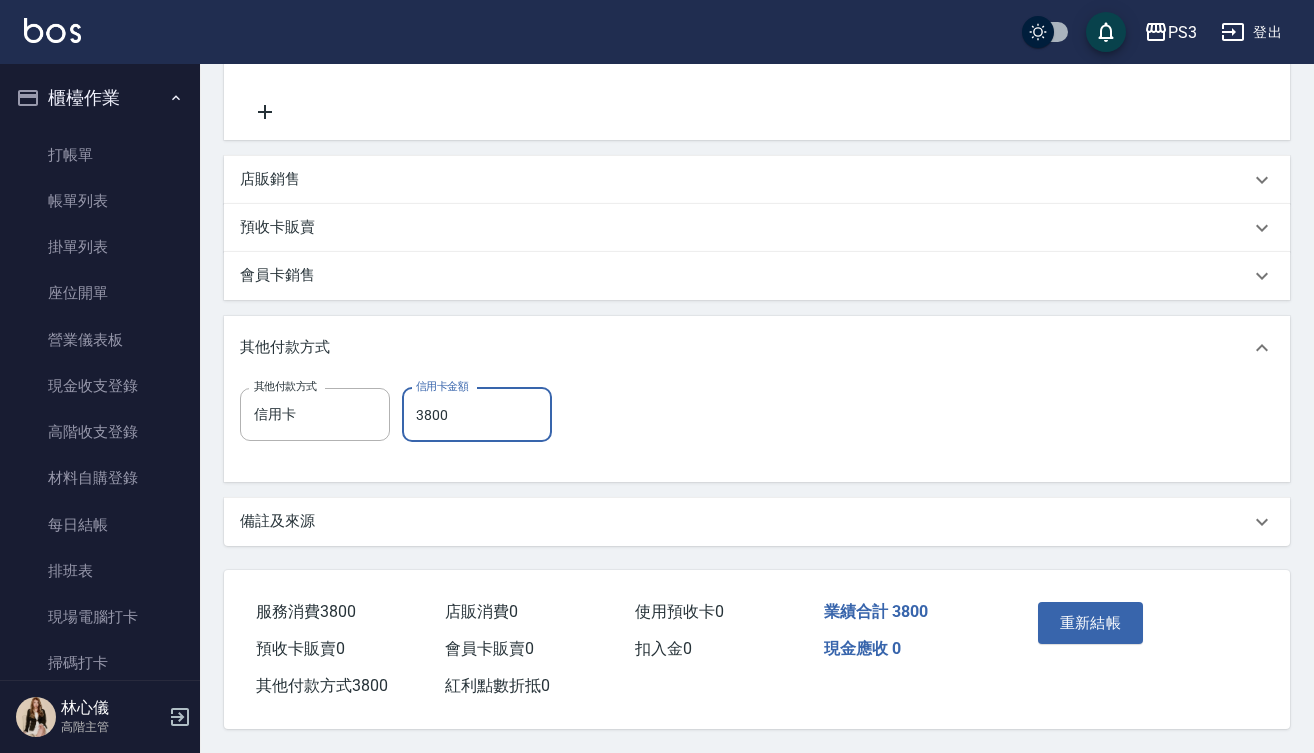 scroll, scrollTop: 729, scrollLeft: 0, axis: vertical 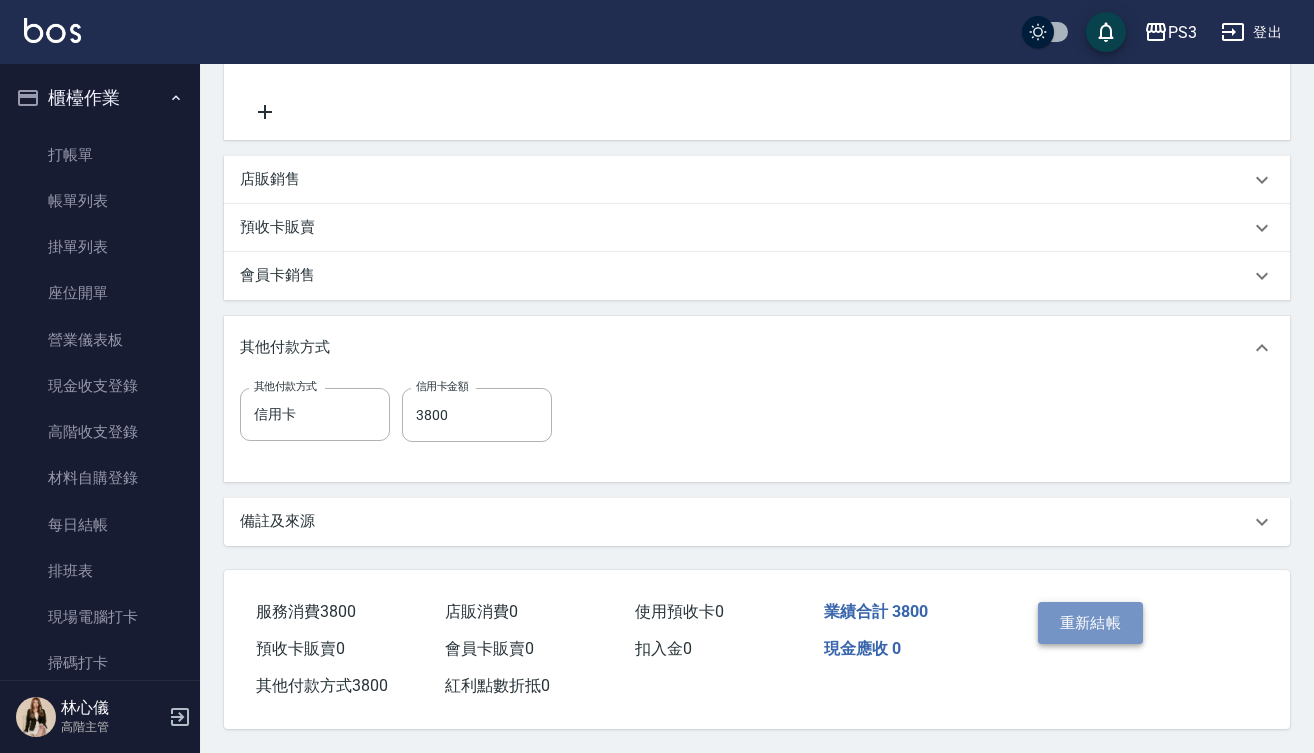 click on "重新結帳" at bounding box center (1091, 623) 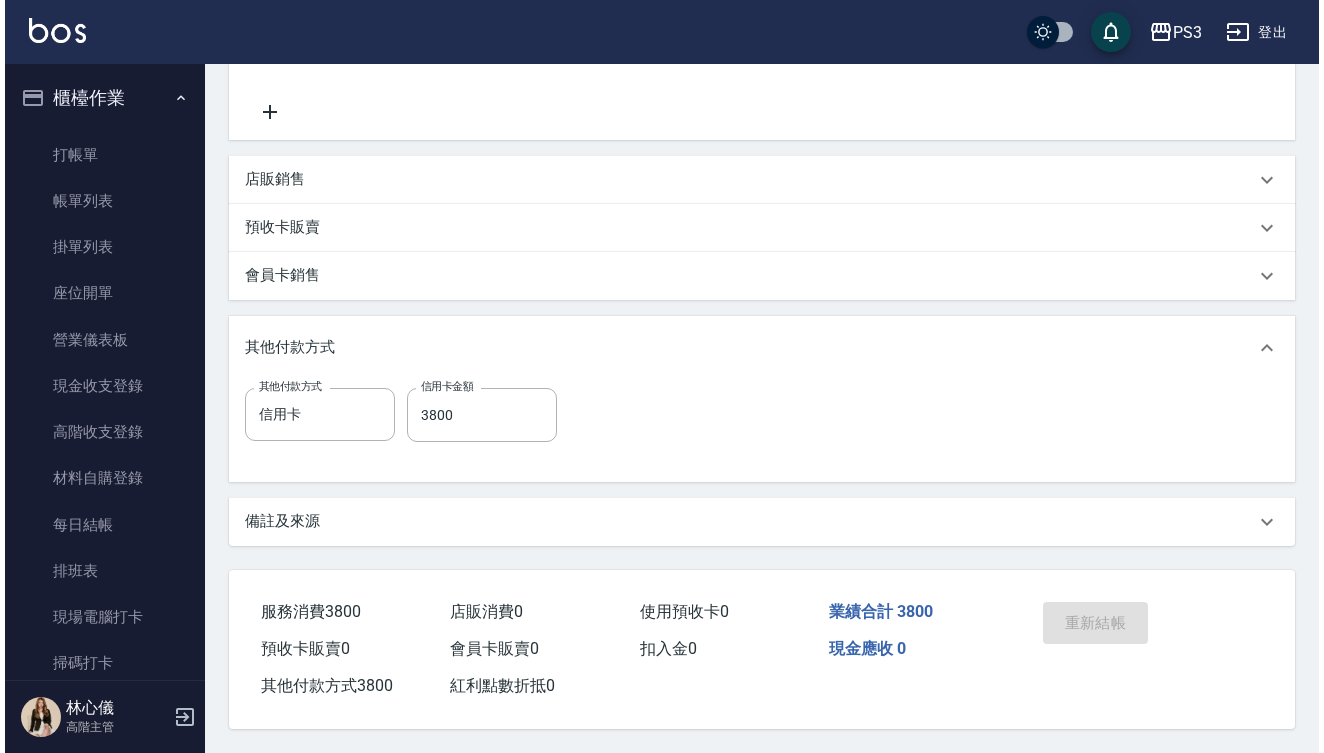 scroll, scrollTop: 0, scrollLeft: 0, axis: both 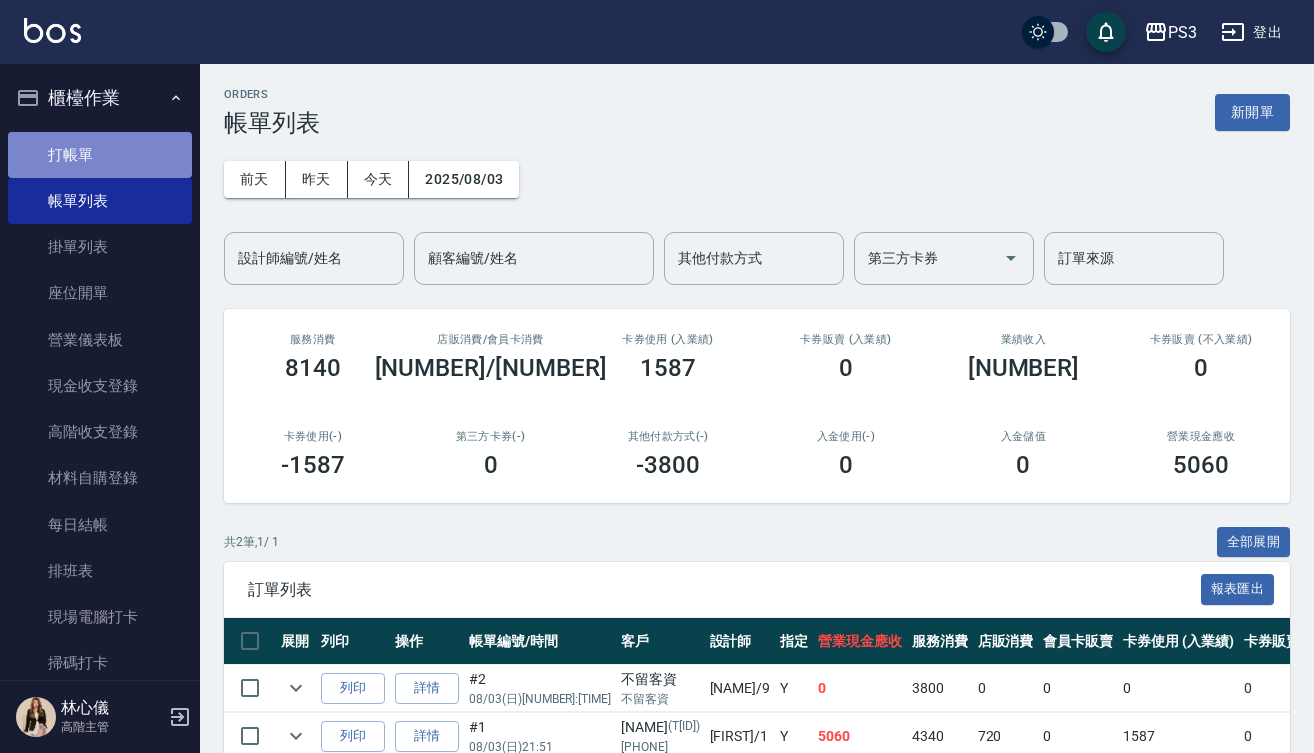 click on "打帳單" at bounding box center [100, 155] 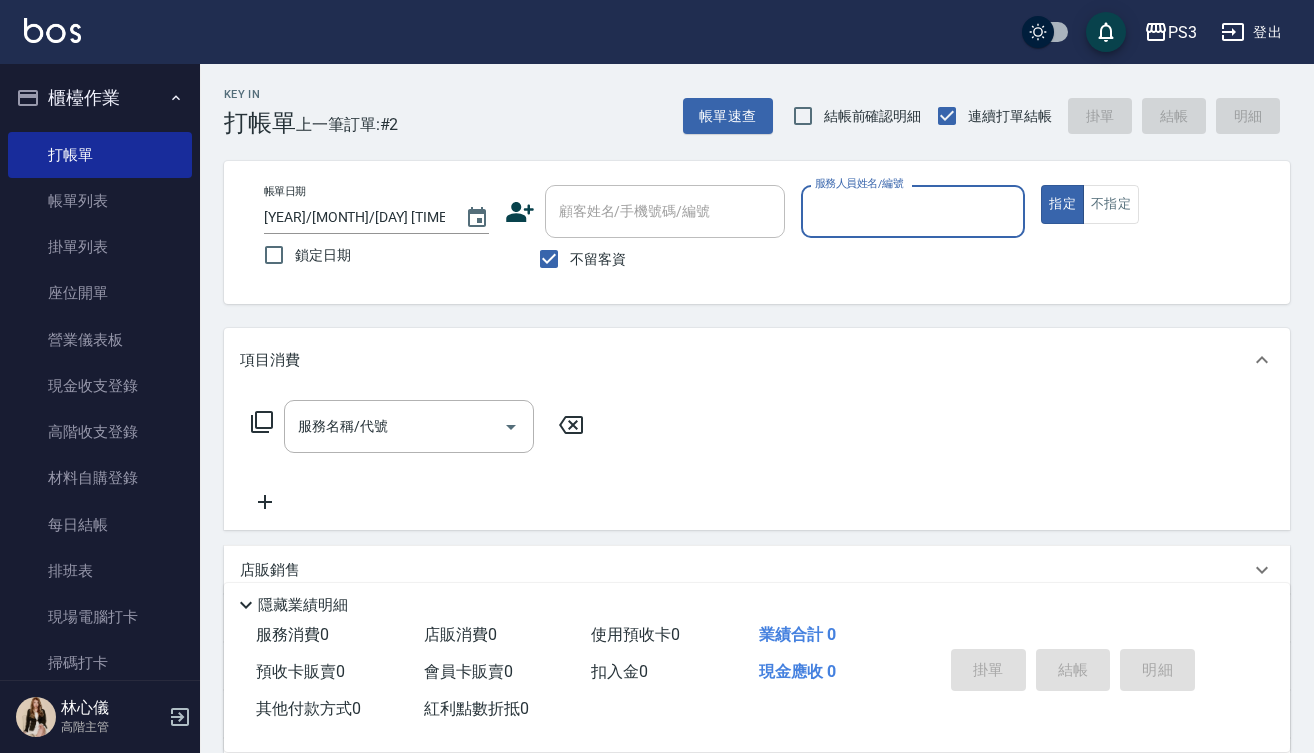 click on "顧客姓名/手機號碼/編號" at bounding box center (665, 211) 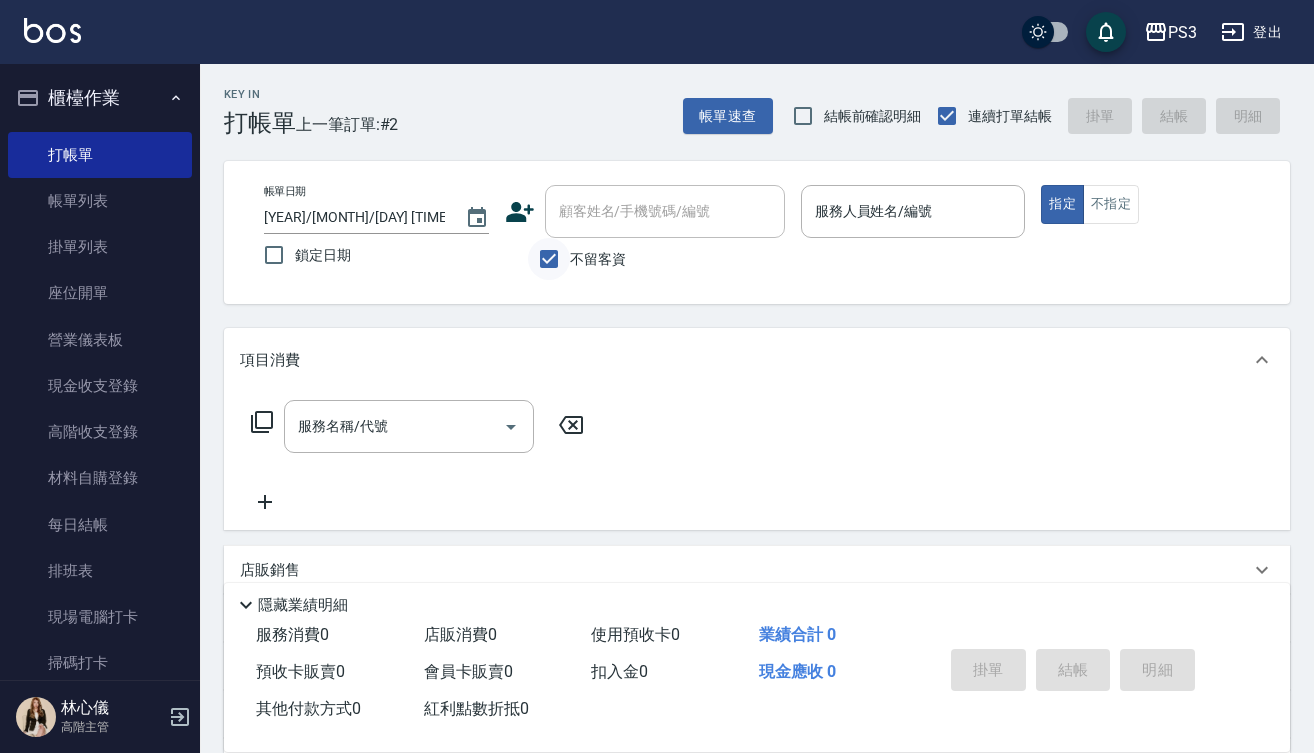 click on "不留客資" at bounding box center [549, 259] 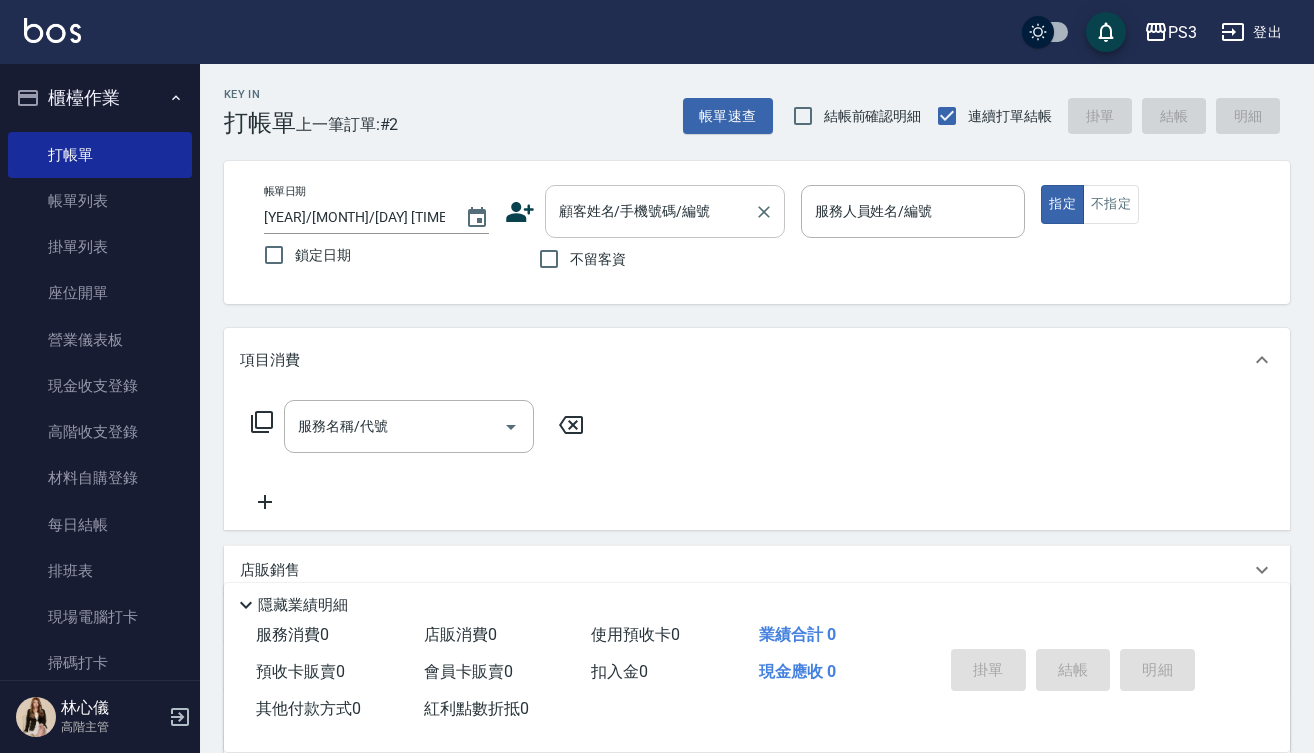 click on "顧客姓名/手機號碼/編號" at bounding box center [665, 211] 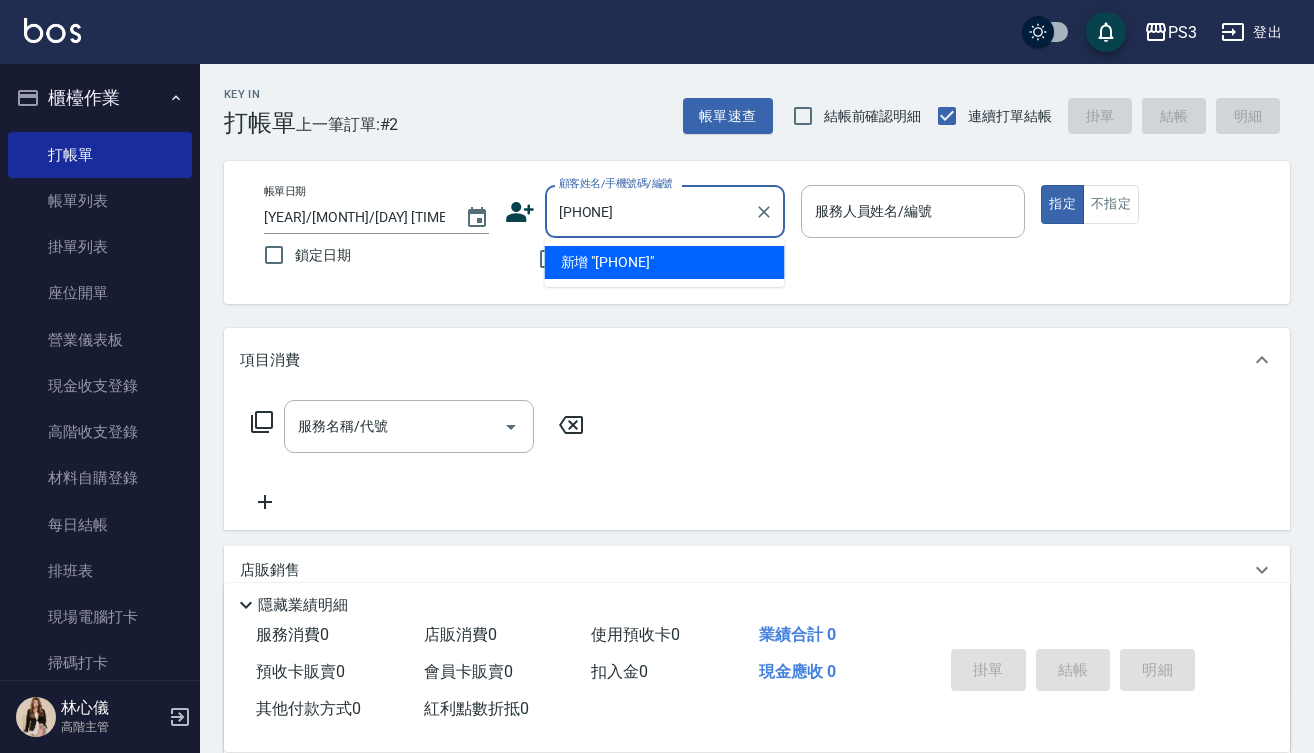 type on "[PHONE]" 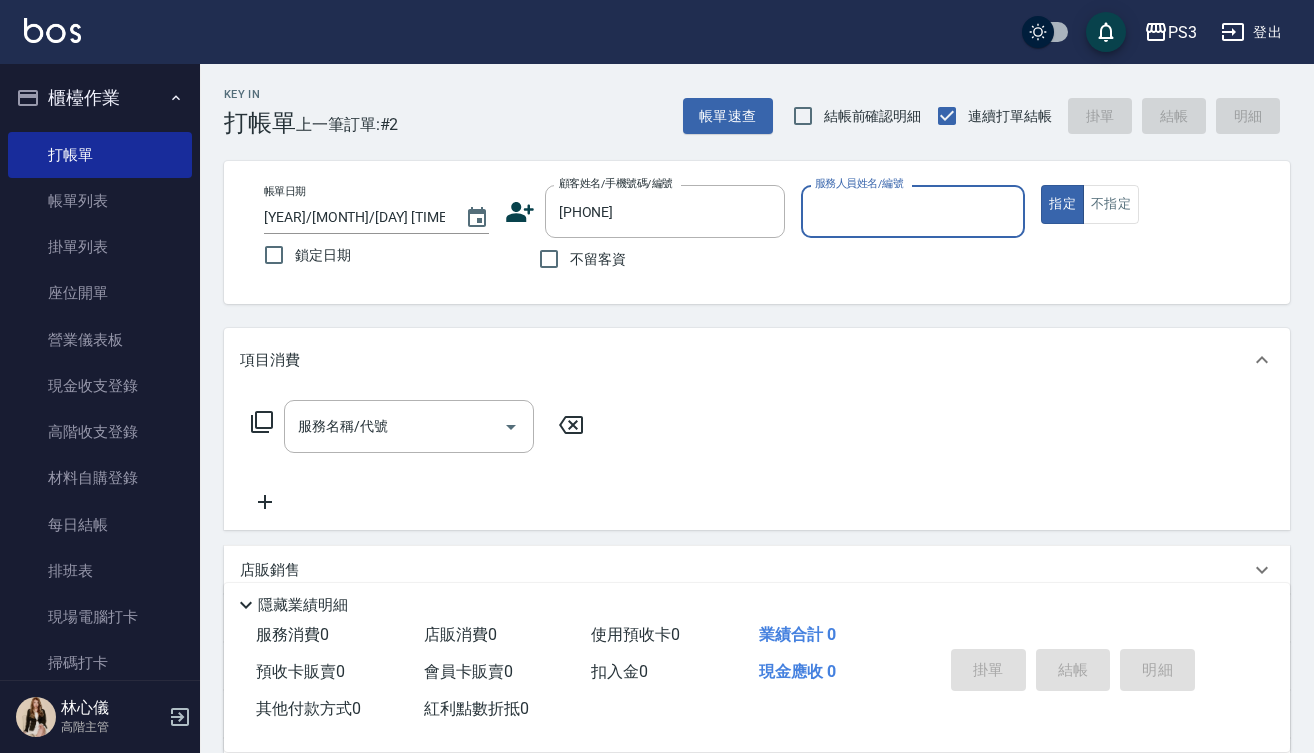 click 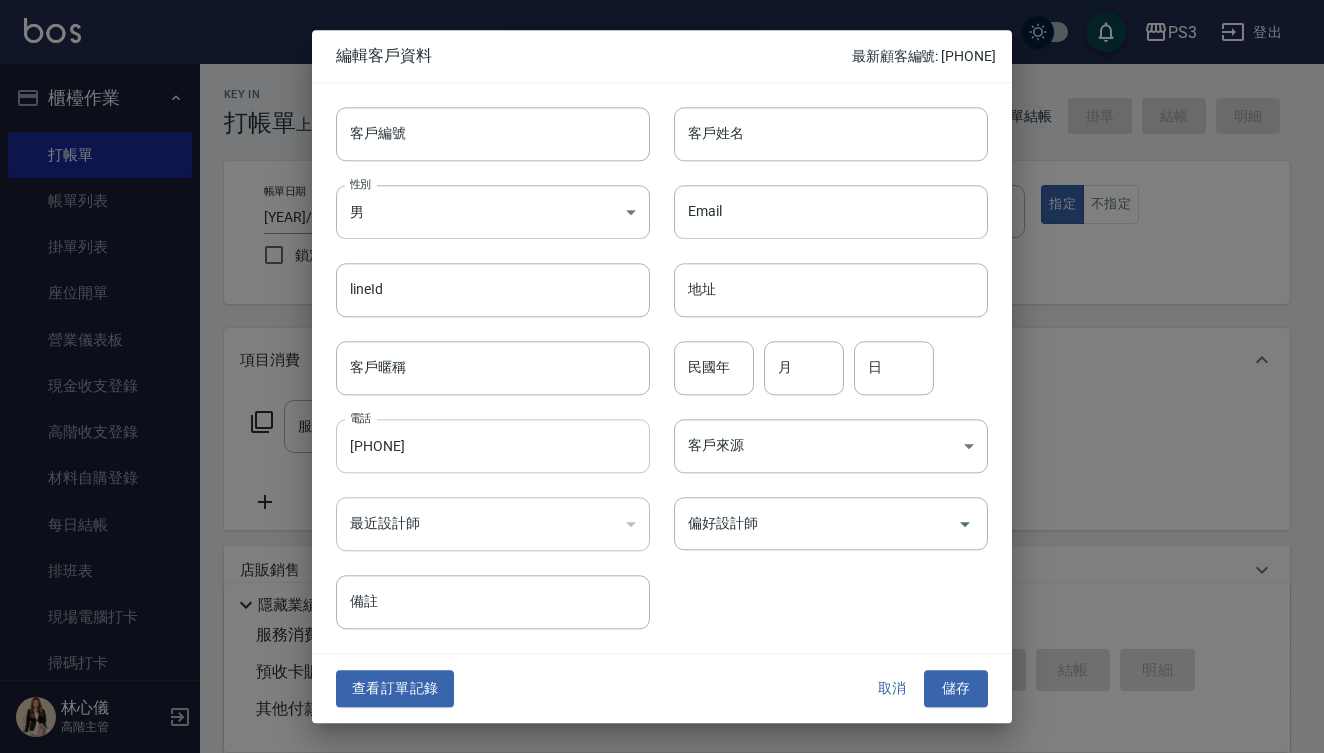 click on "[PHONE]" at bounding box center (493, 446) 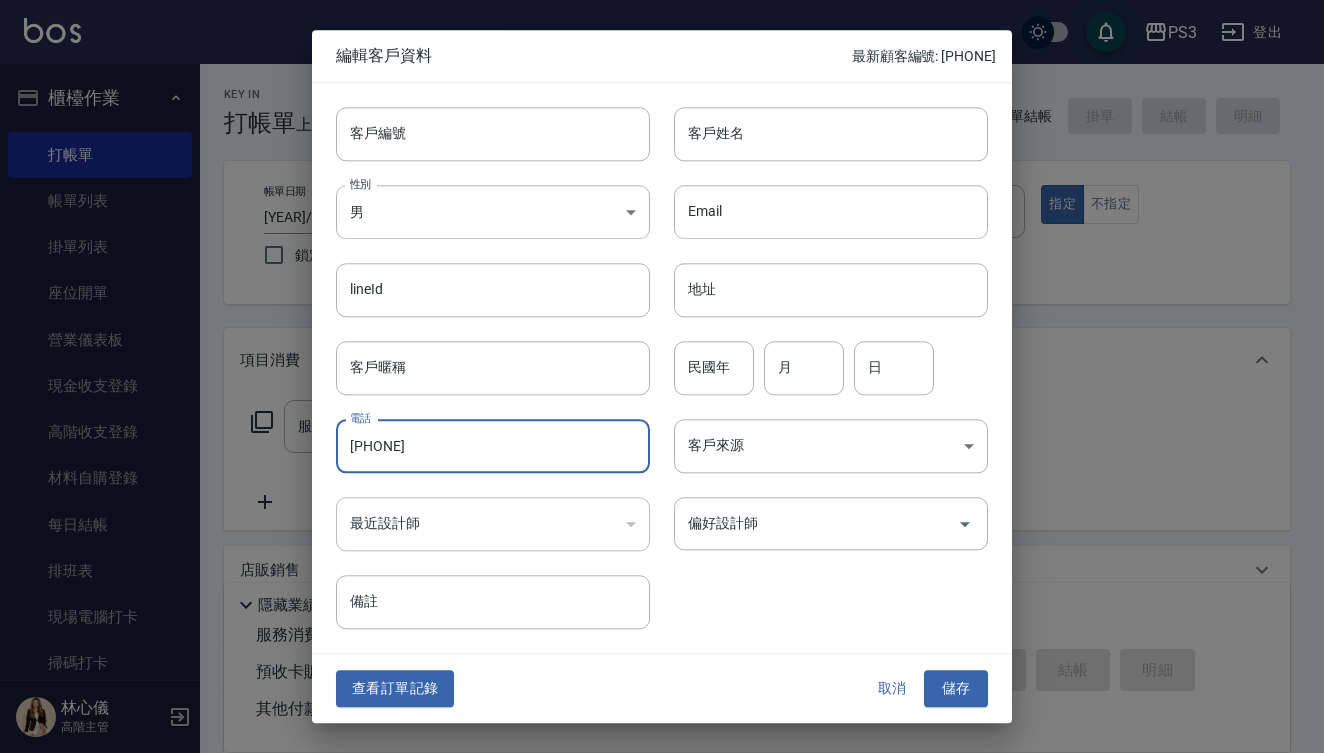 type on "[PHONE]" 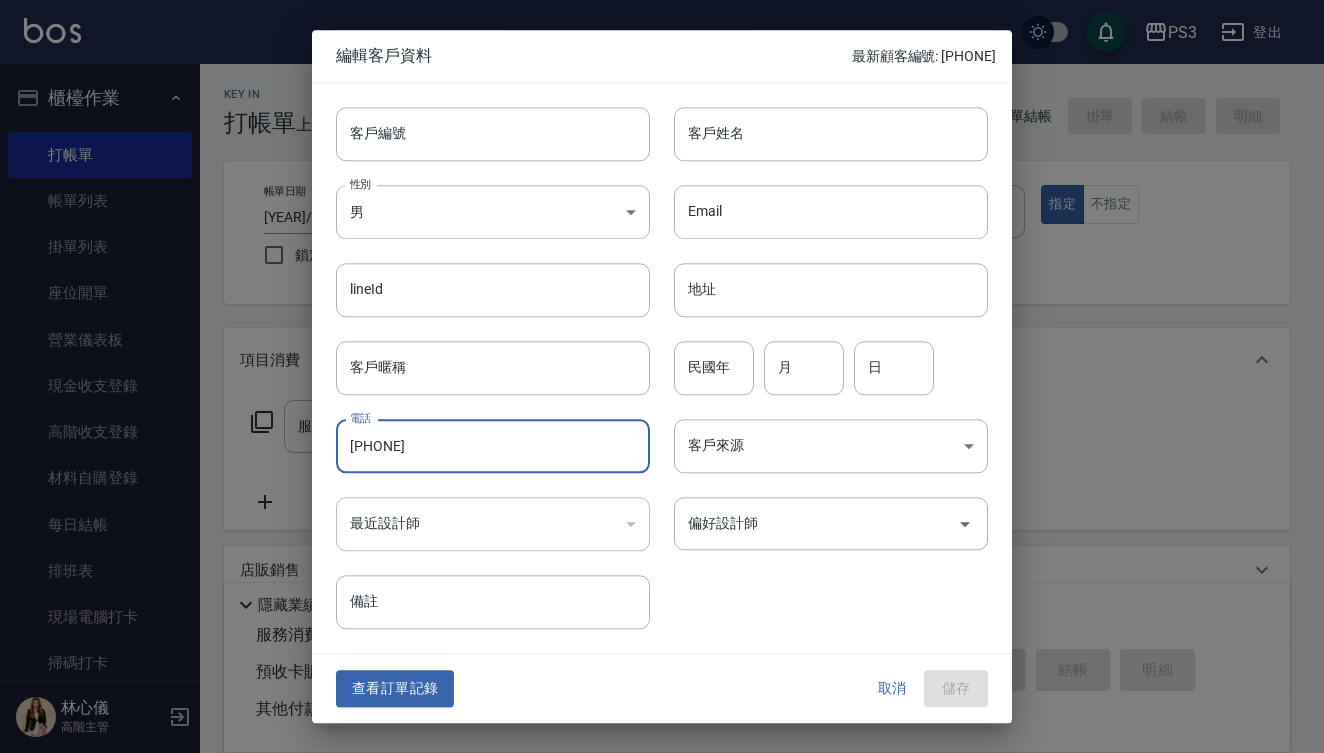 click on "[PHONE]" at bounding box center [493, 446] 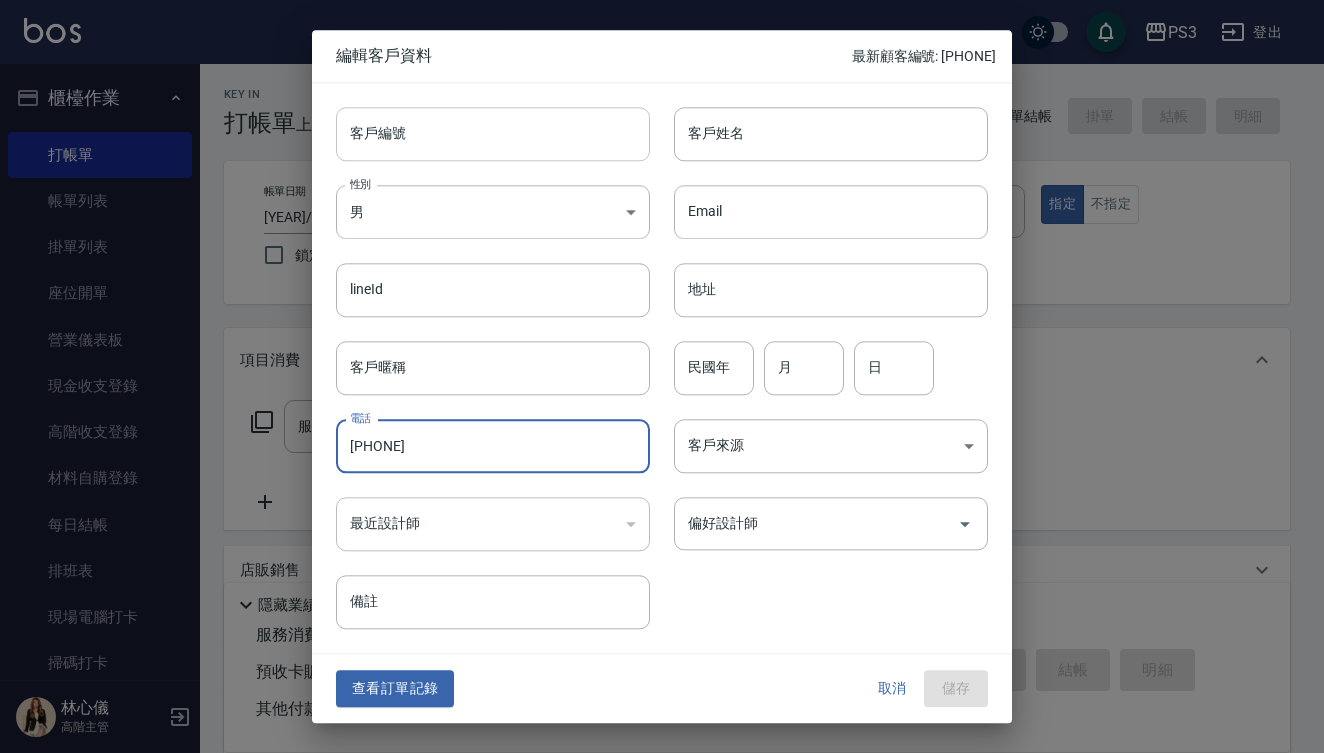 click on "客戶編號" at bounding box center (493, 134) 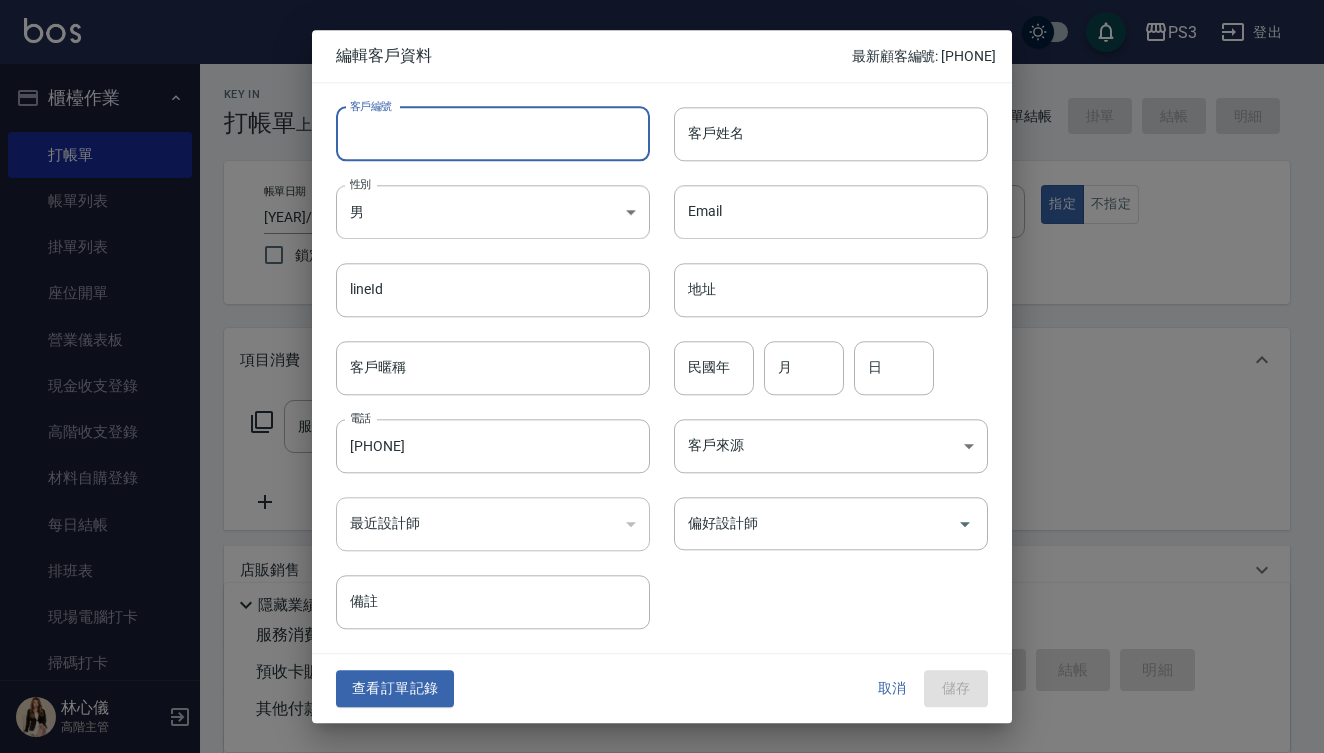 paste on "[PHONE]" 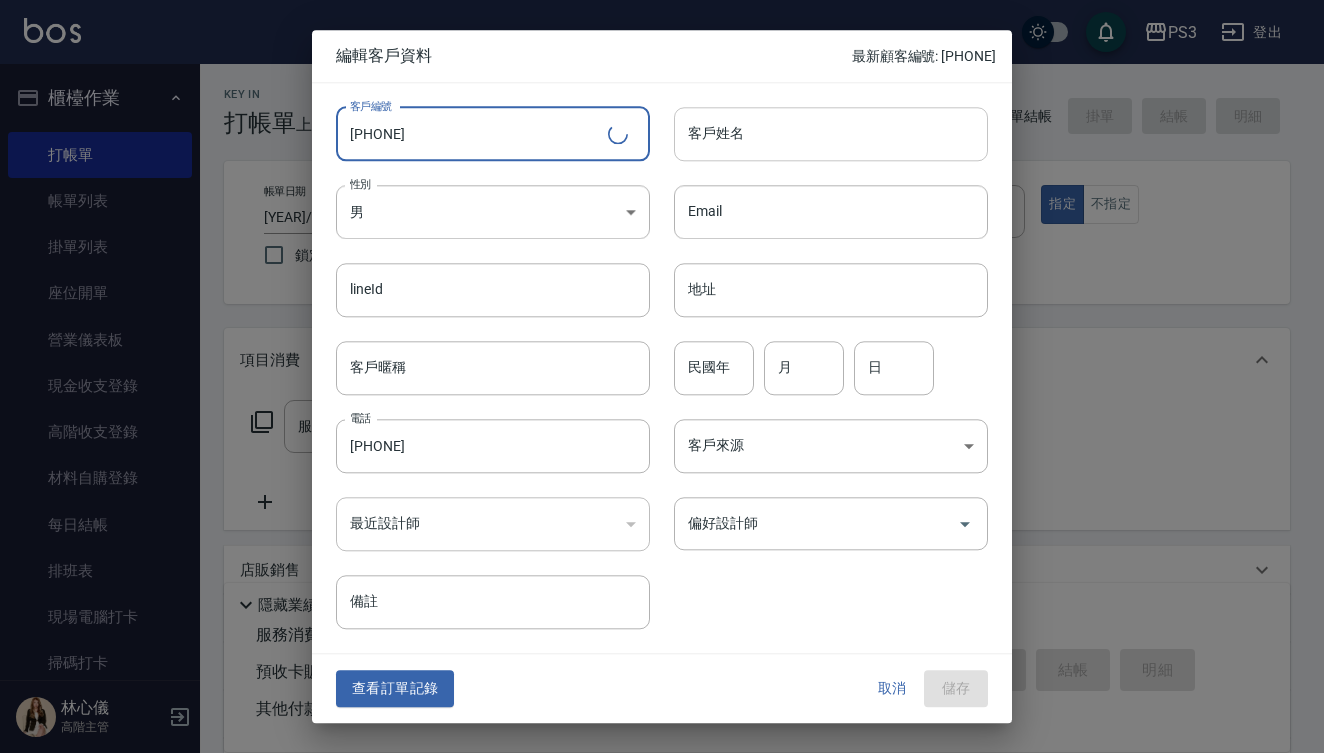 type on "[PHONE]" 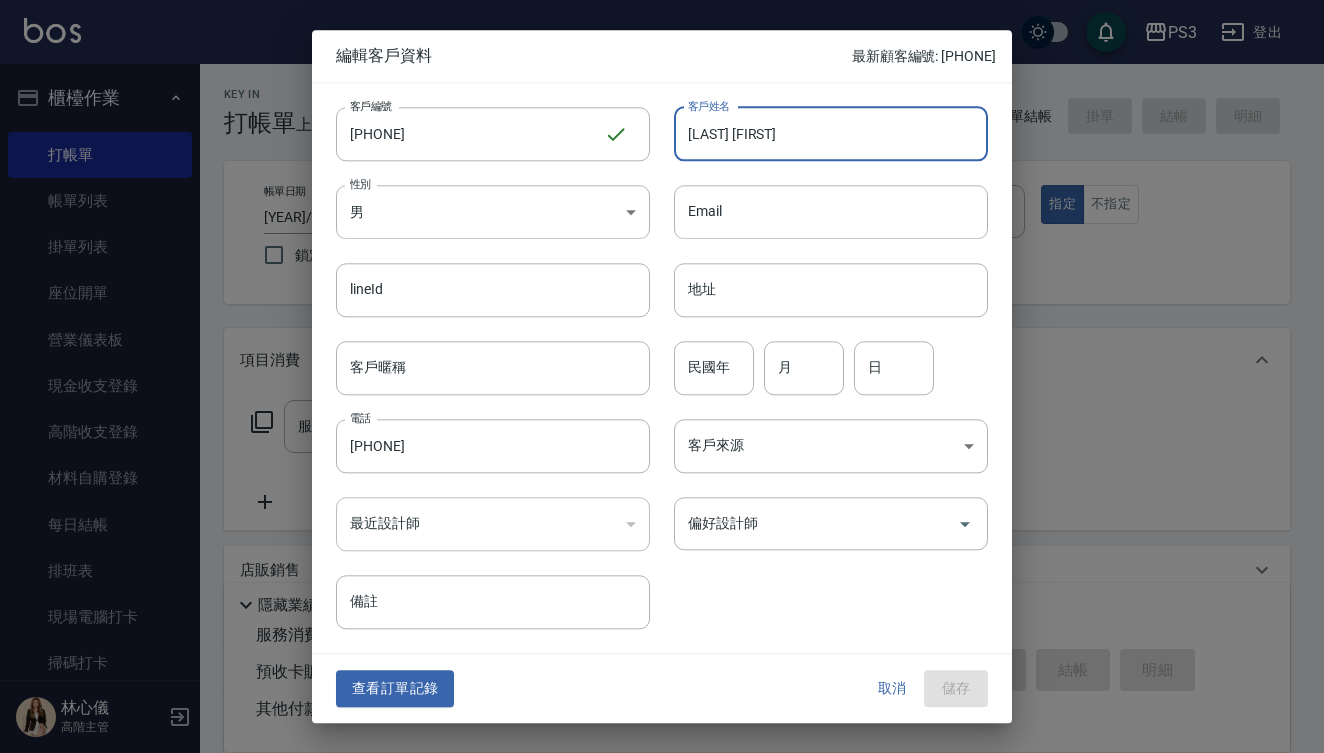 type on "[LAST] [FIRST]" 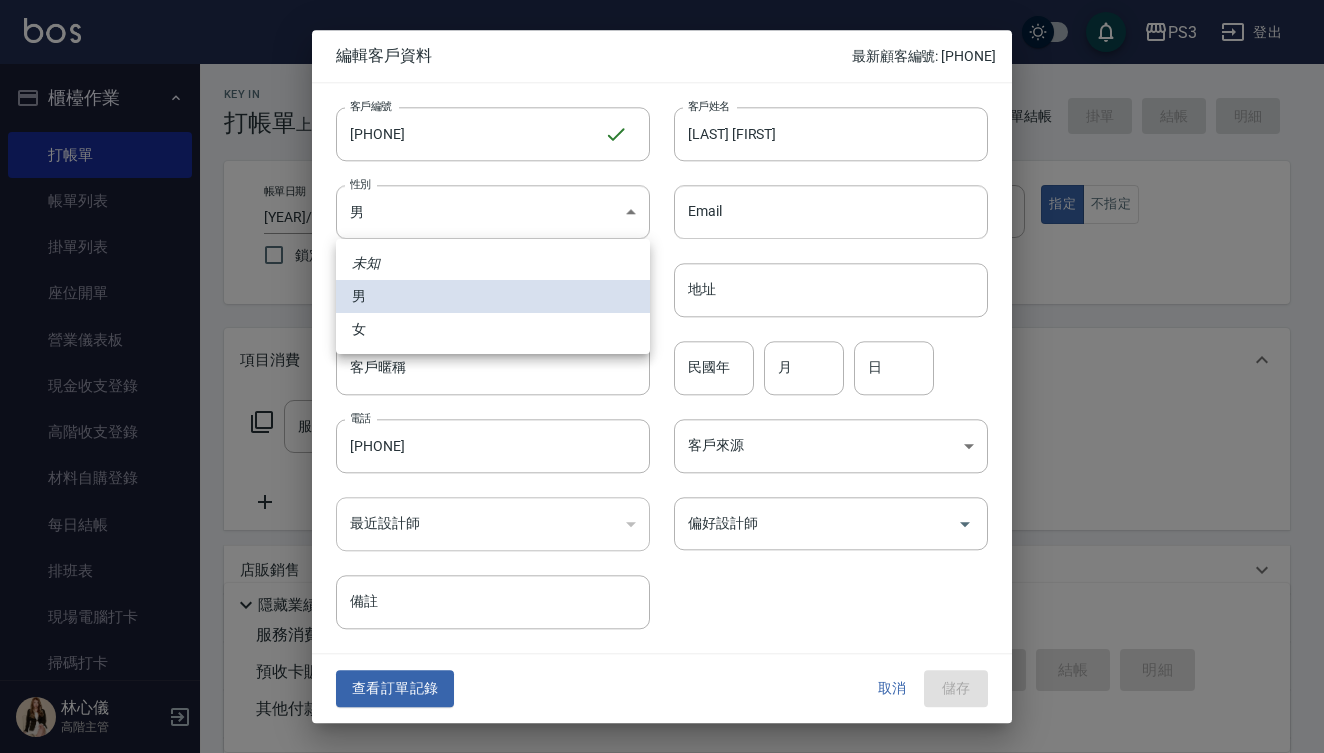 type 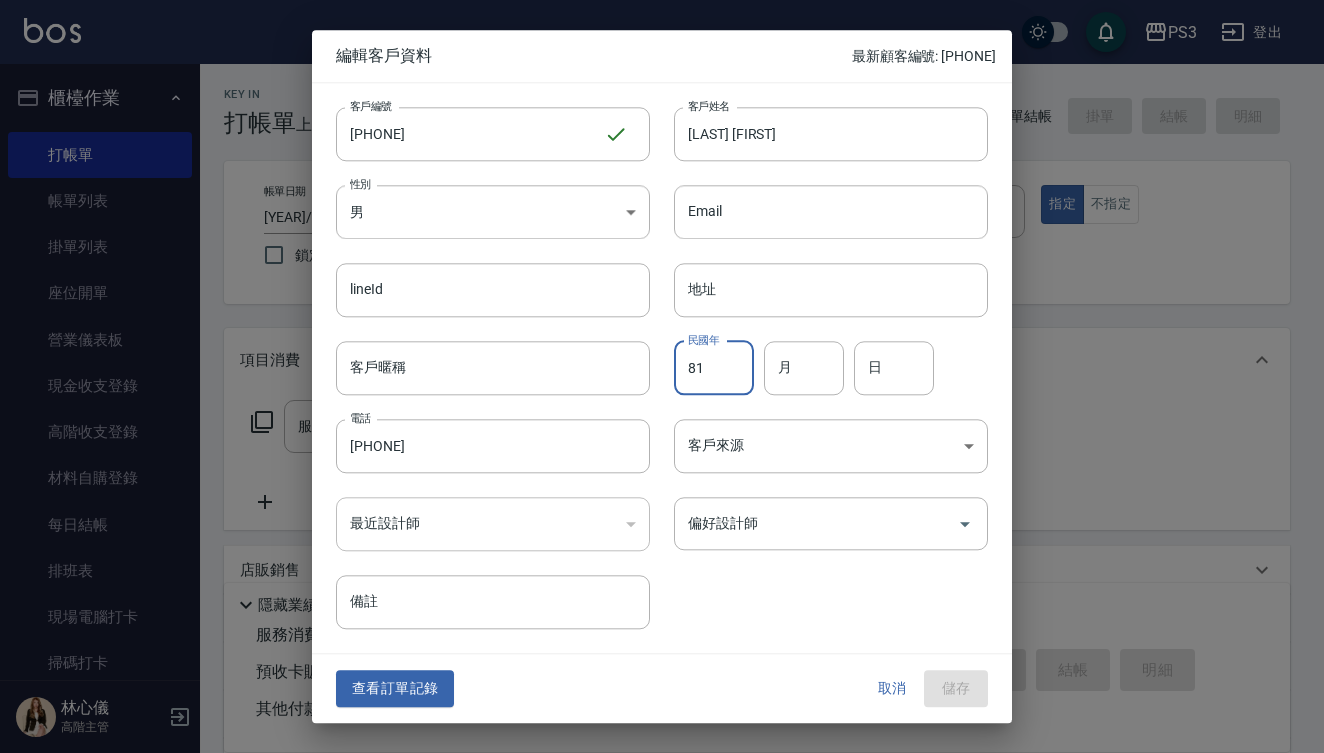 type on "81" 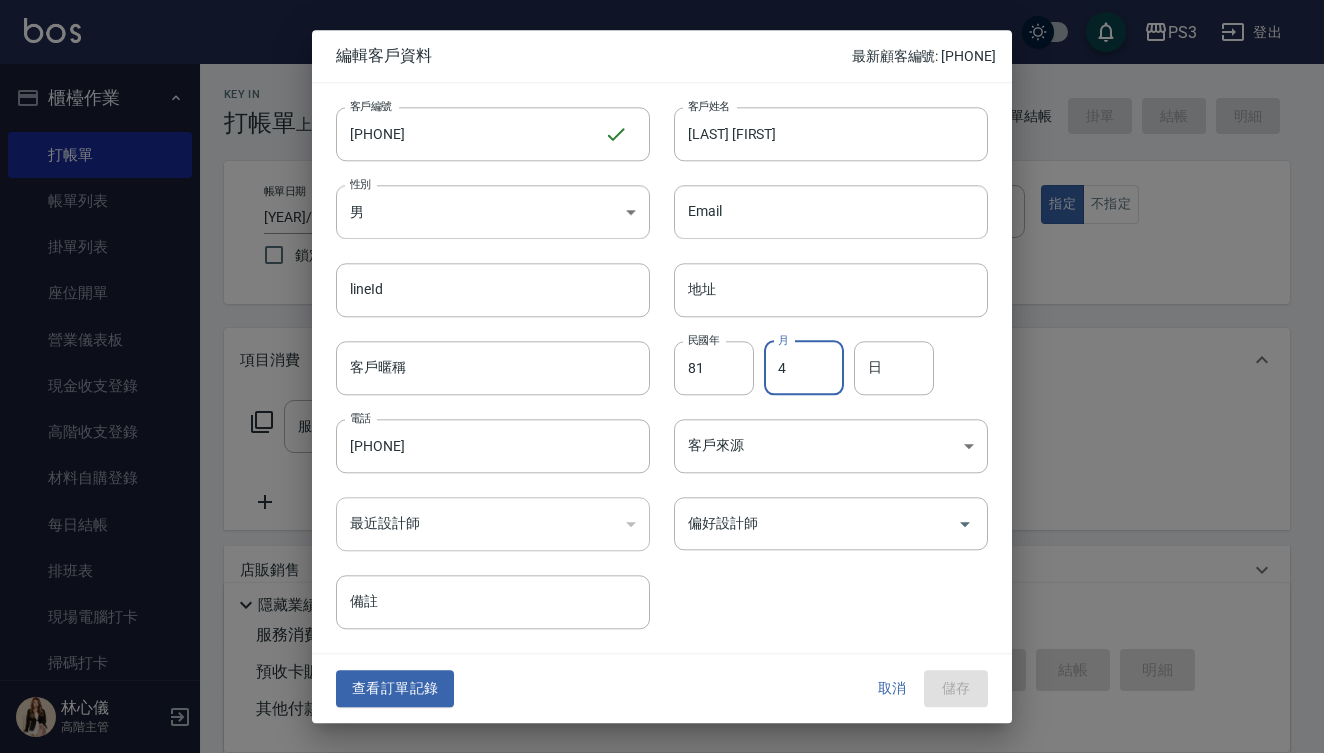 type on "4" 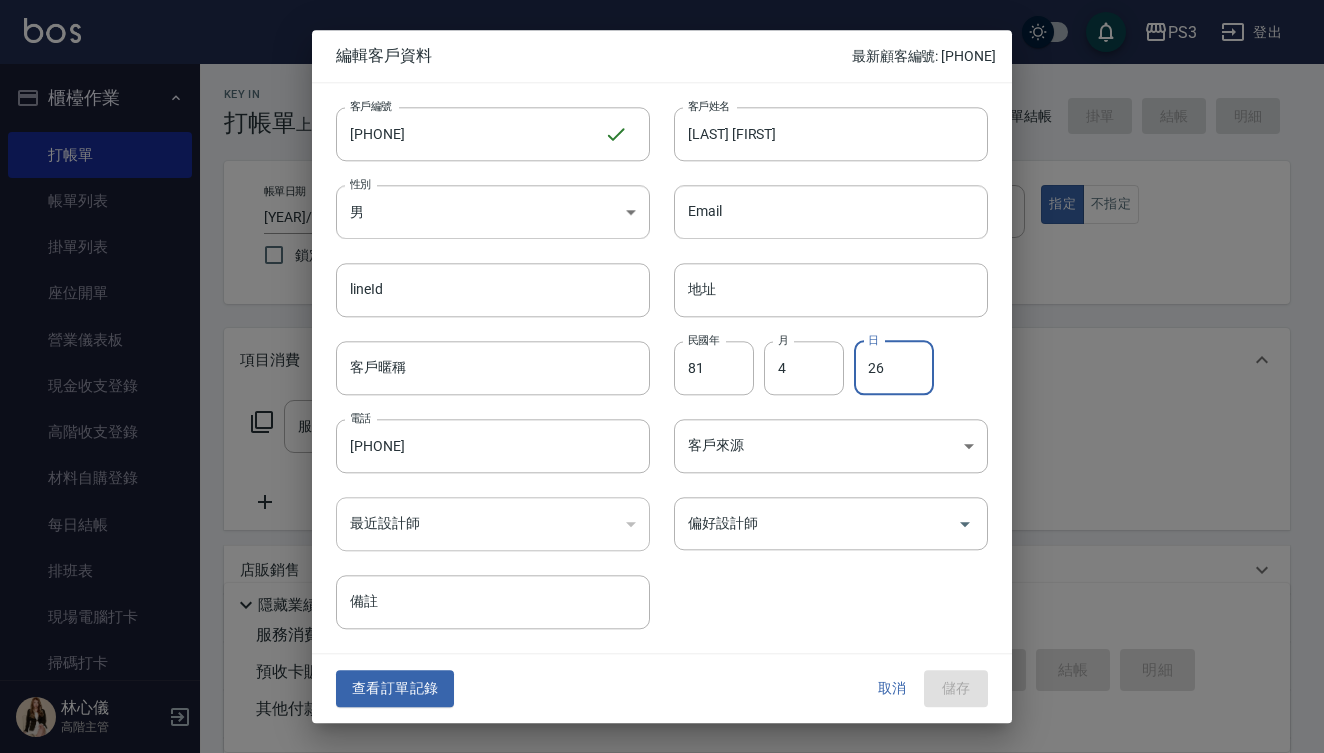 type on "26" 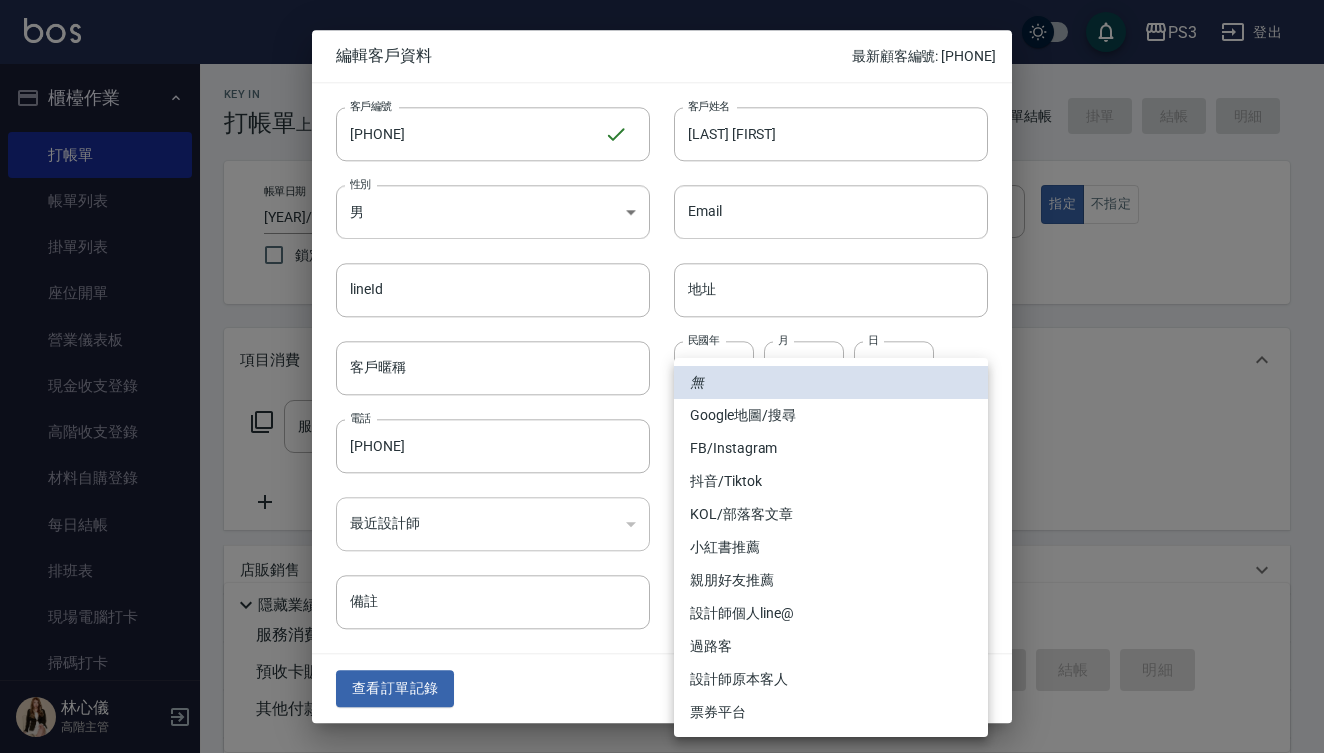 type 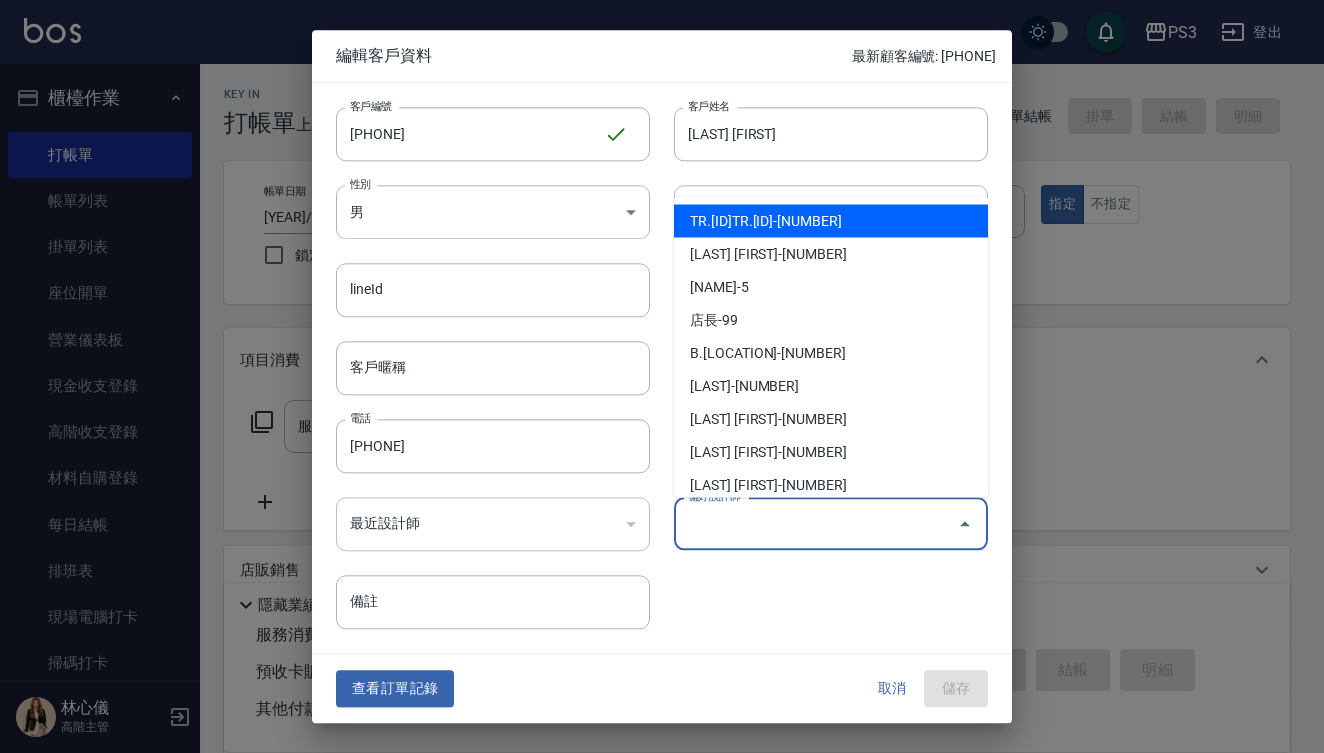click on "偏好設計師" at bounding box center (816, 523) 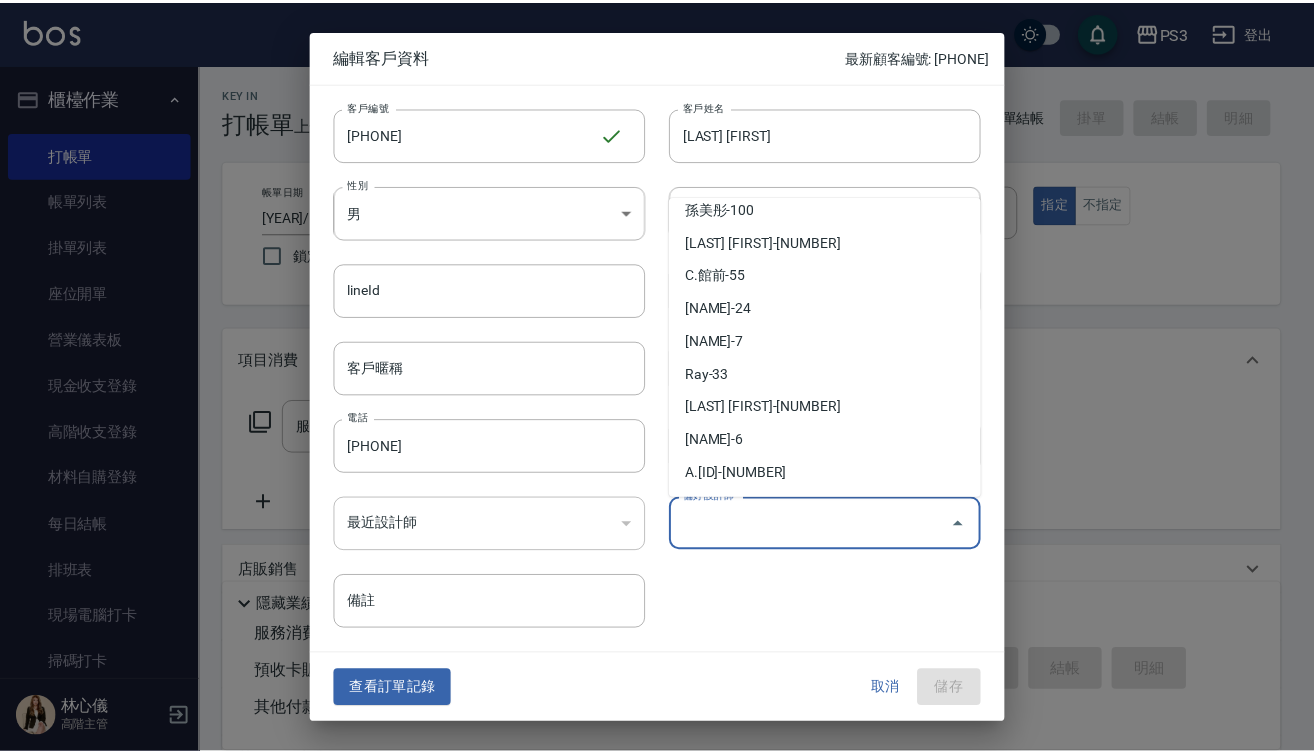 scroll, scrollTop: 408, scrollLeft: 0, axis: vertical 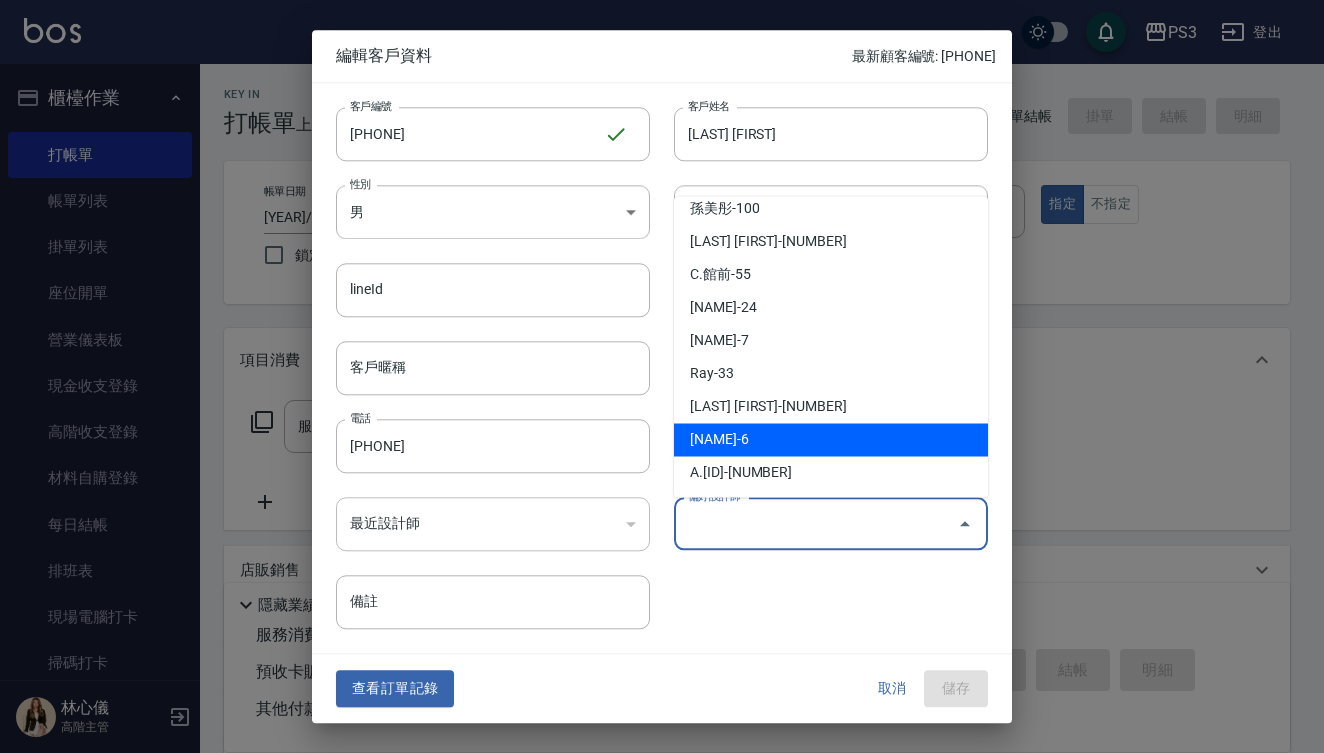 click on "[NAME]-6" at bounding box center [831, 439] 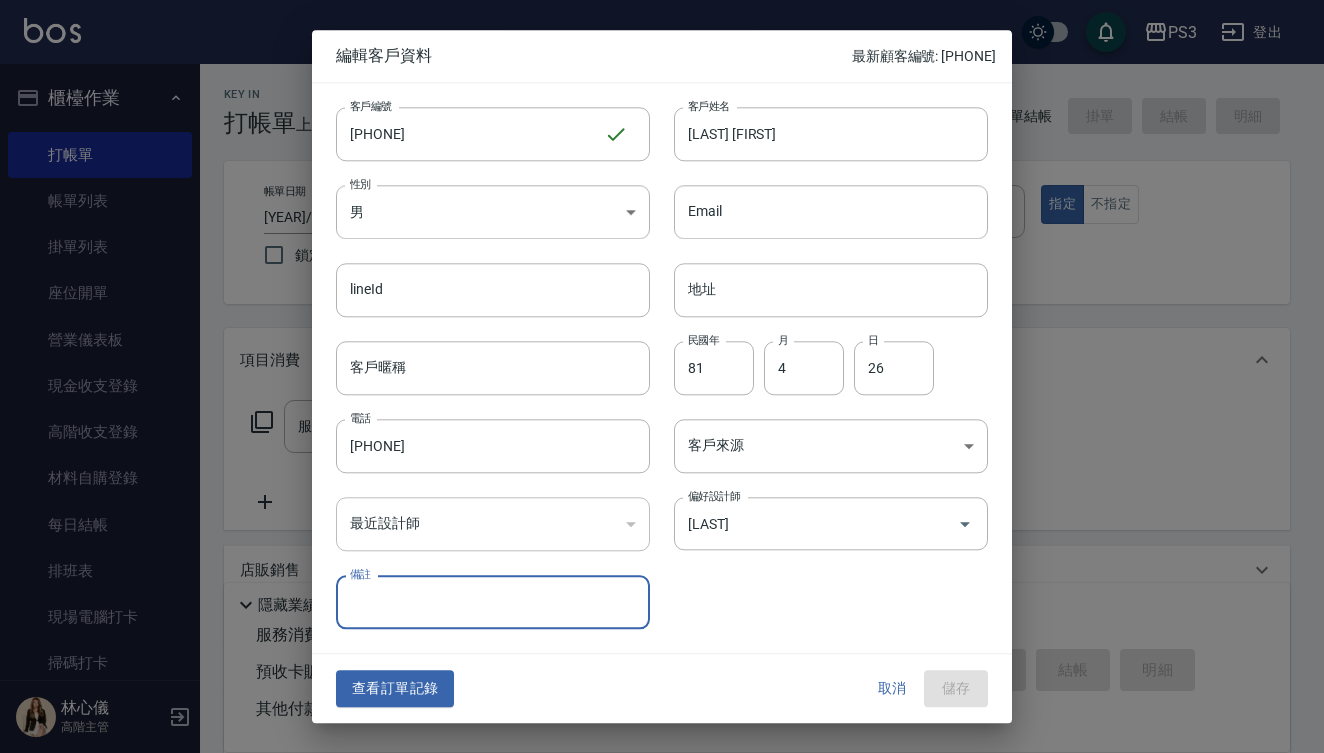 click on "取消 儲存" at bounding box center (924, 689) 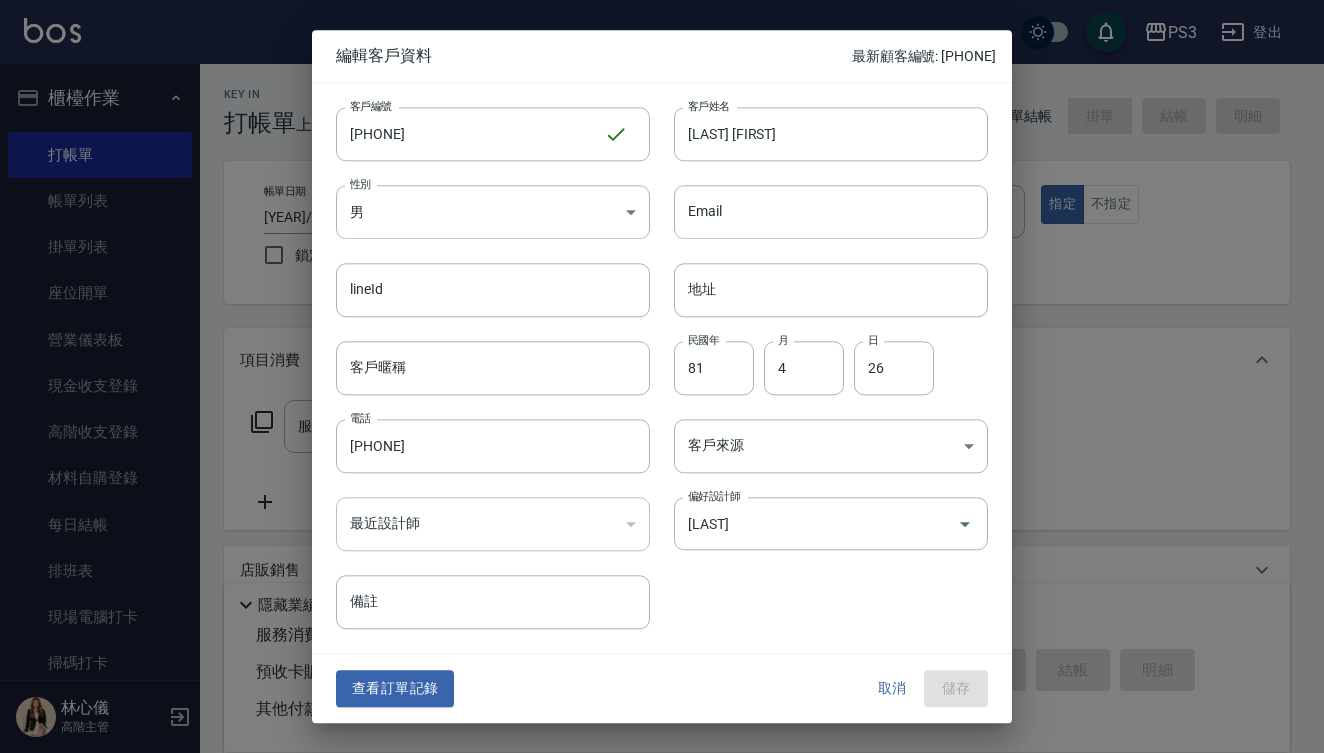 click on "取消 儲存" at bounding box center (924, 689) 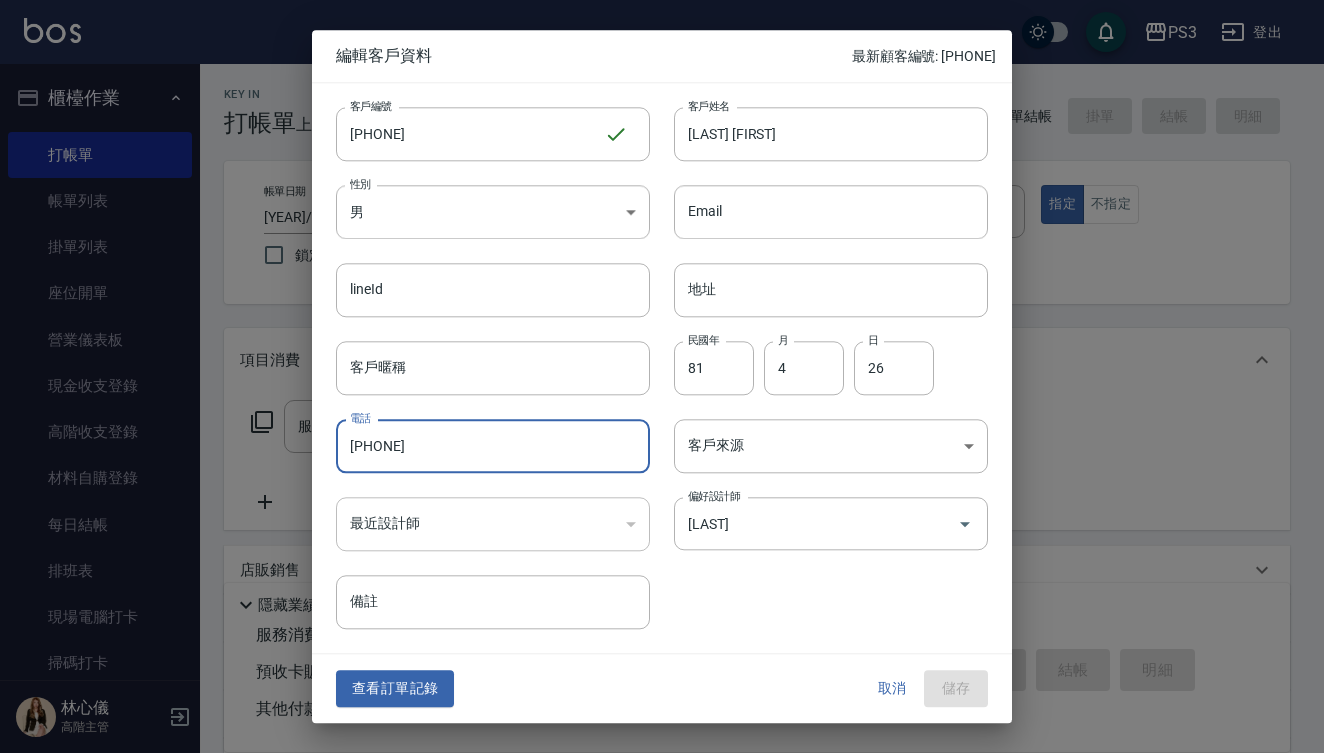 click on "[PHONE]" at bounding box center (493, 446) 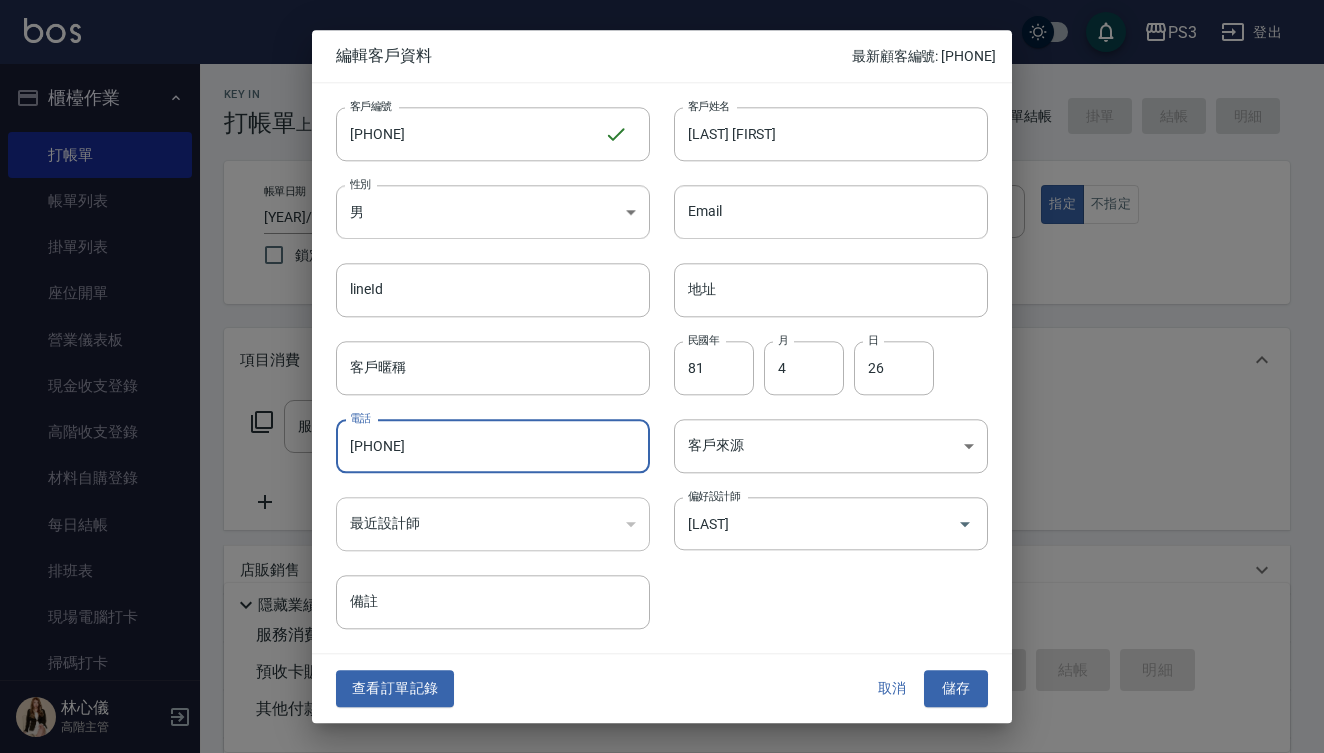 type on "[PHONE]" 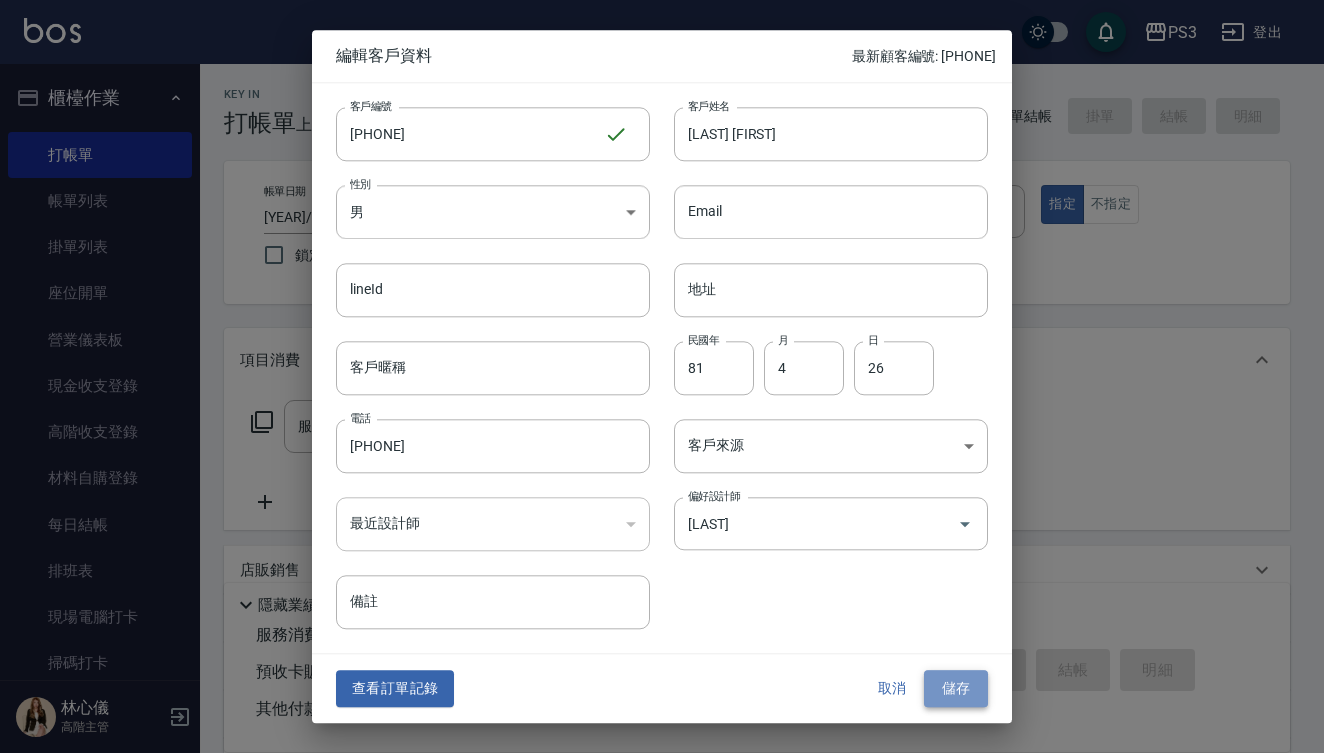 click on "儲存" at bounding box center (956, 689) 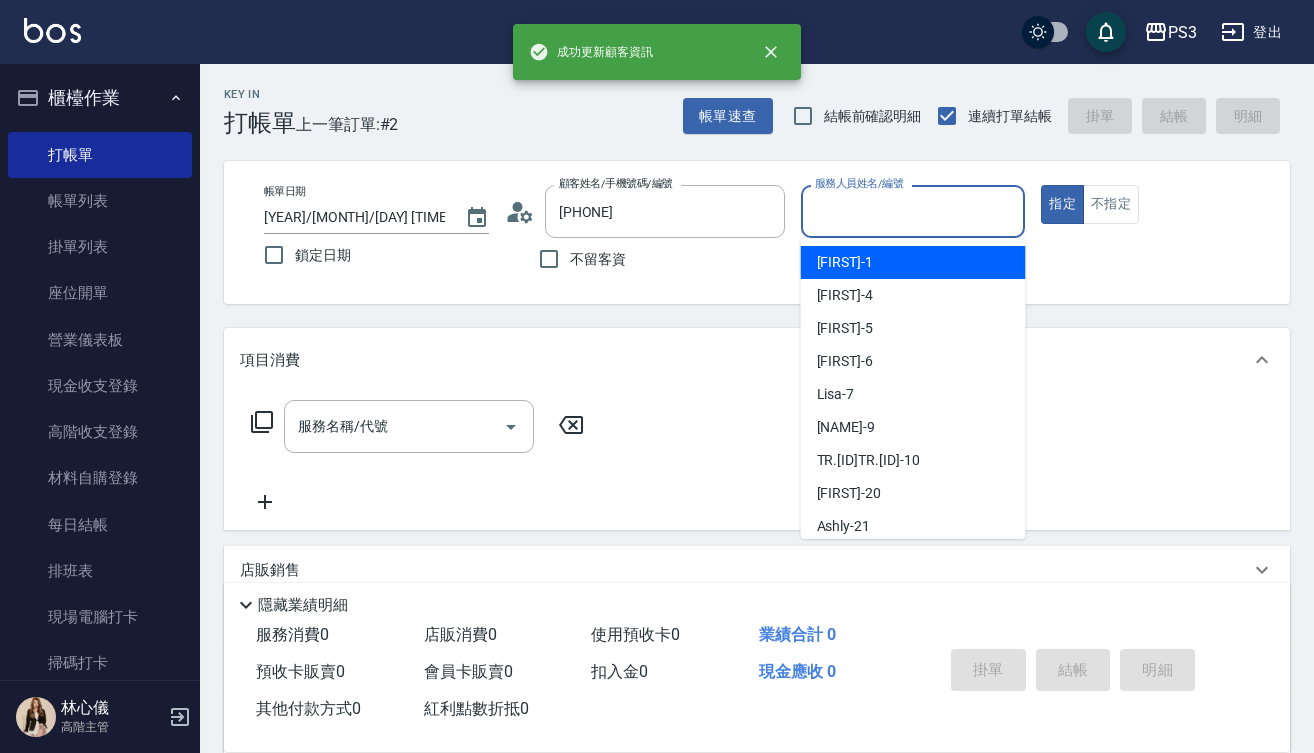 click on "服務人員姓名/編號" at bounding box center [913, 211] 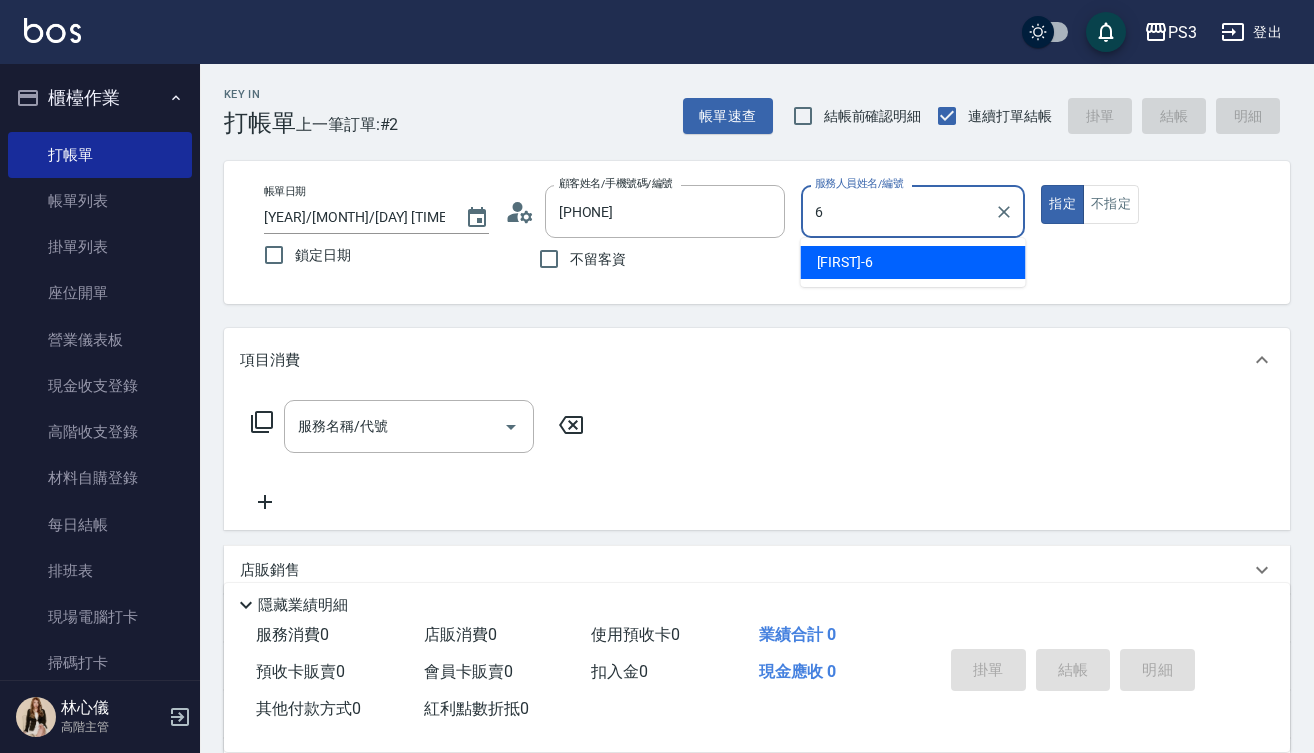 type on "[FIRST]-[NUMBER]" 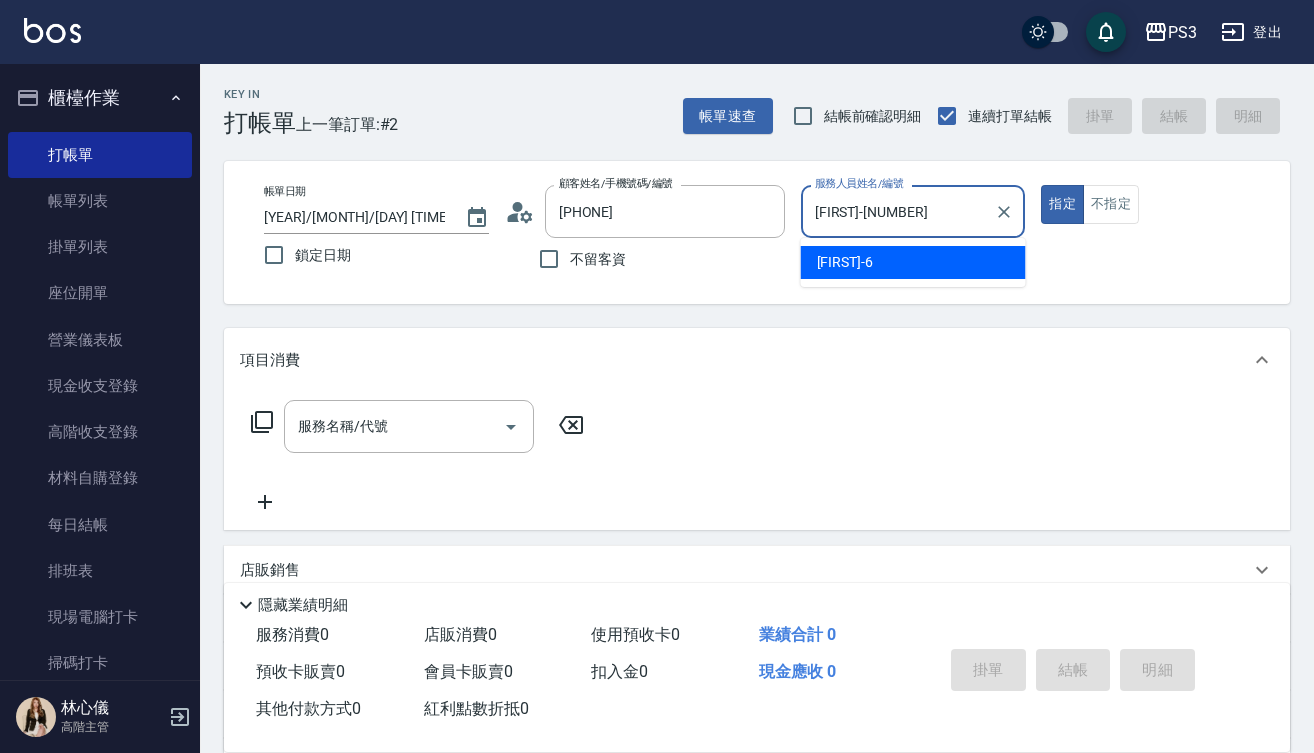 type on "true" 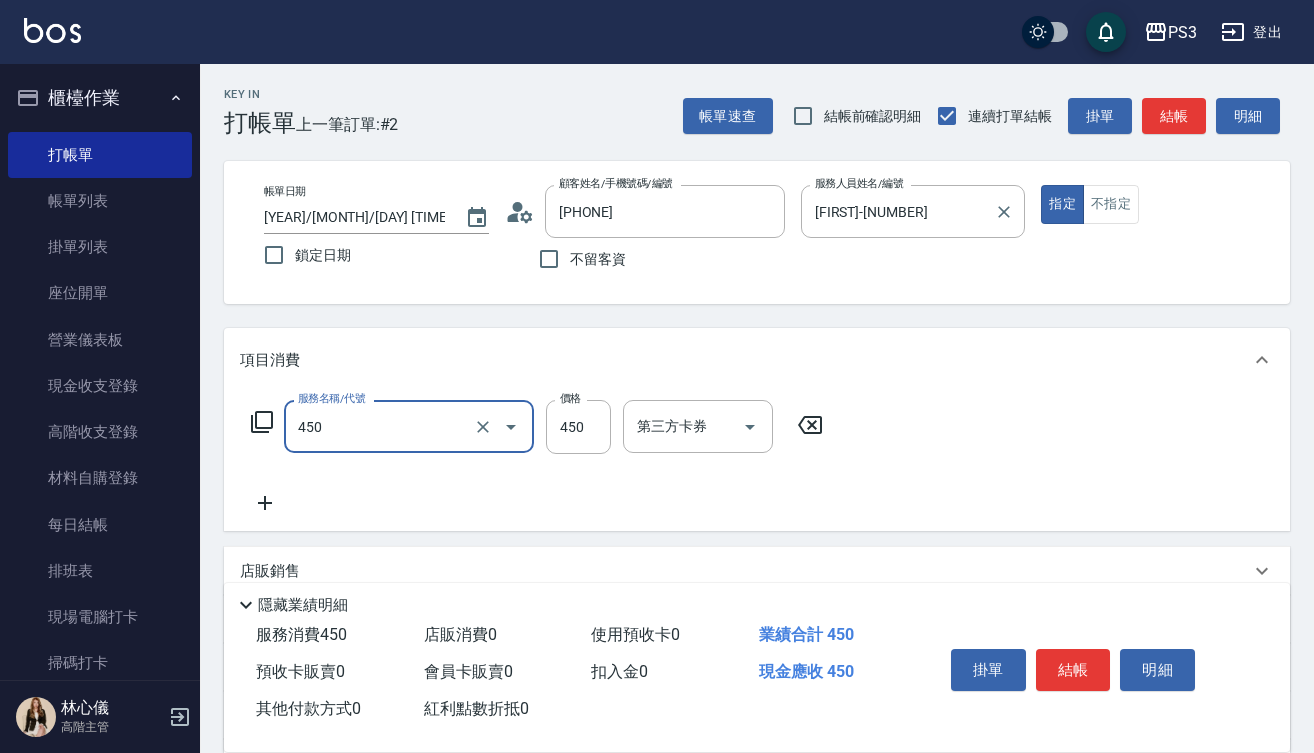 type on "有機洗髮(450)" 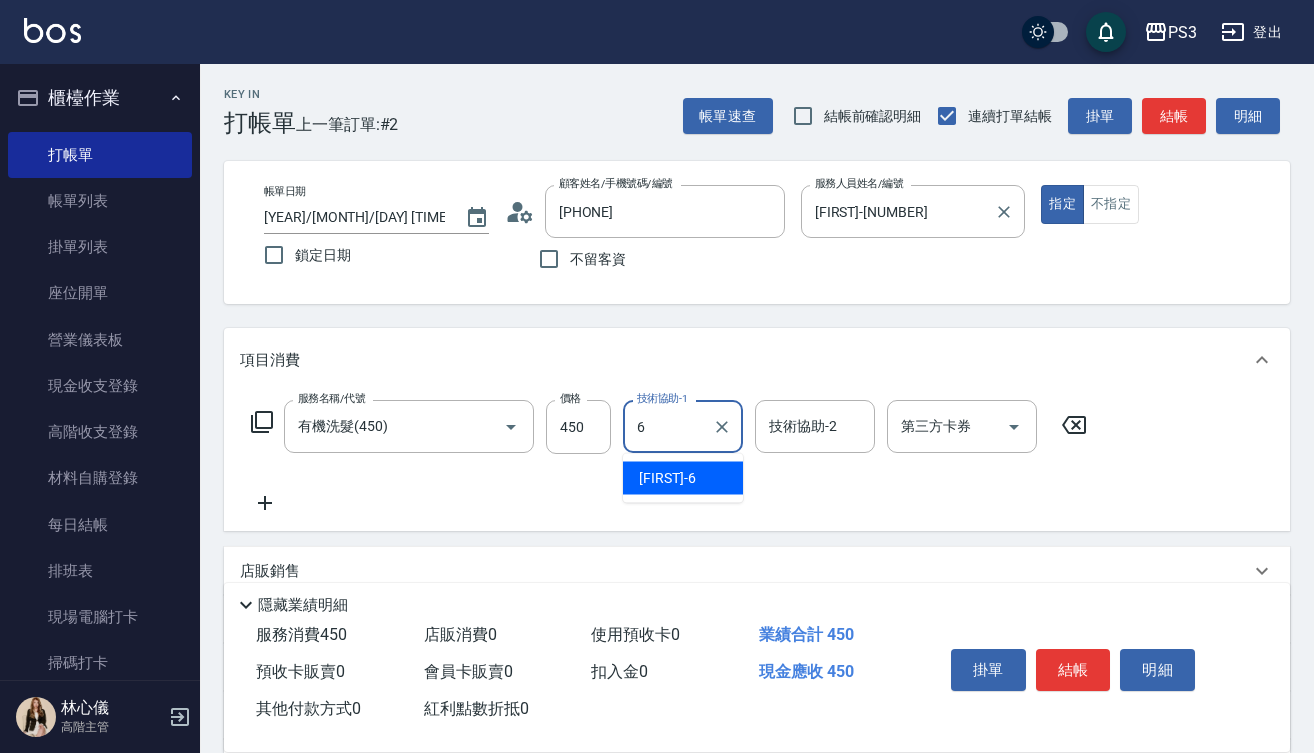 type on "[FIRST]-[NUMBER]" 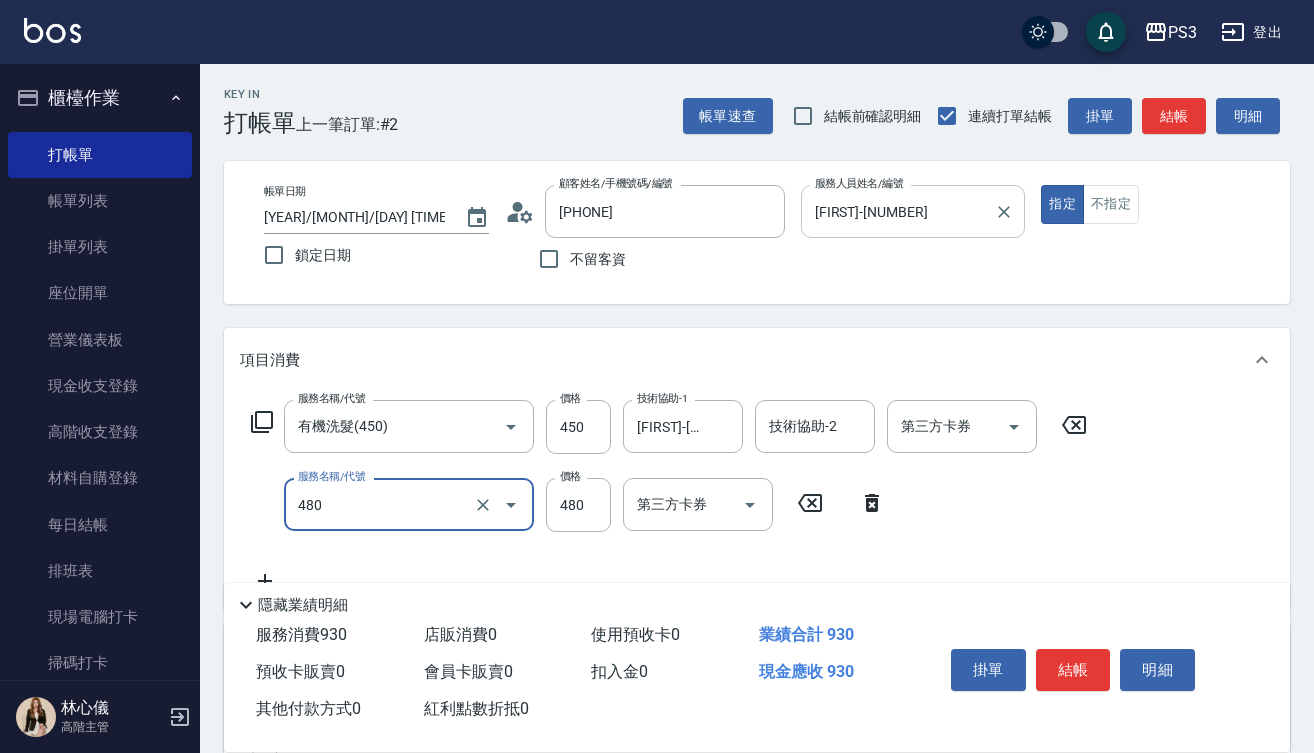 type on "潤澤短(480)" 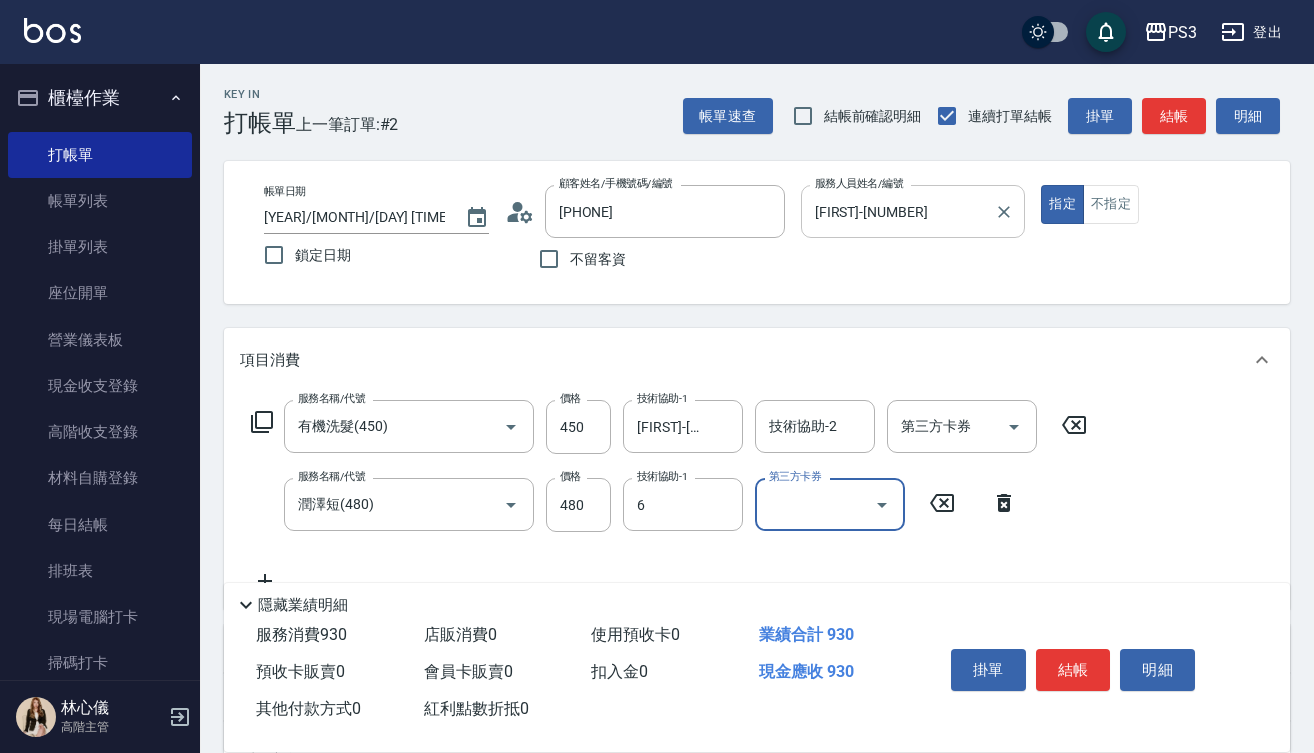 type on "[FIRST]-[NUMBER]" 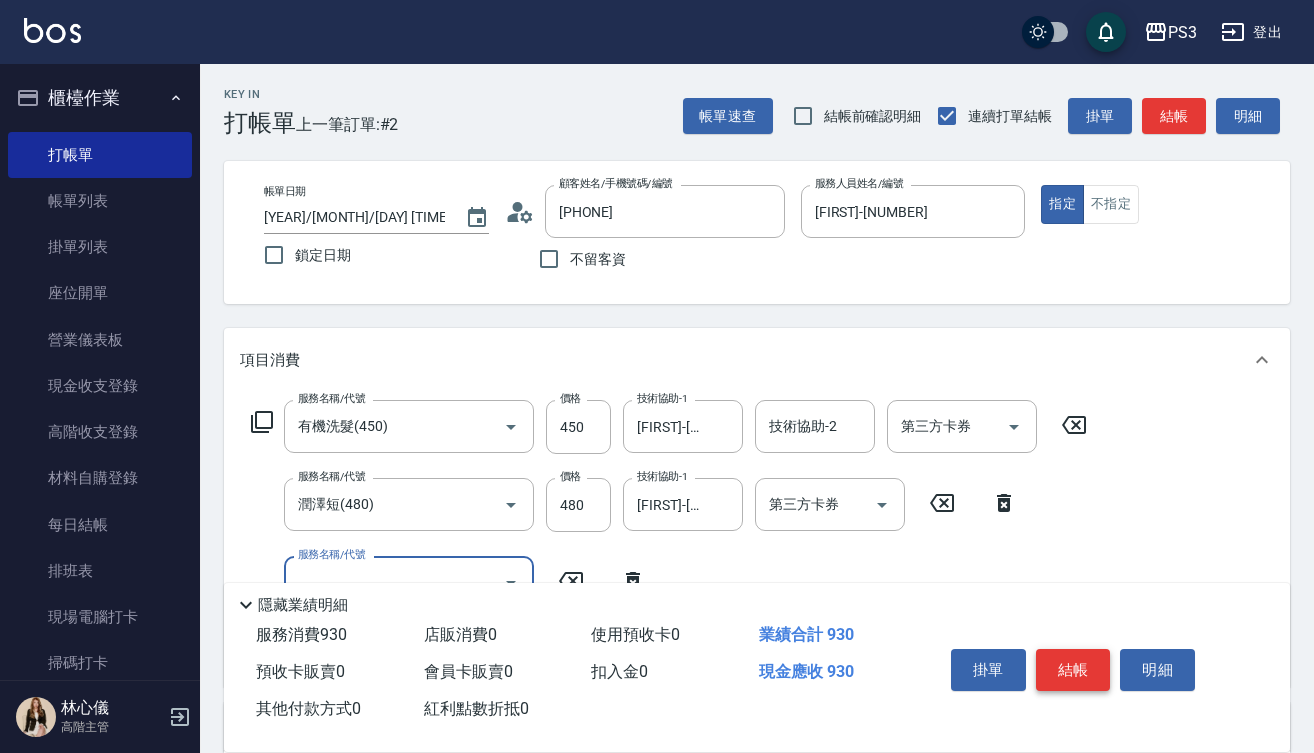 click on "結帳" at bounding box center [1073, 670] 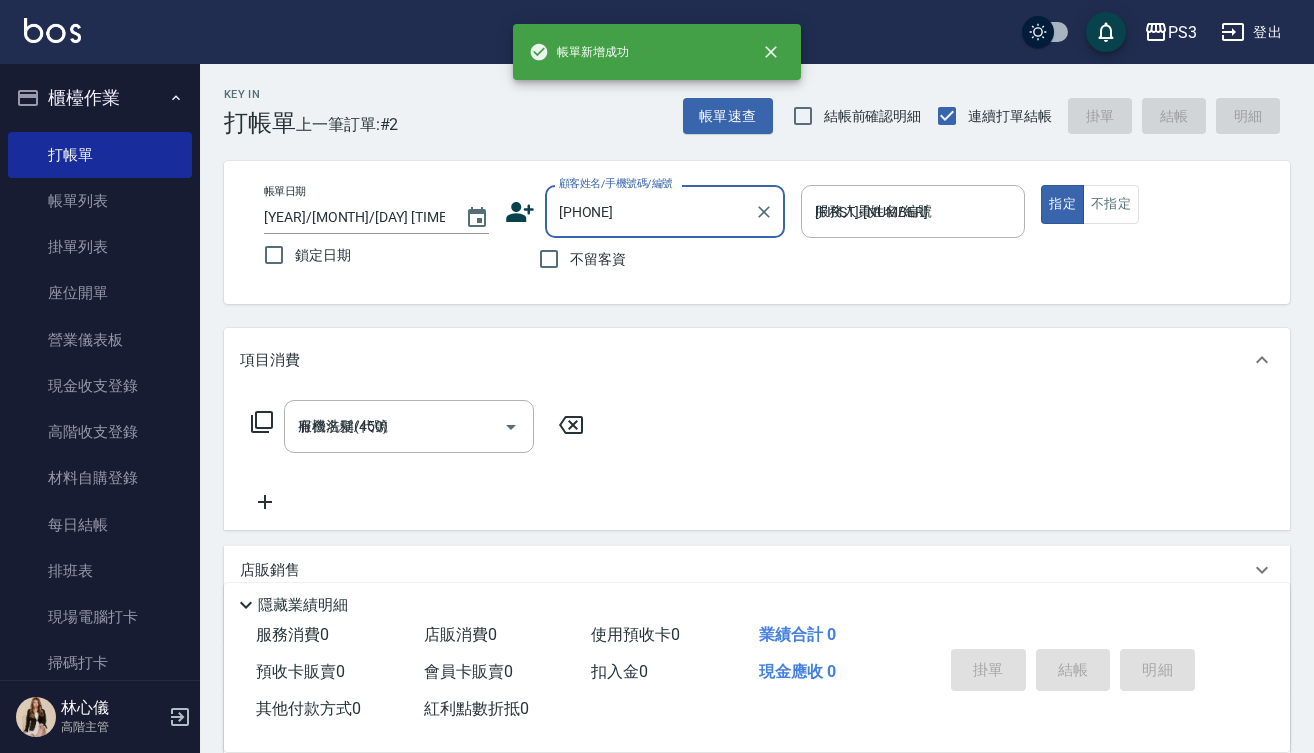 type on "[YEAR]/[MONTH]/[DAY] [TIME]" 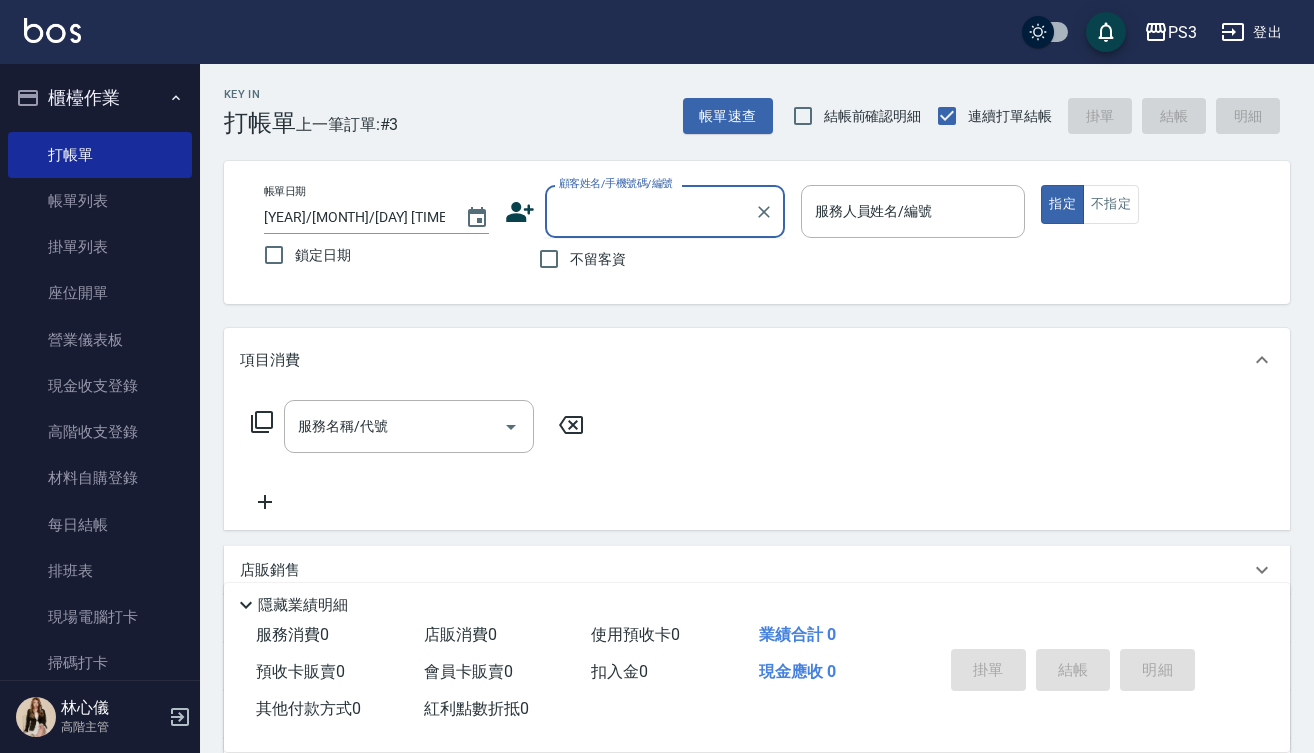 click on "顧客姓名/手機號碼/編號" at bounding box center (650, 211) 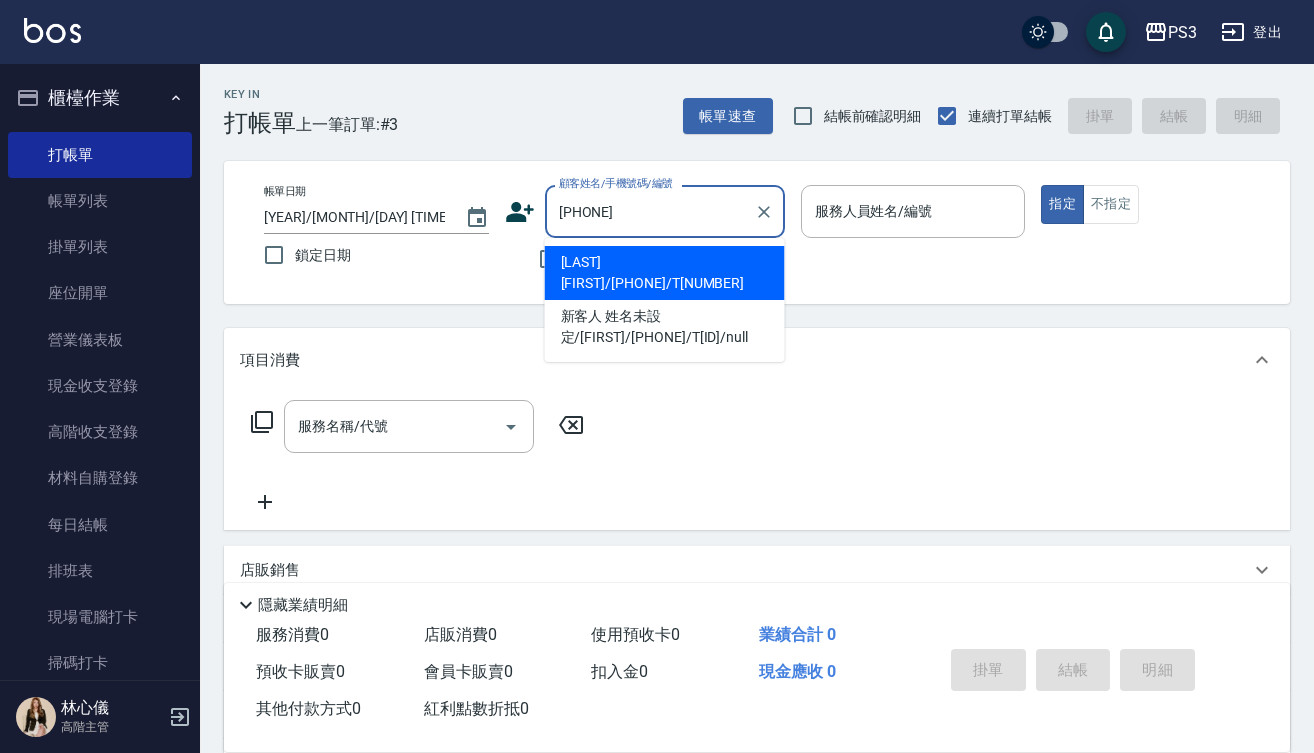 type on "[LAST] [FIRST]/[PHONE]/T[NUMBER]" 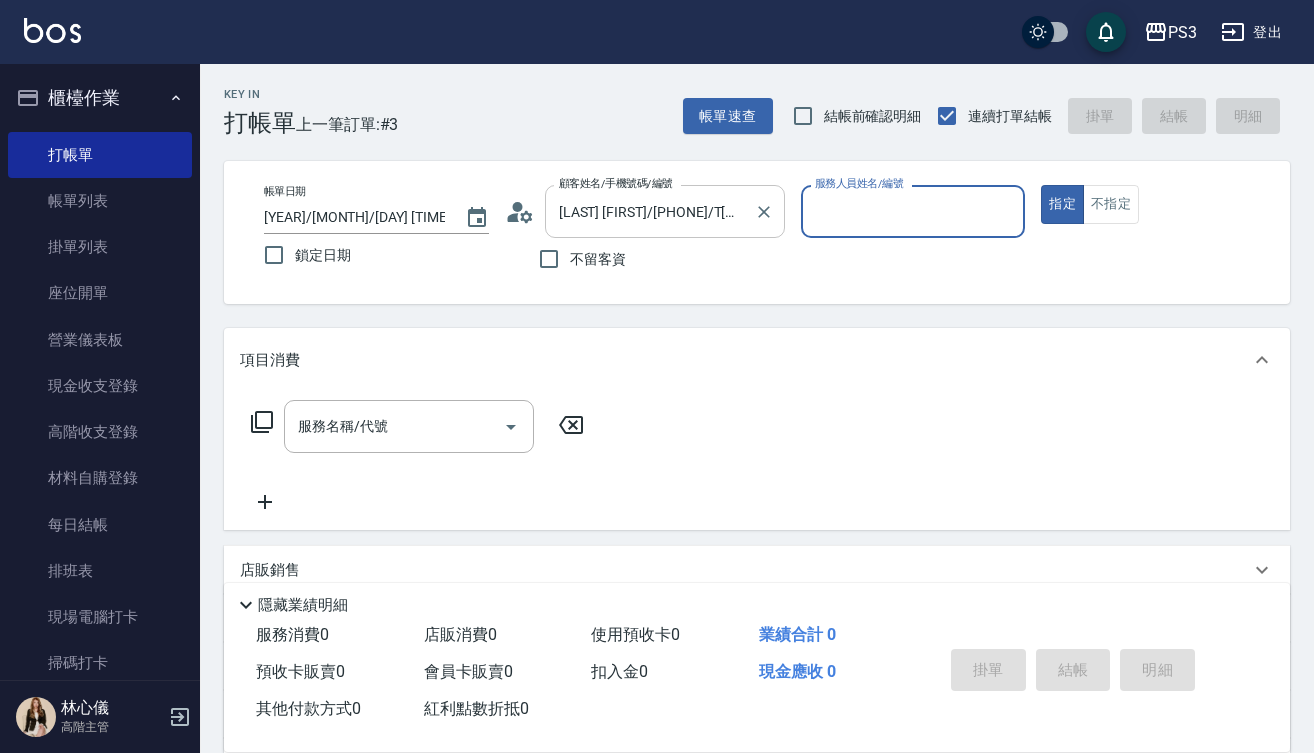 type on "Lisa-7" 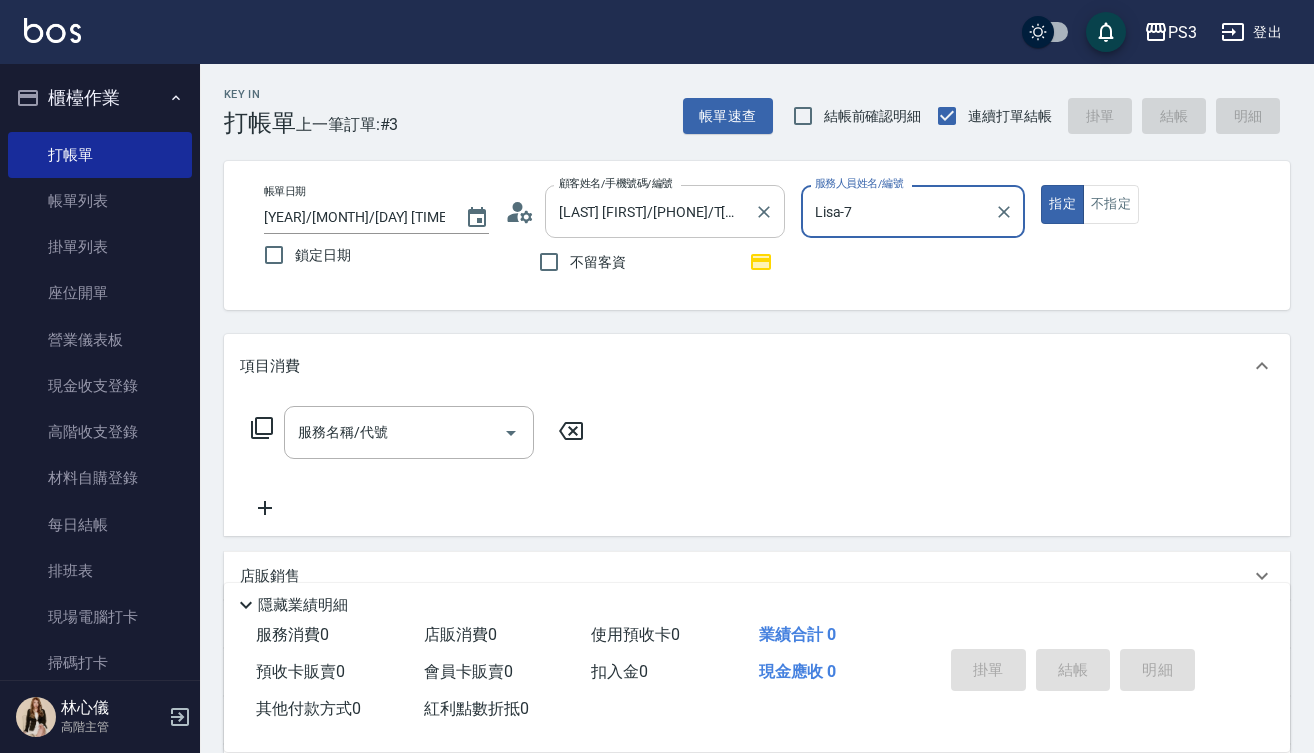 click on "指定" at bounding box center (1062, 204) 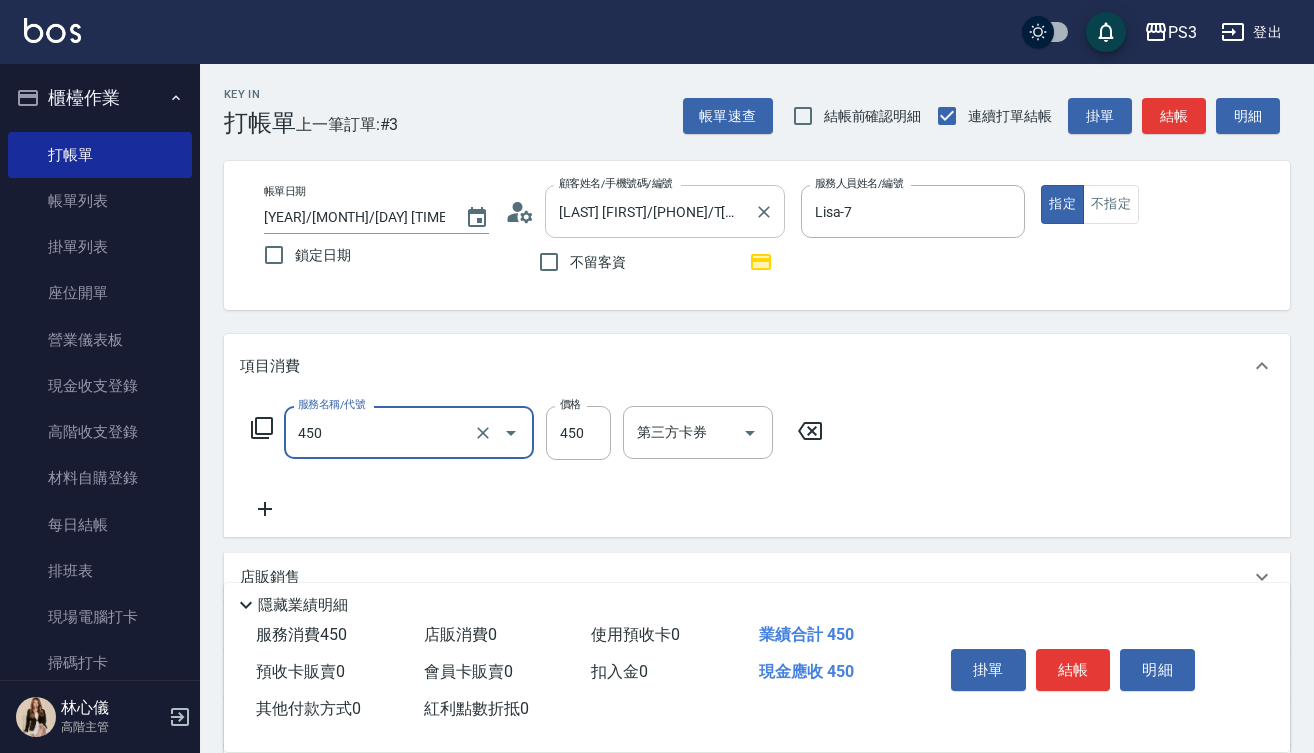 type on "有機洗髮(450)" 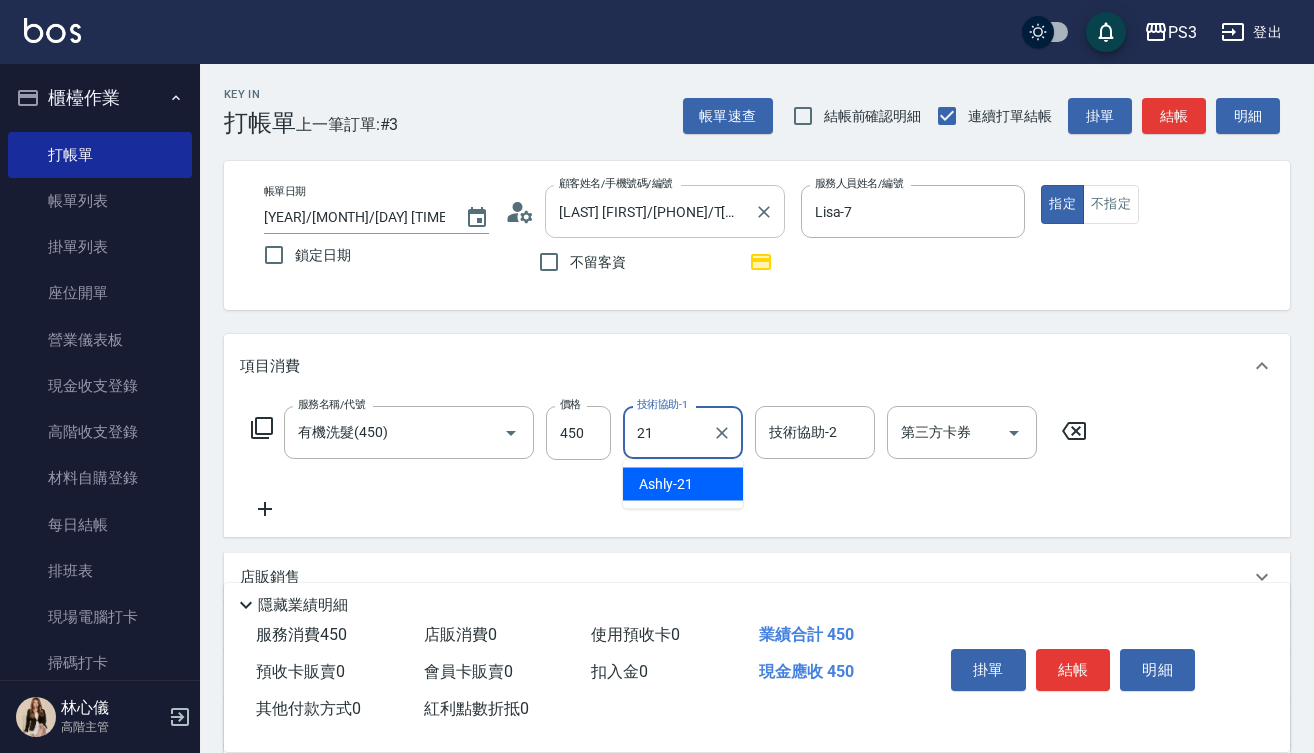 type on "Ashly-21" 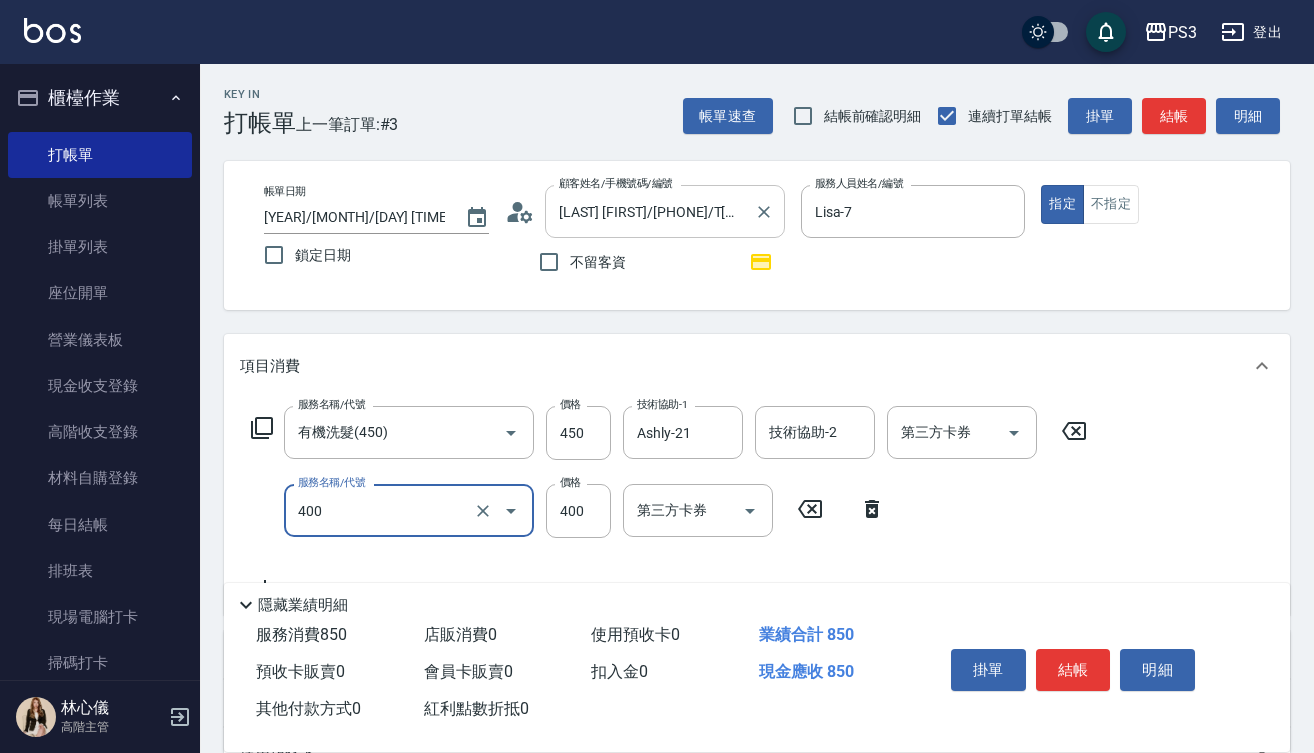 type on "剪(400)" 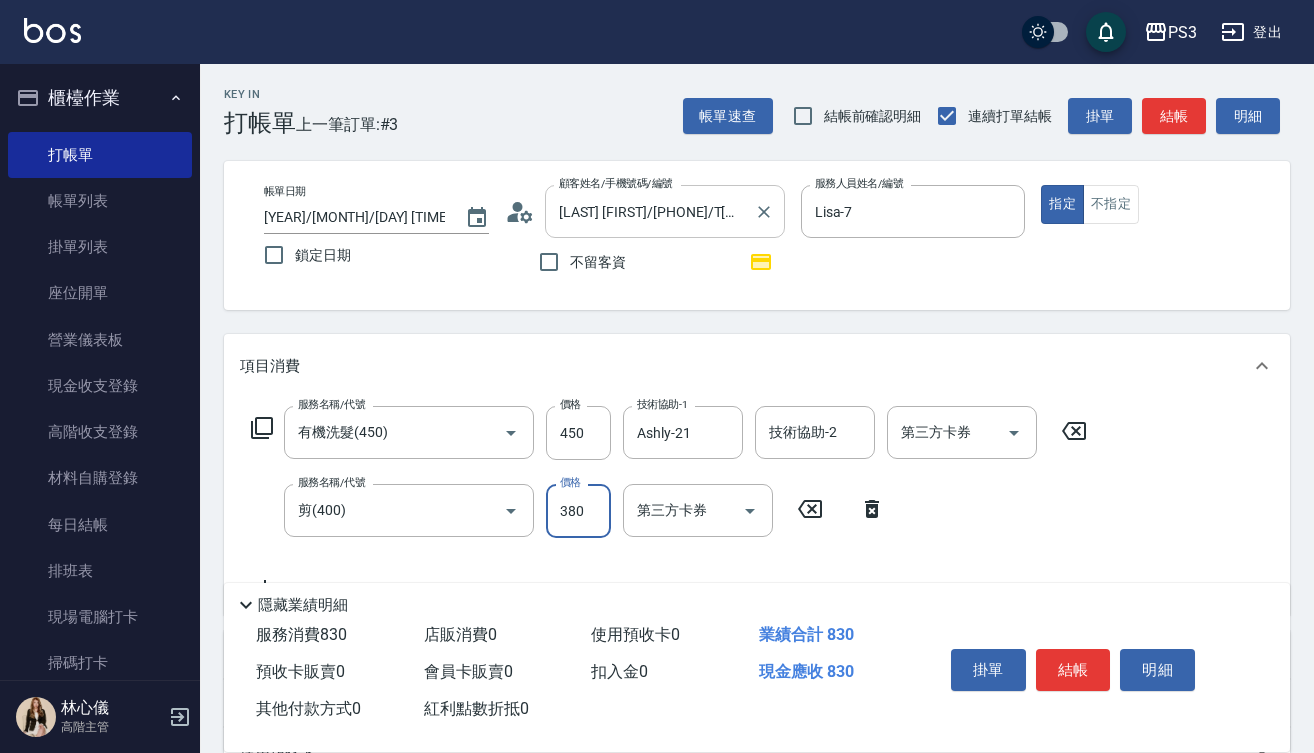 type on "380" 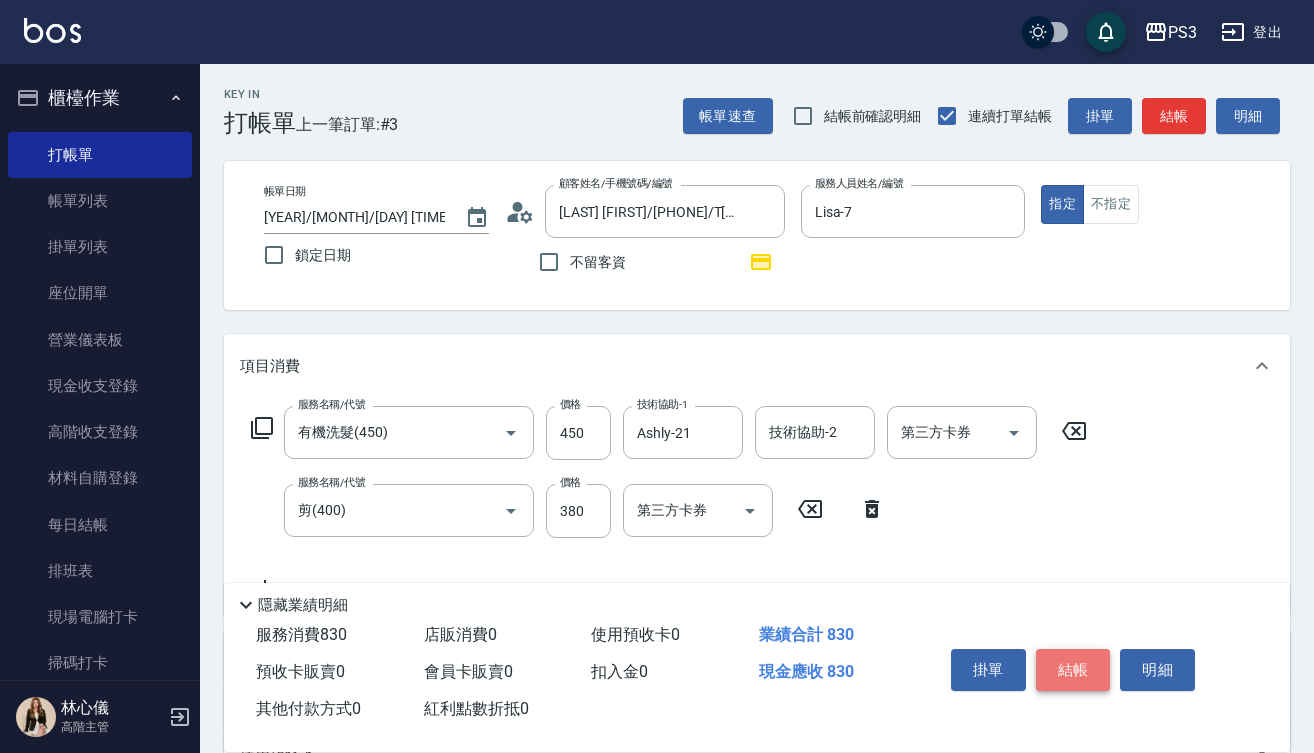 click on "結帳" at bounding box center [1073, 670] 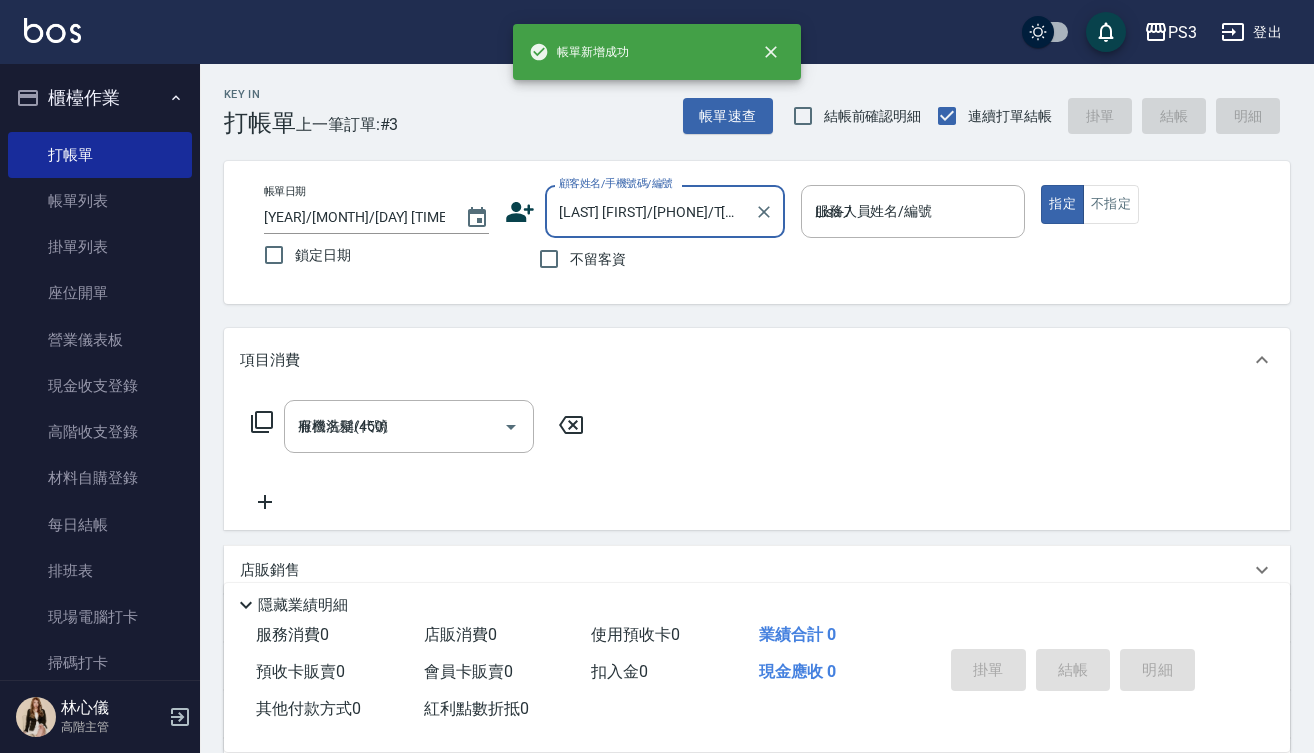 type on "[DATE] [TIME]" 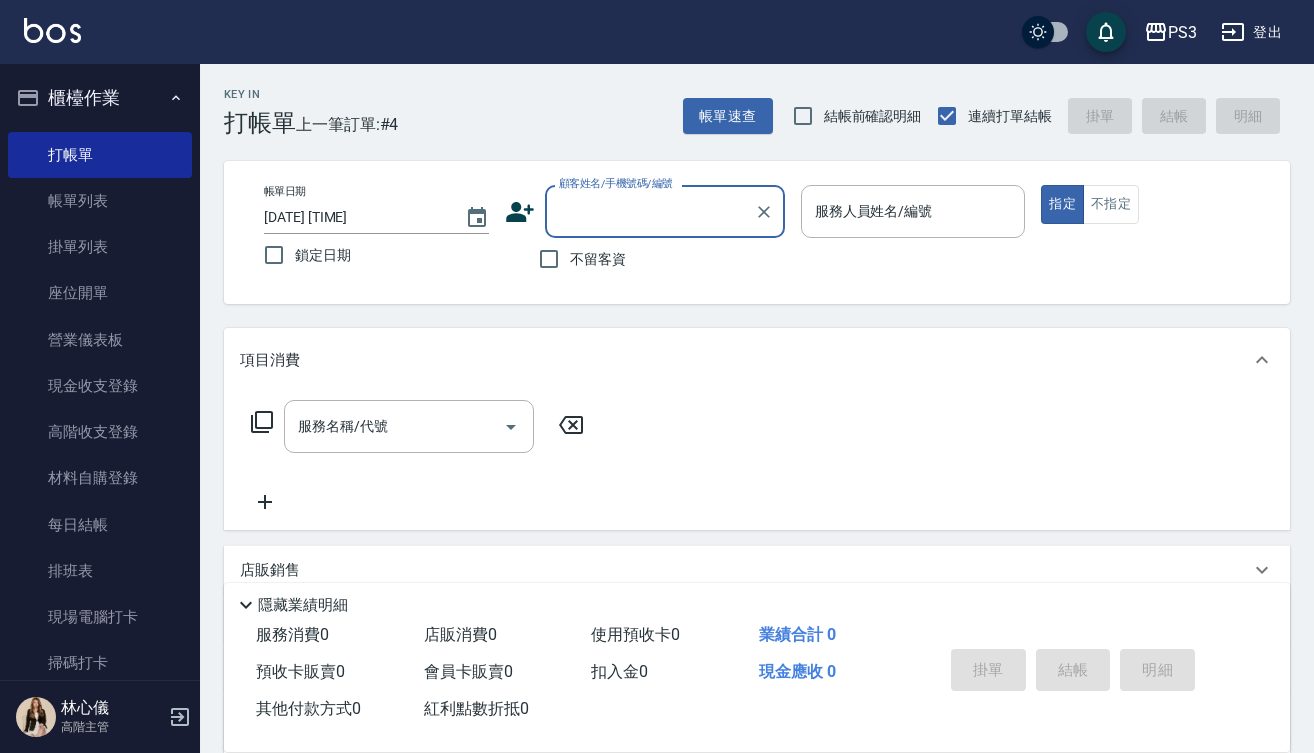 click on "顧客姓名/手機號碼/編號" at bounding box center [650, 211] 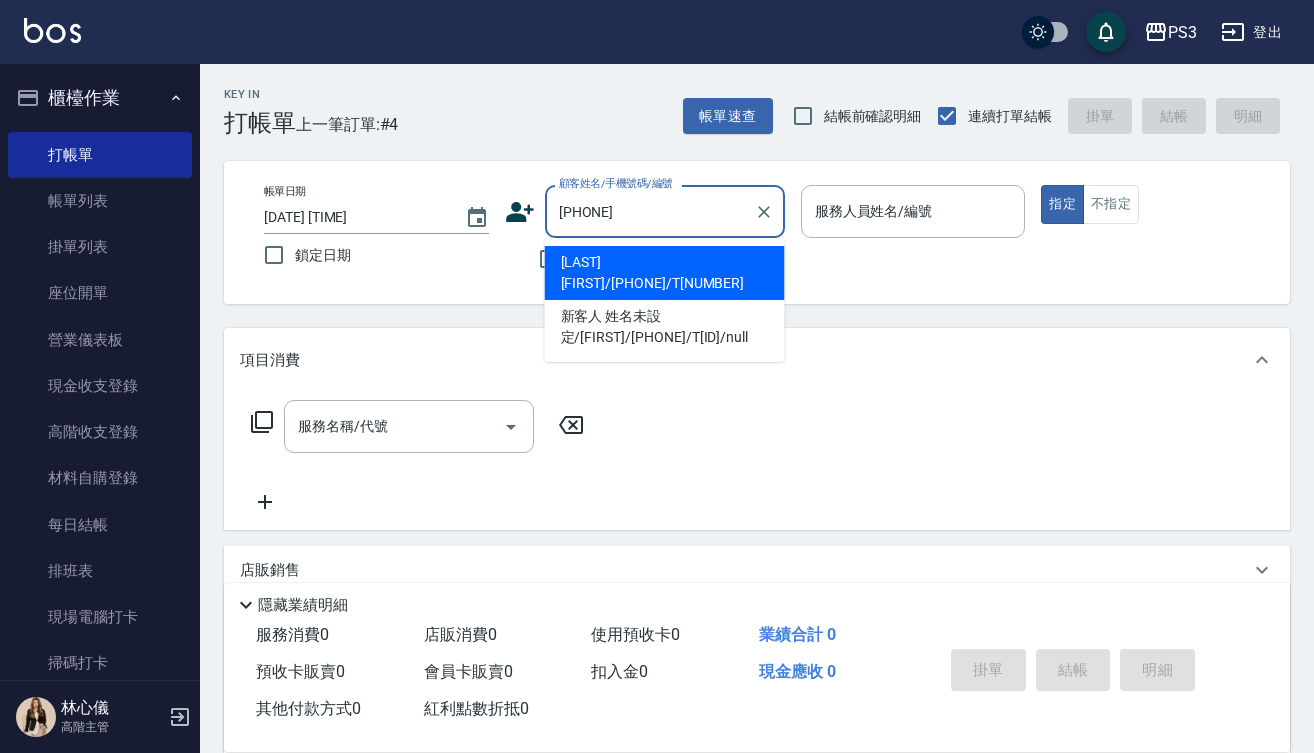type on "[LAST] [FIRST]/[PHONE]/T[NUMBER]" 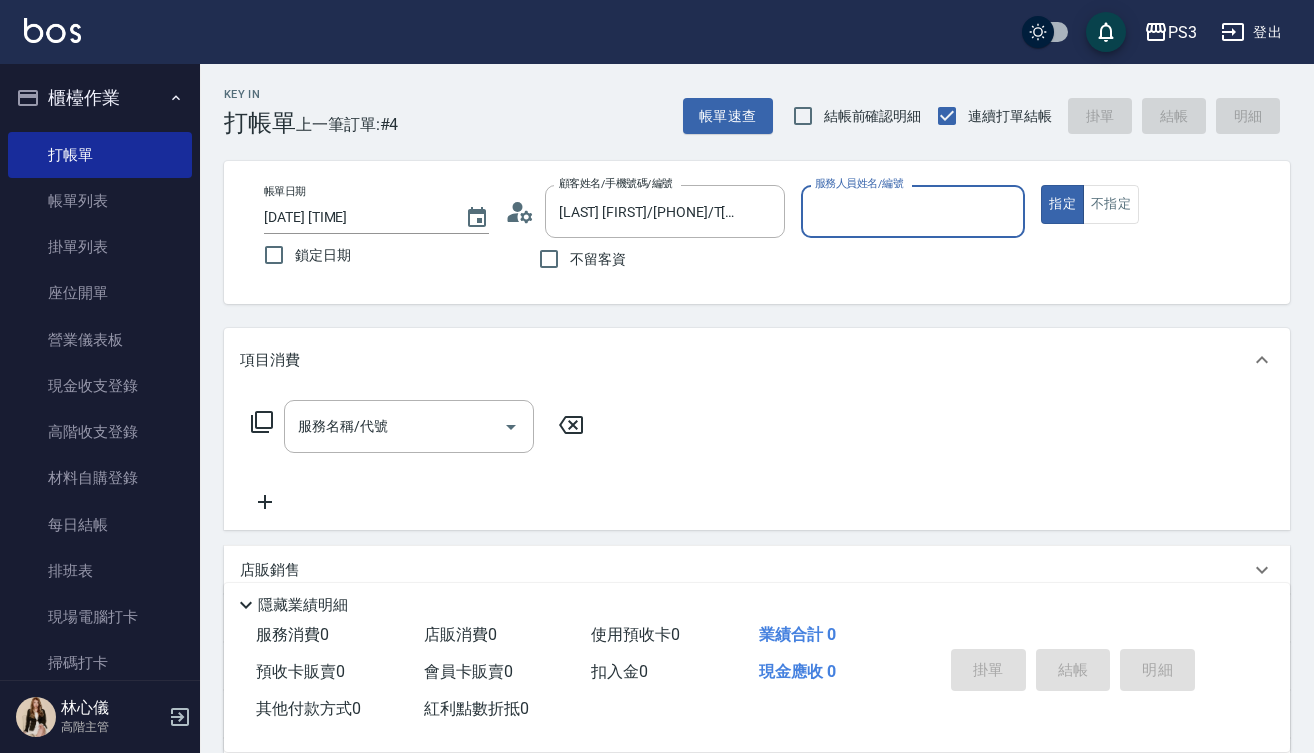 type on "Lisa-7" 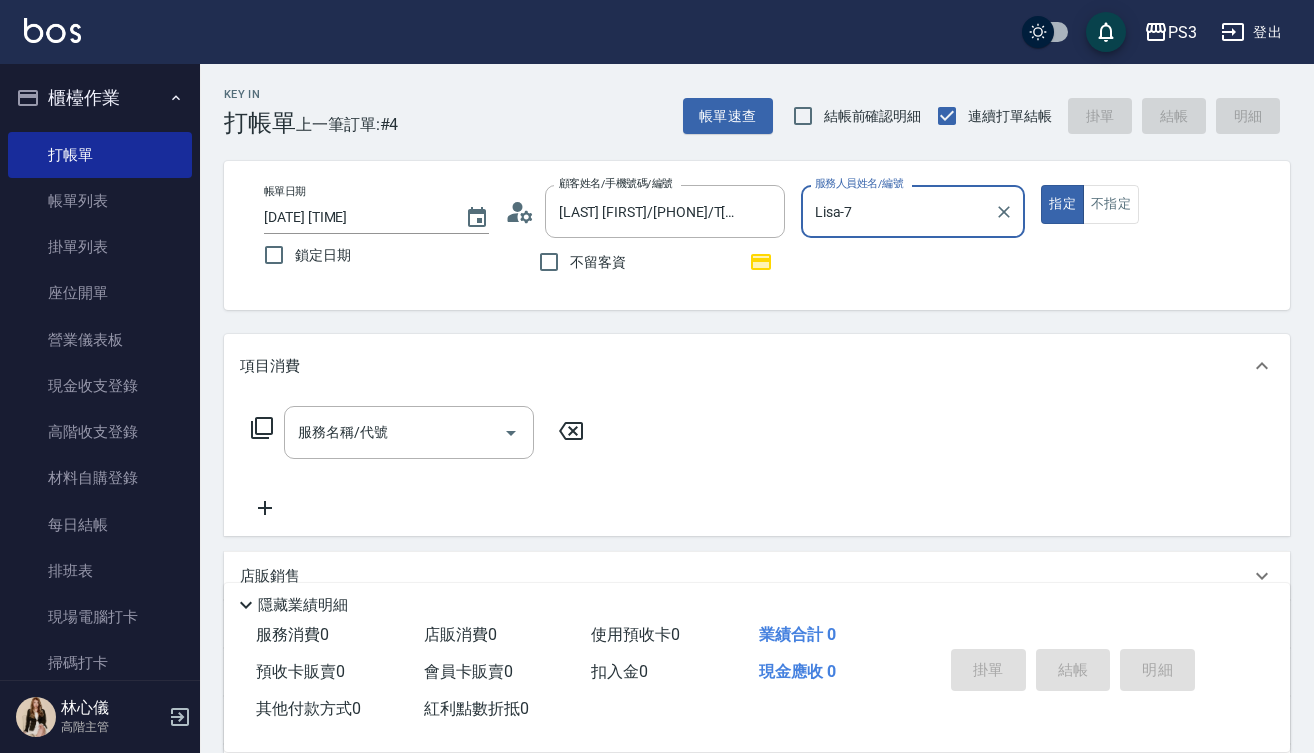 click on "指定" at bounding box center [1062, 204] 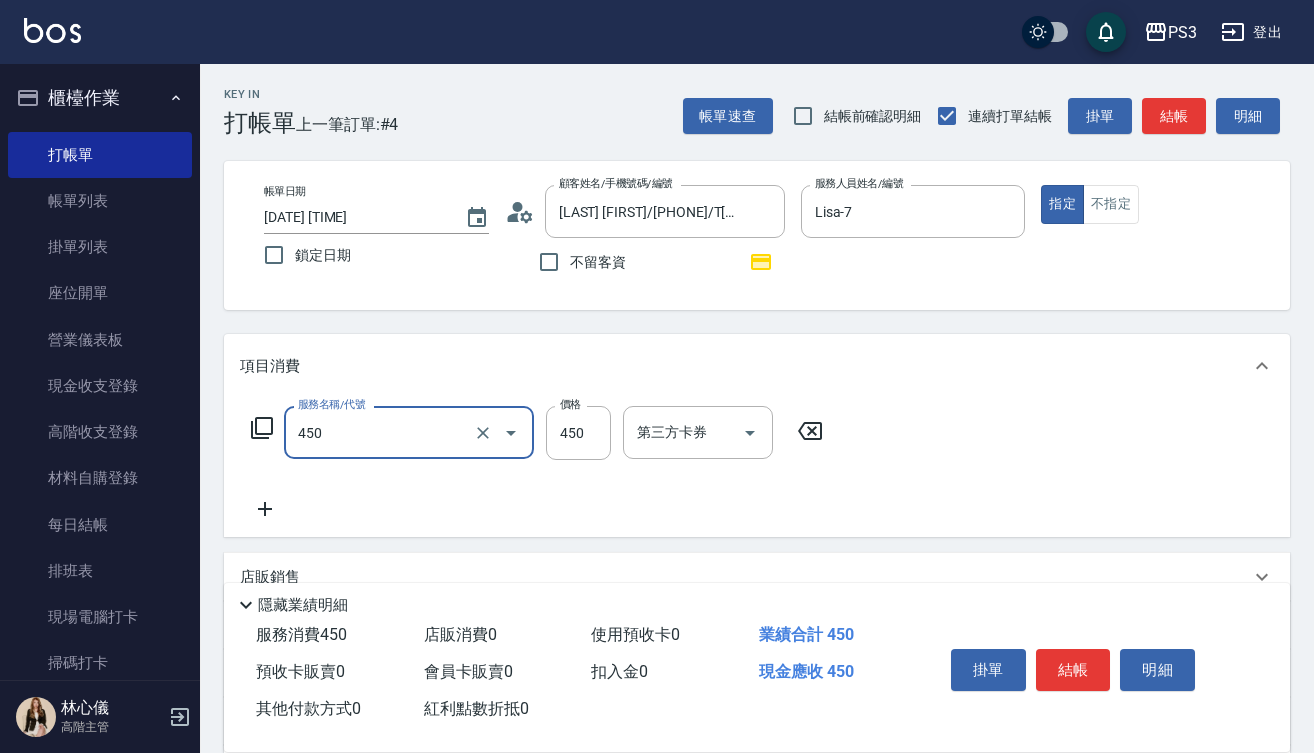 type on "有機洗髮(450)" 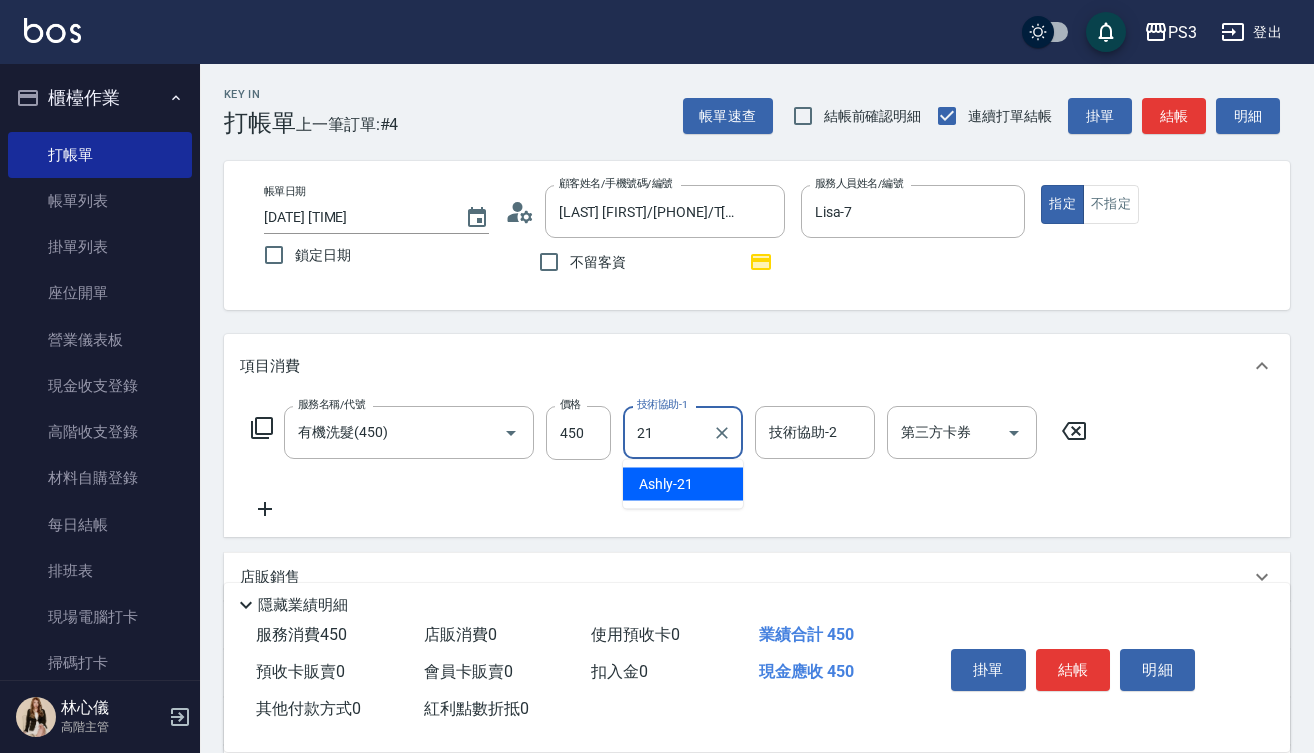 type on "Ashly-21" 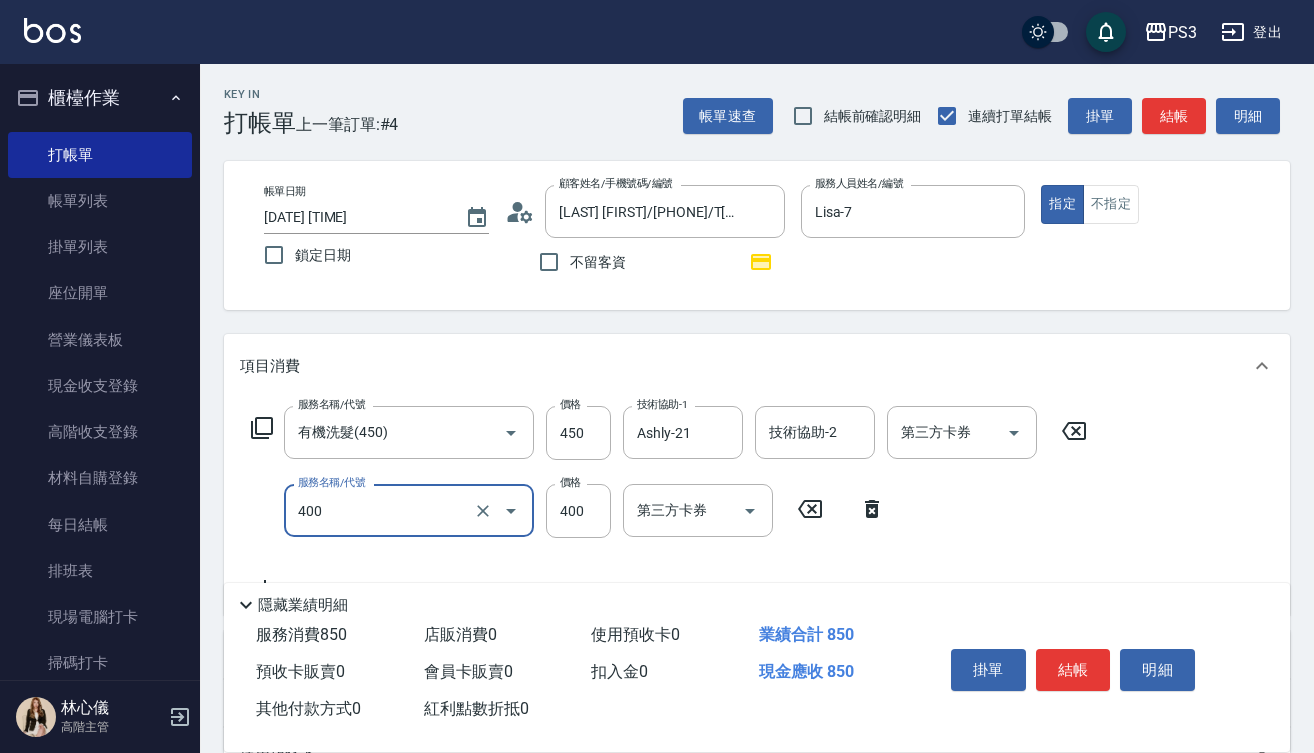 type on "剪(400)" 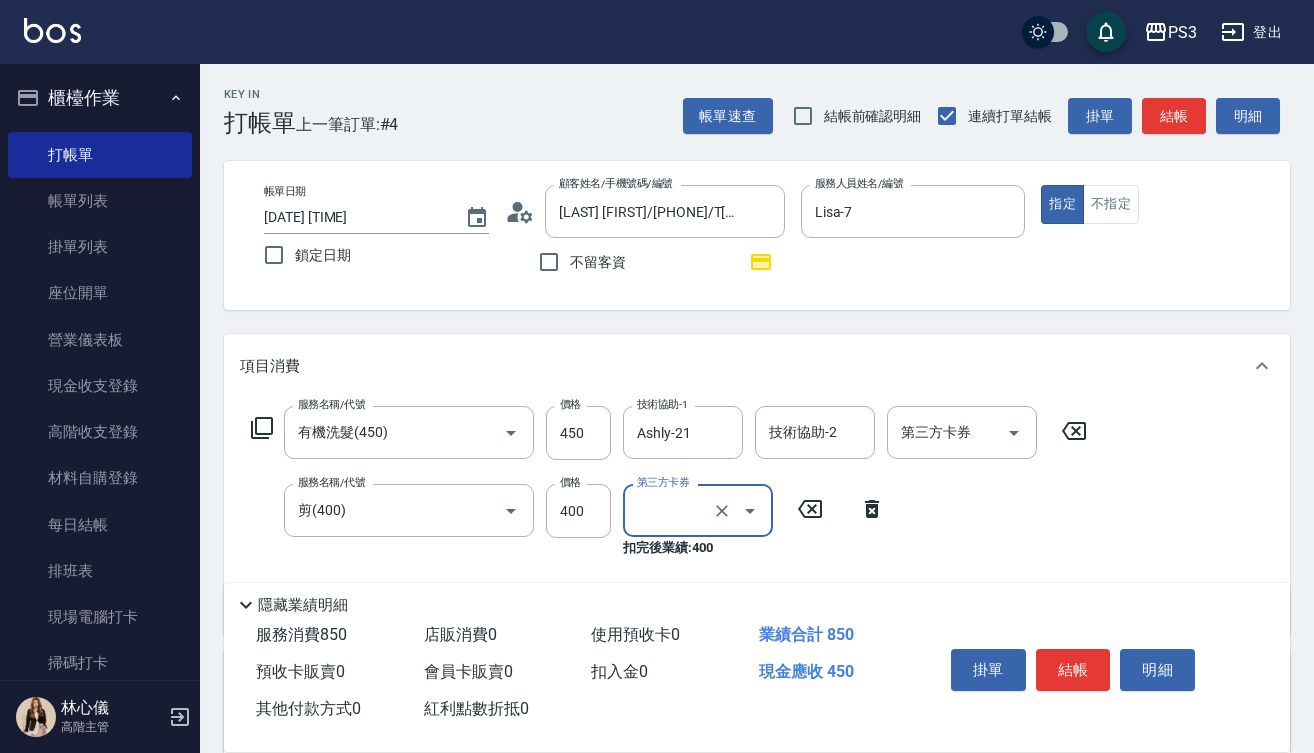 type on "舊有卡券" 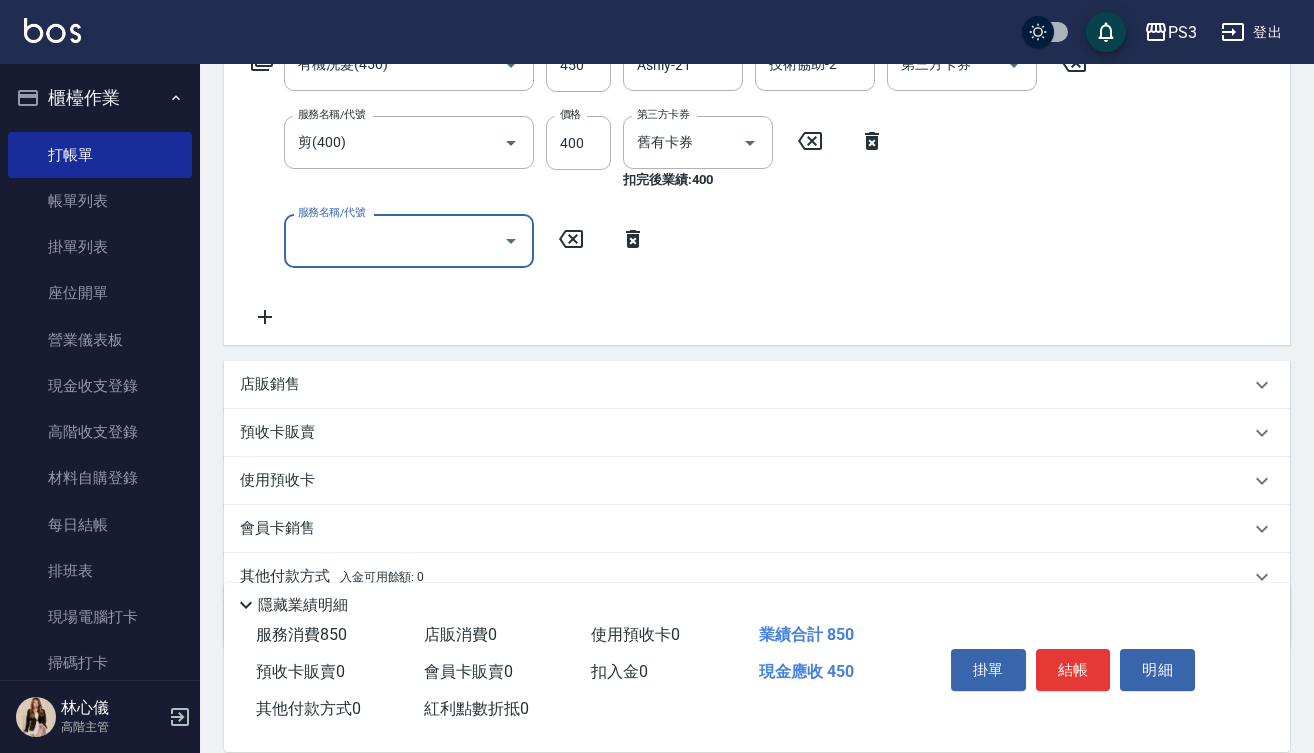 scroll, scrollTop: 372, scrollLeft: 0, axis: vertical 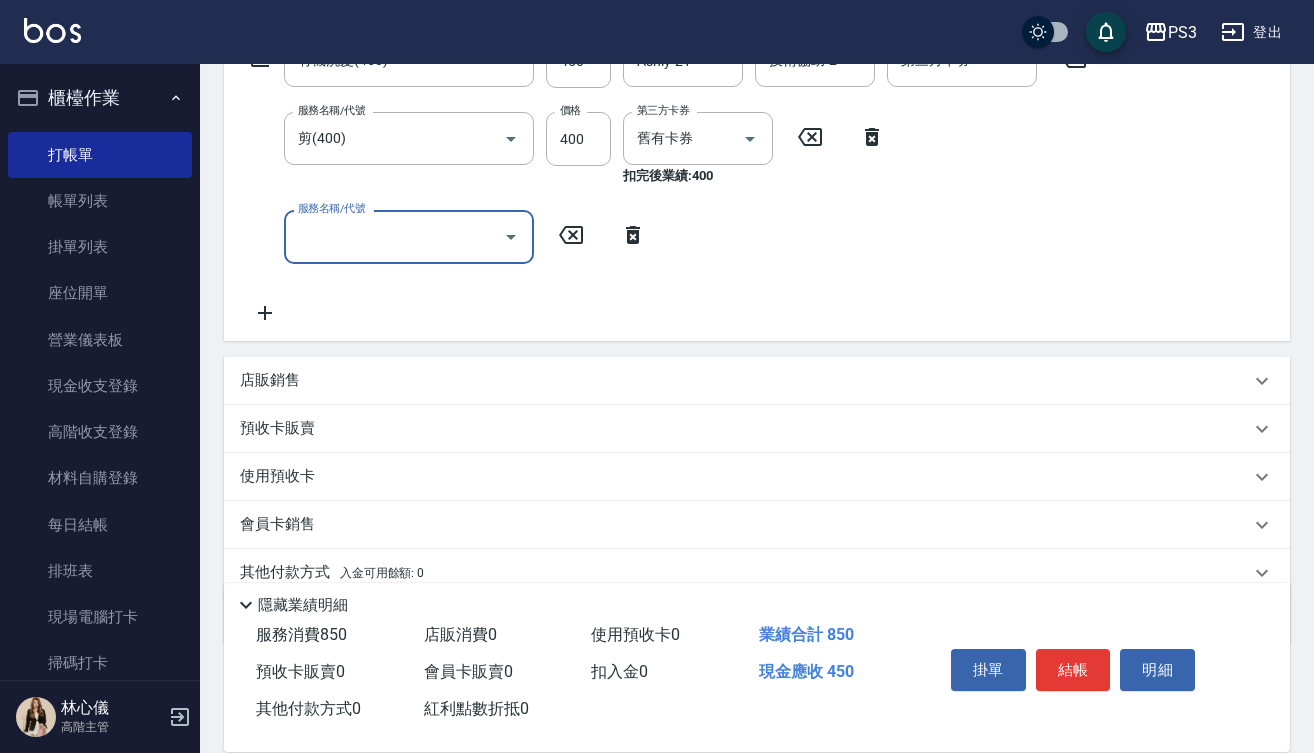 click on "店販銷售" at bounding box center (270, 380) 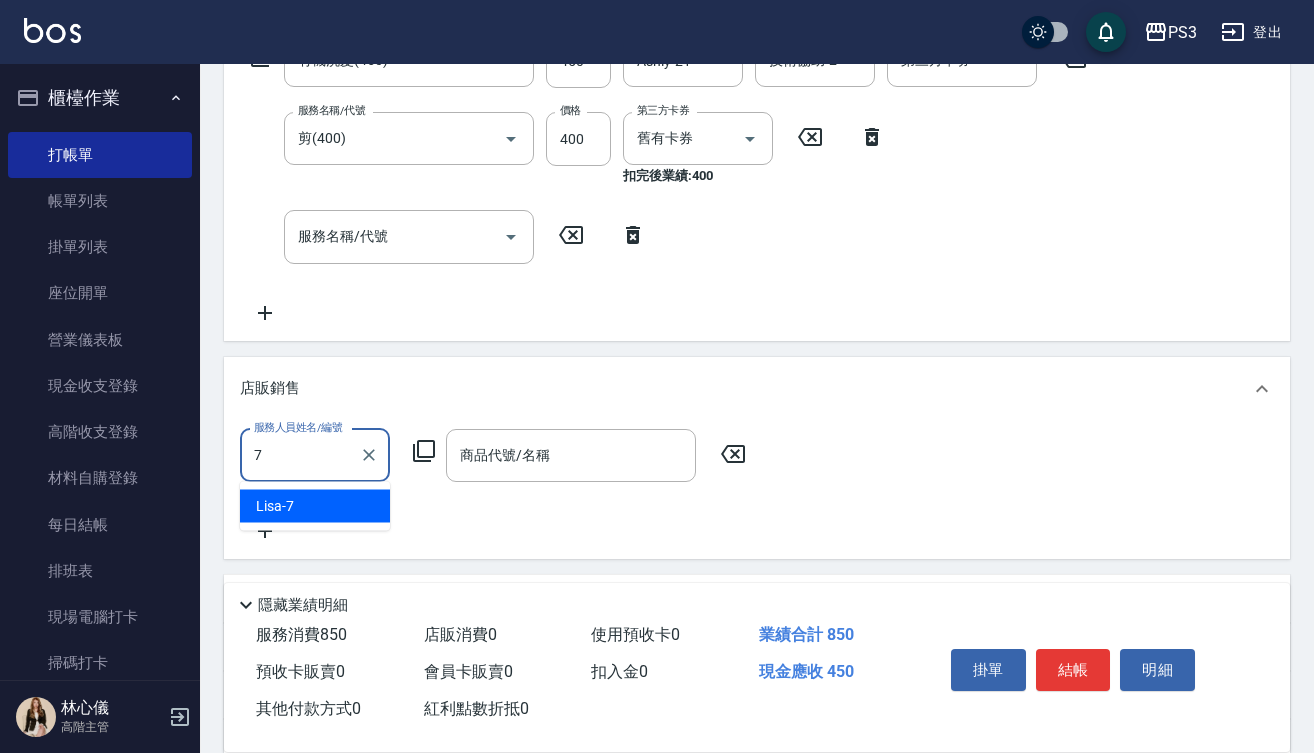 type on "Lisa-7" 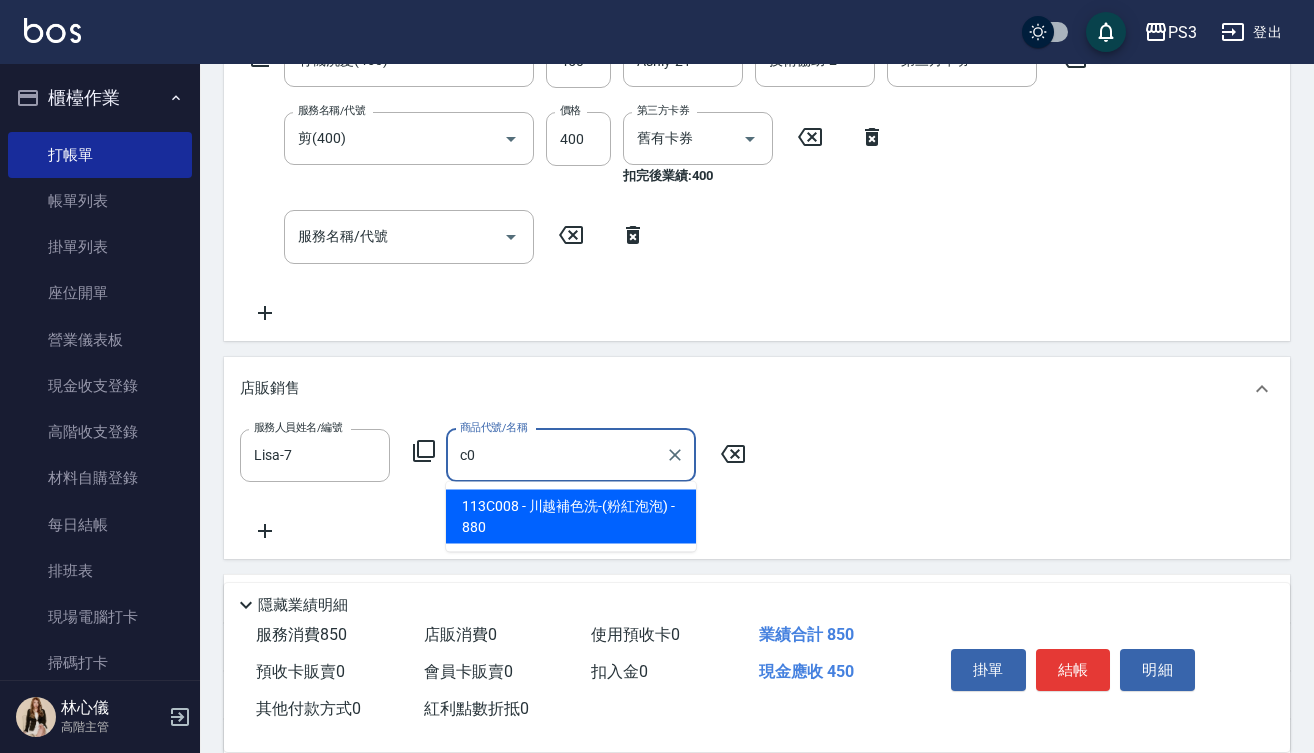 type on "c" 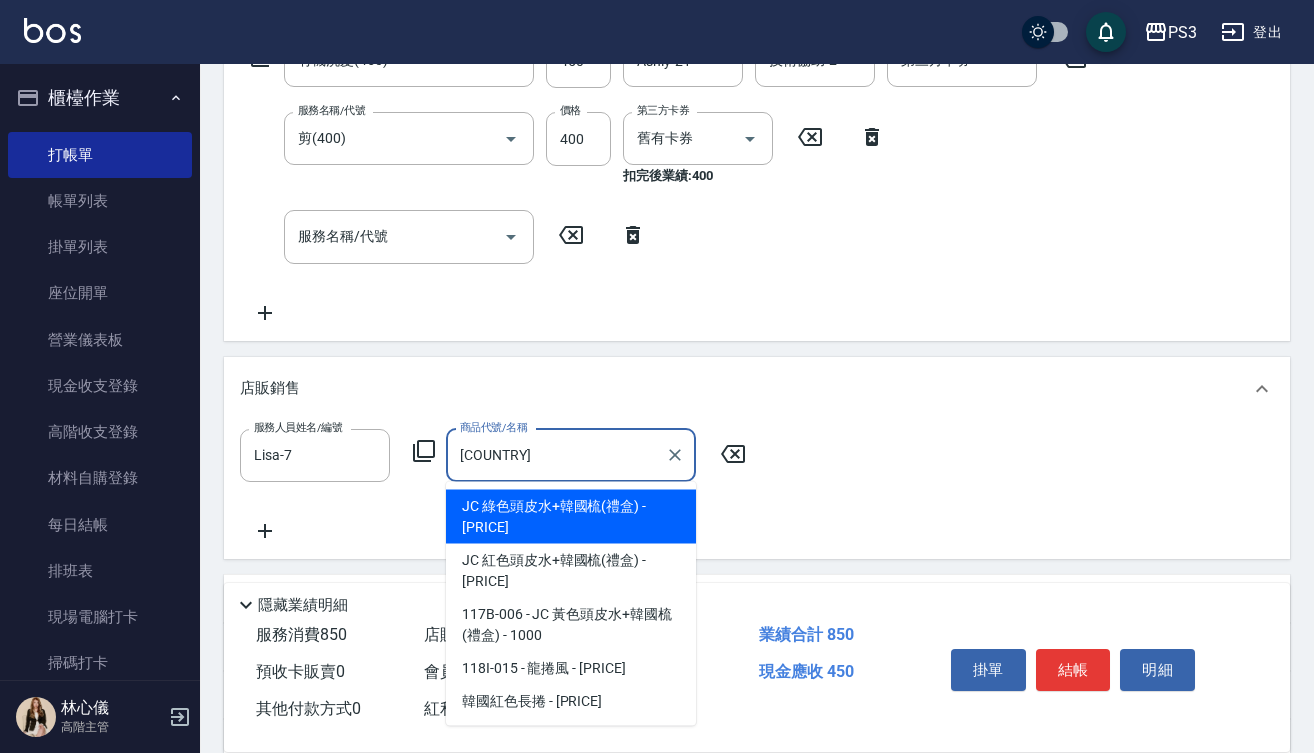 click on "韓國紅色長捲 - [PRICE]" at bounding box center [571, 701] 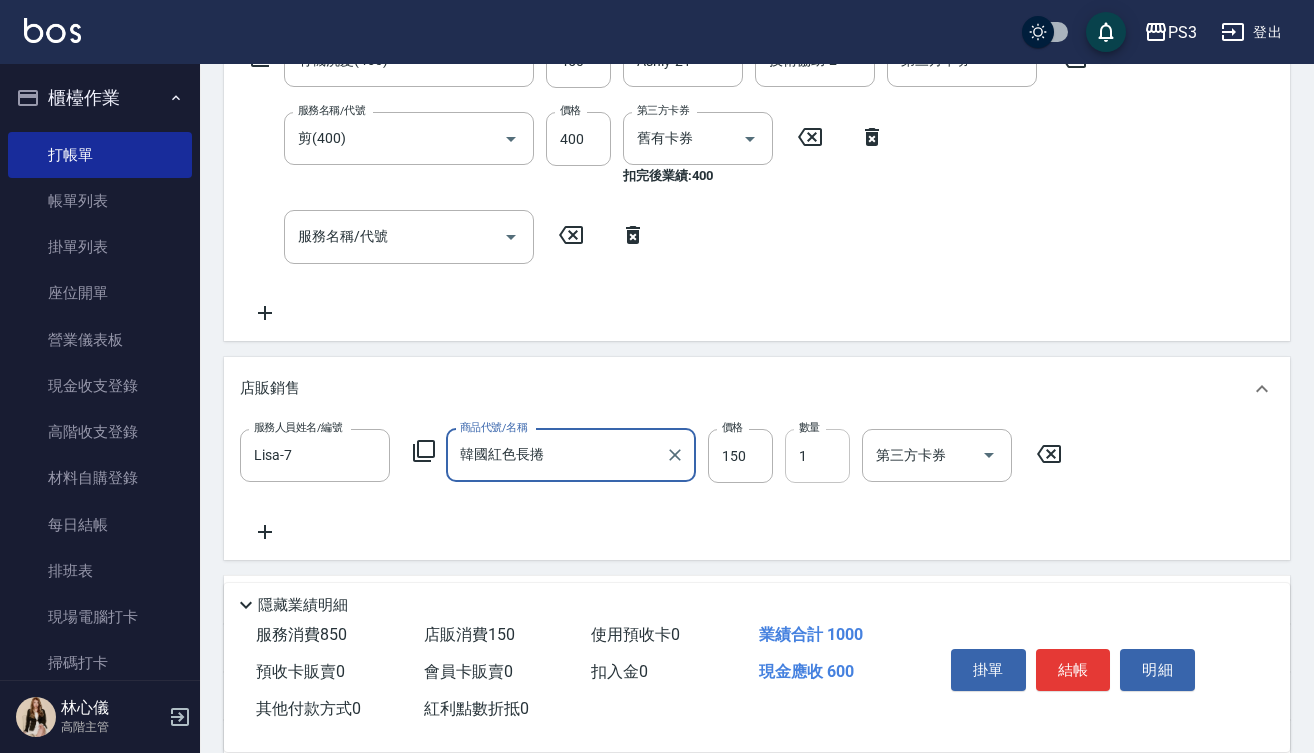 click on "1" at bounding box center [817, 456] 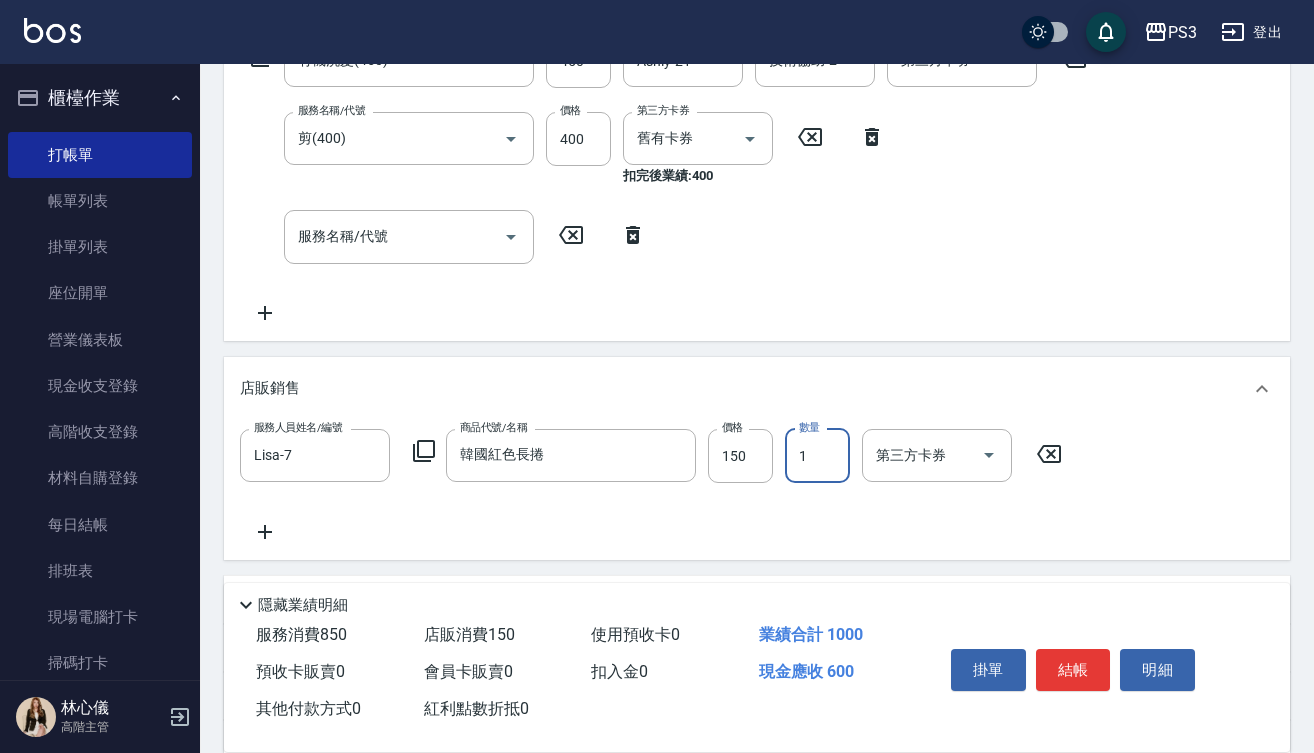 click on "1" at bounding box center (817, 456) 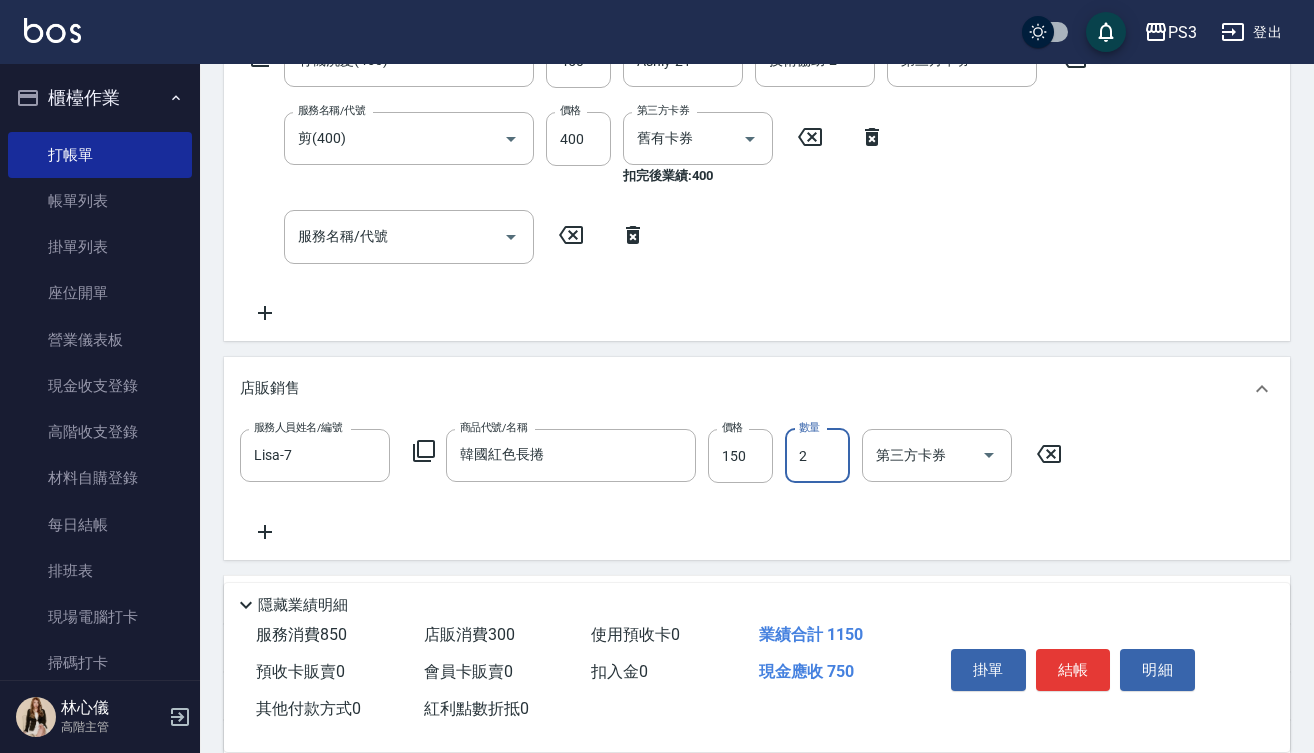 type on "2" 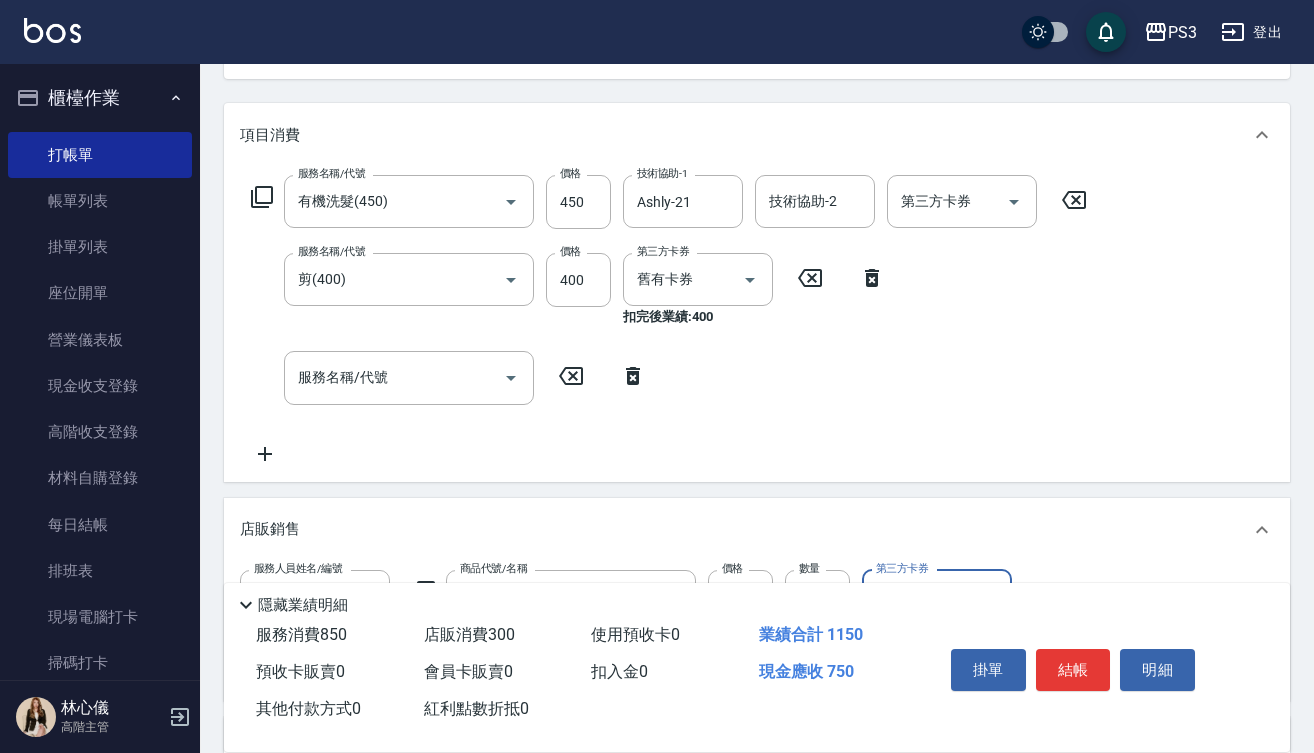 scroll, scrollTop: 210, scrollLeft: 0, axis: vertical 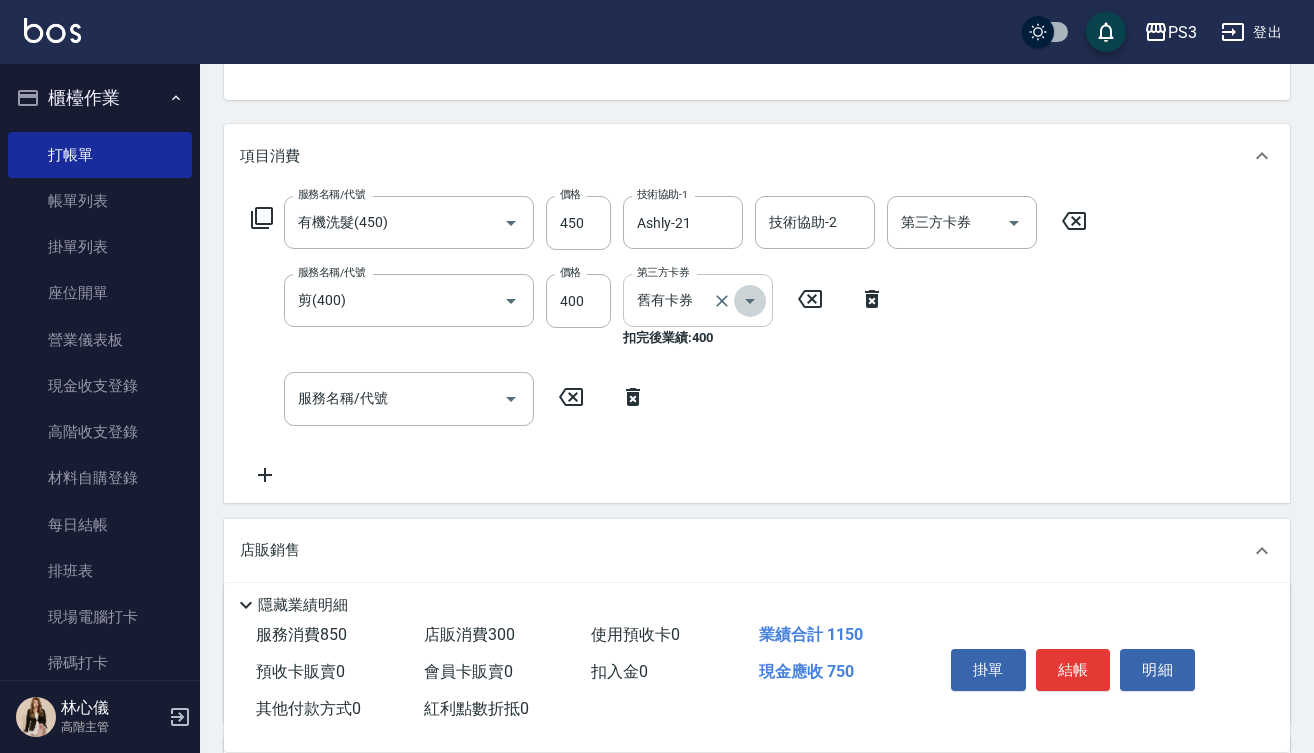 click at bounding box center (750, 301) 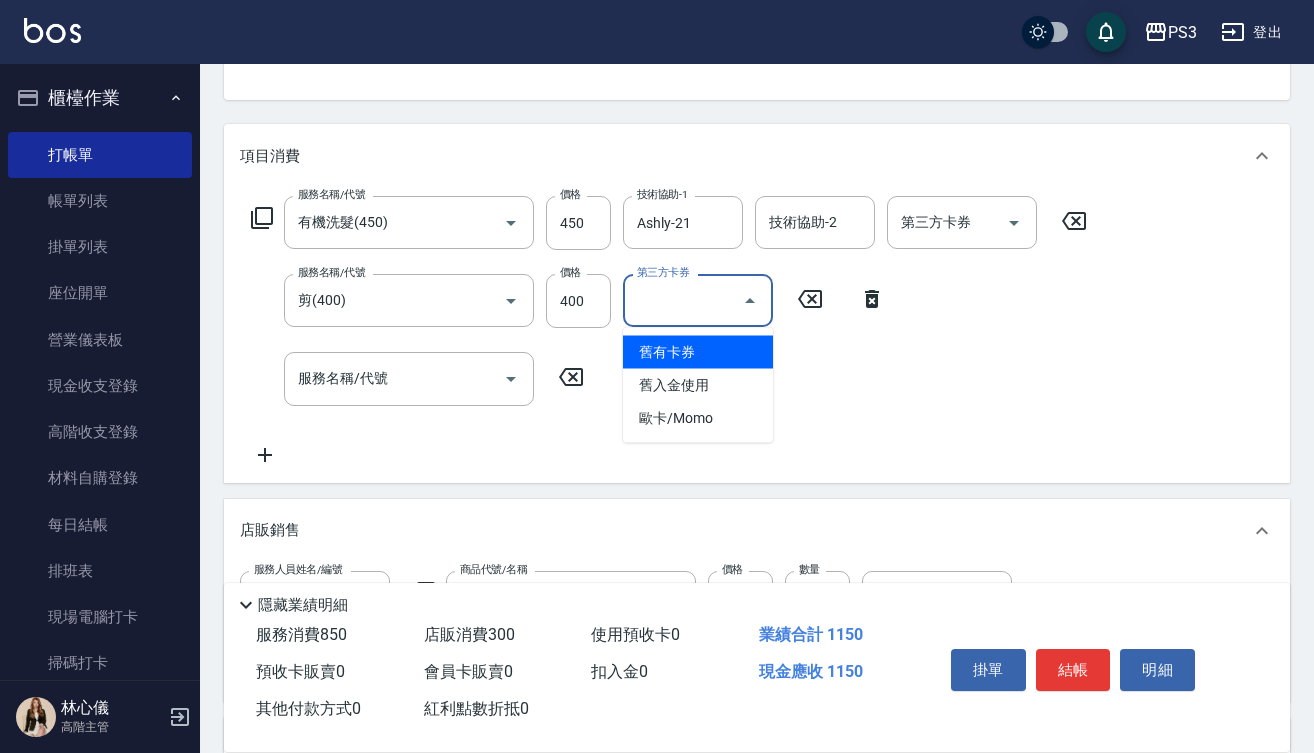 type on "舊有卡券" 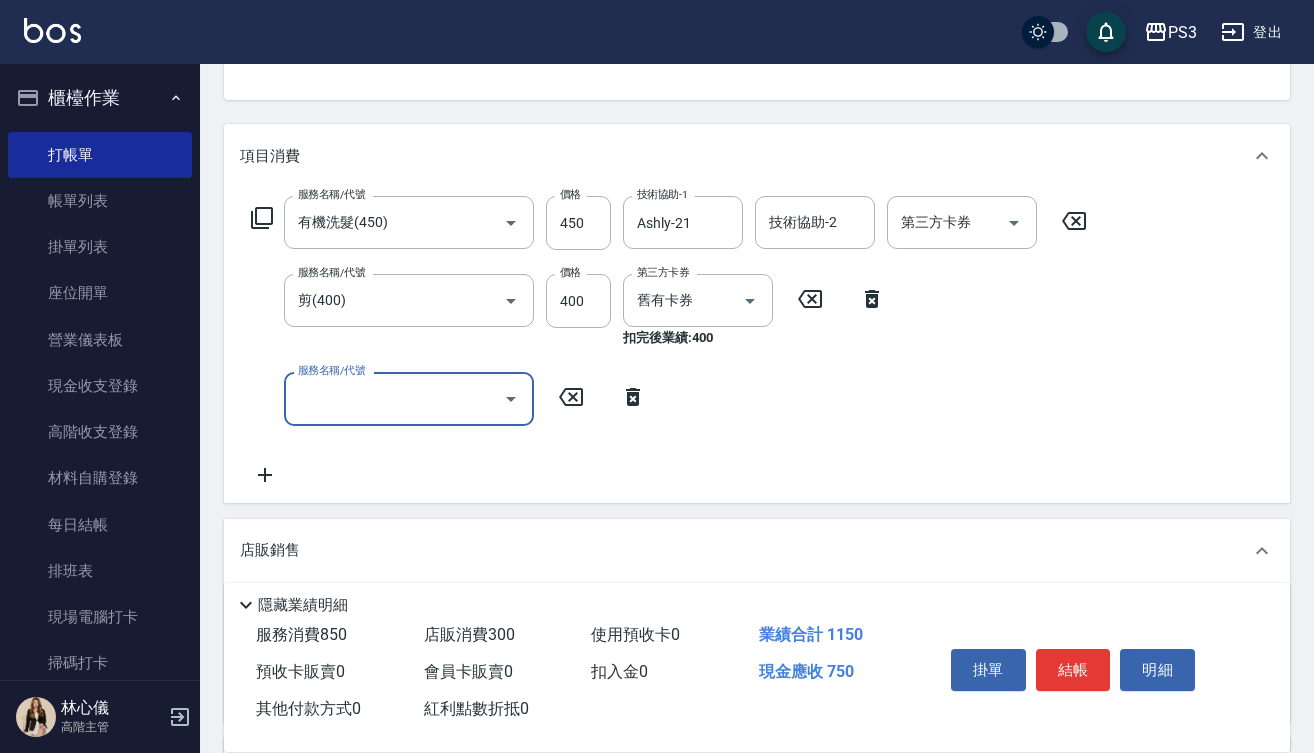click 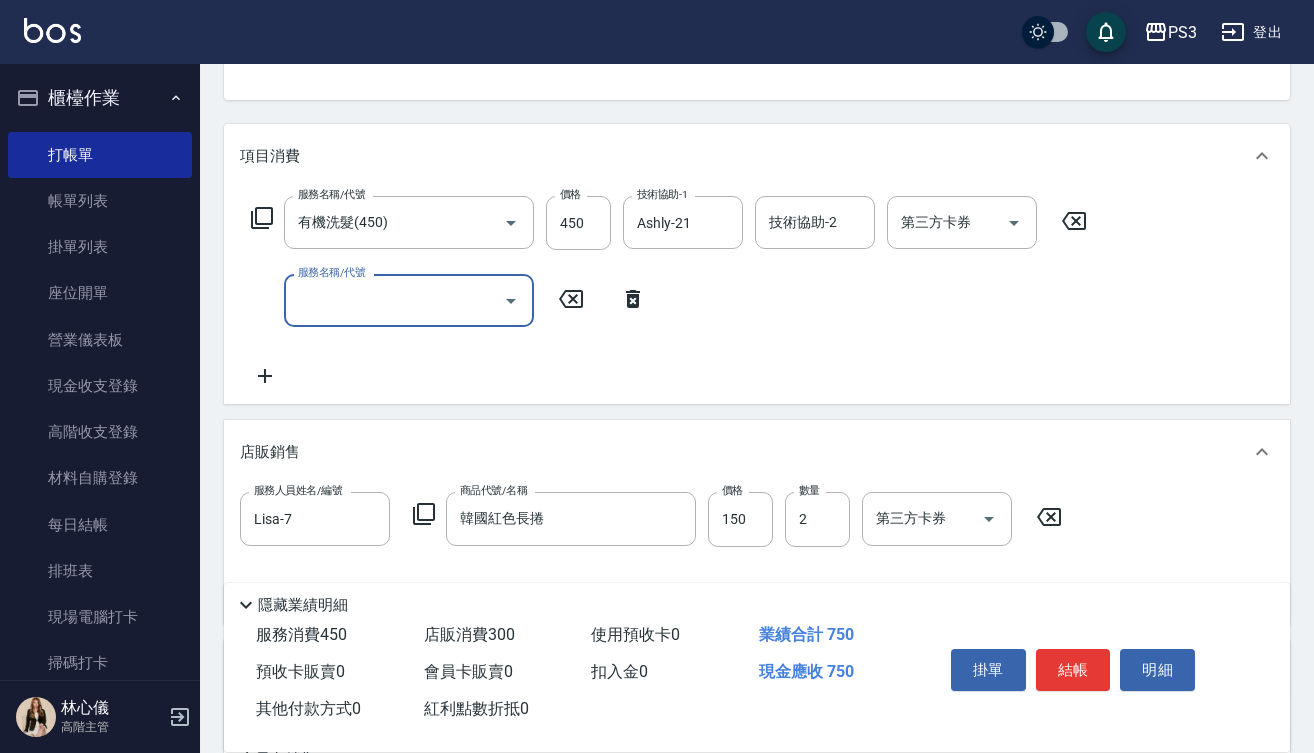click on "服務名稱/代號" at bounding box center (394, 300) 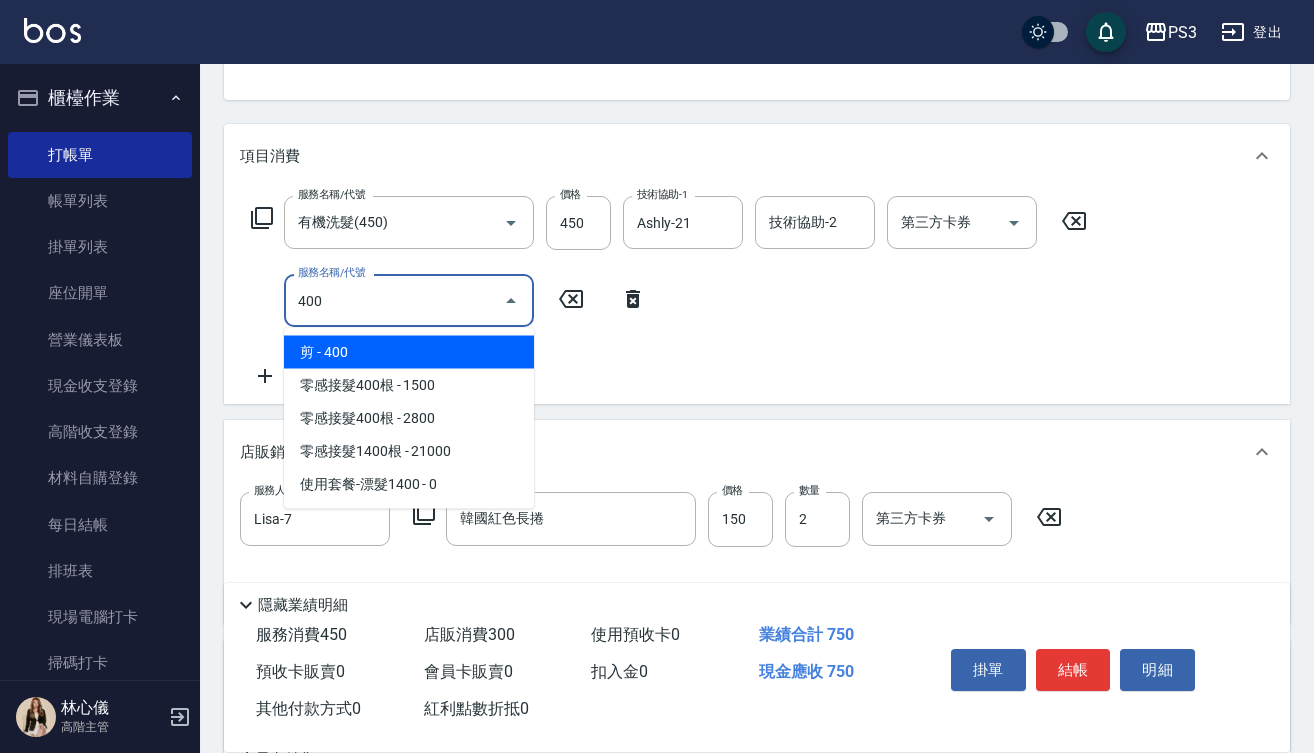 type on "剪(400)" 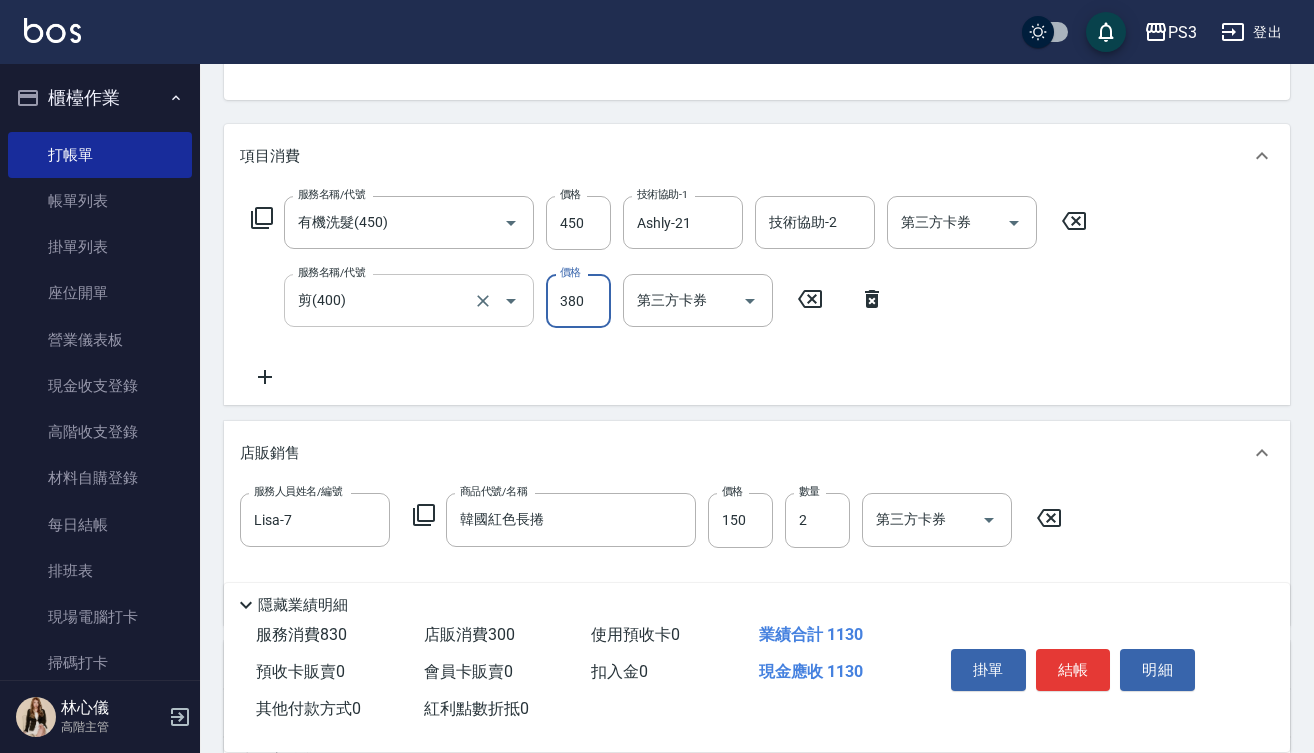 type on "380" 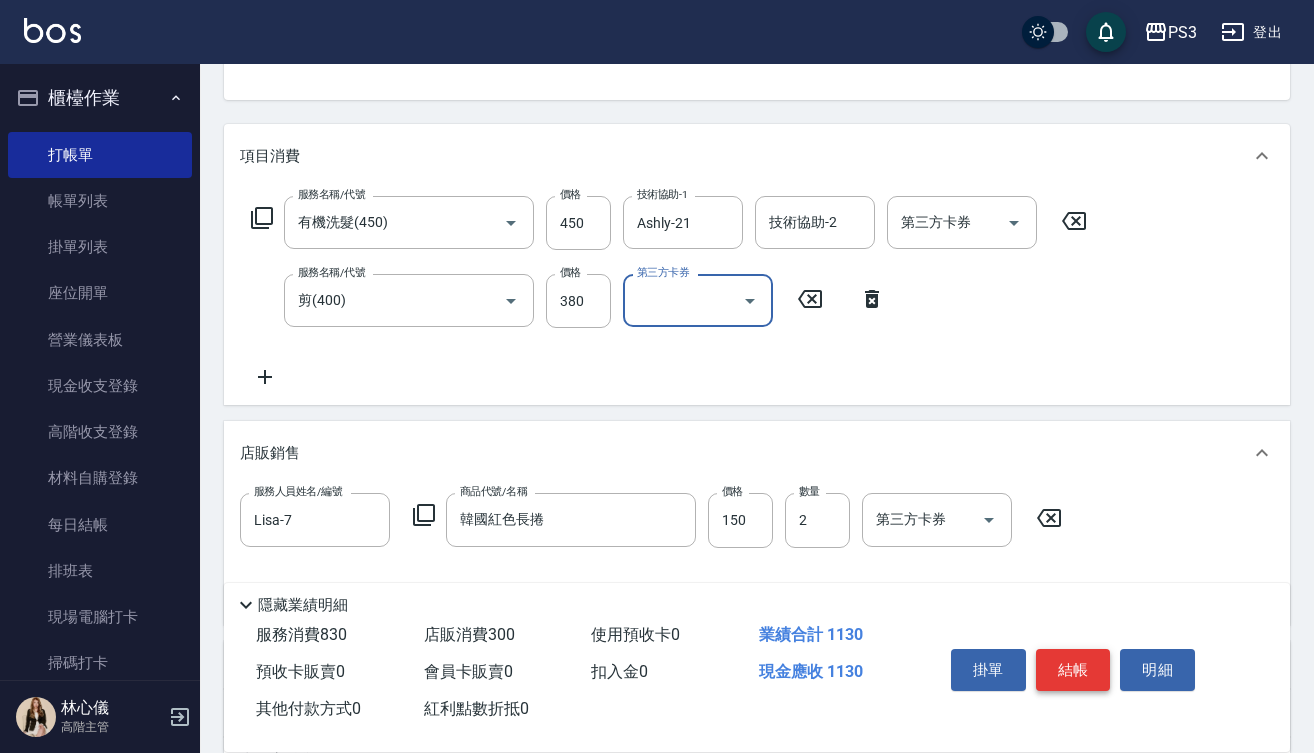 click on "結帳" at bounding box center [1073, 670] 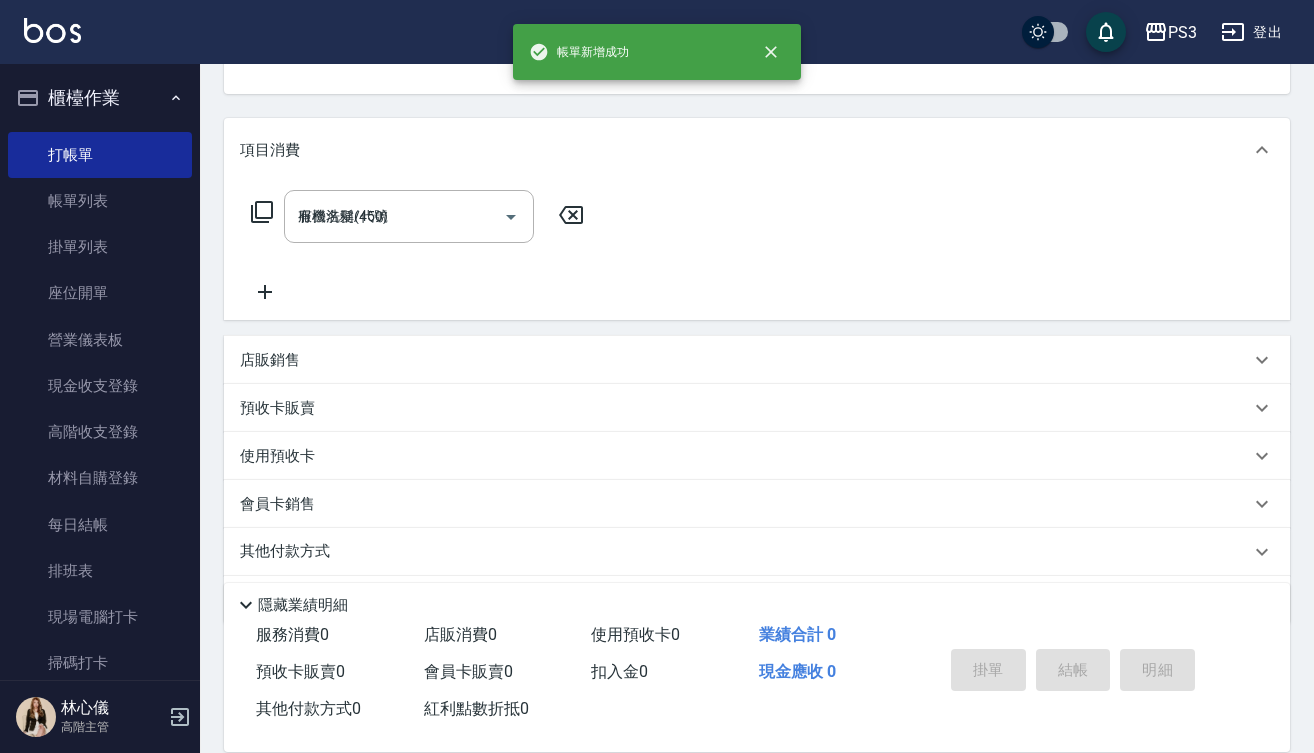 type on "[DATE] [TIME]" 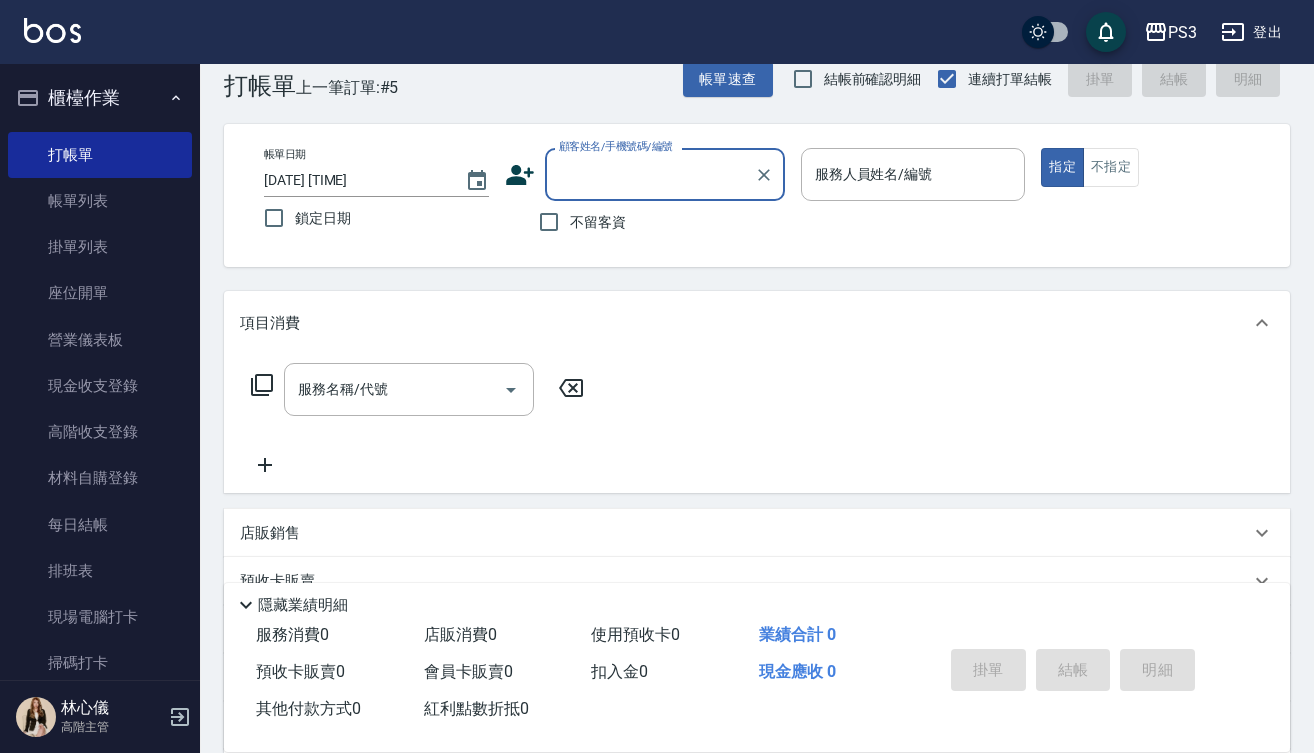 scroll, scrollTop: 0, scrollLeft: 0, axis: both 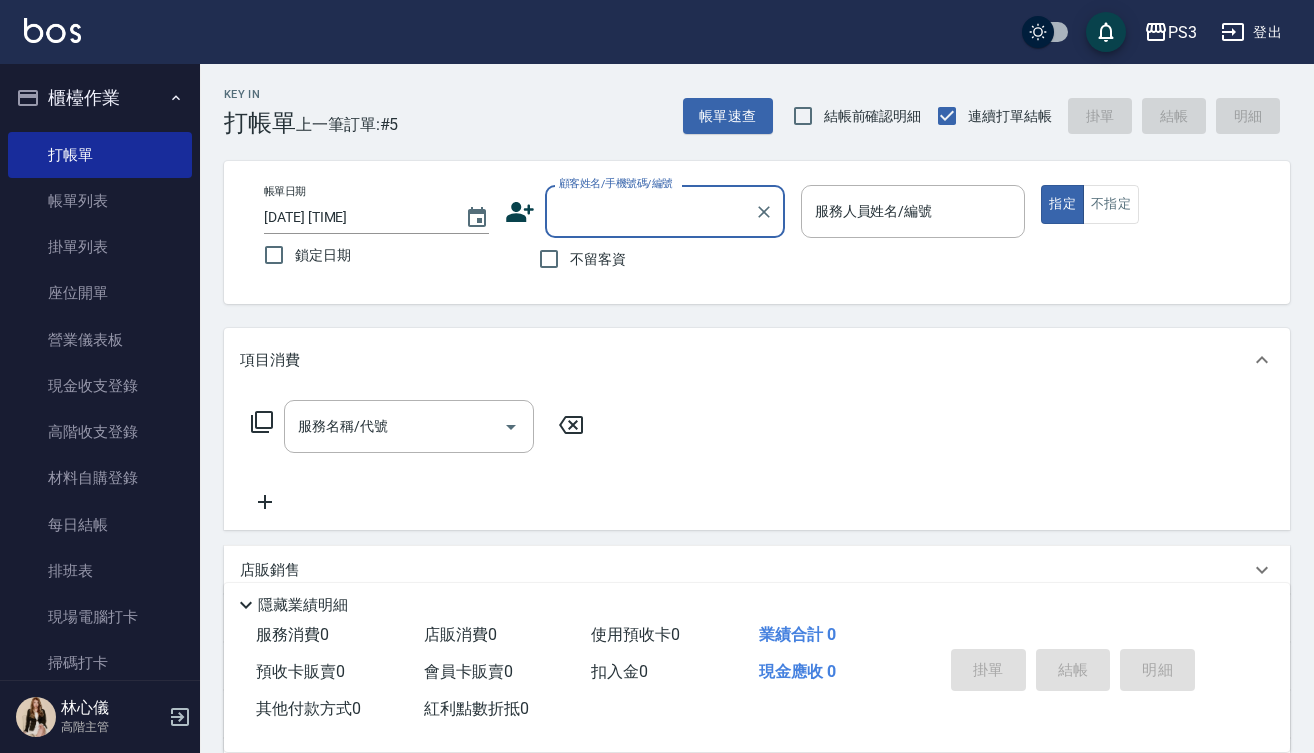 click on "顧客姓名/手機號碼/編號" at bounding box center [650, 211] 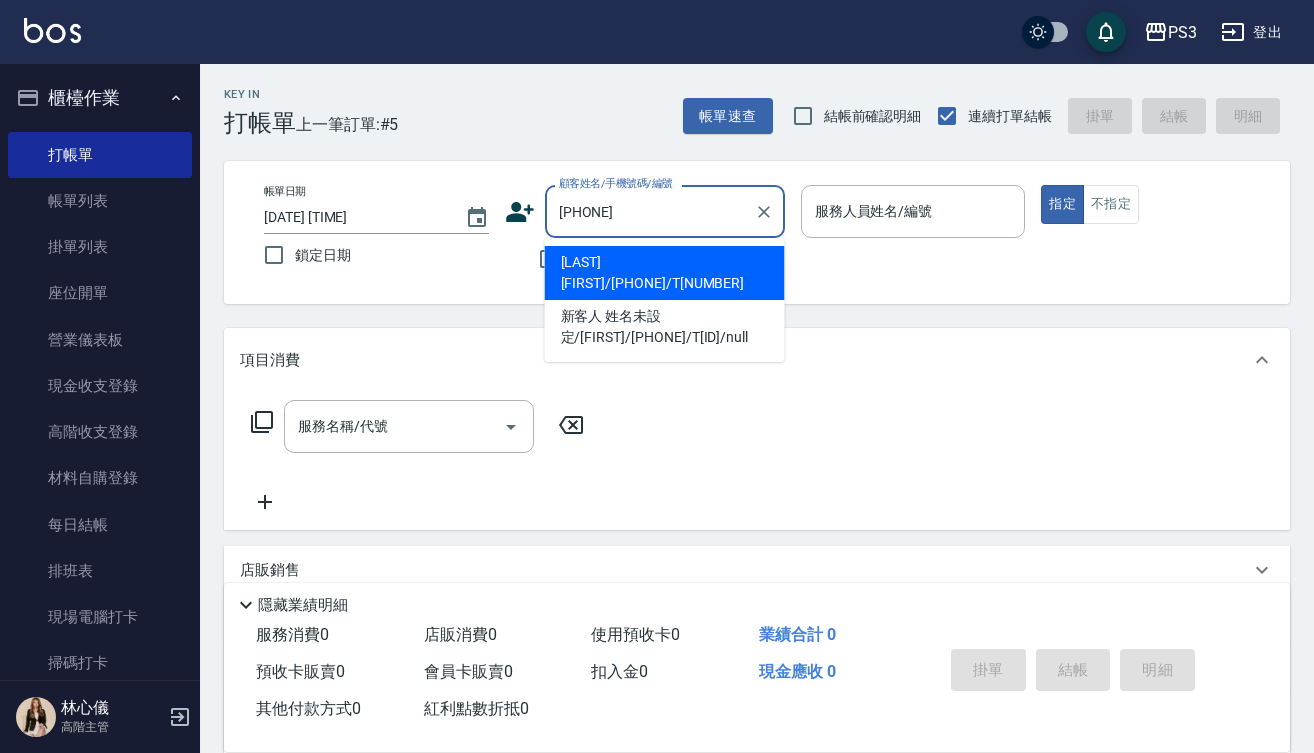 type on "[PHONE]" 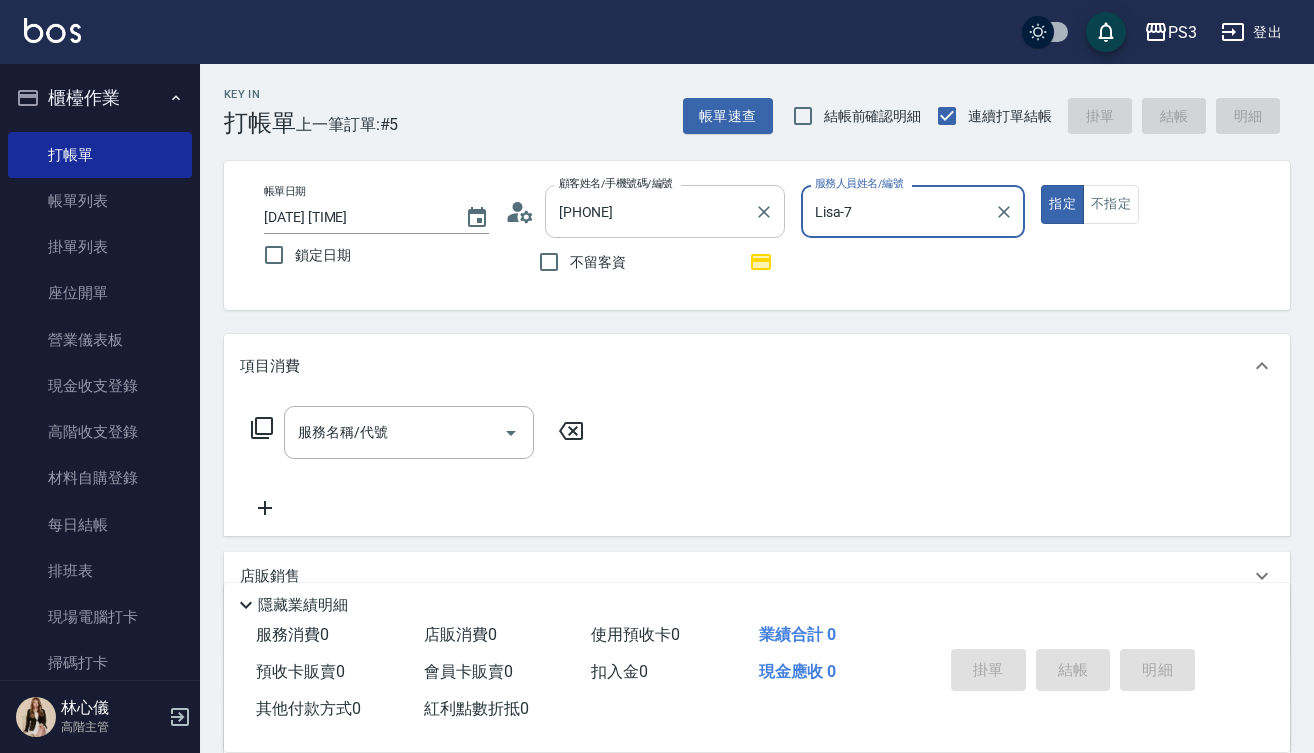 type on "[LAST] [FIRST]/[PHONE]/T[NUMBER]" 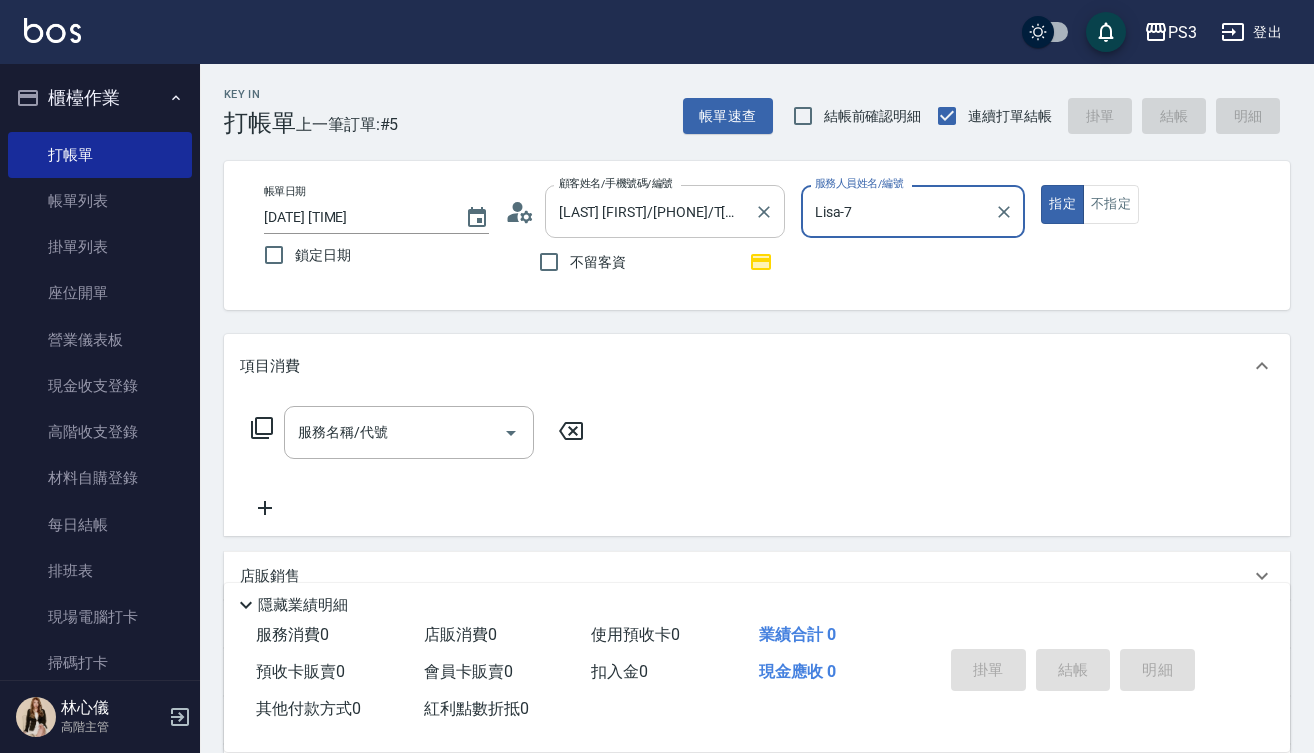 click on "指定" at bounding box center (1062, 204) 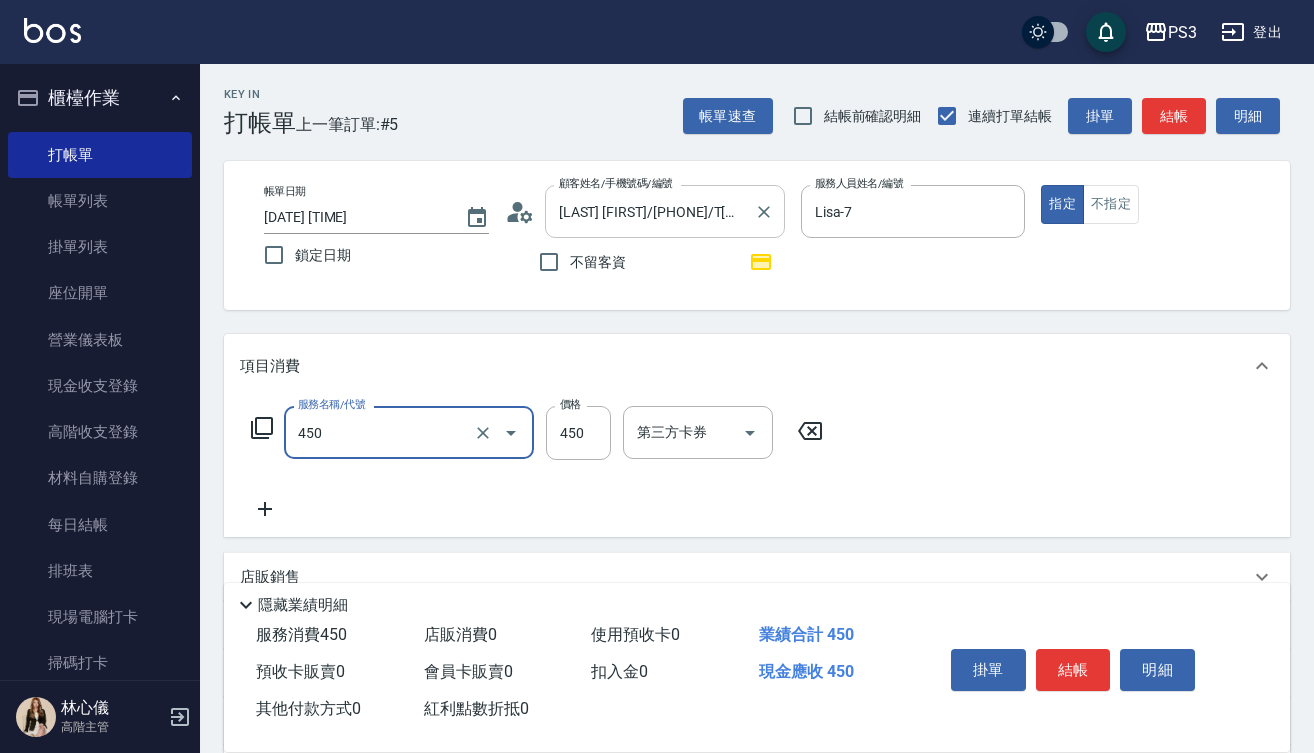 type on "有機洗髮(450)" 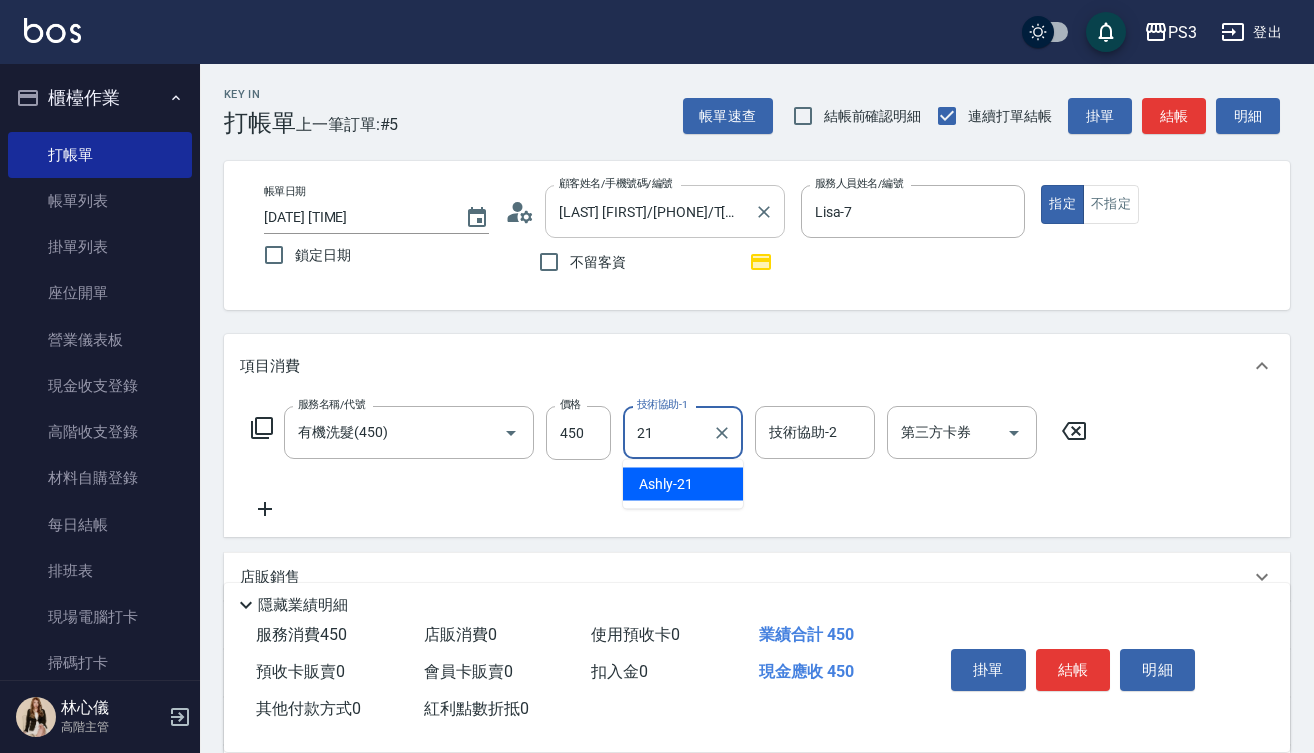 type on "Ashly-21" 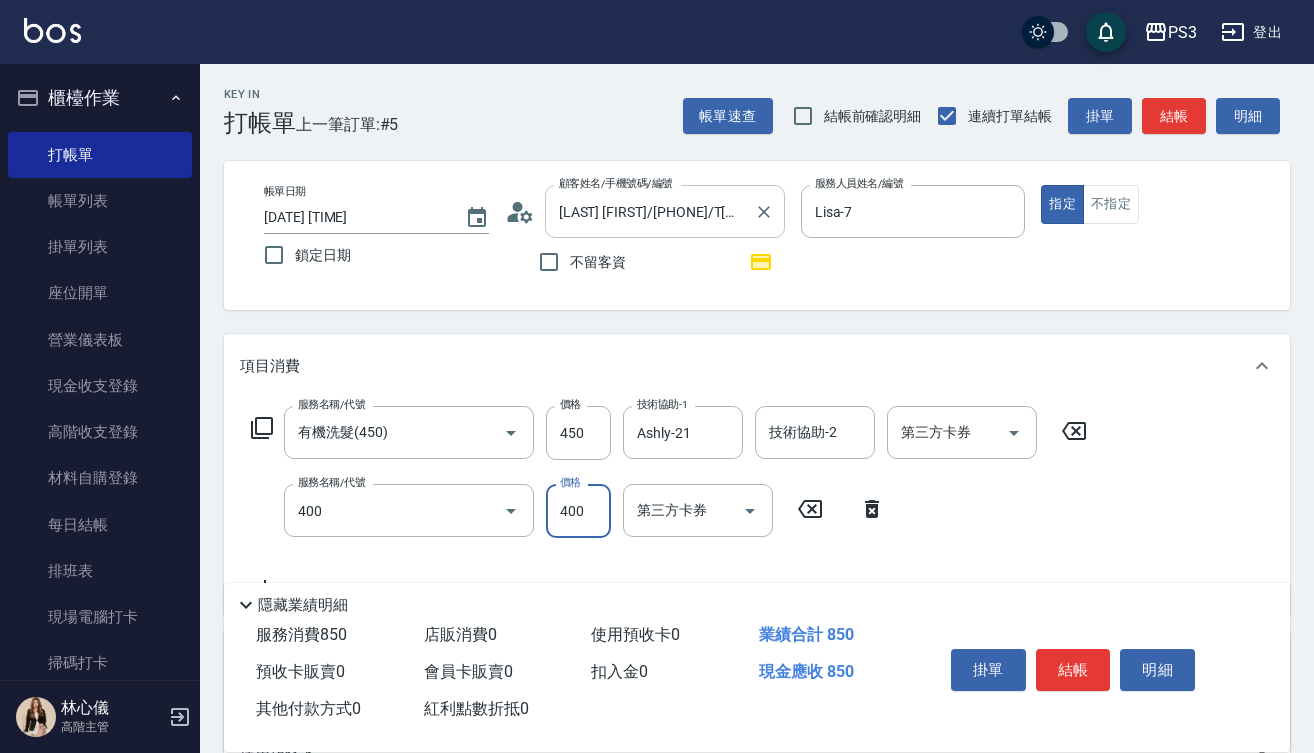 type on "剪(400)" 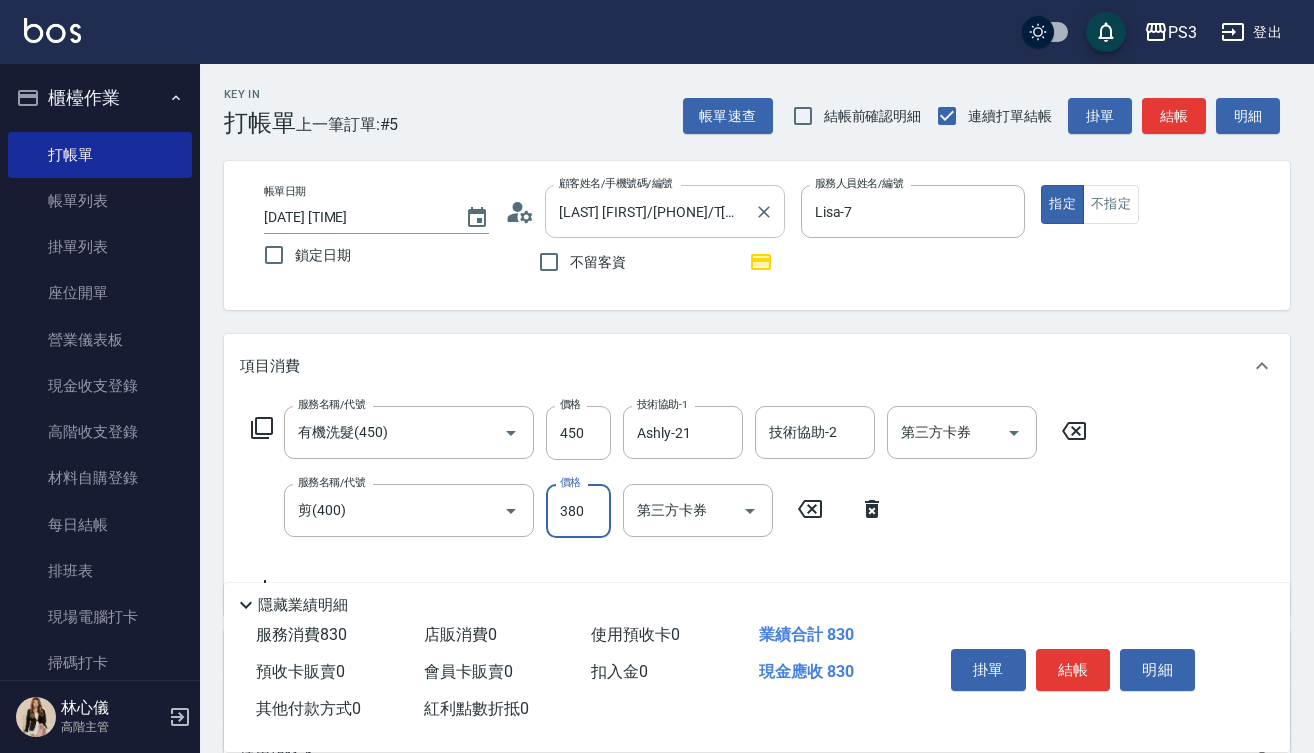 type on "380" 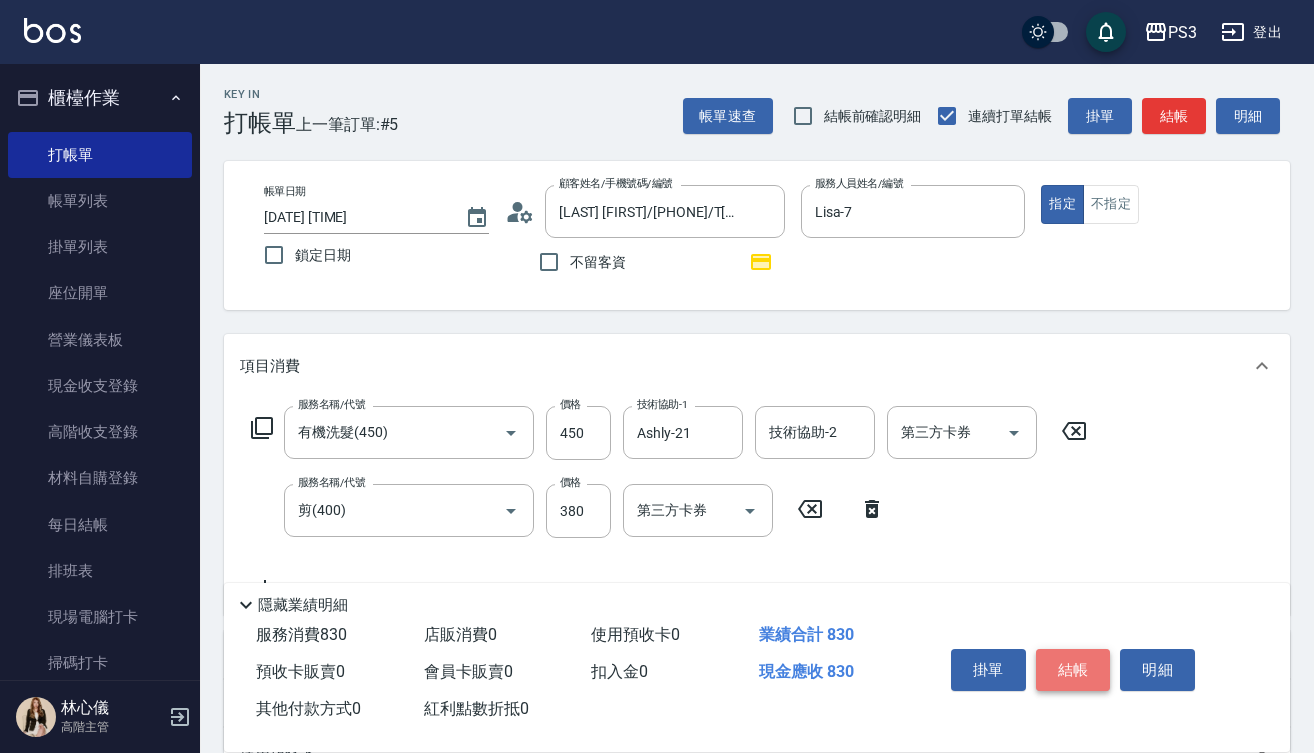click on "結帳" at bounding box center [1073, 670] 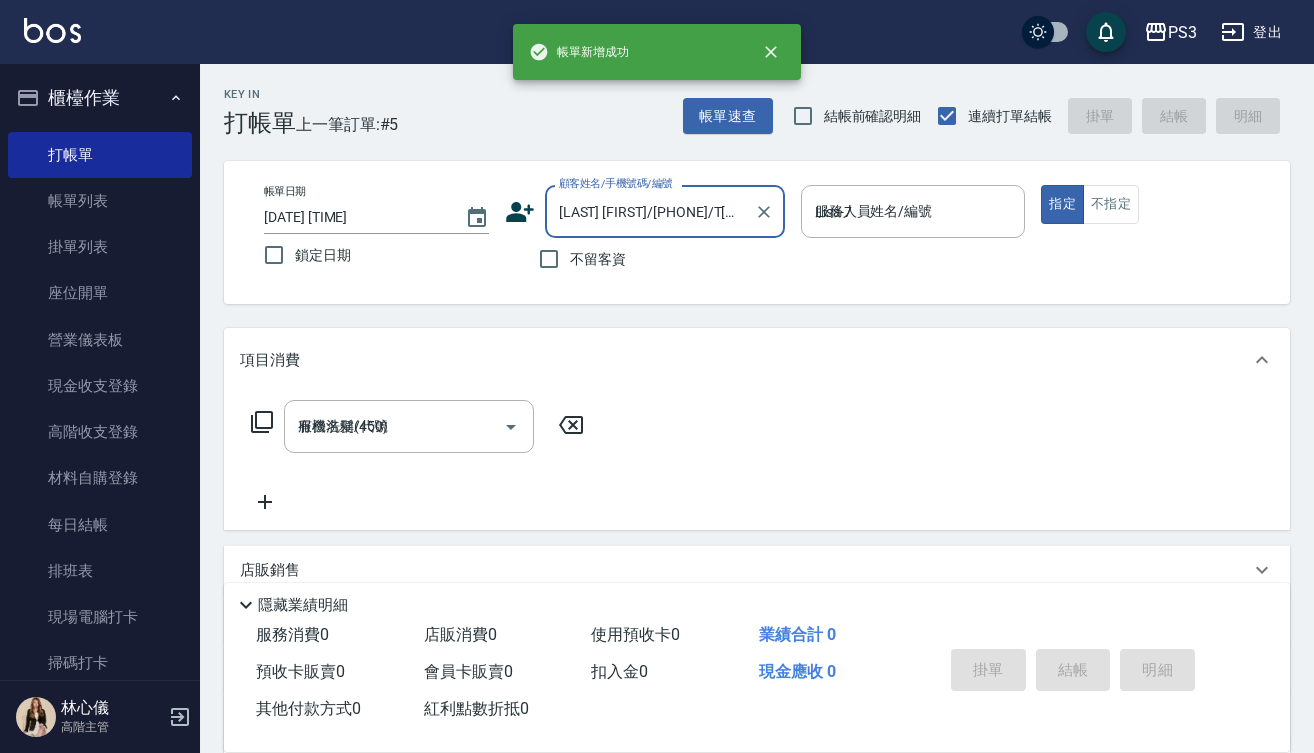 type on "[YEAR]/[MONTH]/[DAY] [TIME]" 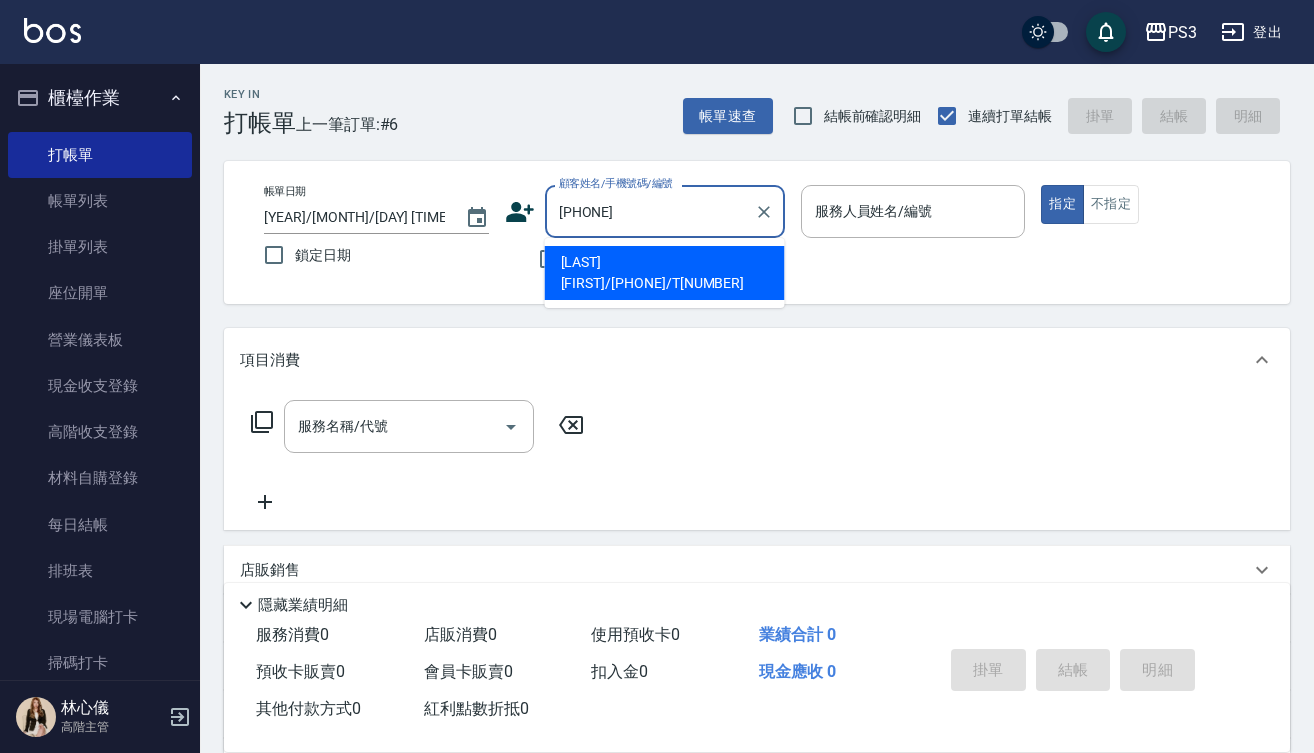 type on "[PHONE]" 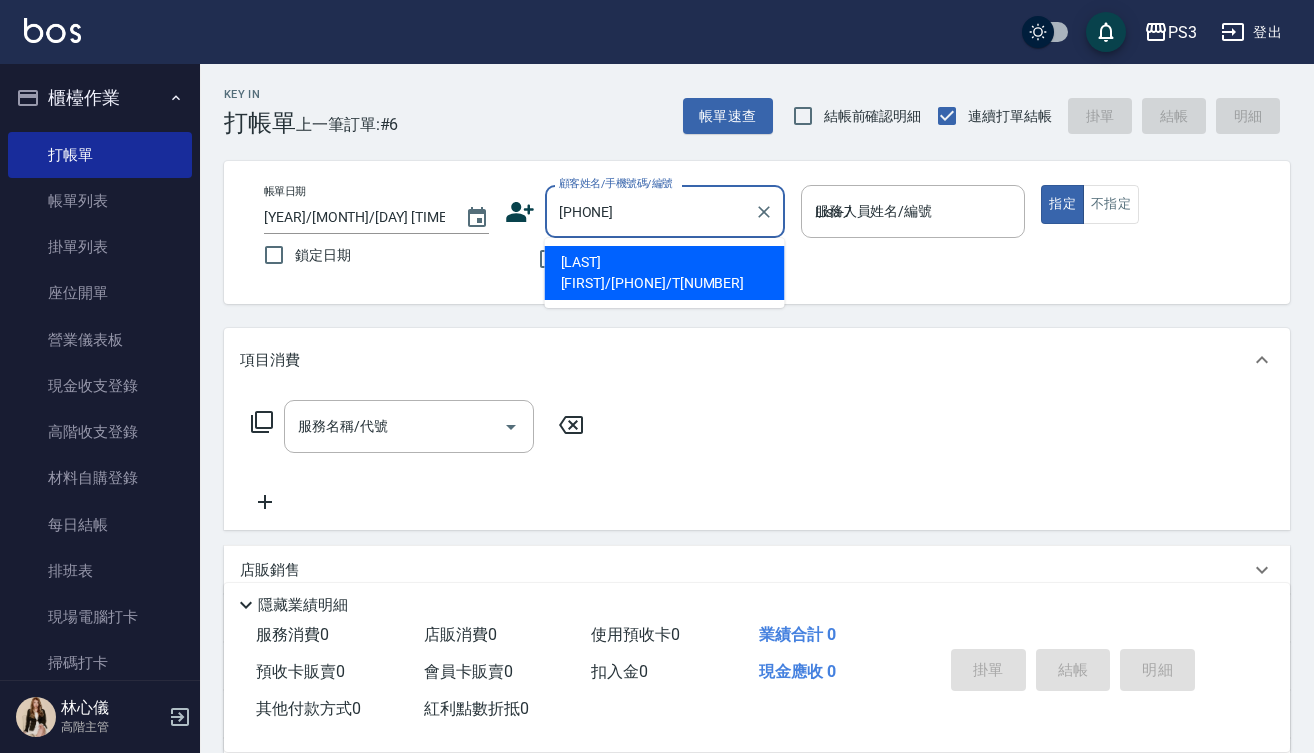 type on "[LAST] [FIRST]/[PHONE]/T[NUMBER]" 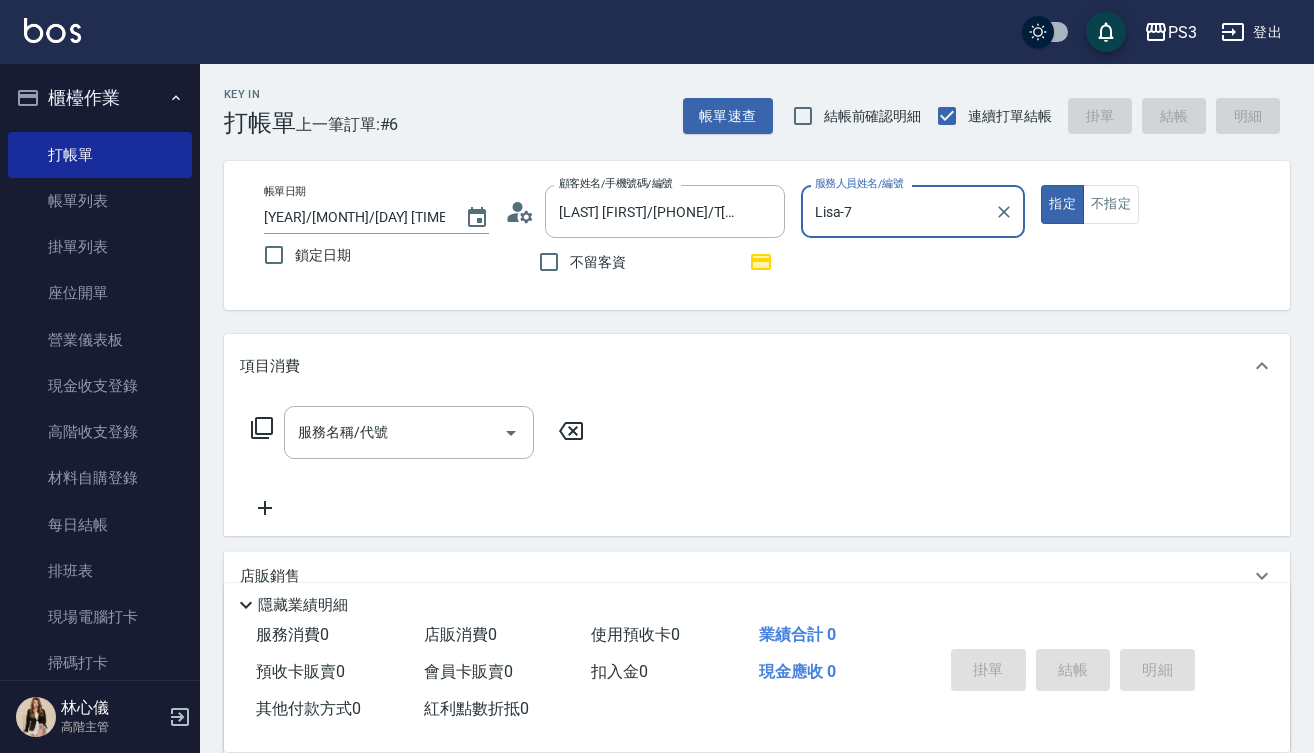 click on "指定" at bounding box center (1062, 204) 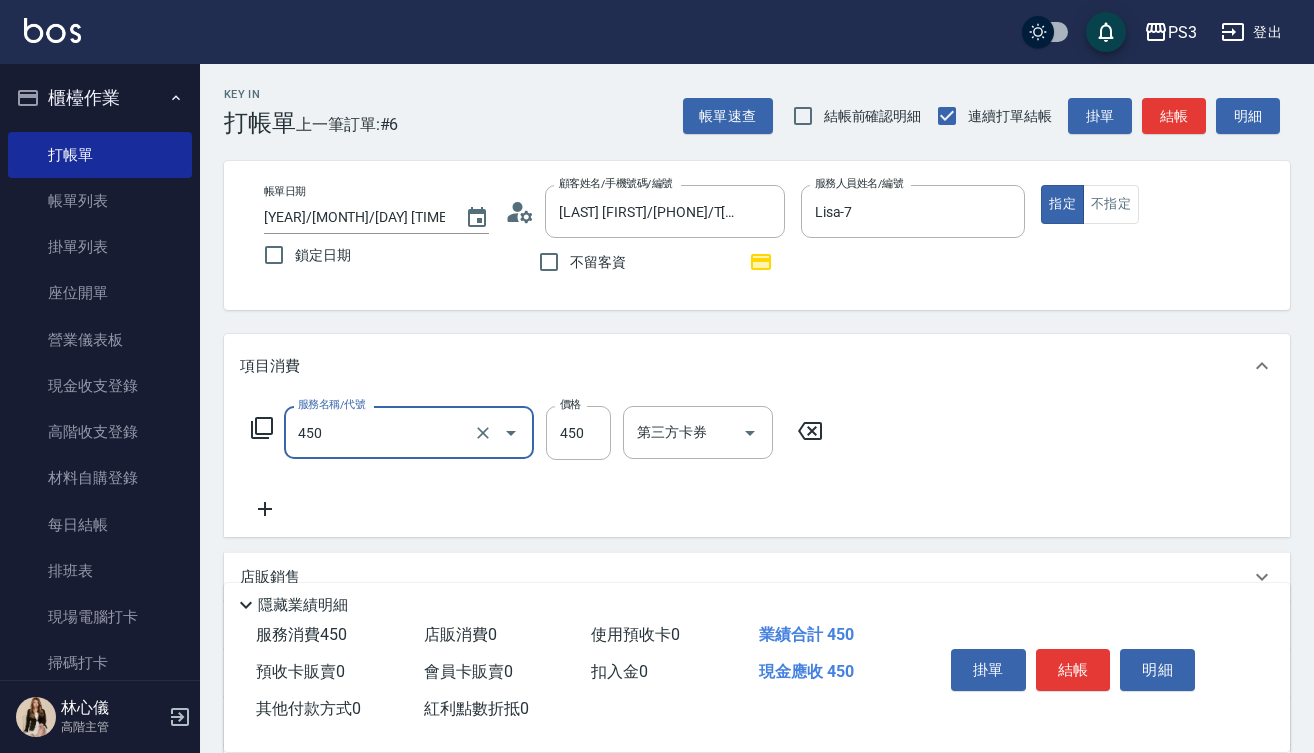 type on "有機洗髮(450)" 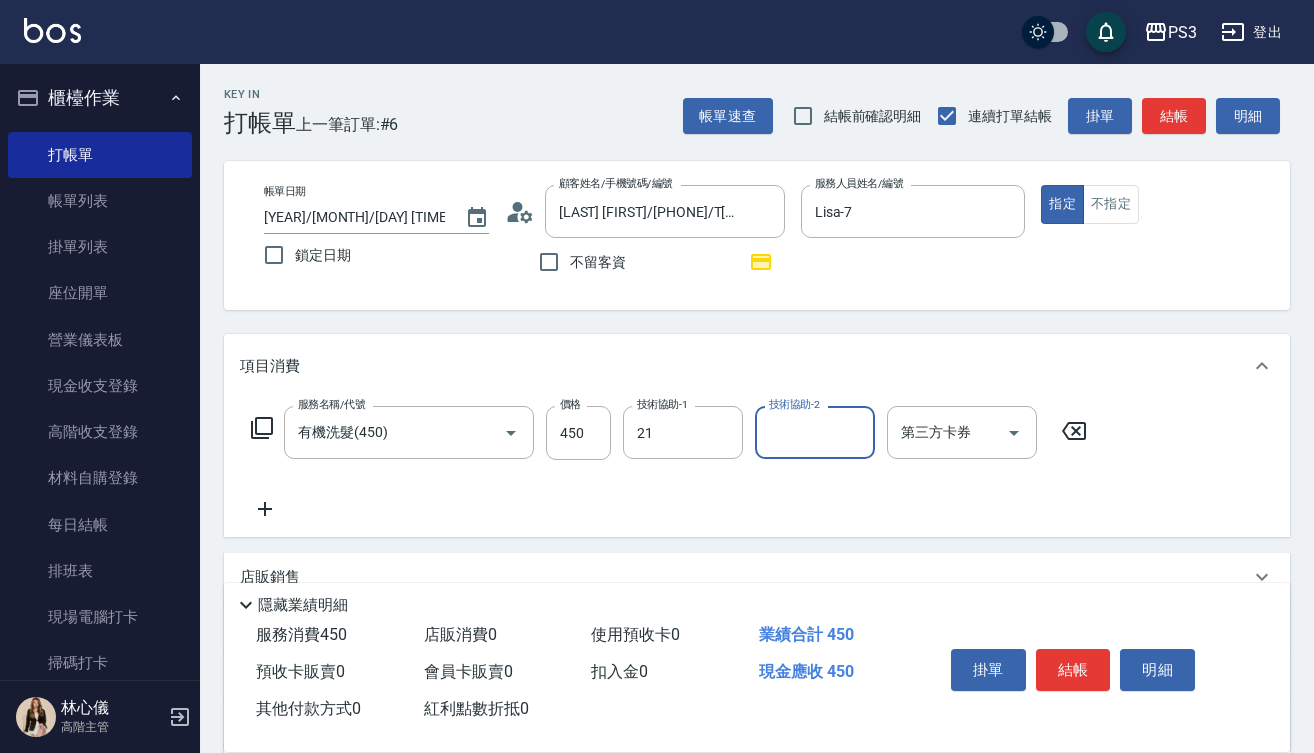 type on "Ashly-21" 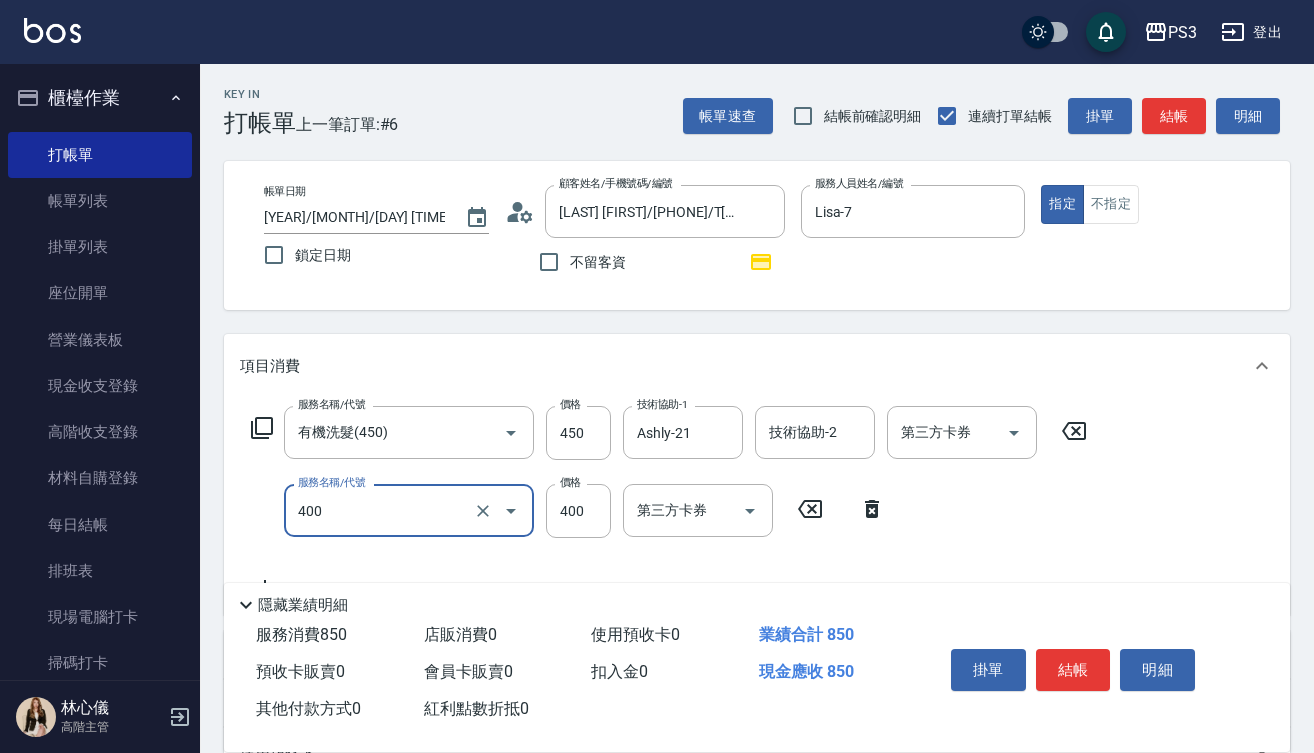type on "剪(400)" 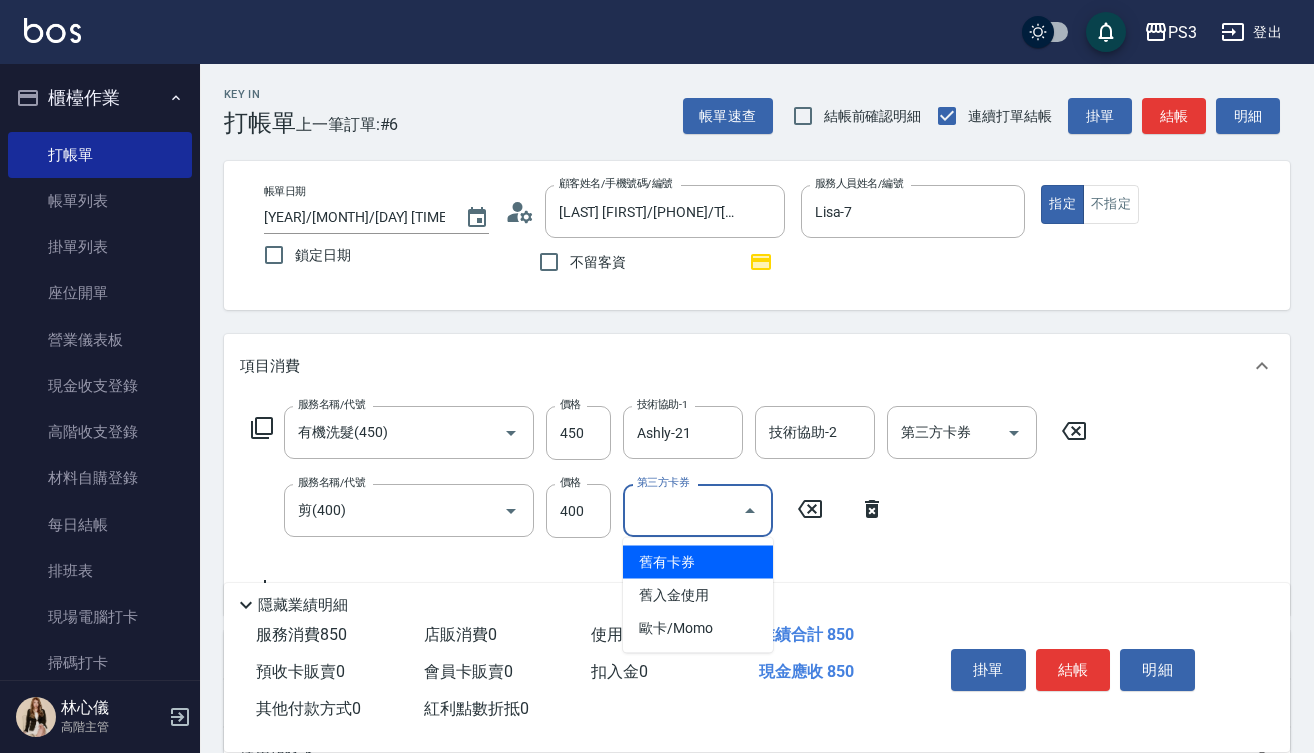 type 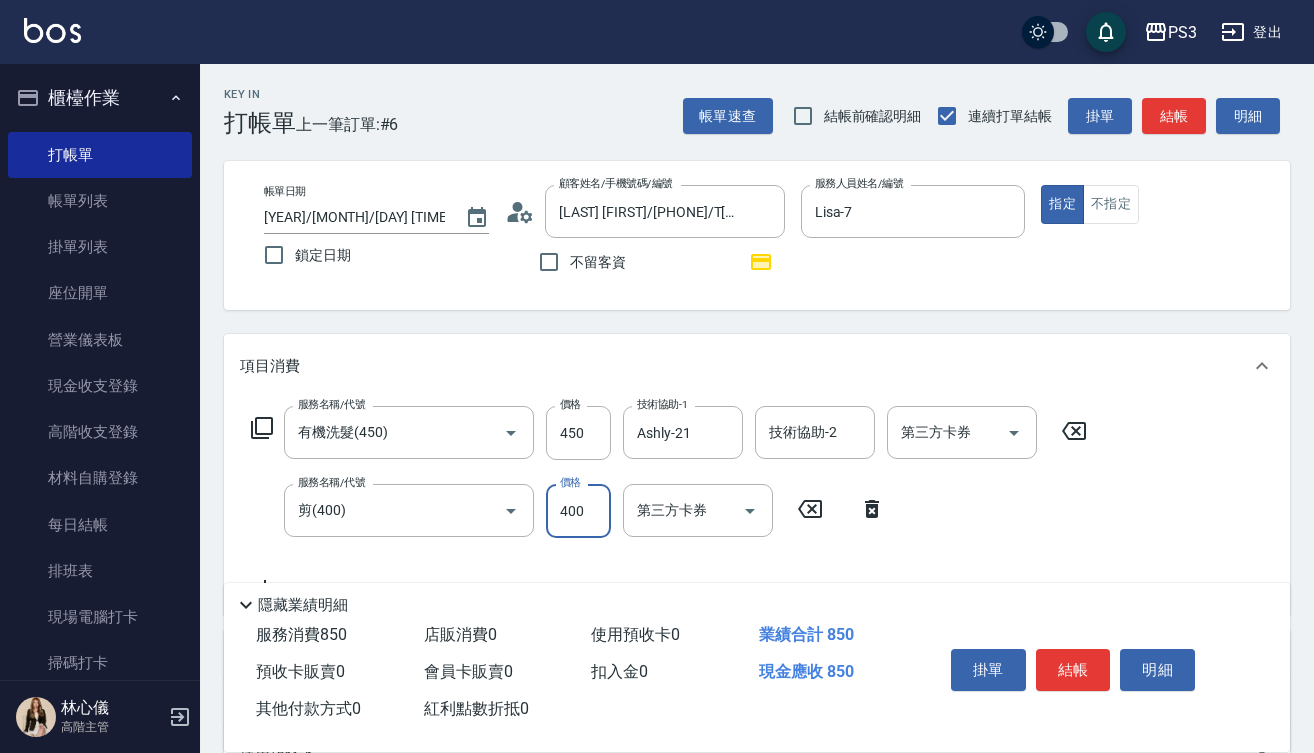 click on "400" at bounding box center [578, 511] 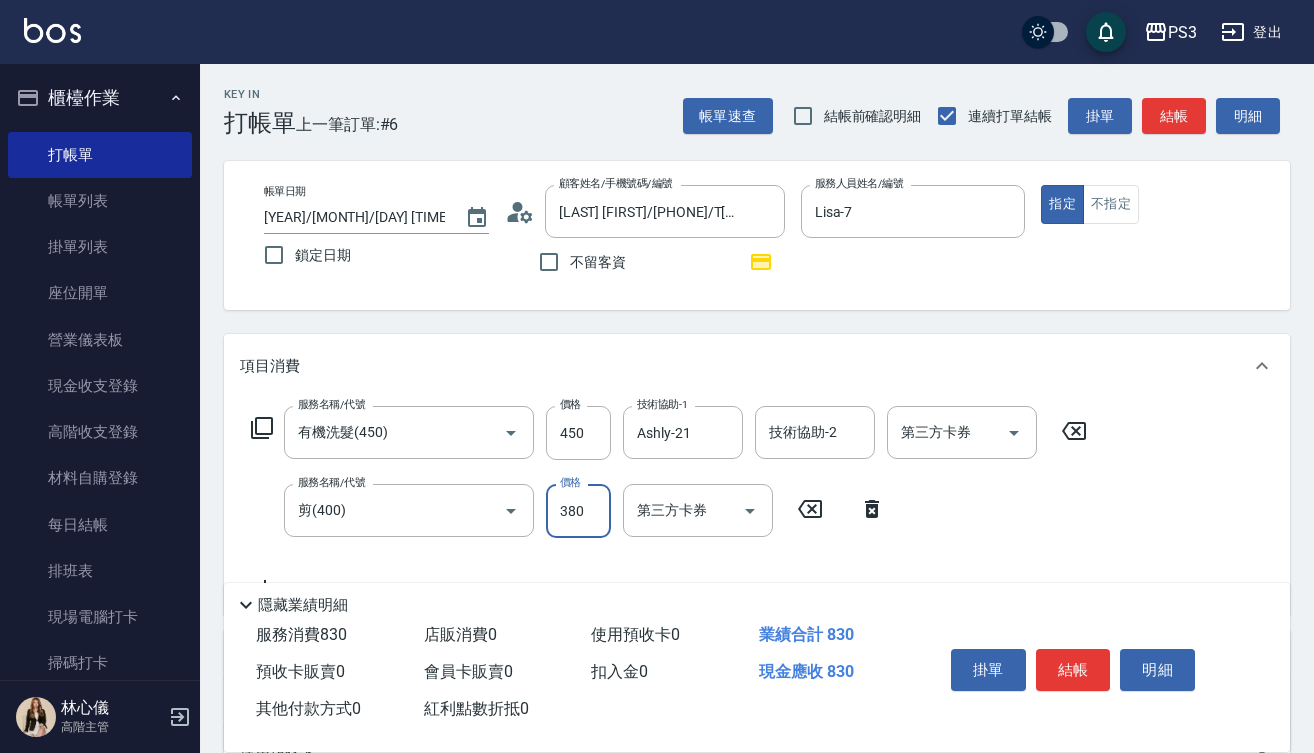 type on "380" 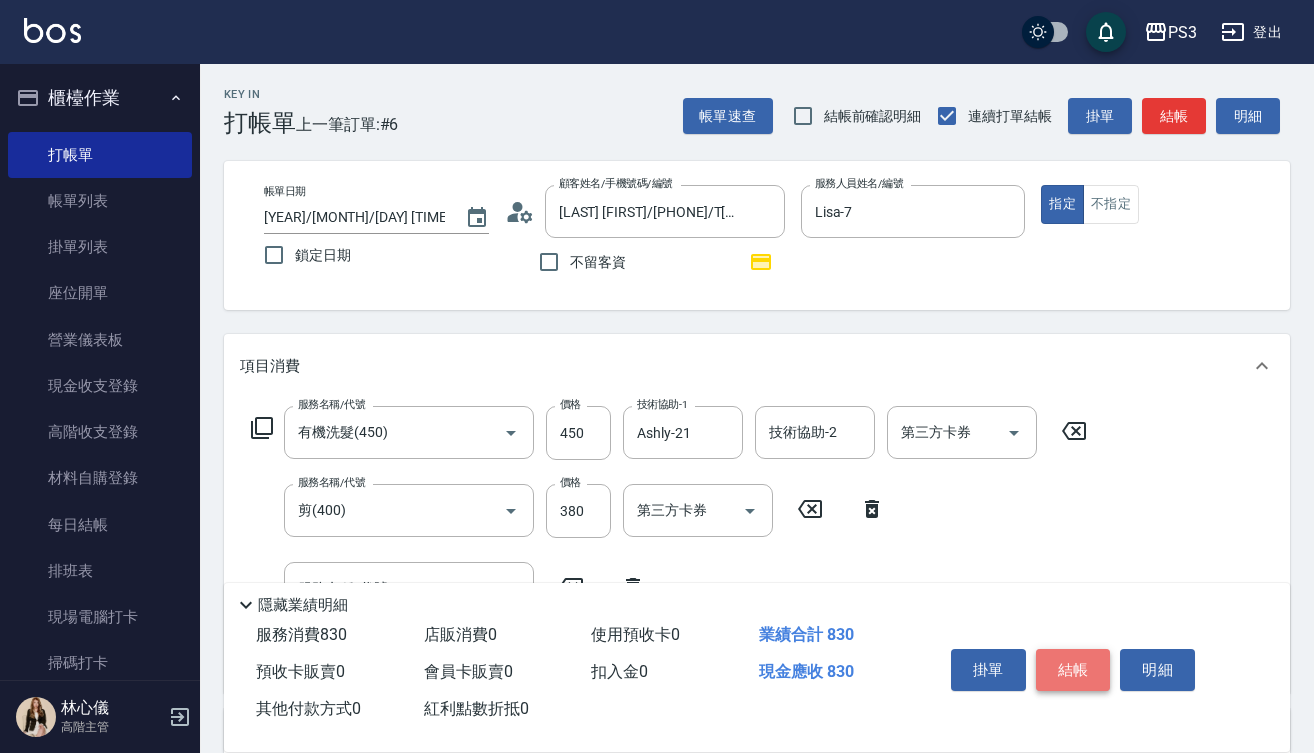 click on "結帳" at bounding box center (1073, 670) 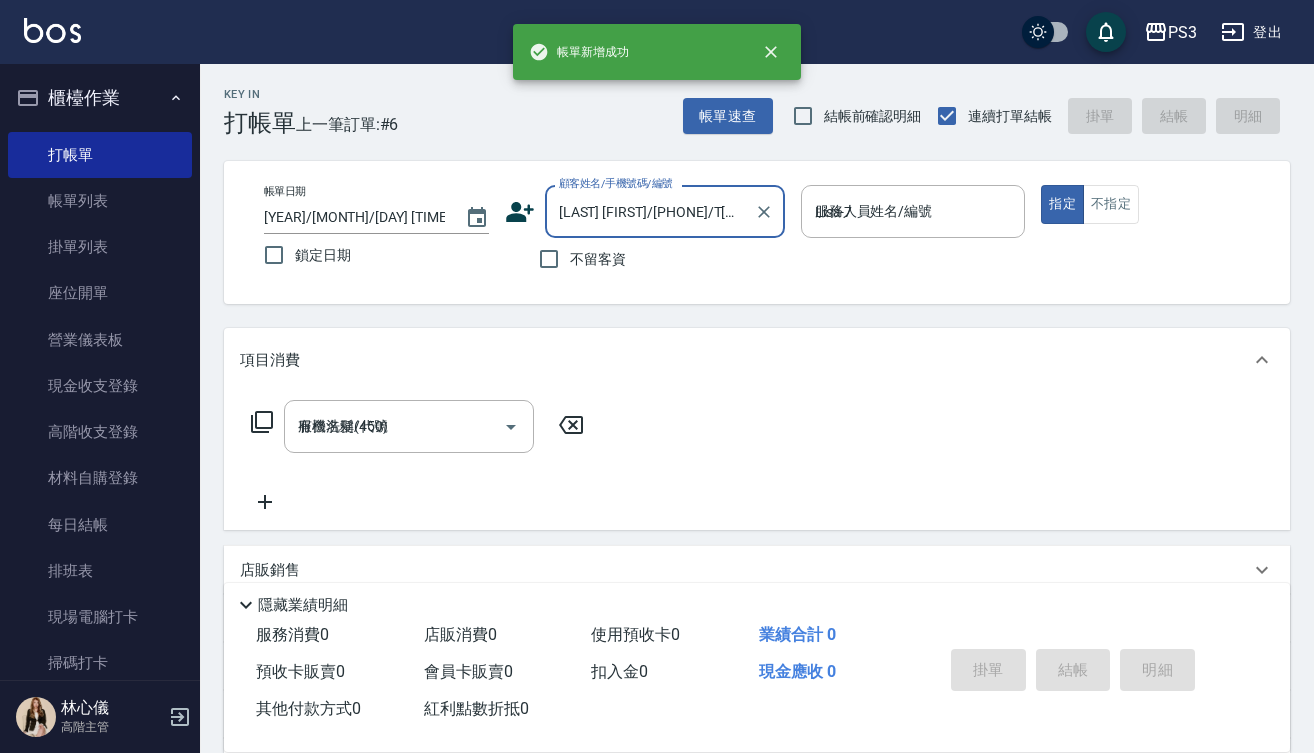 type 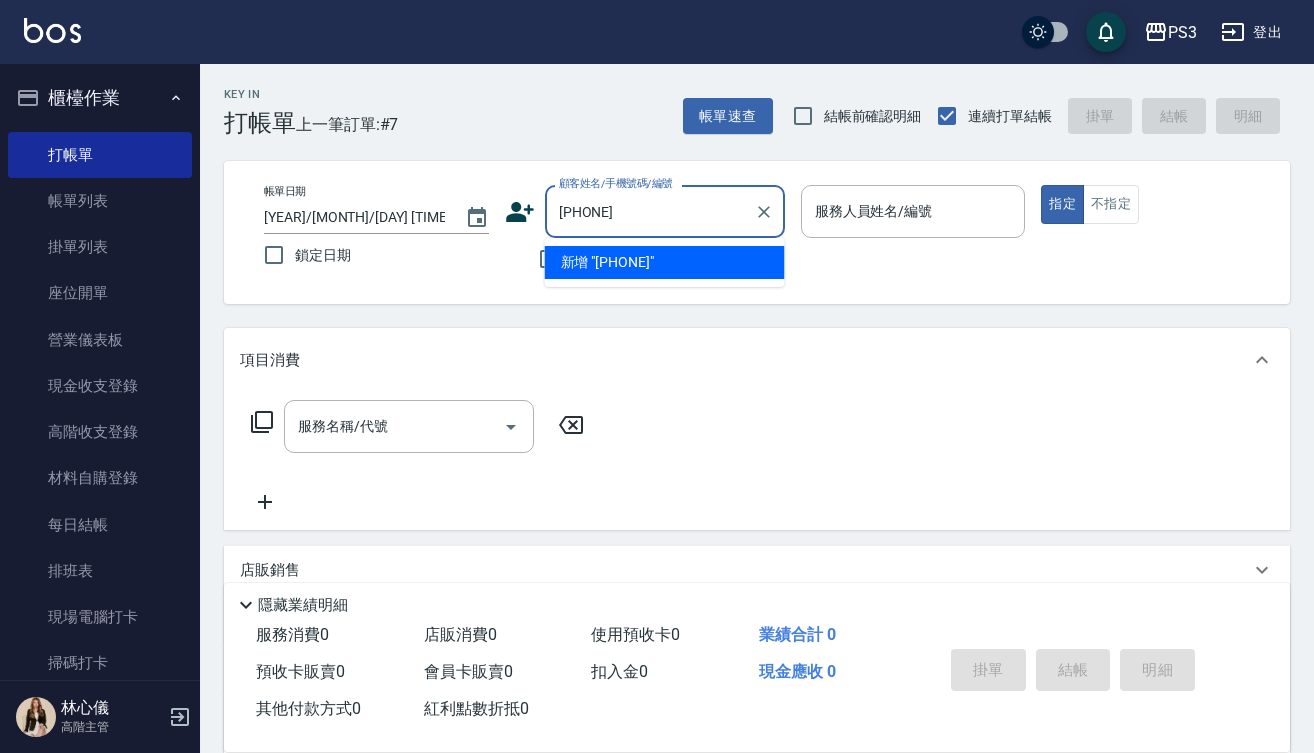 type on "[PHONE]" 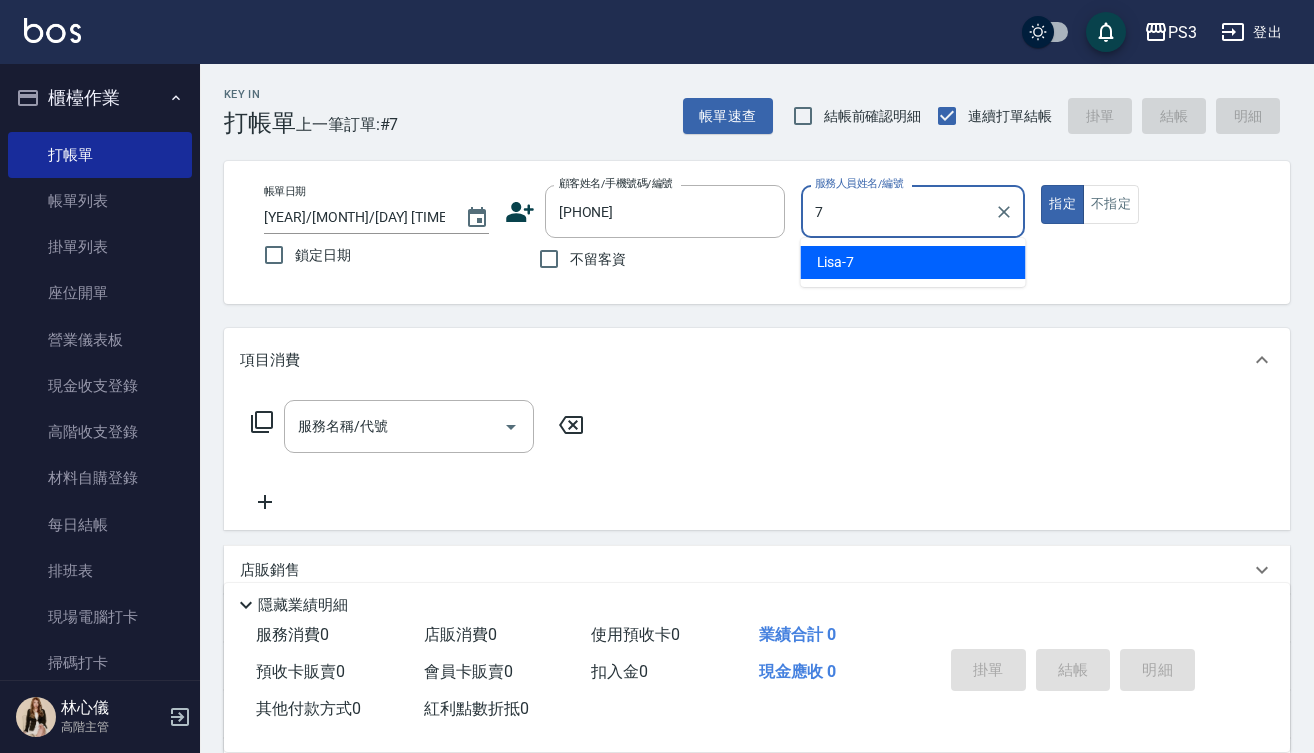 type on "Lisa-7" 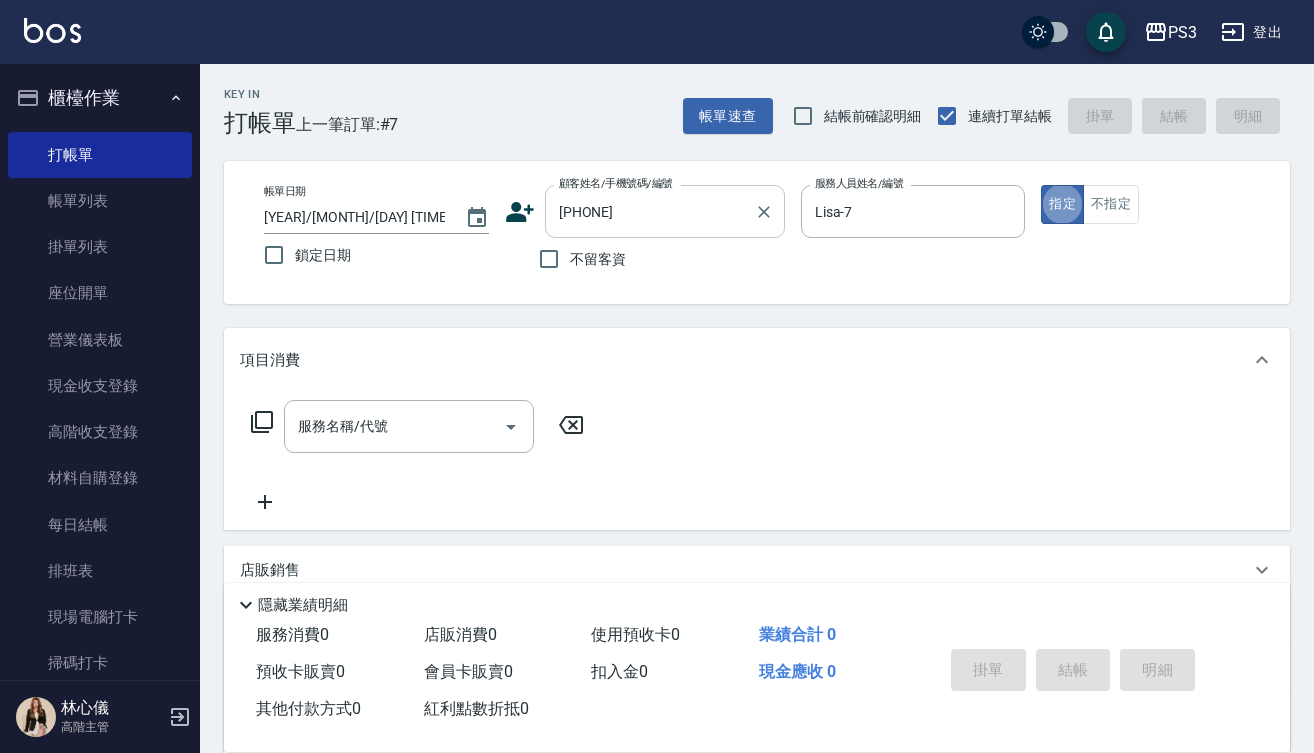 click on "[PHONE]" at bounding box center [650, 211] 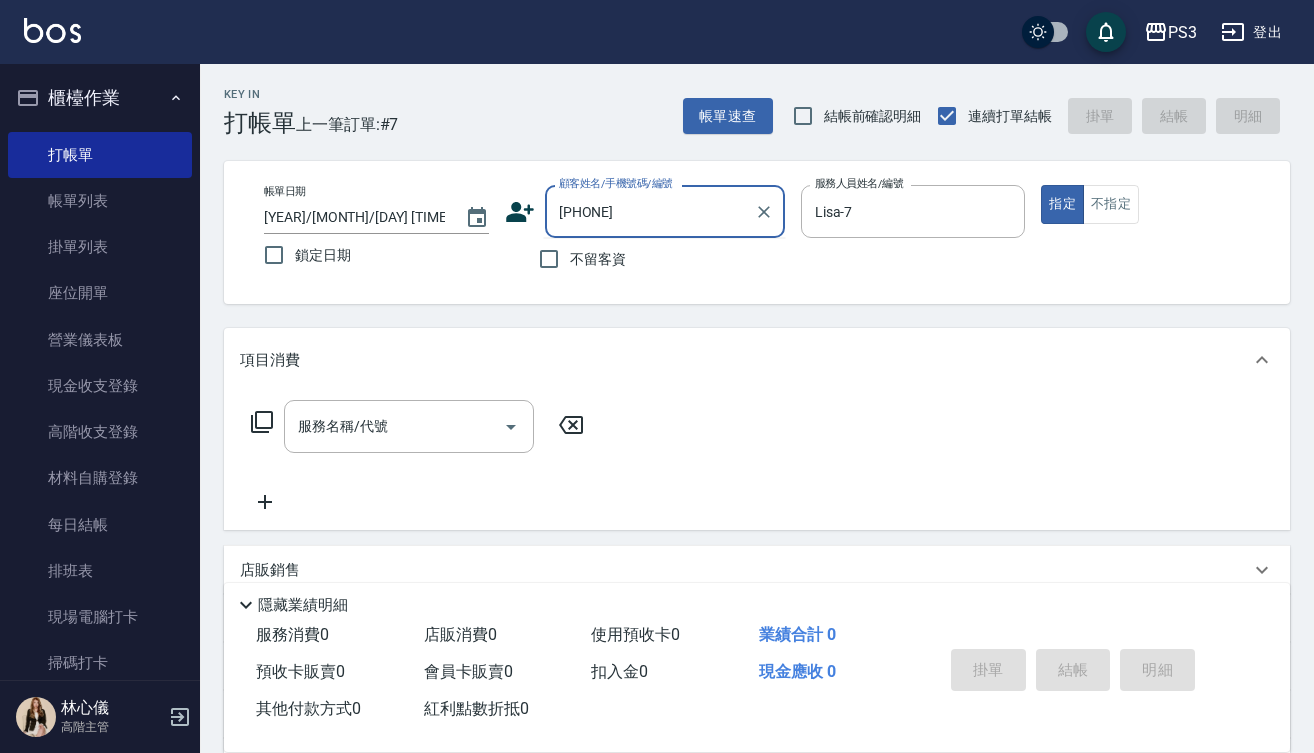 click on "[PHONE]" at bounding box center (650, 211) 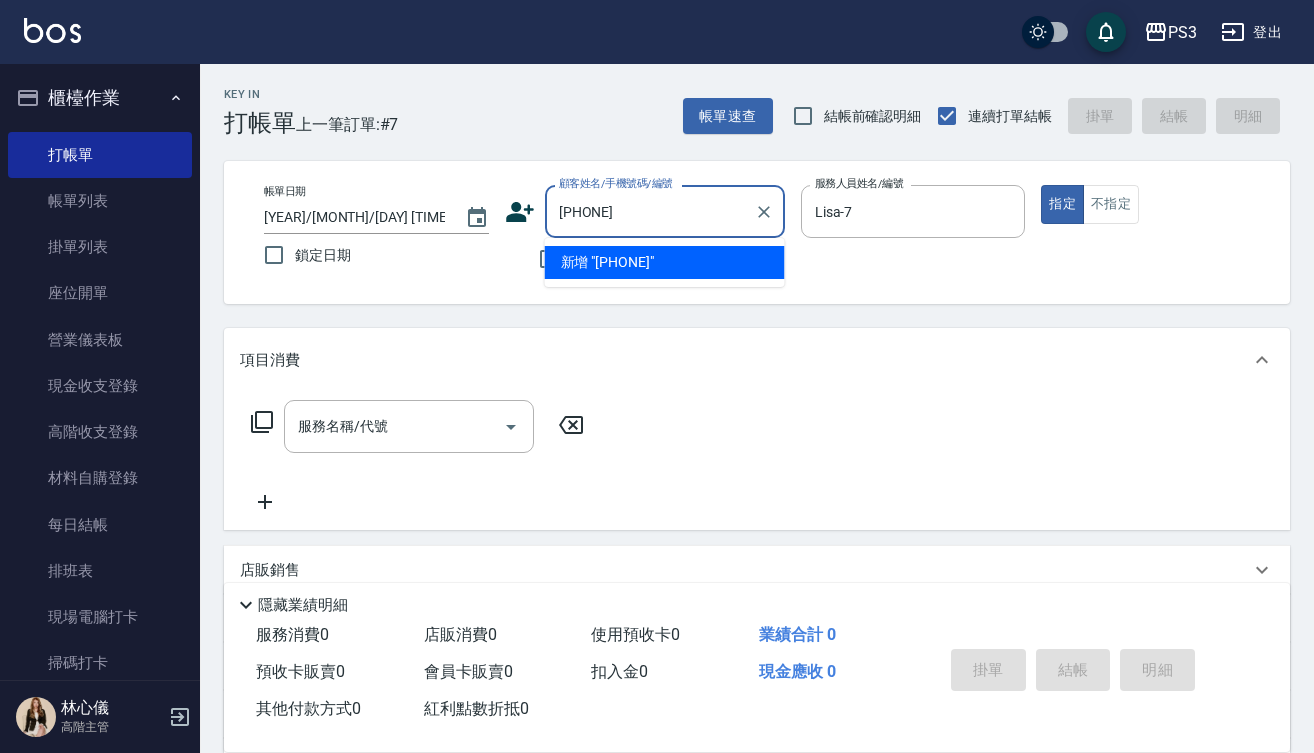 type on "[PHONE]" 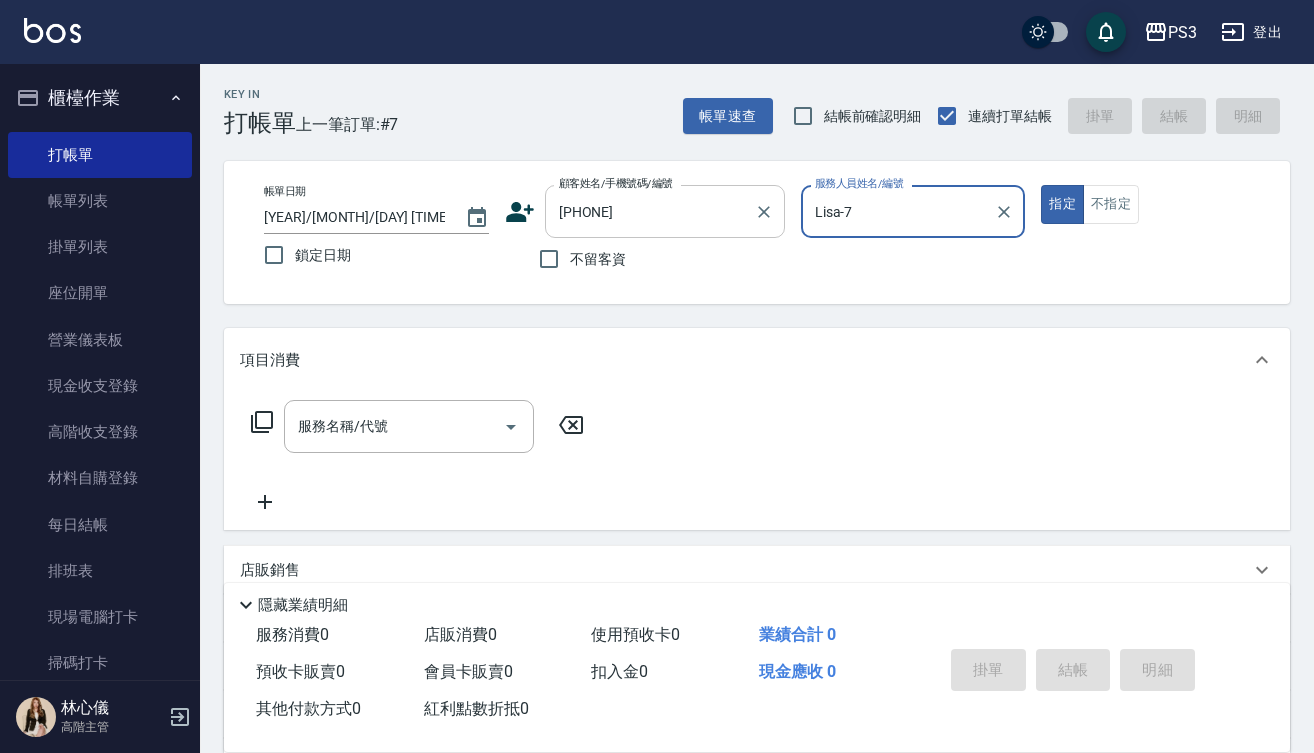 click on "指定" at bounding box center [1062, 204] 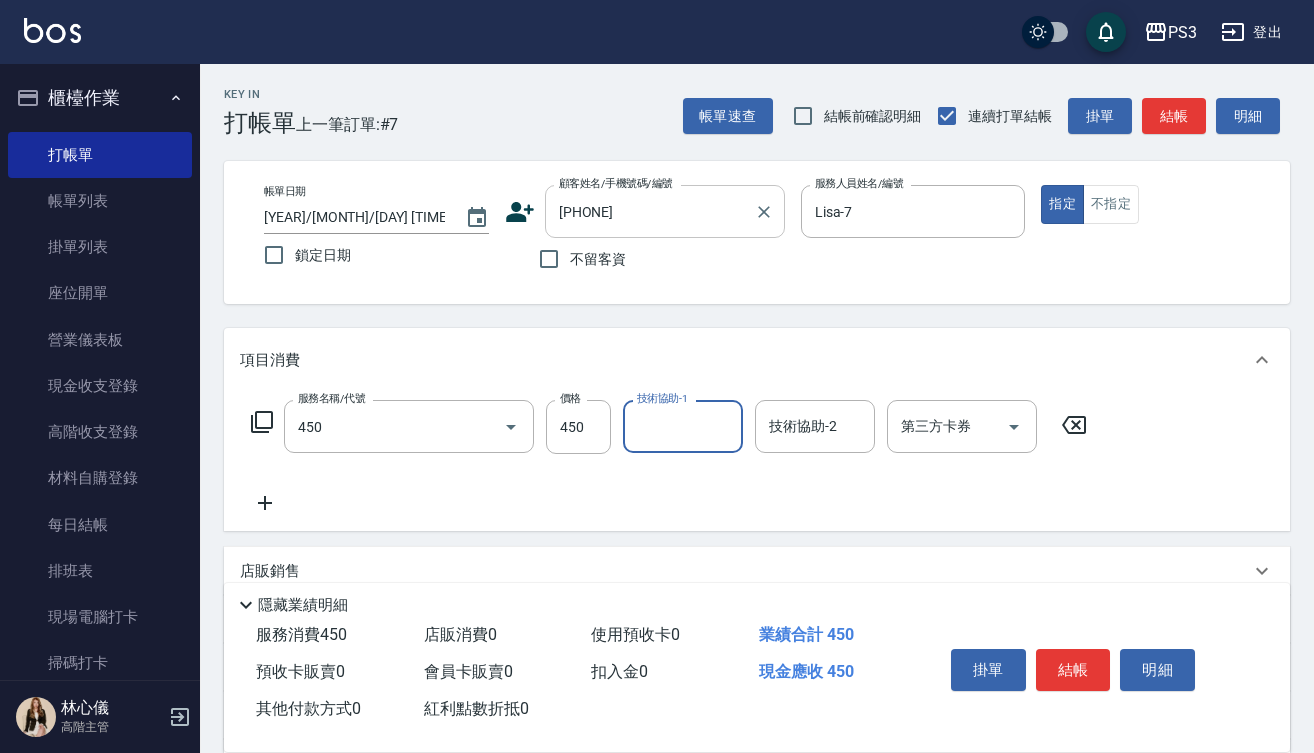 type on "有機洗髮(450)" 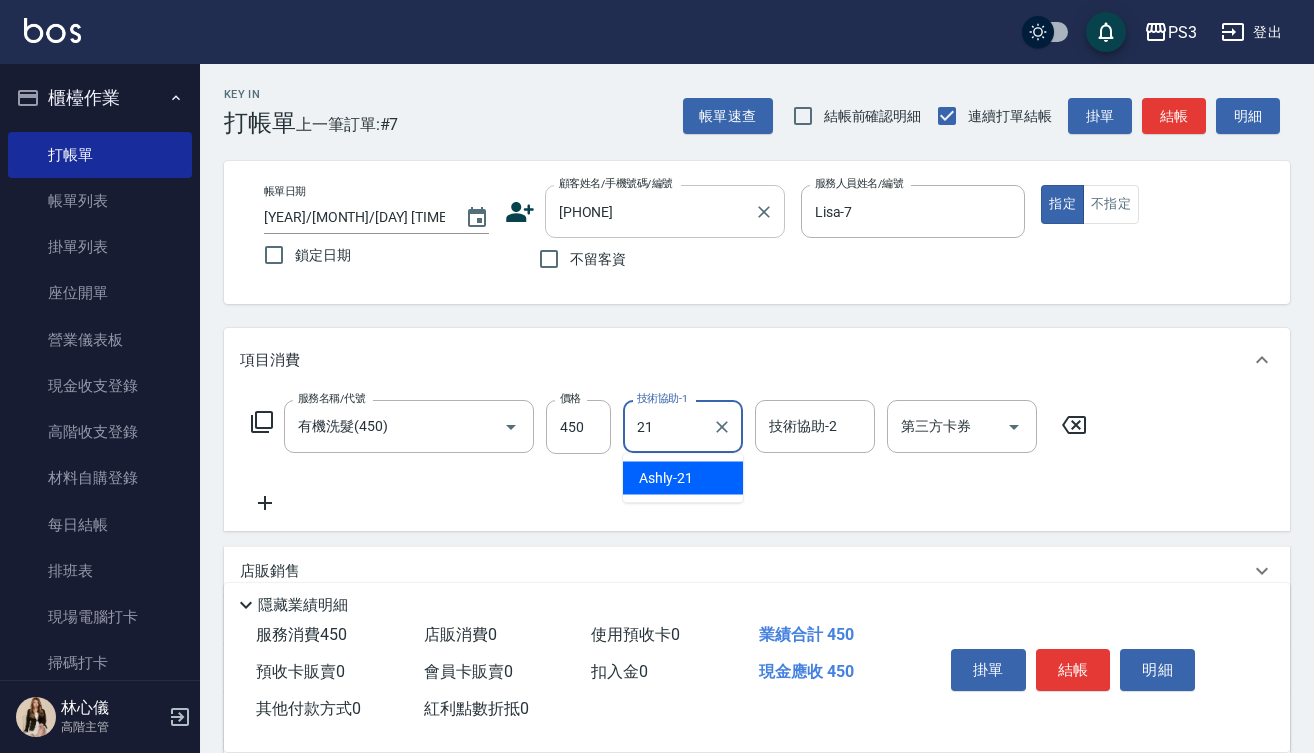 type on "Ashly-21" 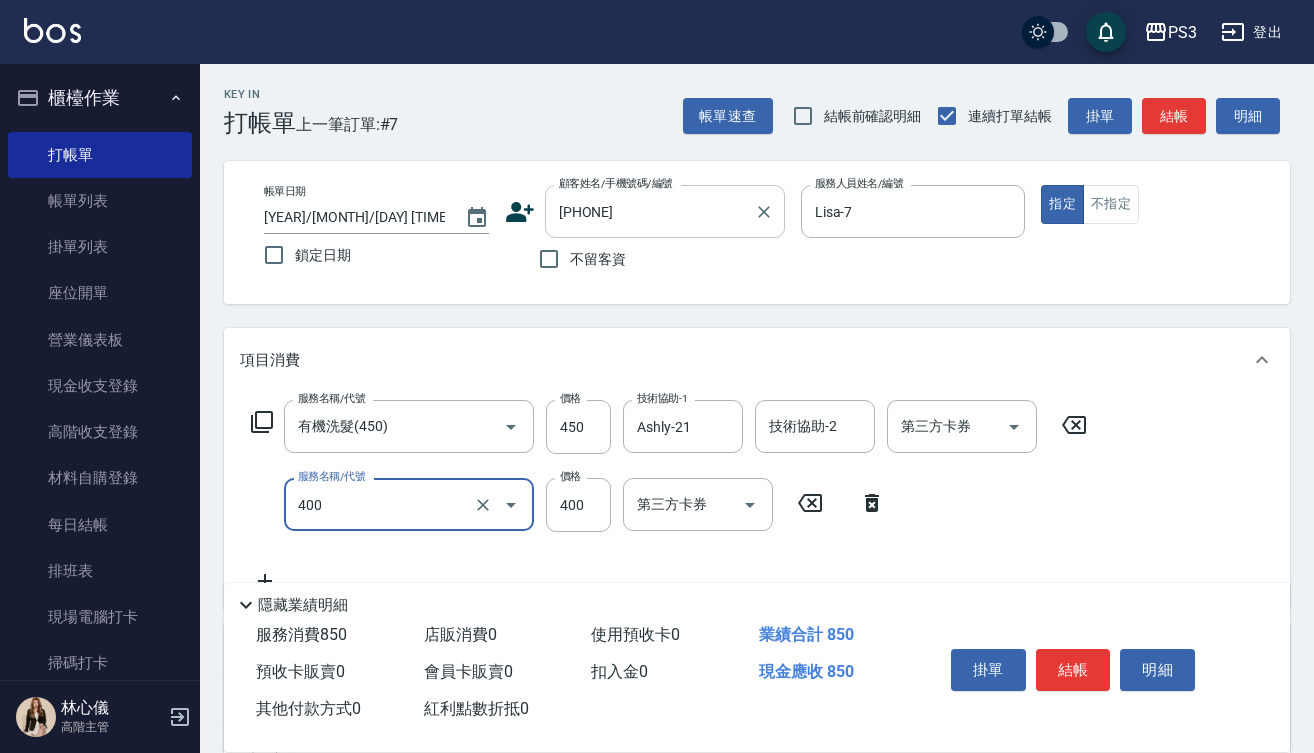 type on "剪(400)" 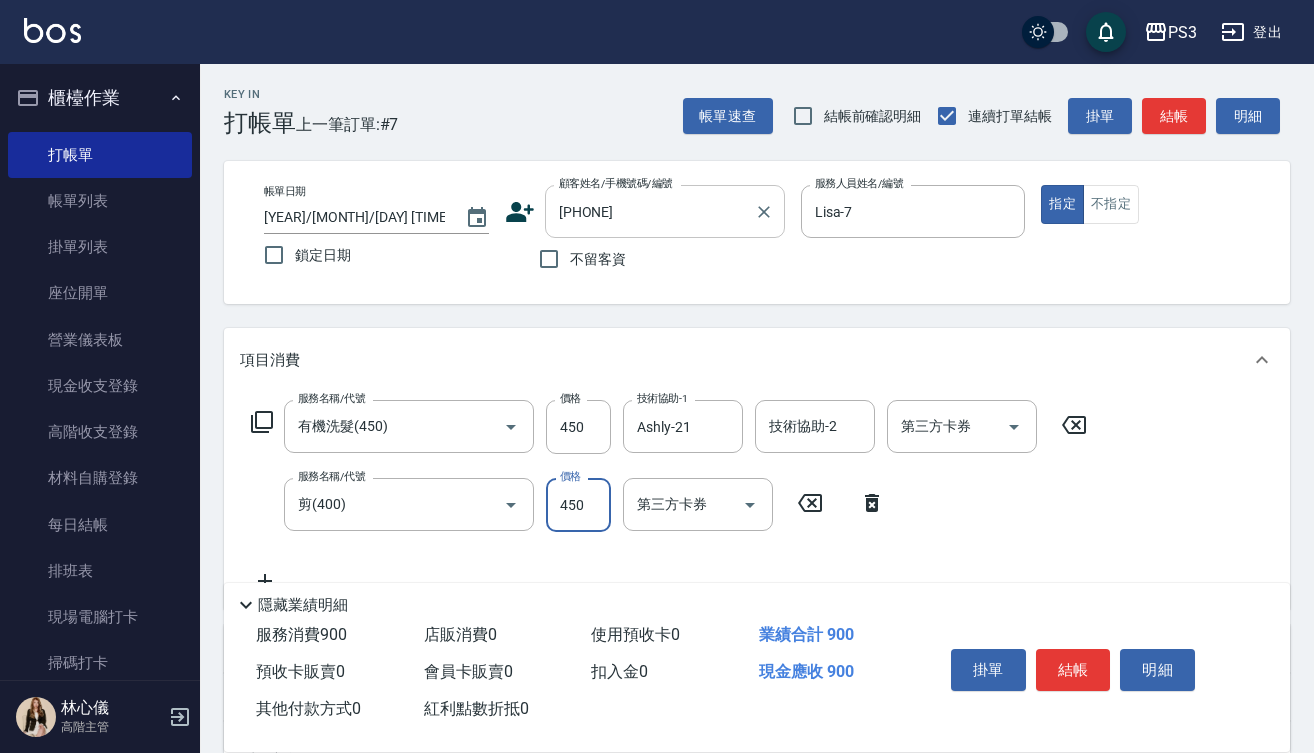type on "450" 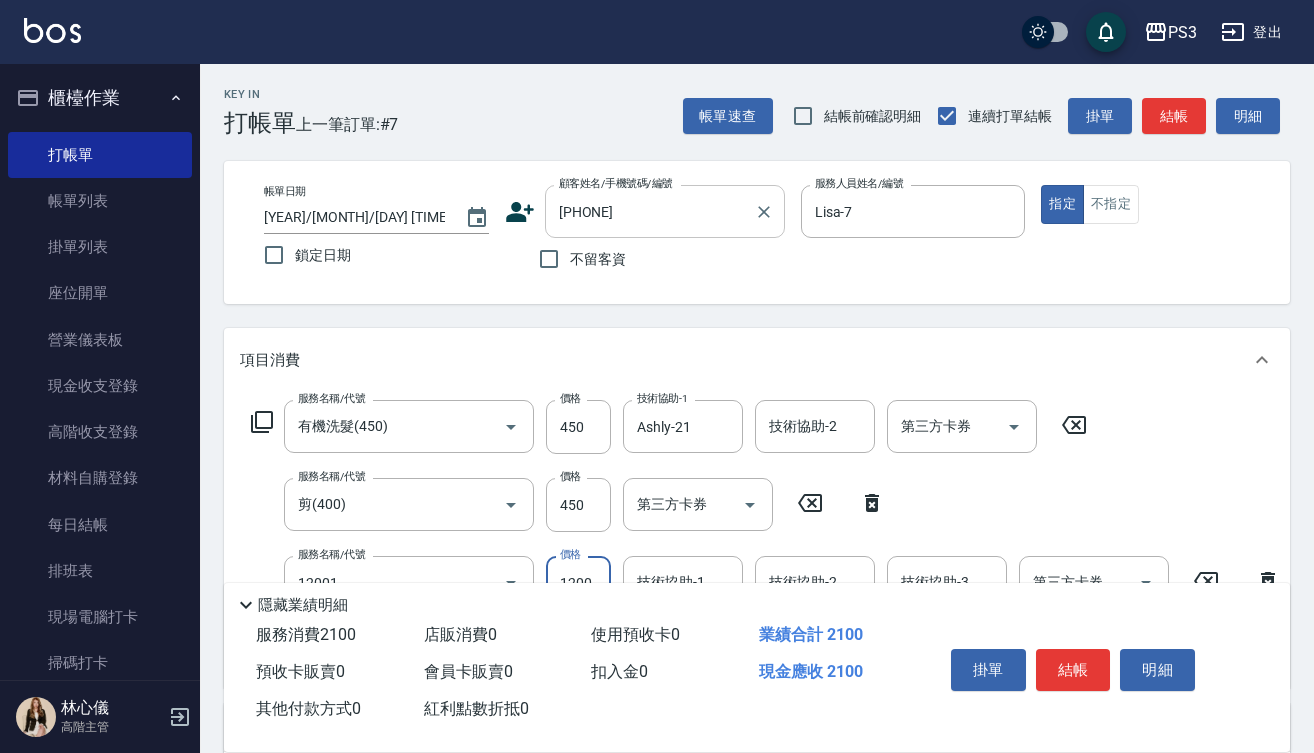 type on "燙s([NUMBER])" 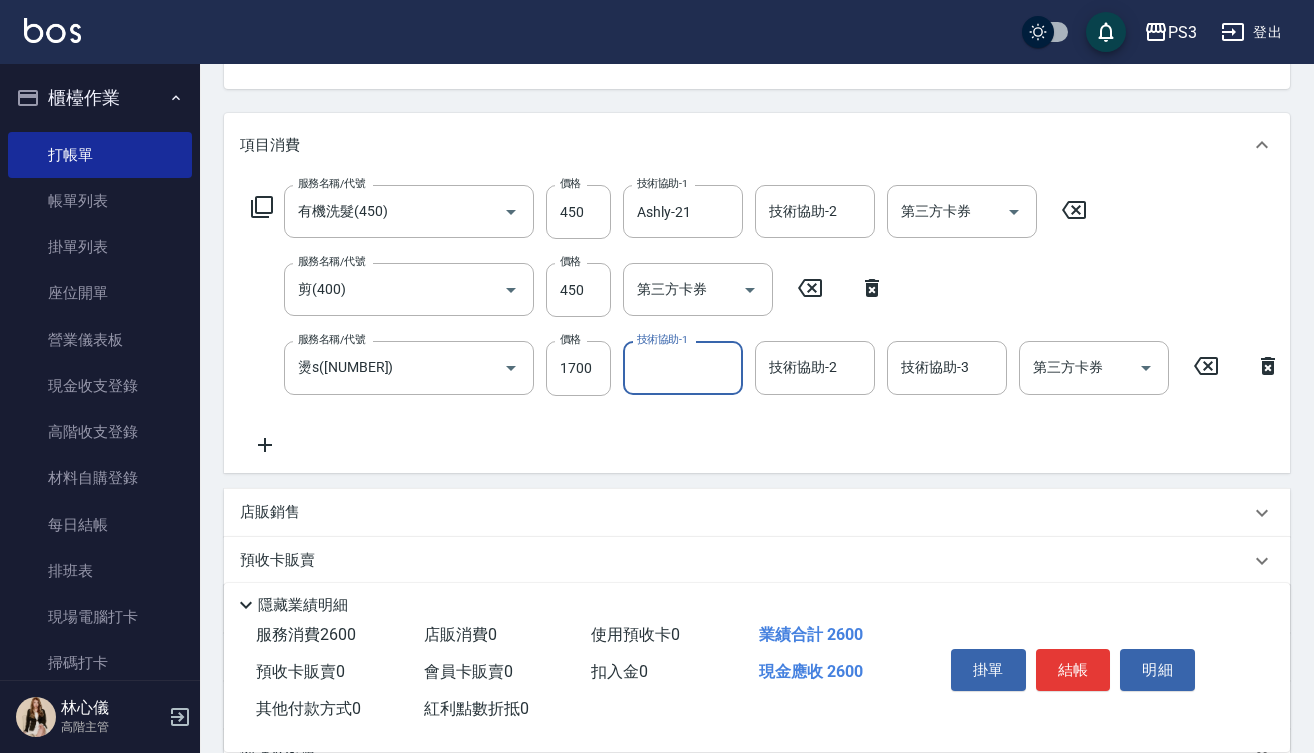 scroll, scrollTop: 218, scrollLeft: 0, axis: vertical 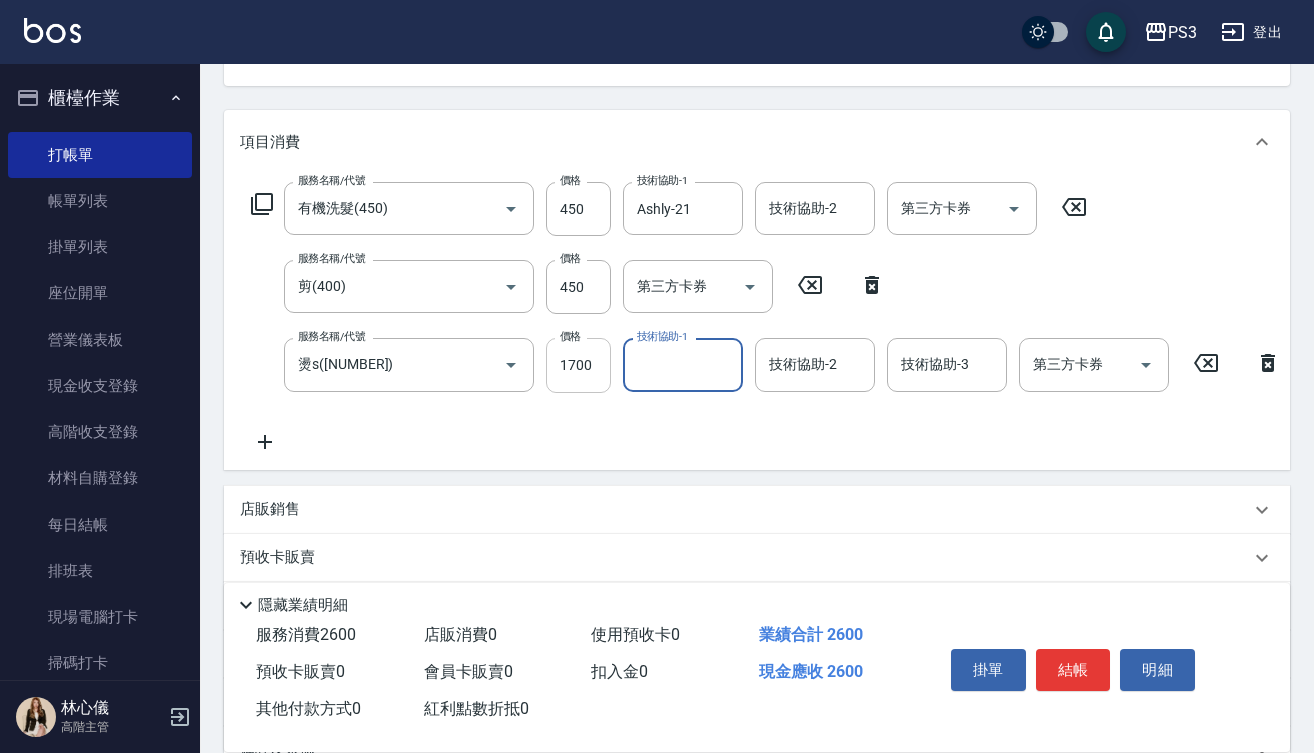 click on "1700" at bounding box center (578, 365) 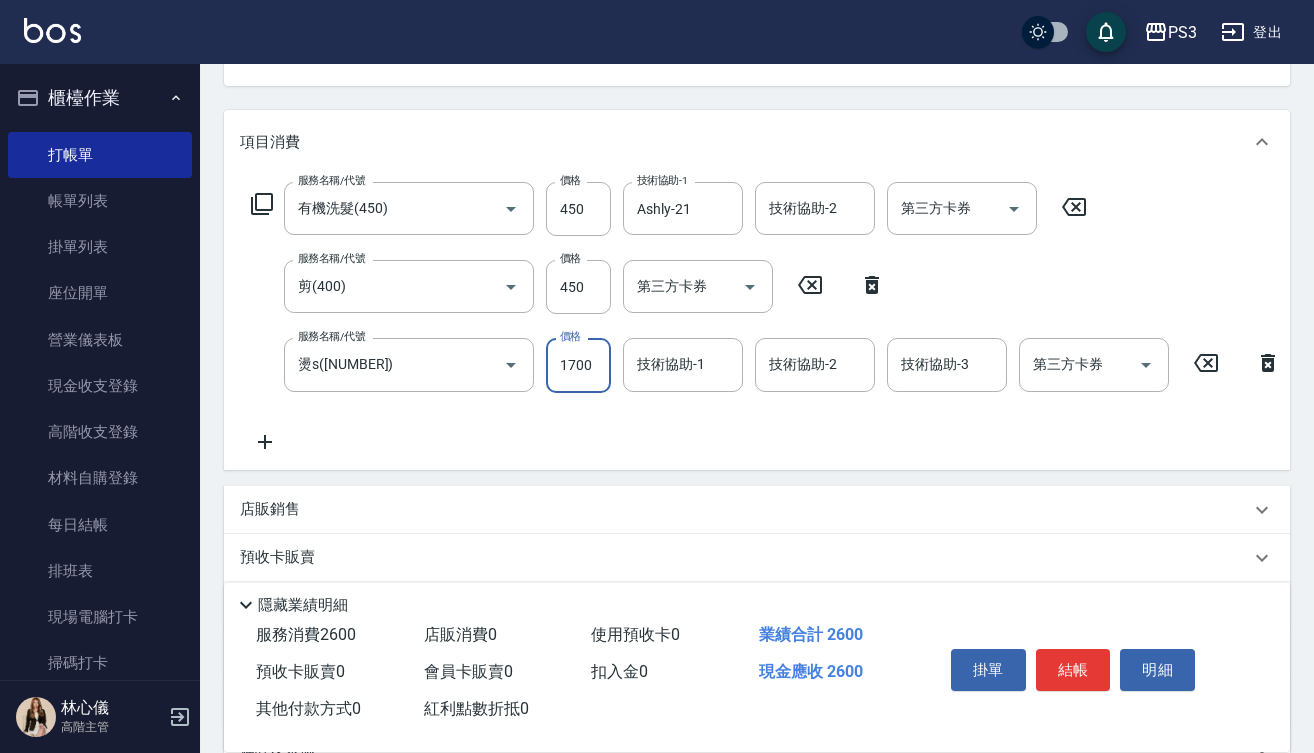 click on "1700" at bounding box center (578, 365) 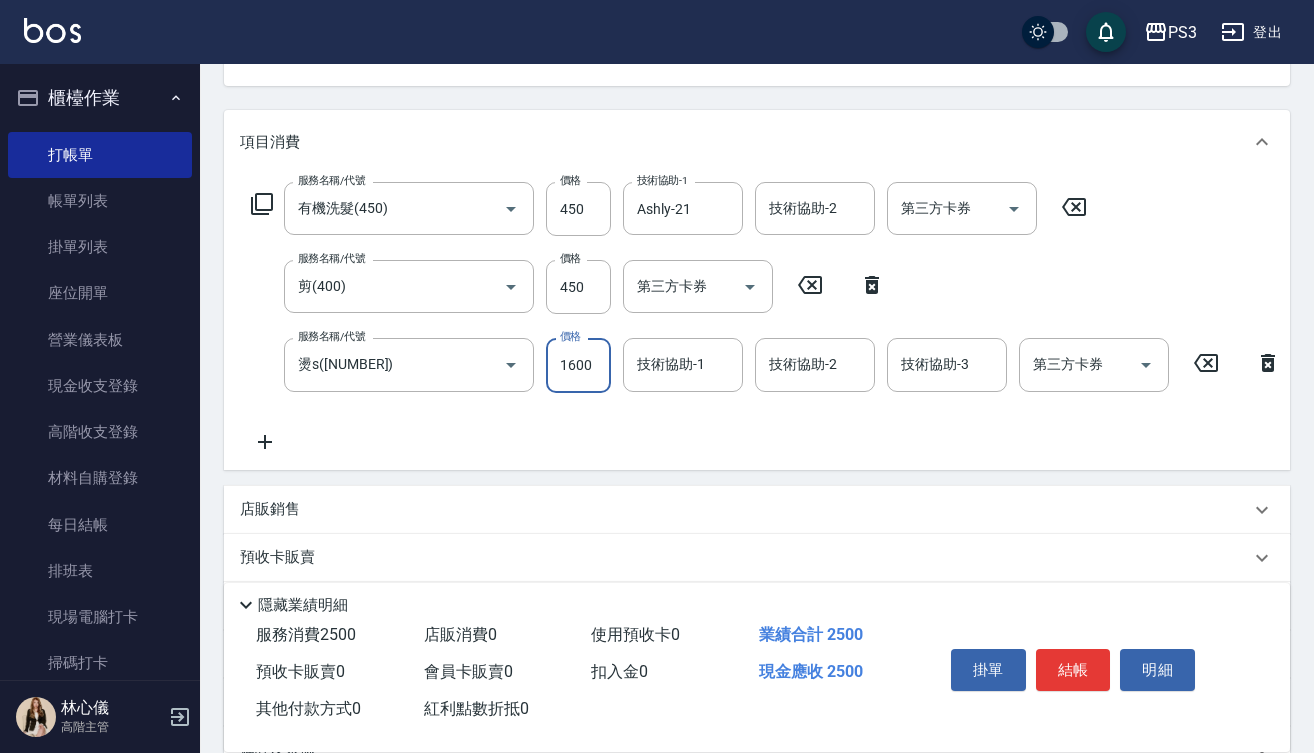 type on "1600" 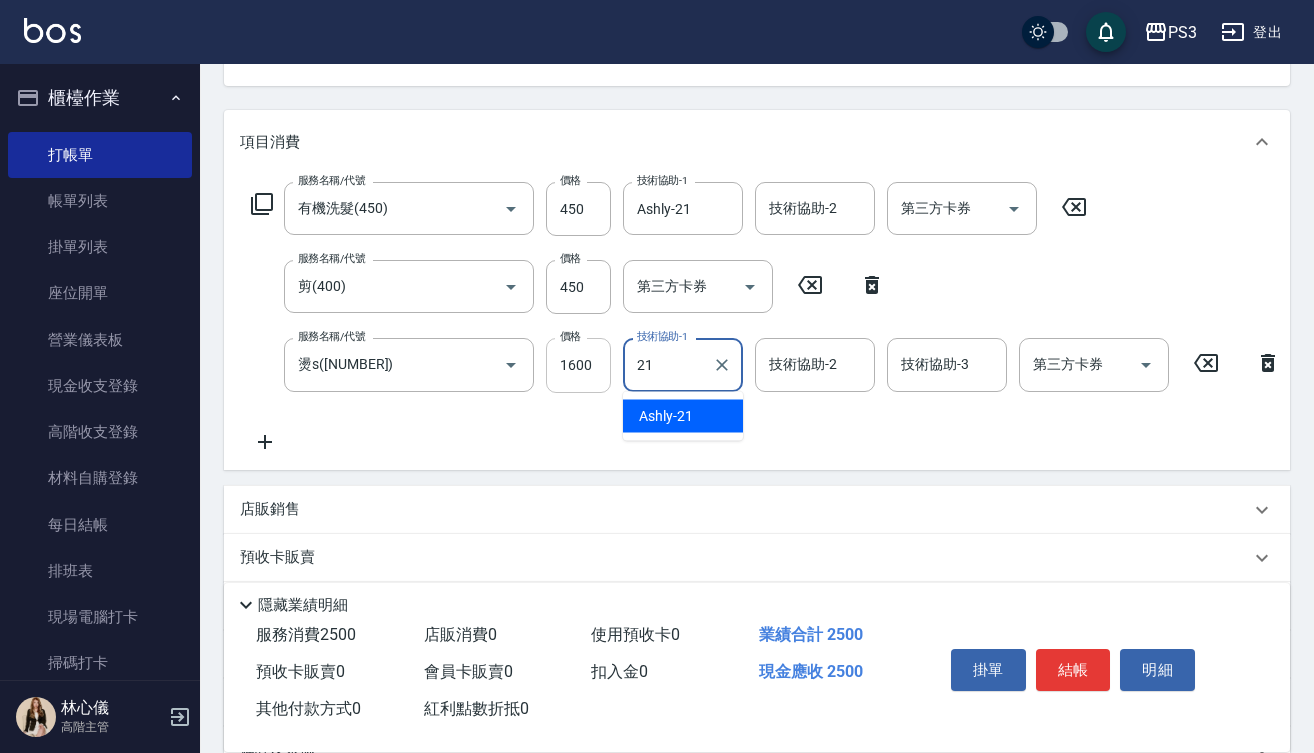 type on "Ashly-21" 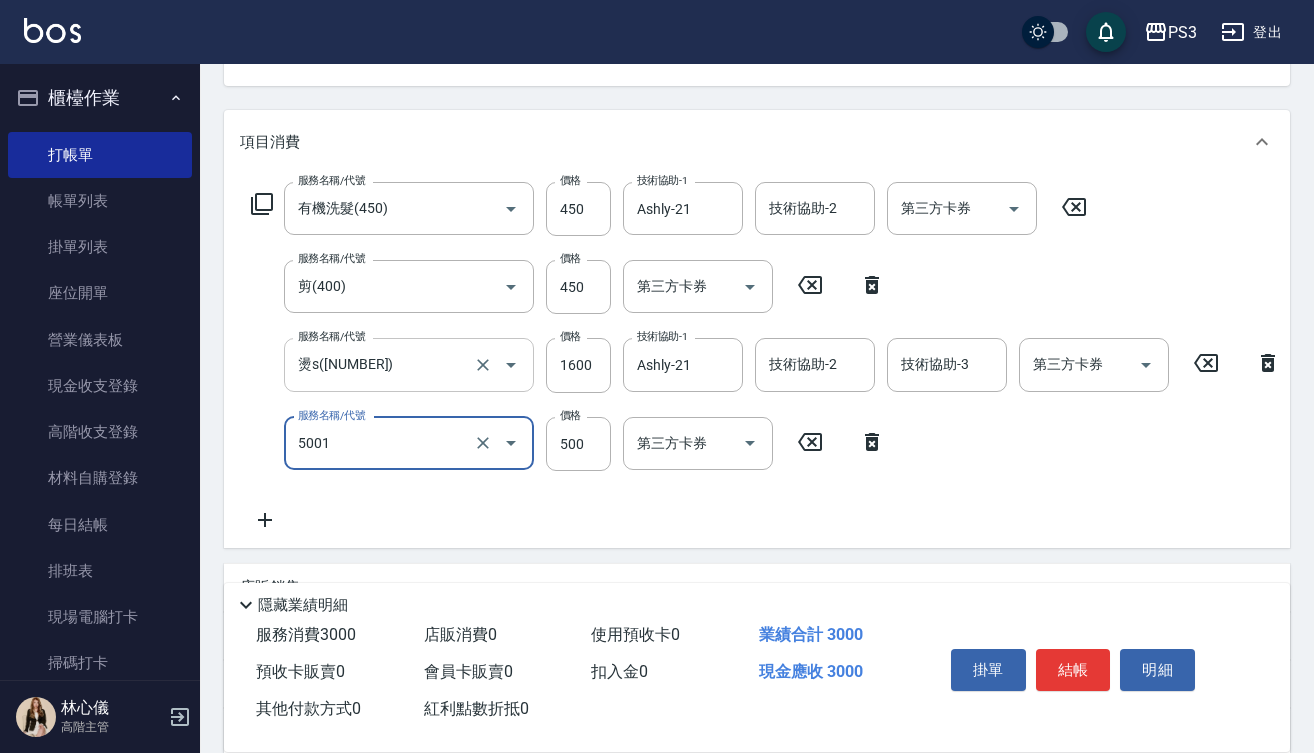 type on "燙瀏海[PRICE]/[PRICE]([NUMBER])" 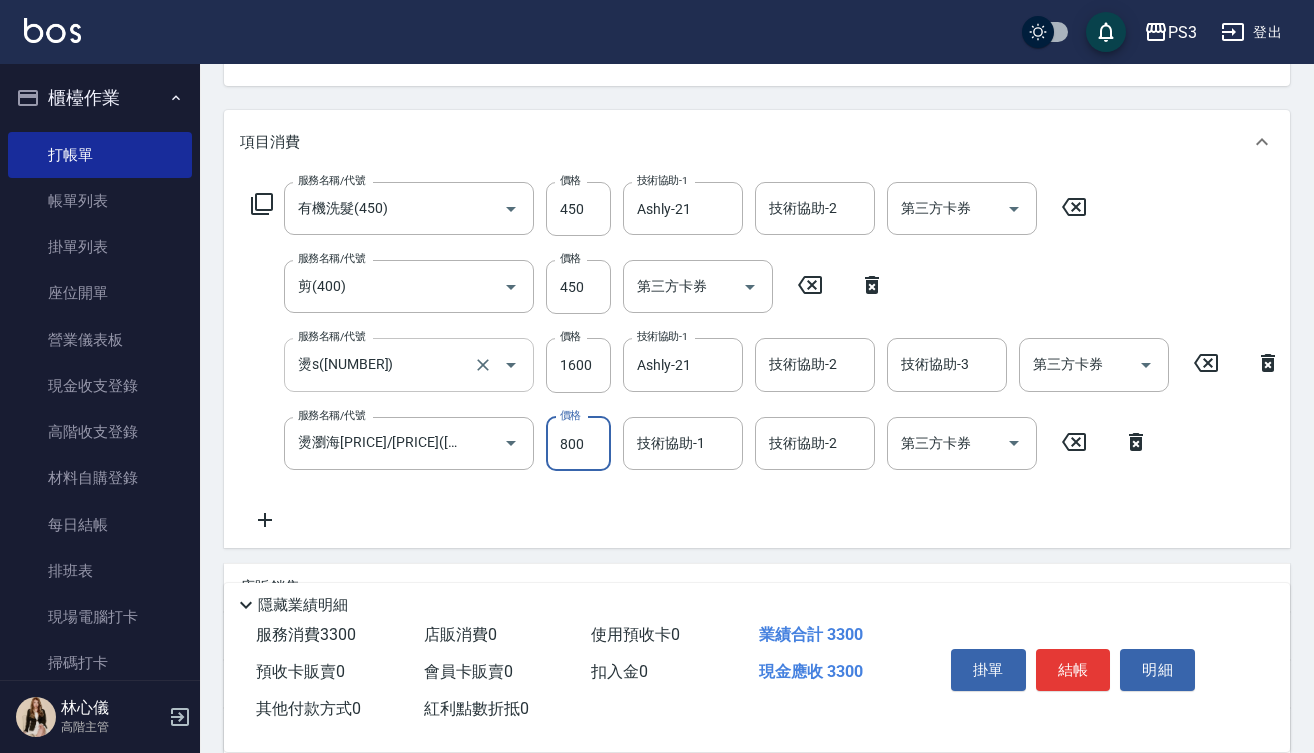 type on "800" 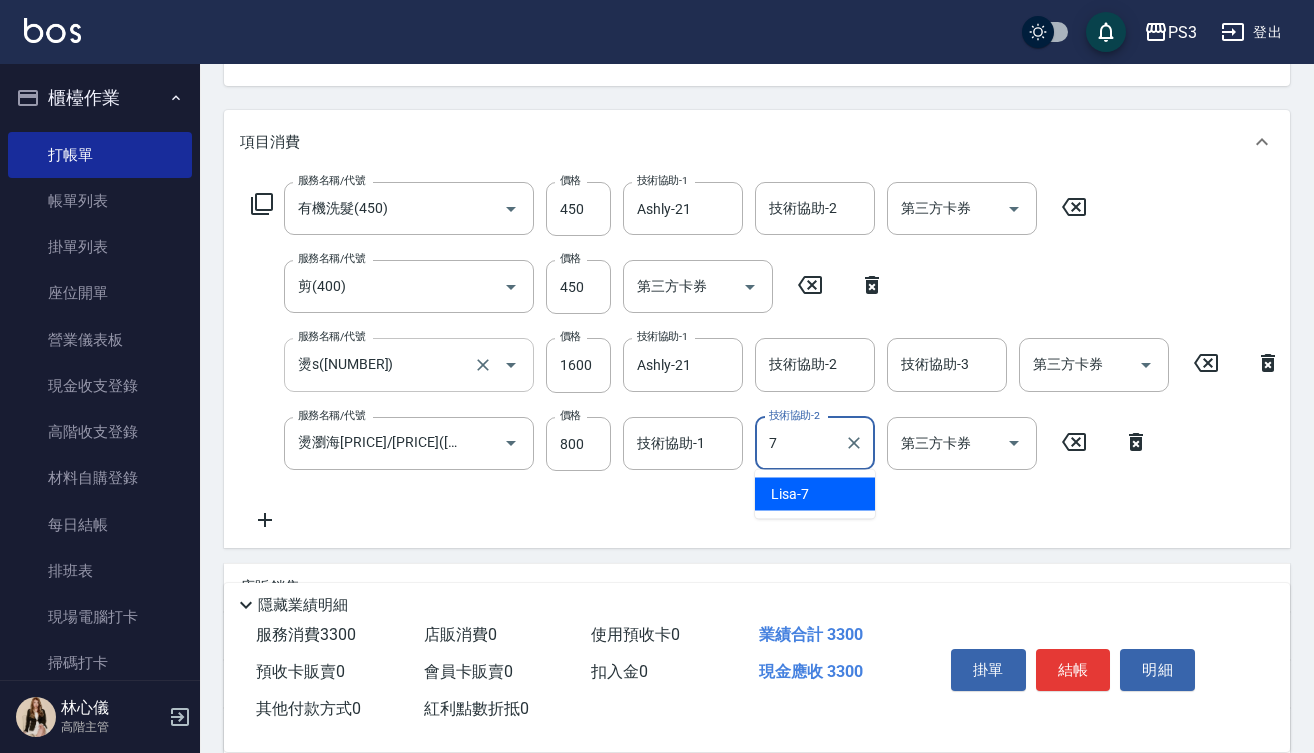 type on "Lisa-7" 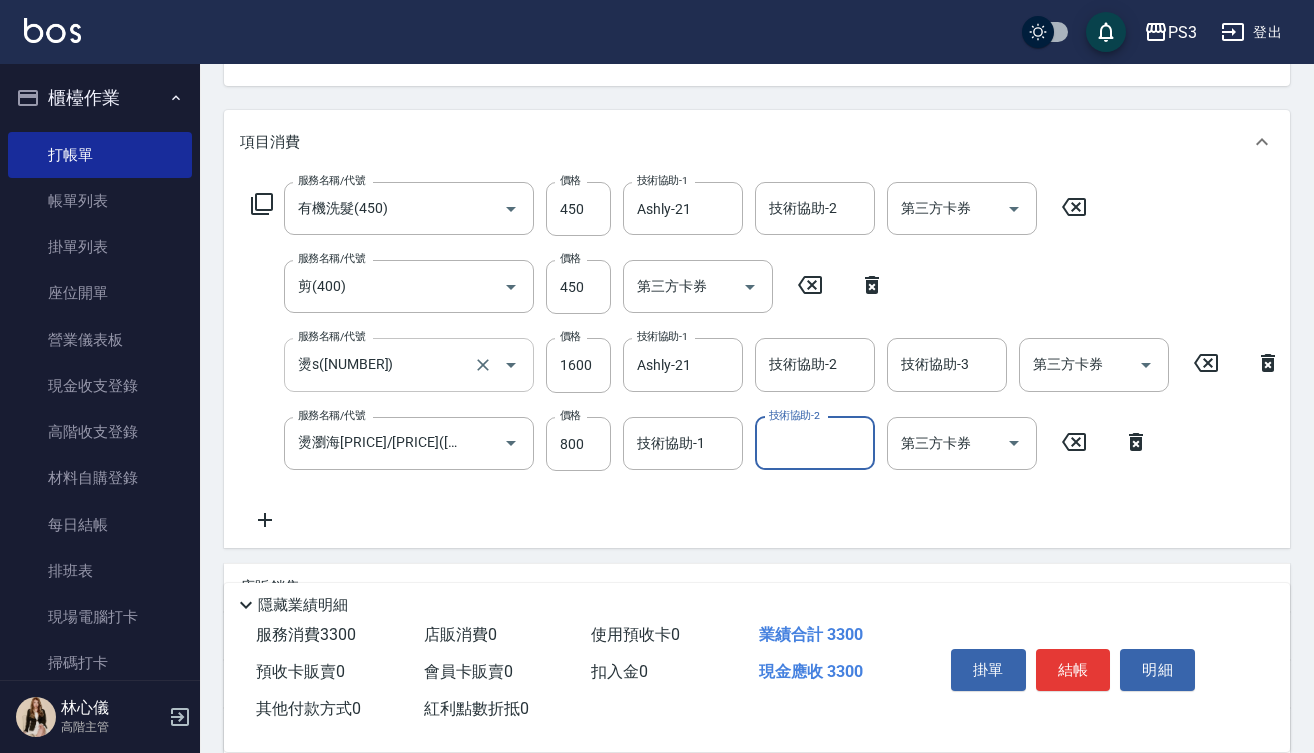 type 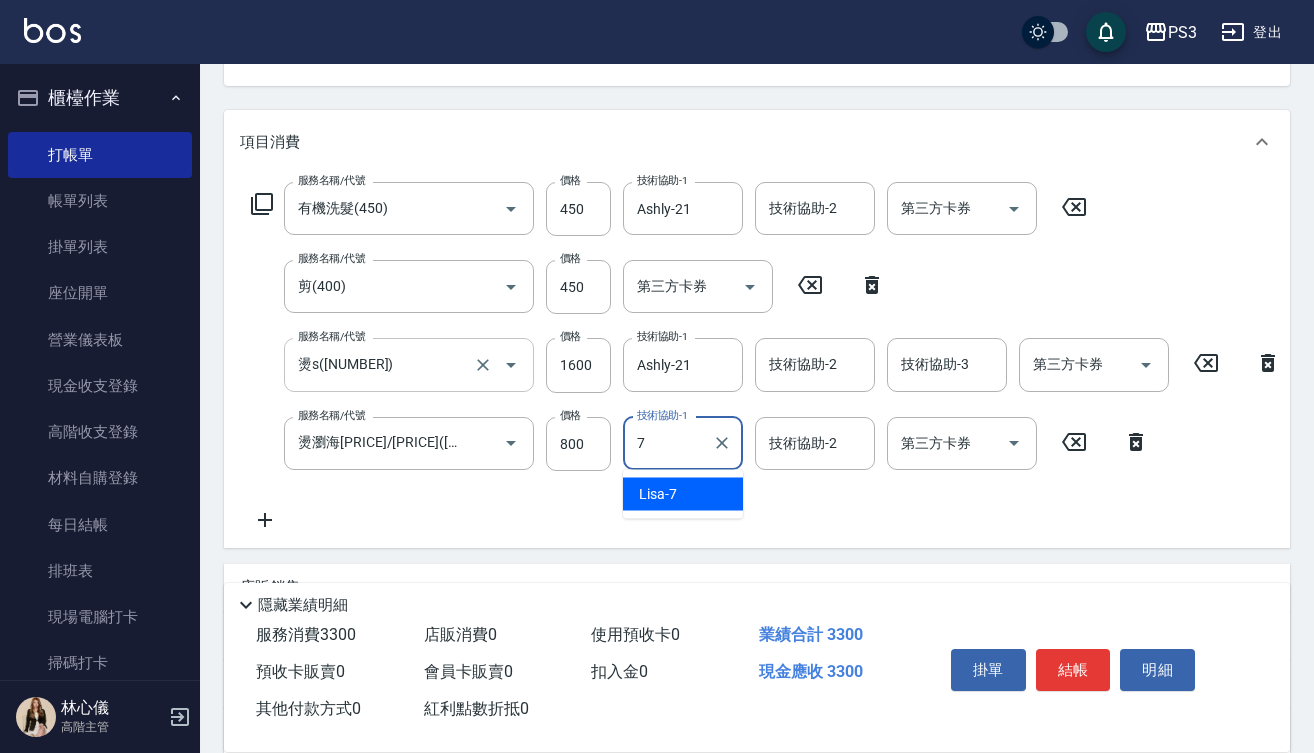 type on "Lisa-7" 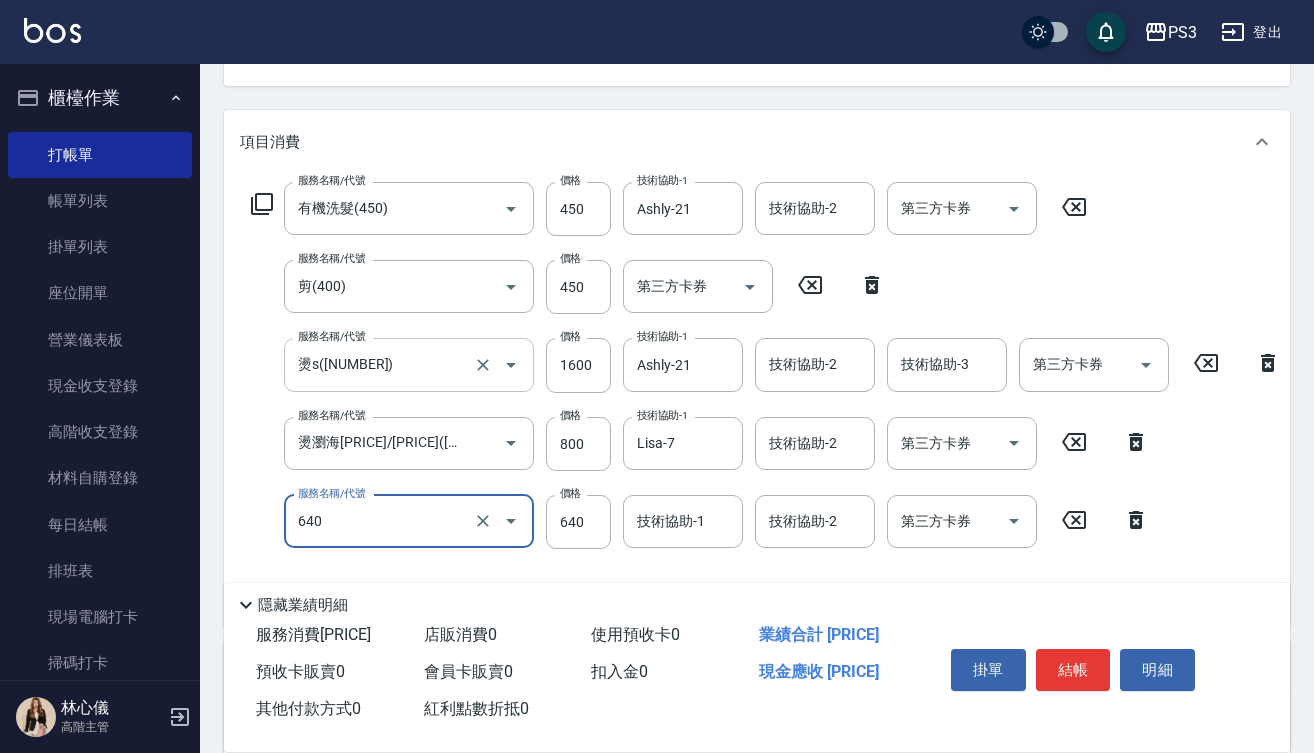 type on "潤澤中(640)" 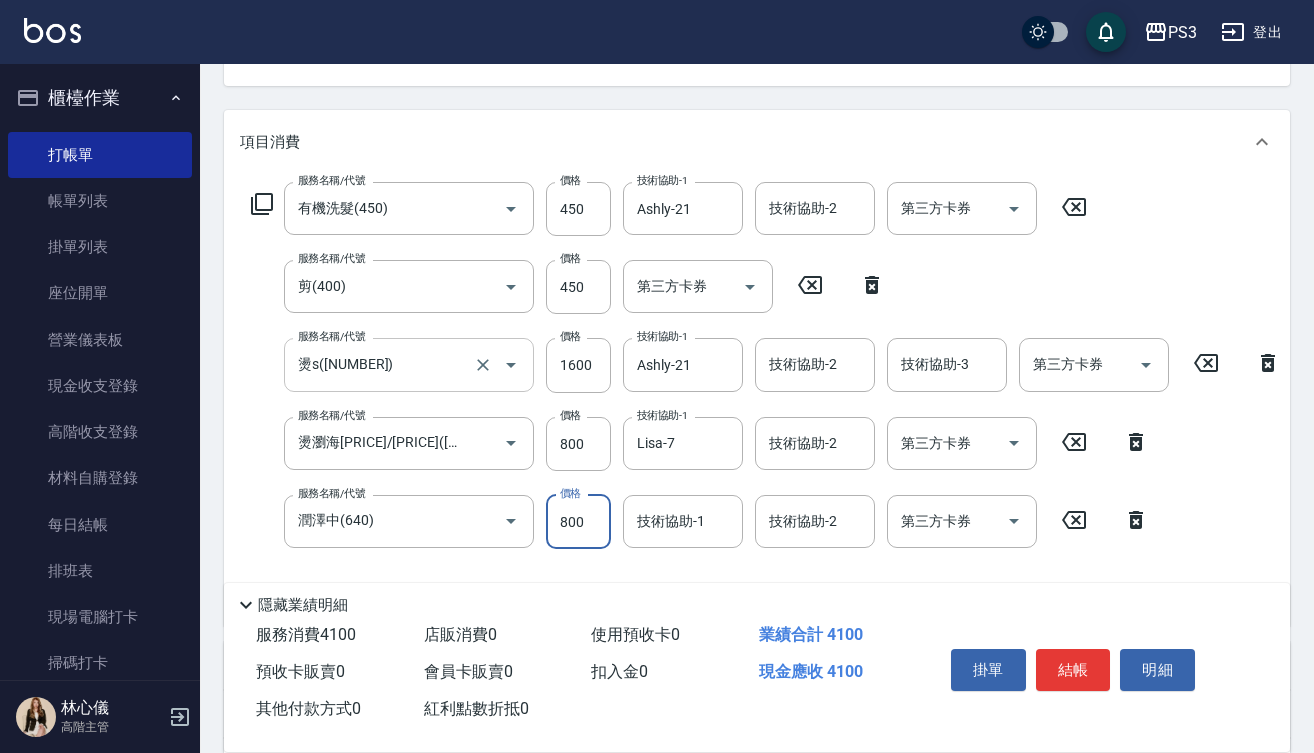 type on "800" 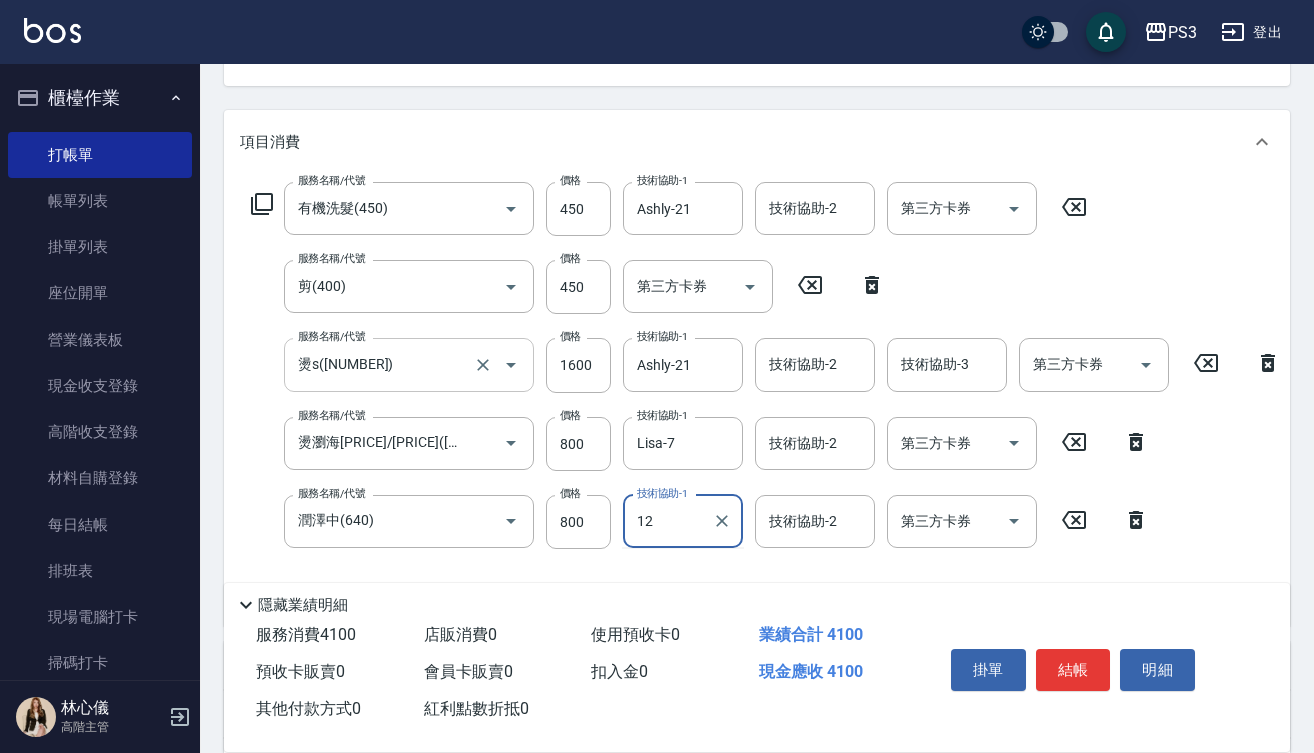 type on "12" 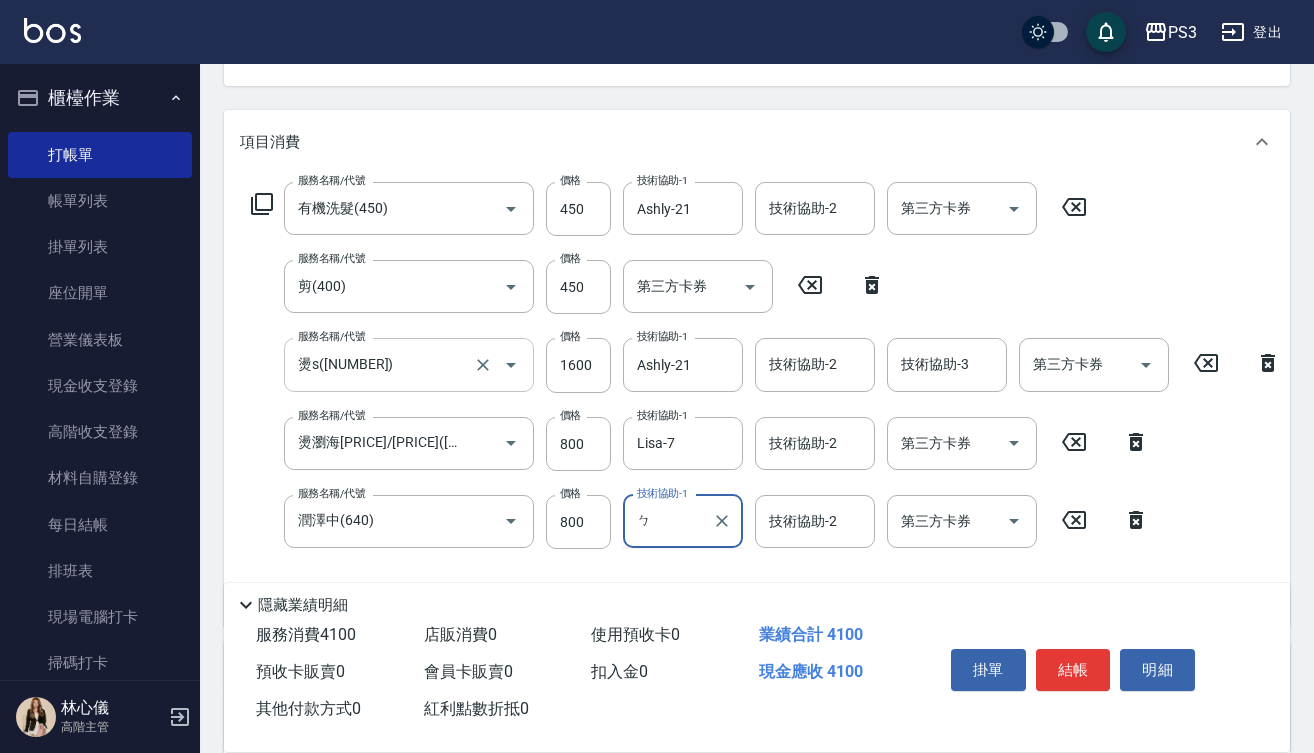 type on "ㄅ" 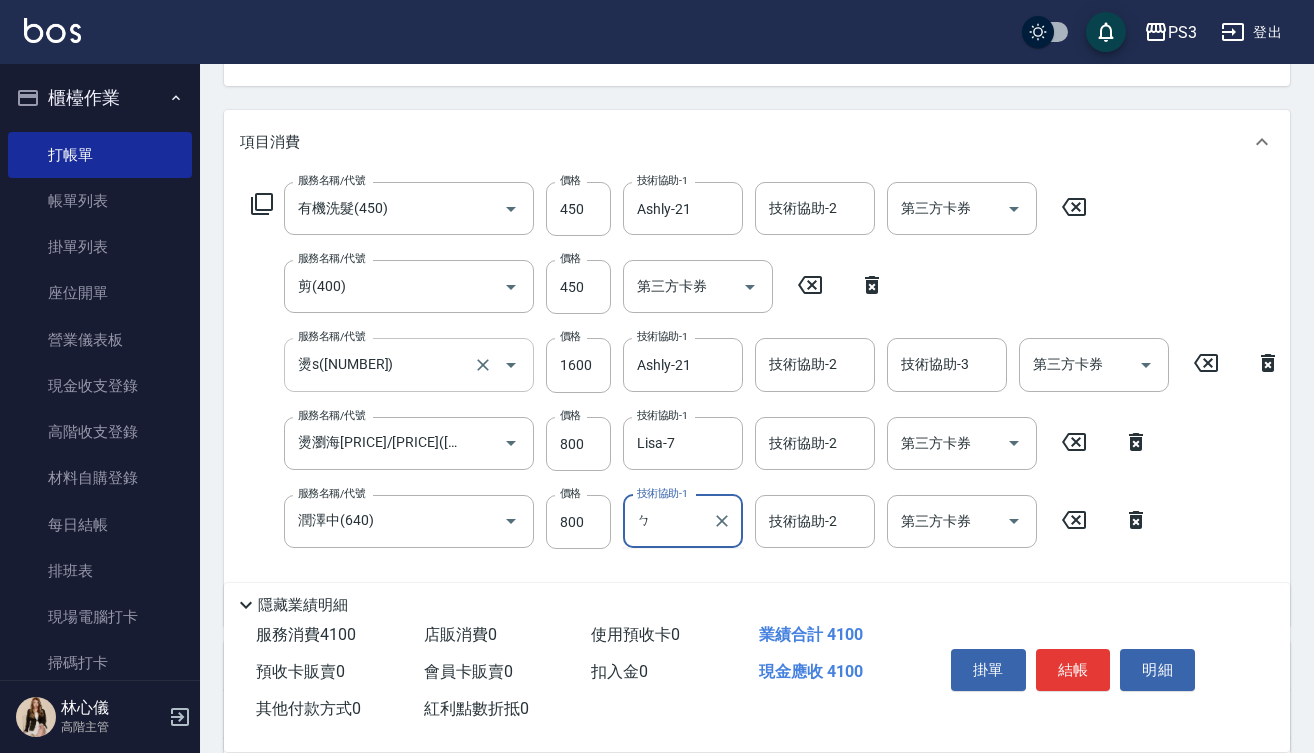 type 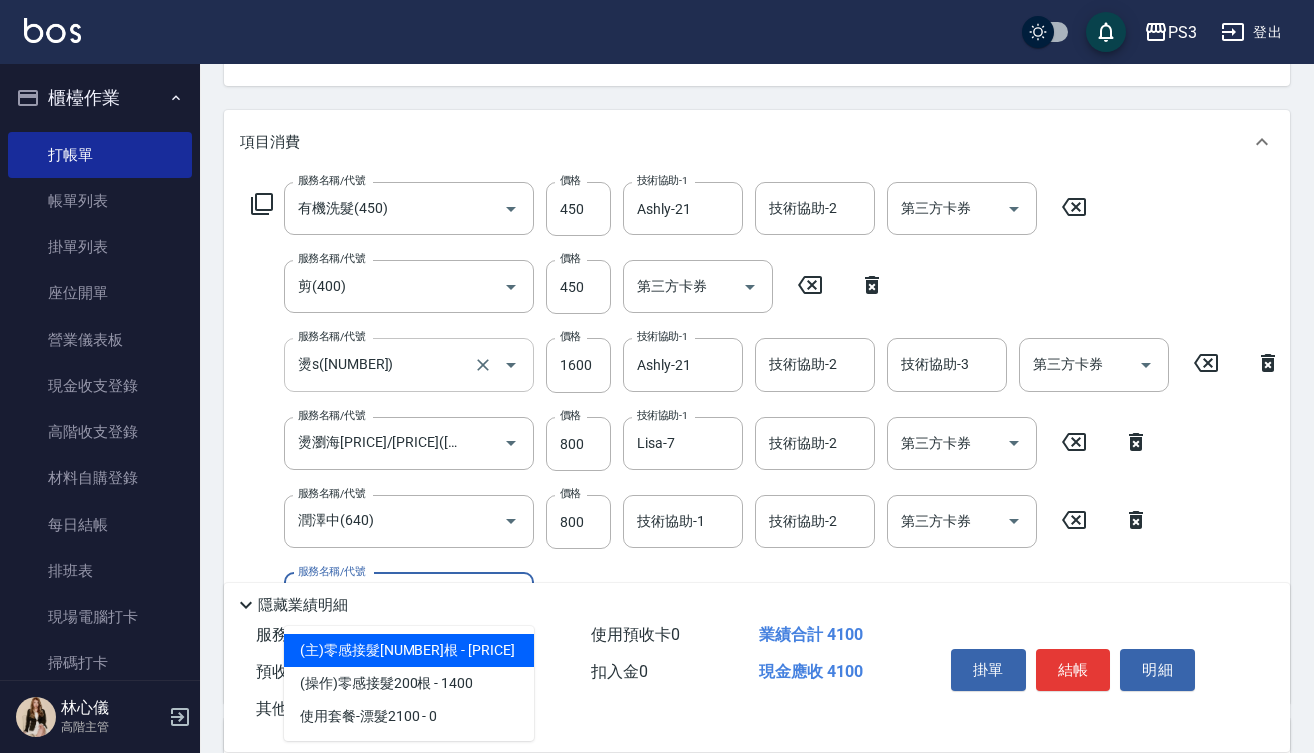 type on "2" 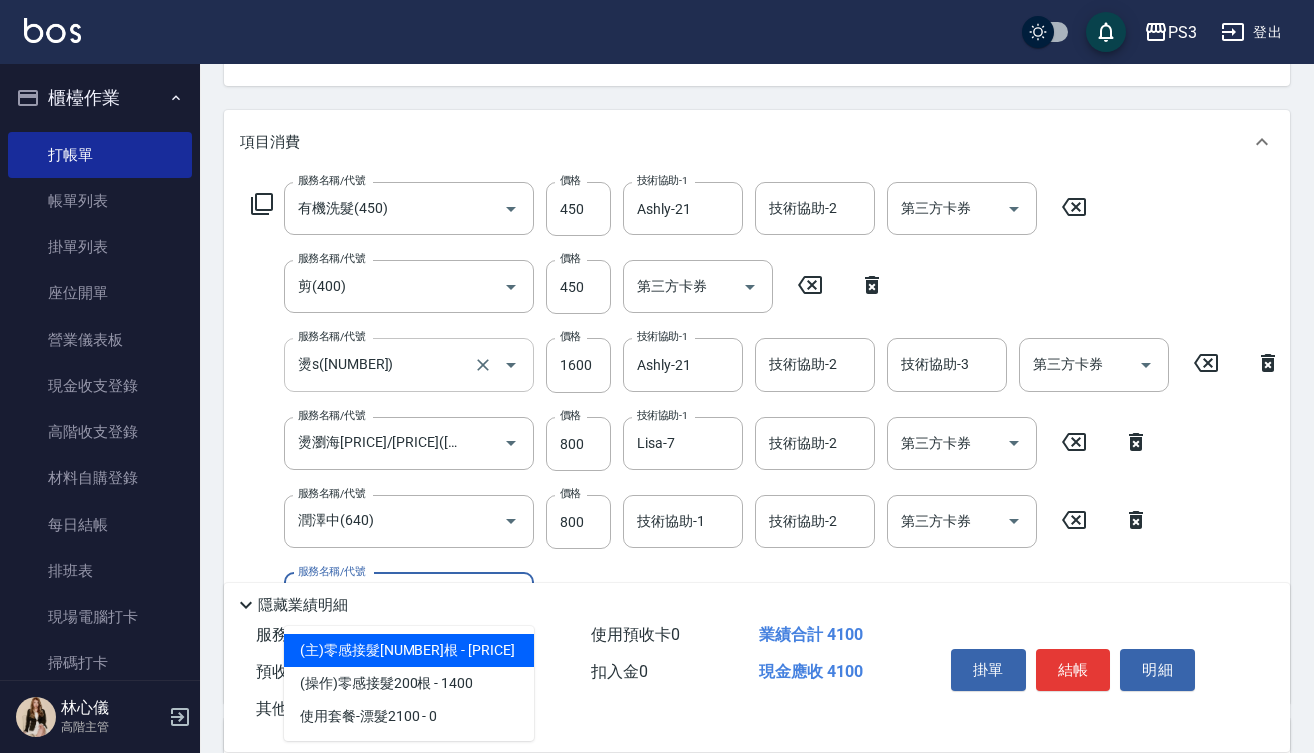 type 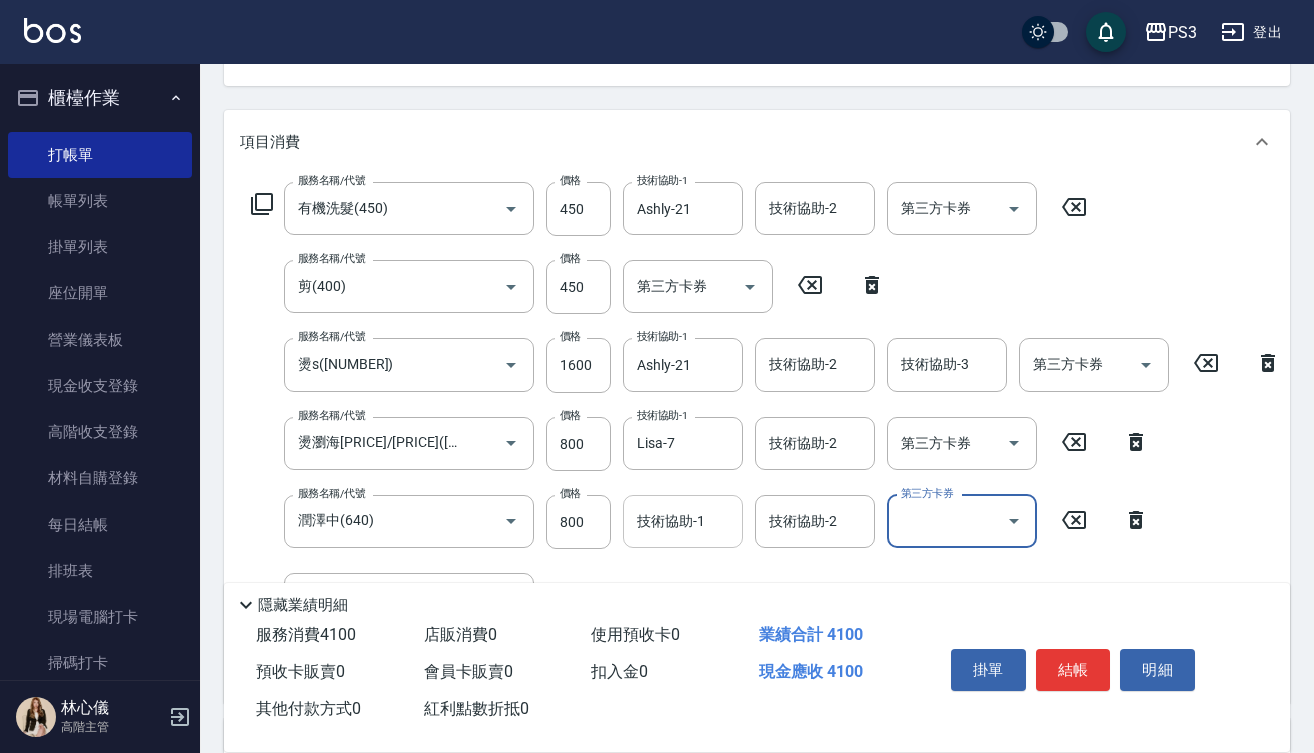 click on "技術協助-1" at bounding box center (683, 521) 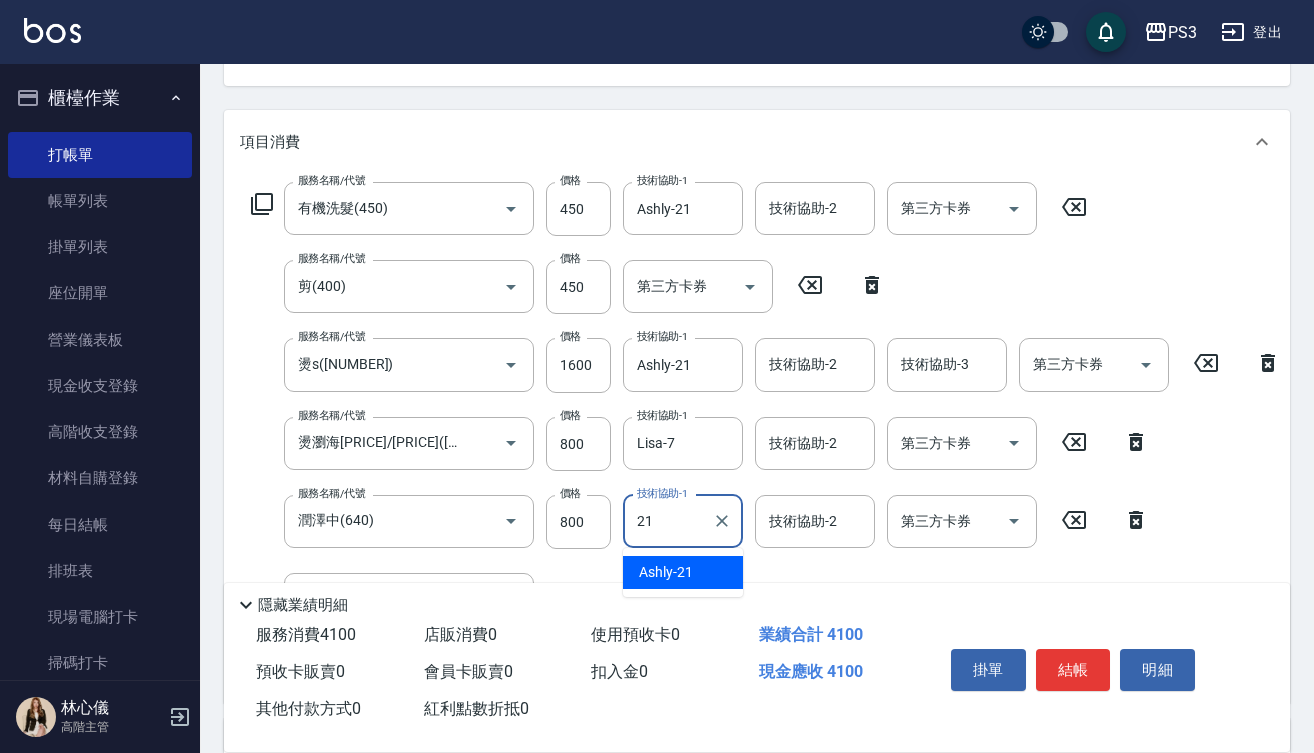 type on "Ashly-21" 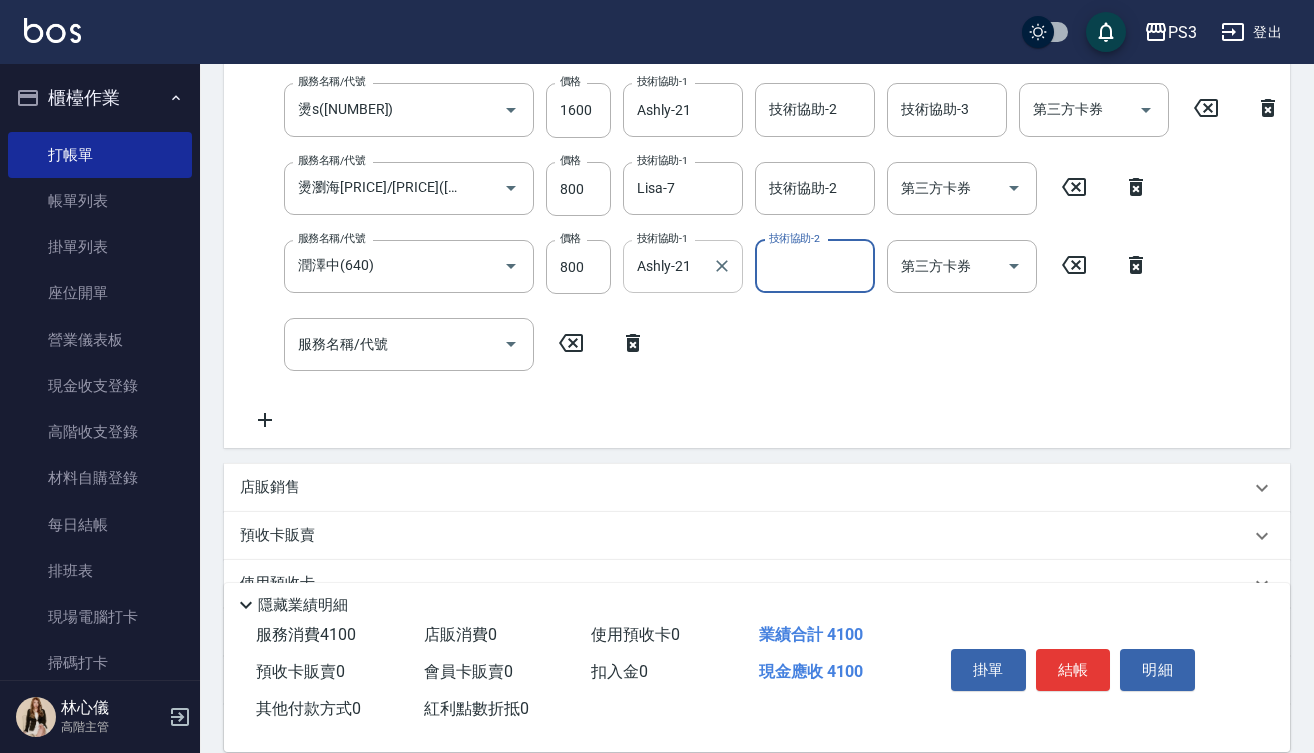 scroll, scrollTop: 481, scrollLeft: 0, axis: vertical 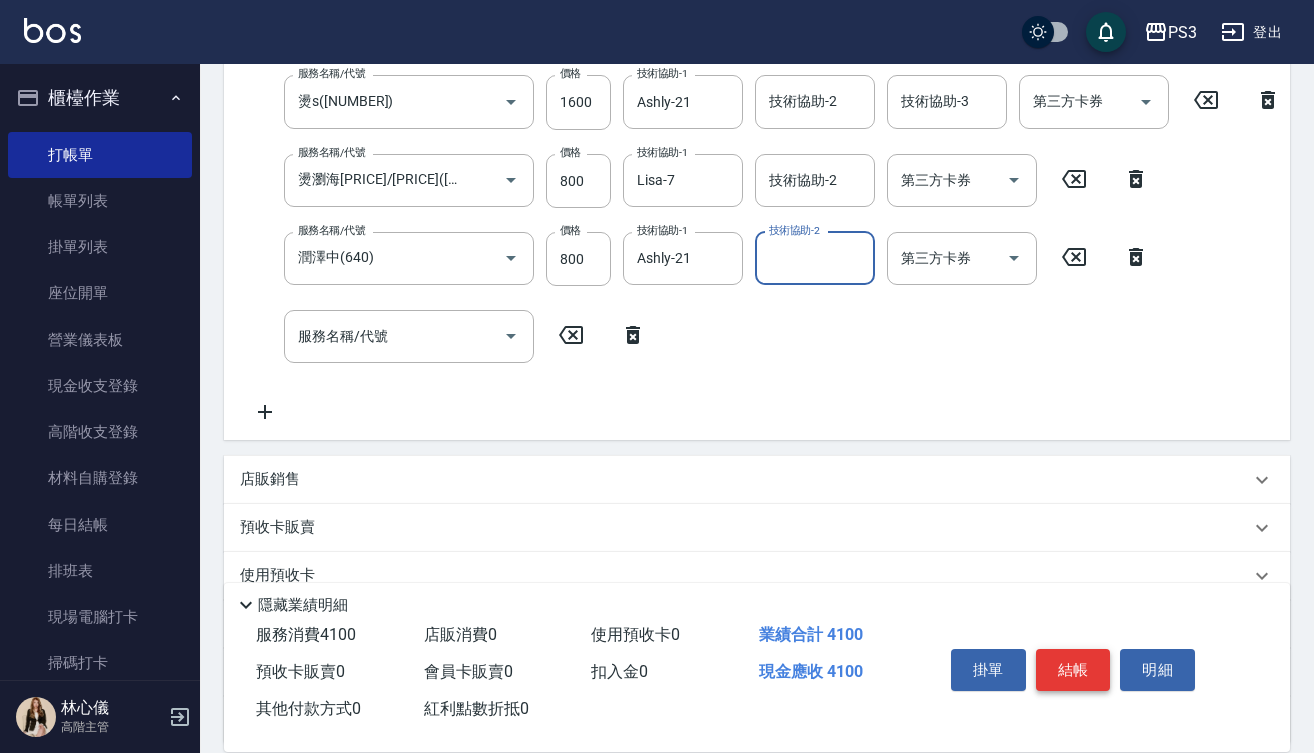 click on "結帳" at bounding box center (1073, 670) 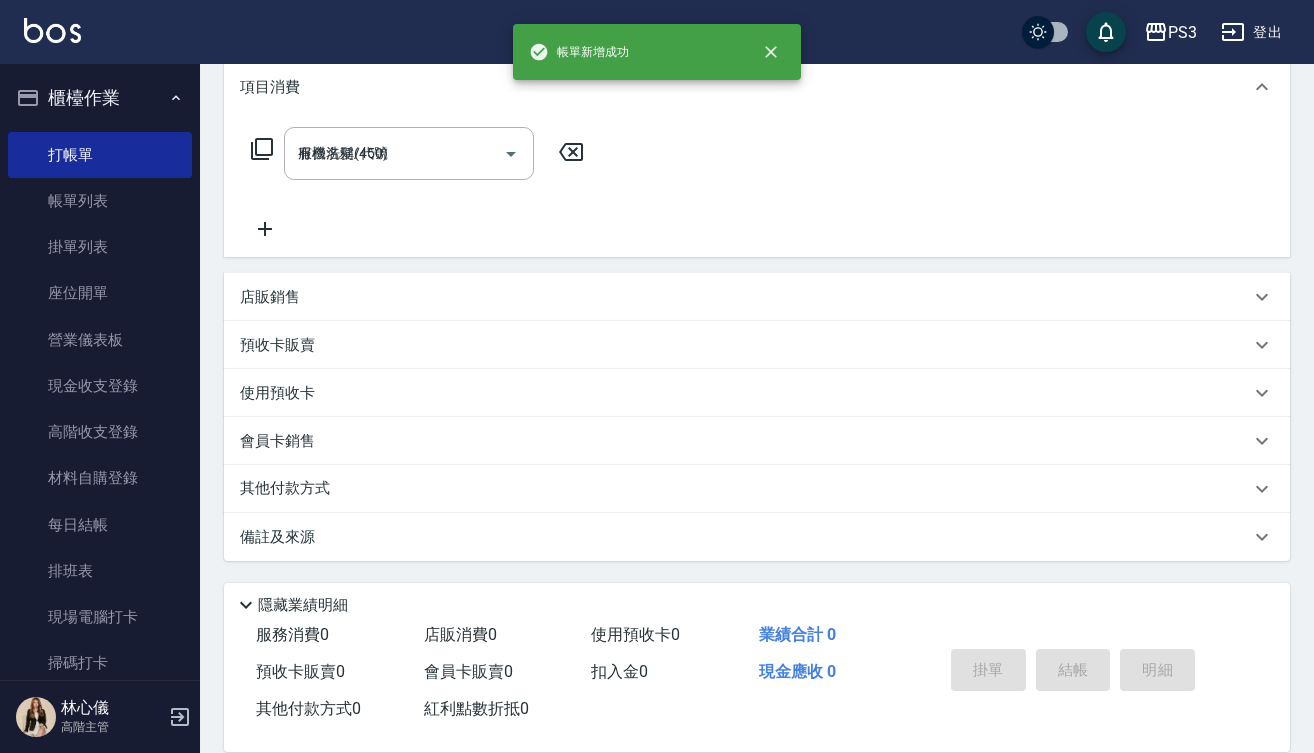 type on "2025/08/03 22:00" 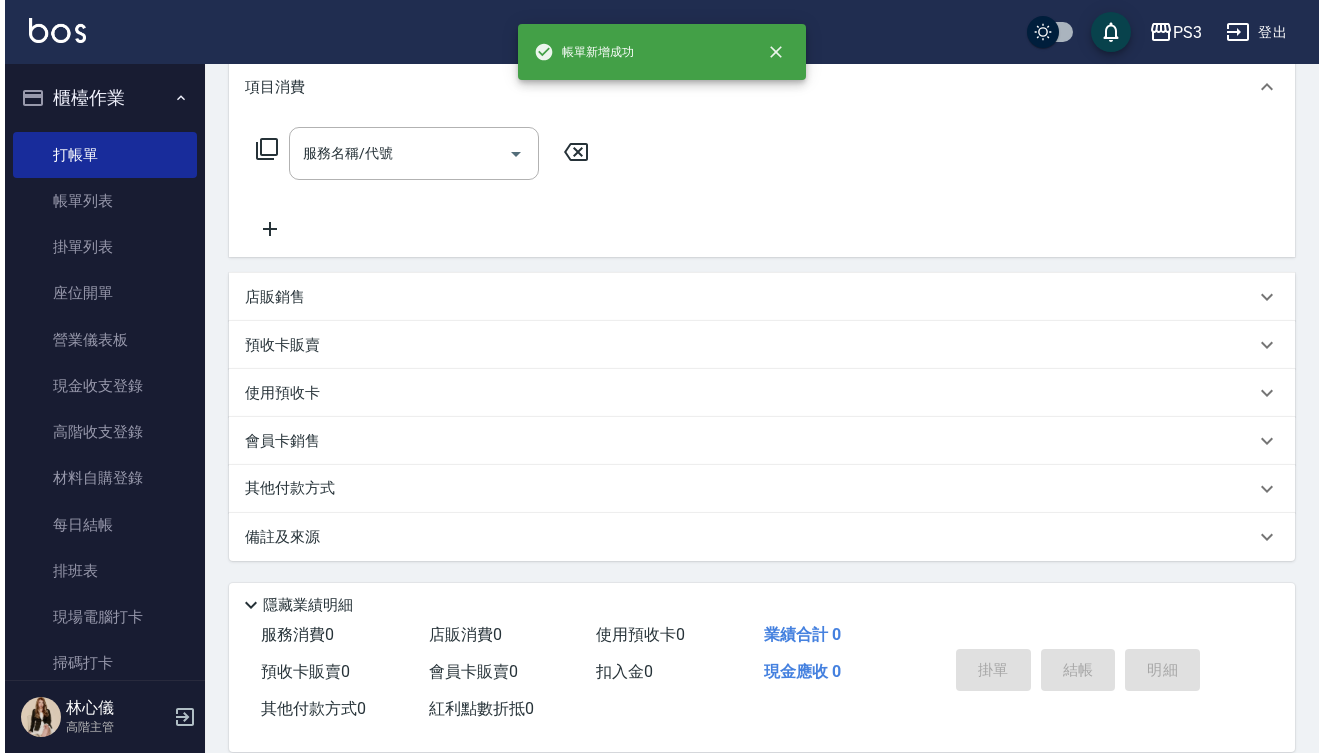 scroll, scrollTop: 0, scrollLeft: 0, axis: both 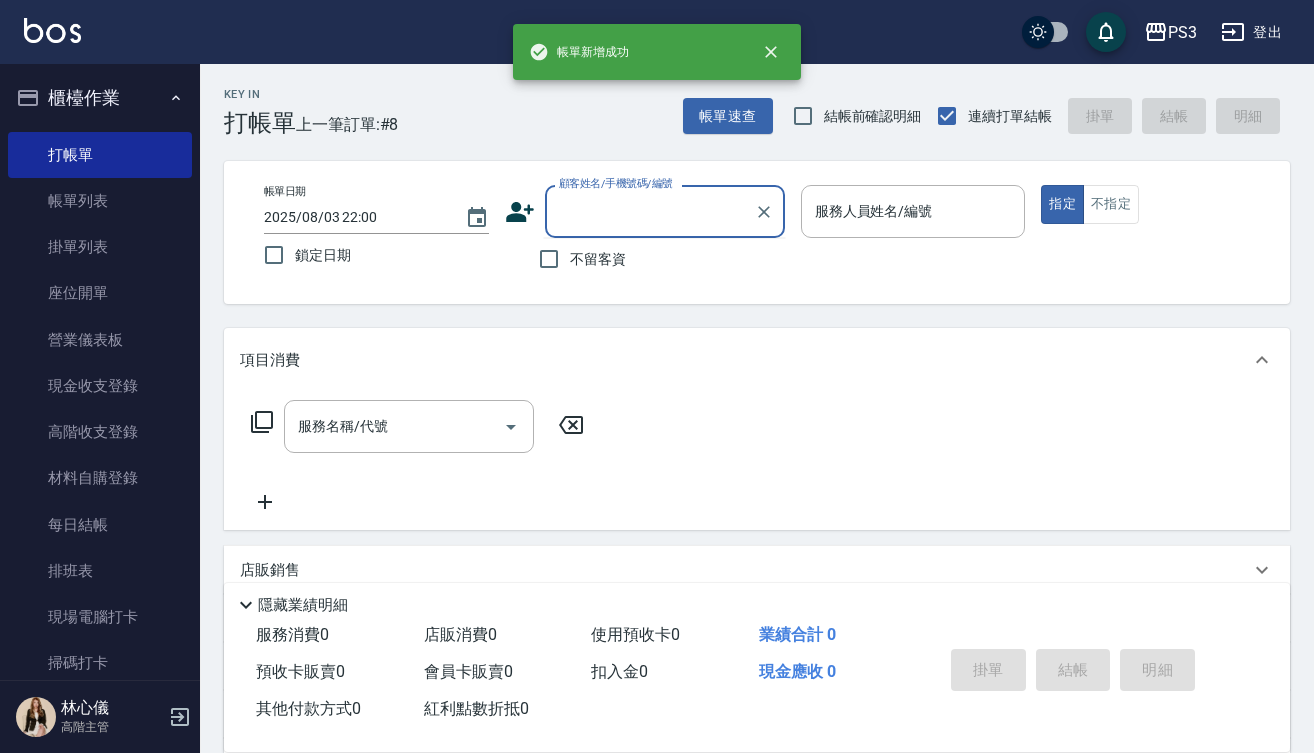 click on "顧客姓名/手機號碼/編號" at bounding box center [650, 211] 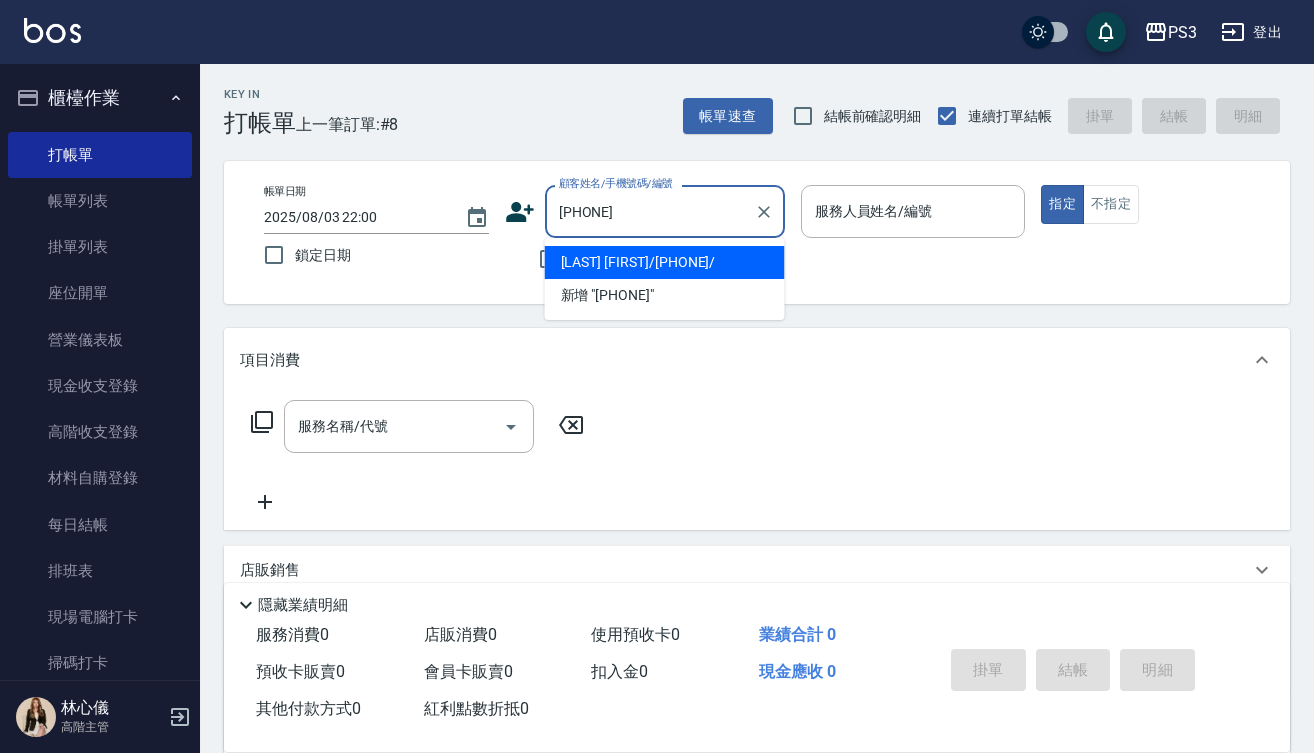 type on "[PHONE]" 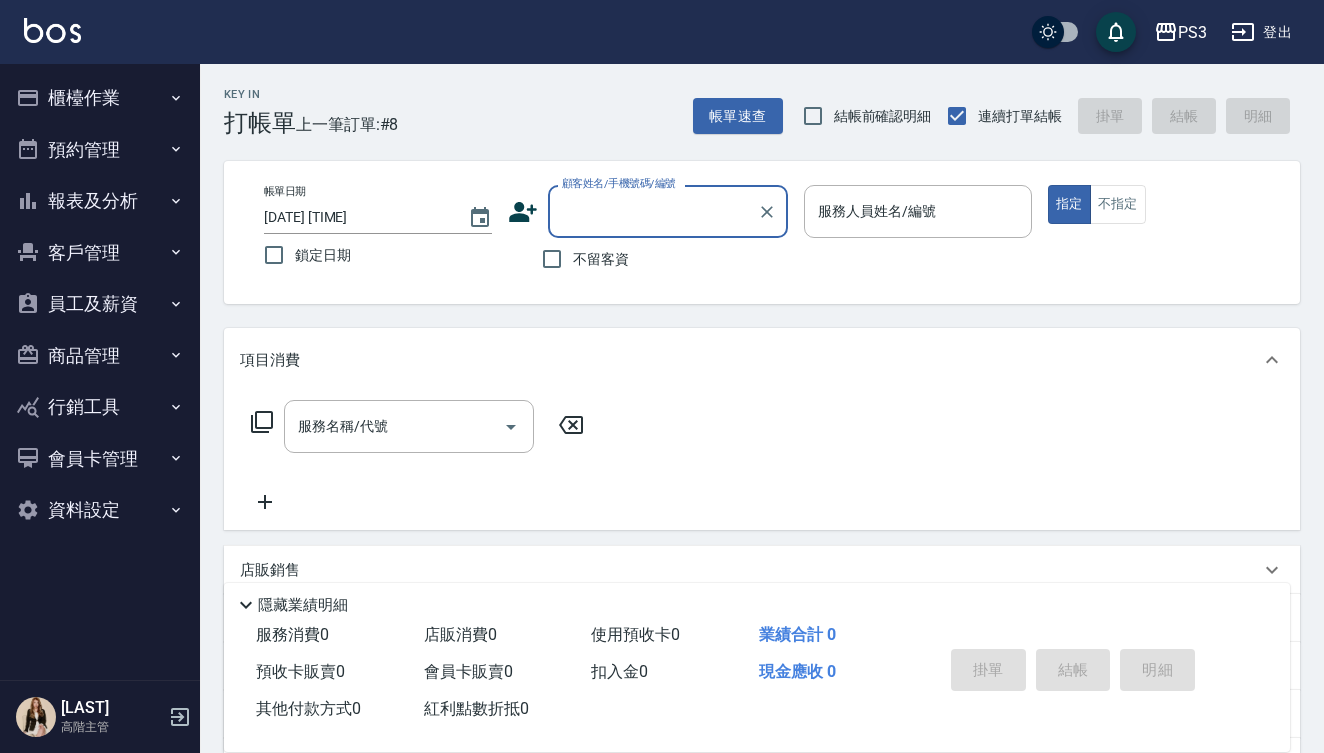scroll, scrollTop: 0, scrollLeft: 0, axis: both 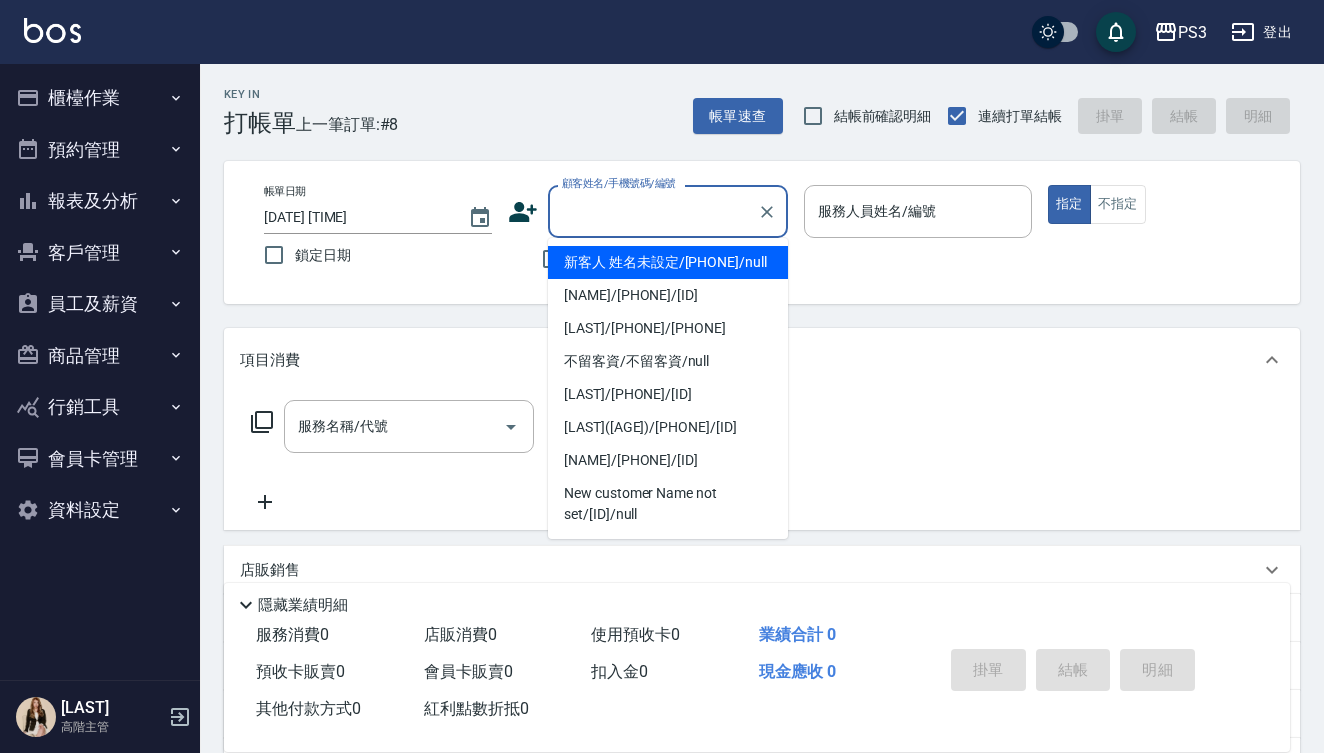 click on "顧客姓名/手機號碼/編號" at bounding box center (653, 211) 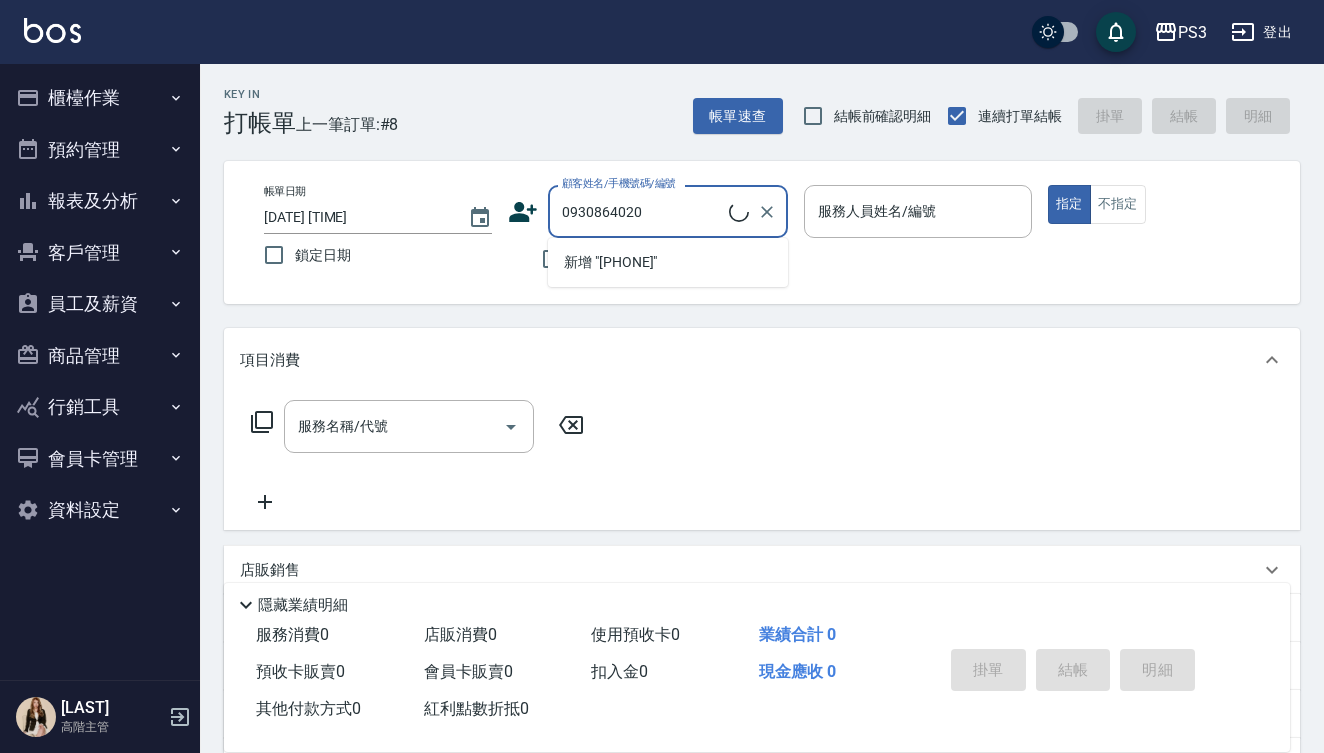 type on "[LAST]/[PHONE]/" 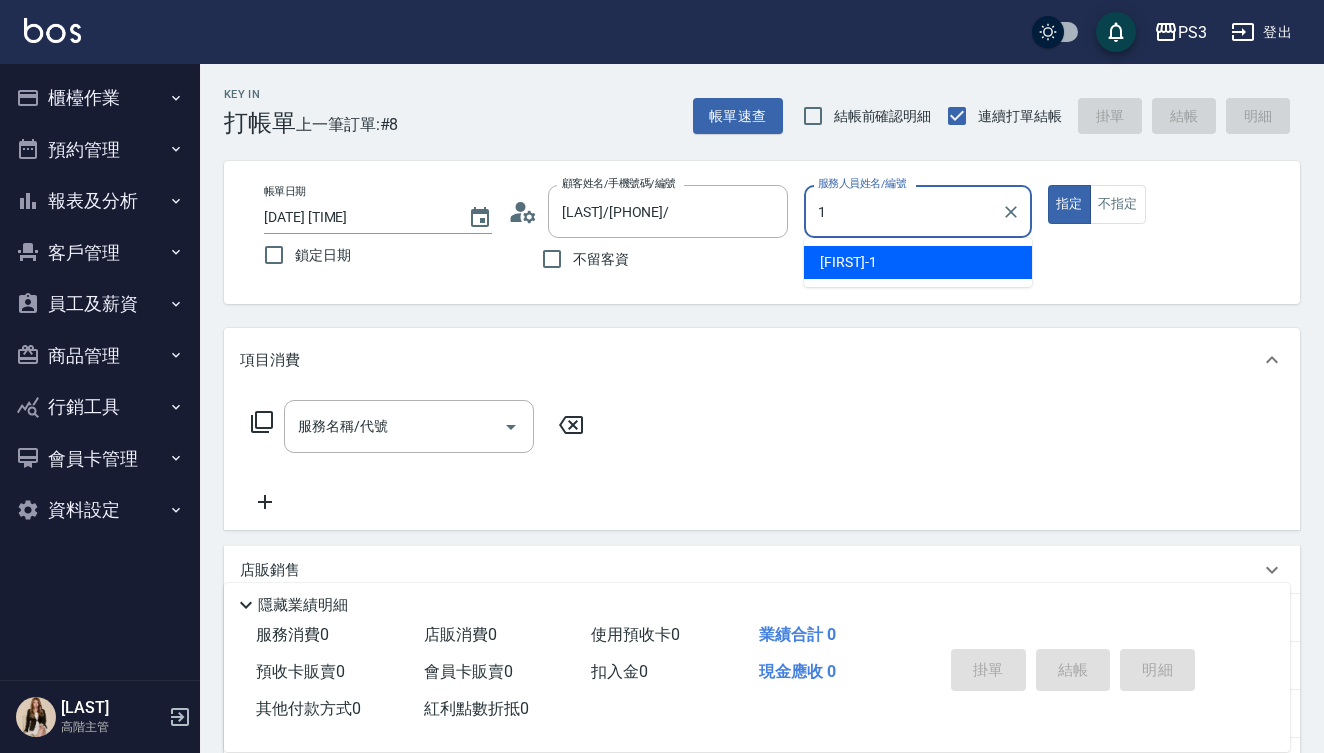 type on "1" 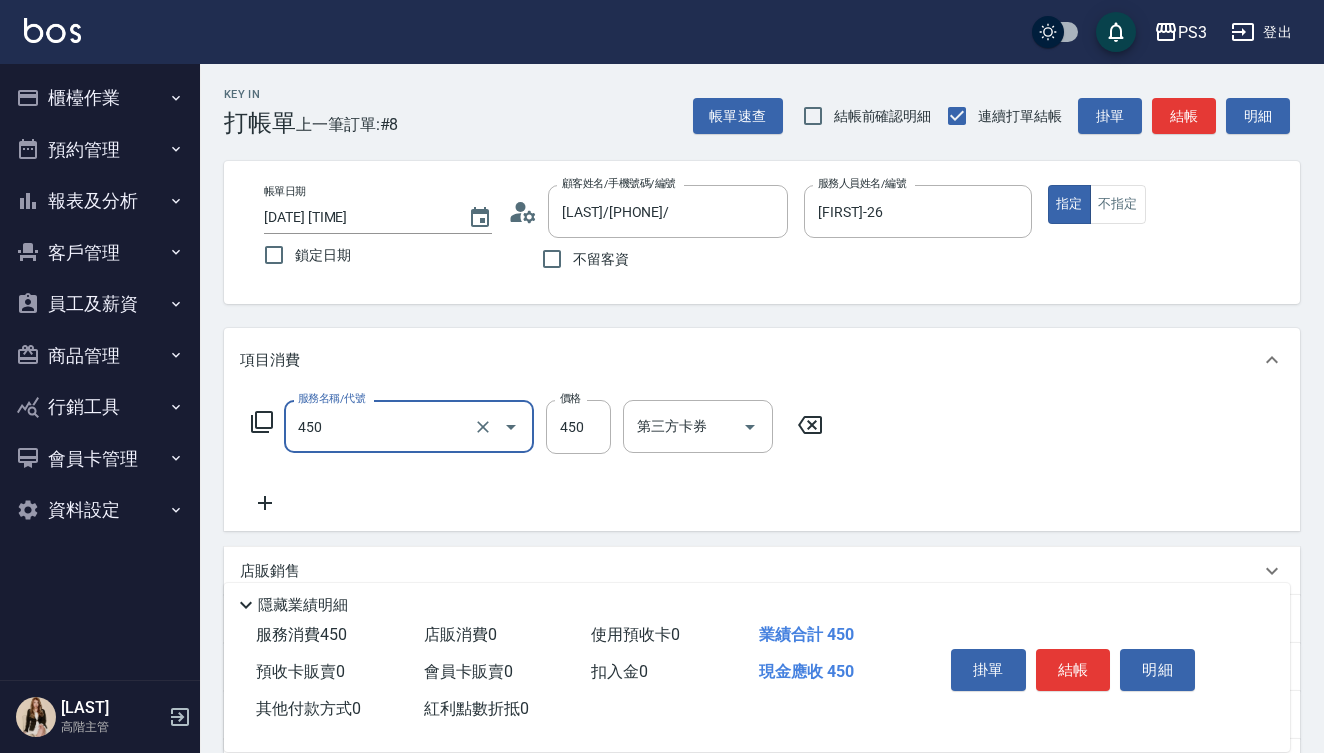 type on "有機洗髮(450)" 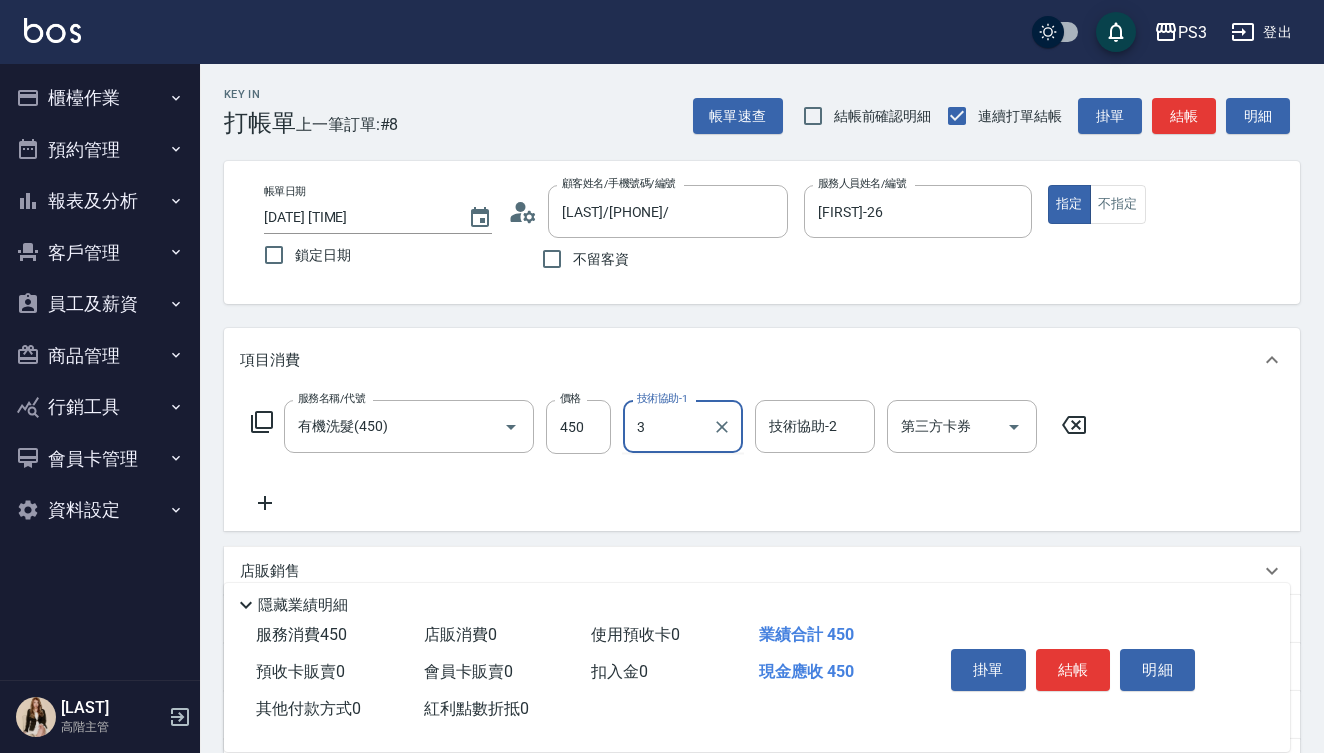 type on "3" 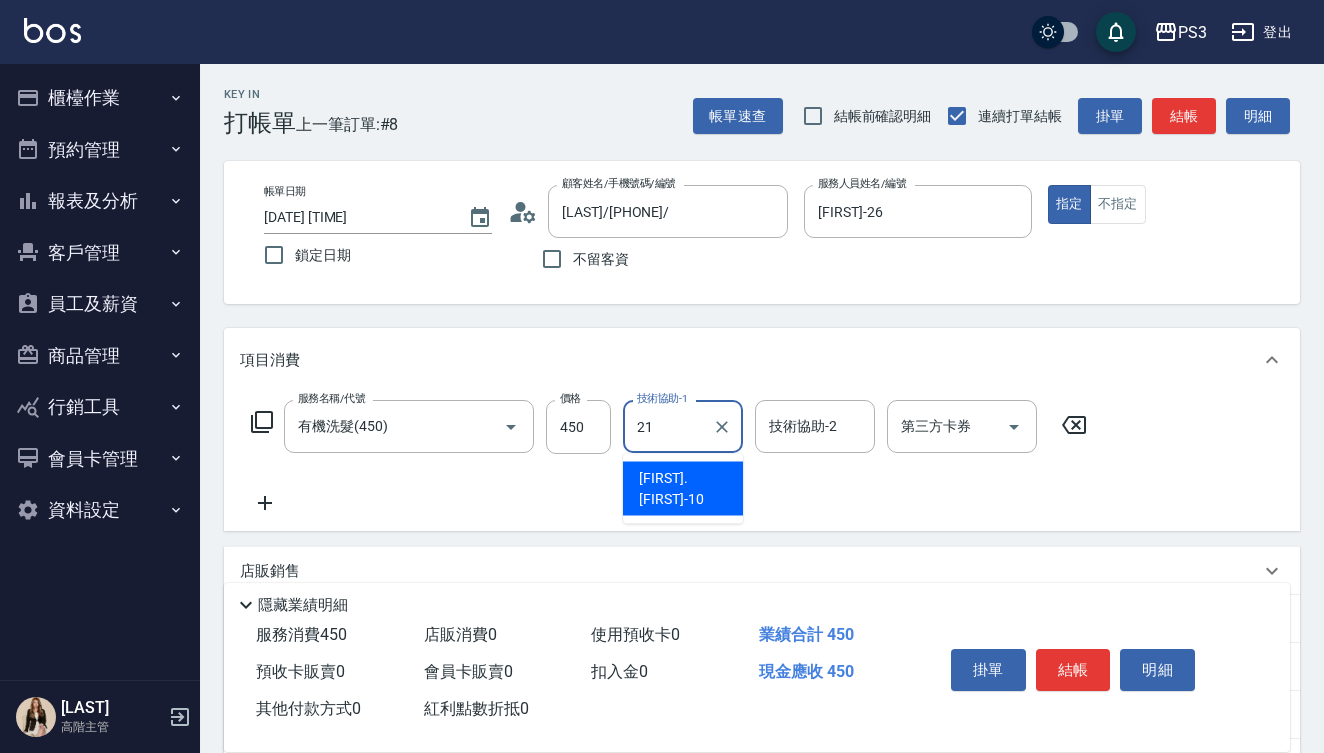 type on "[FIRST]-21" 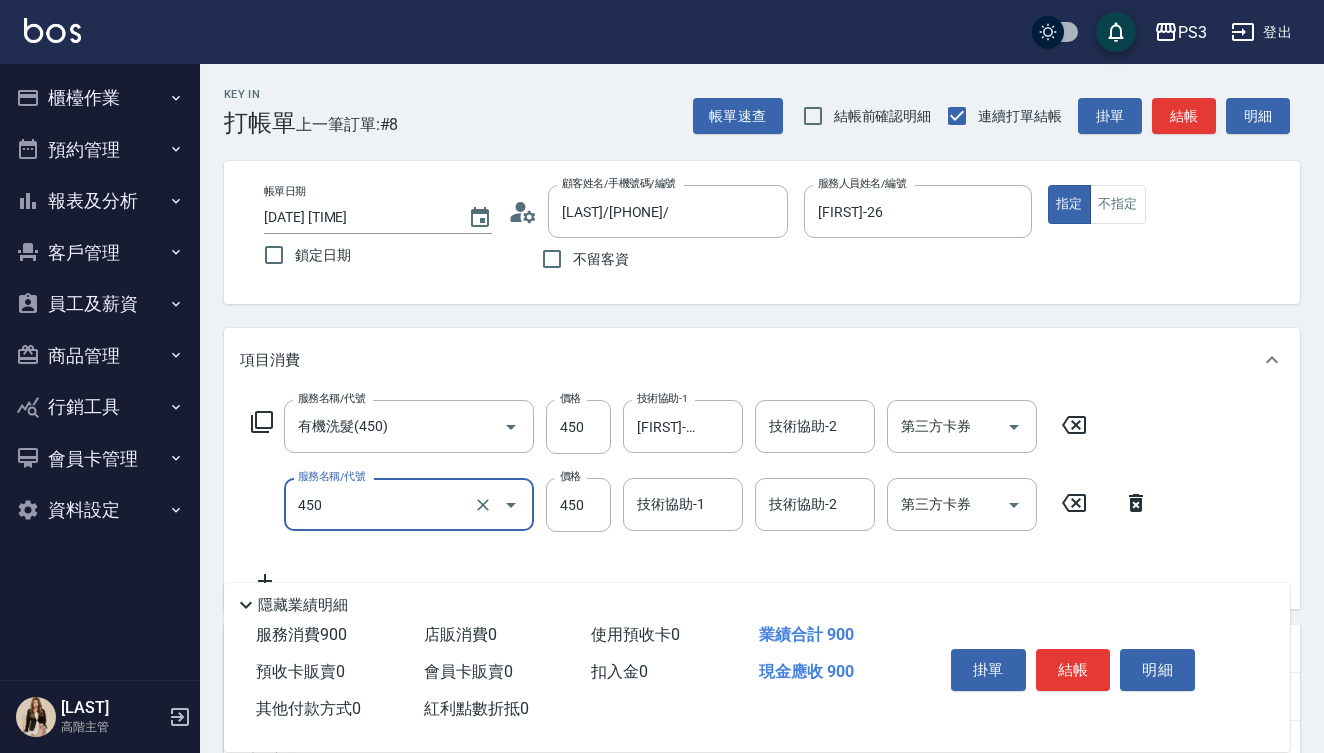 type on "有機洗髮(450)" 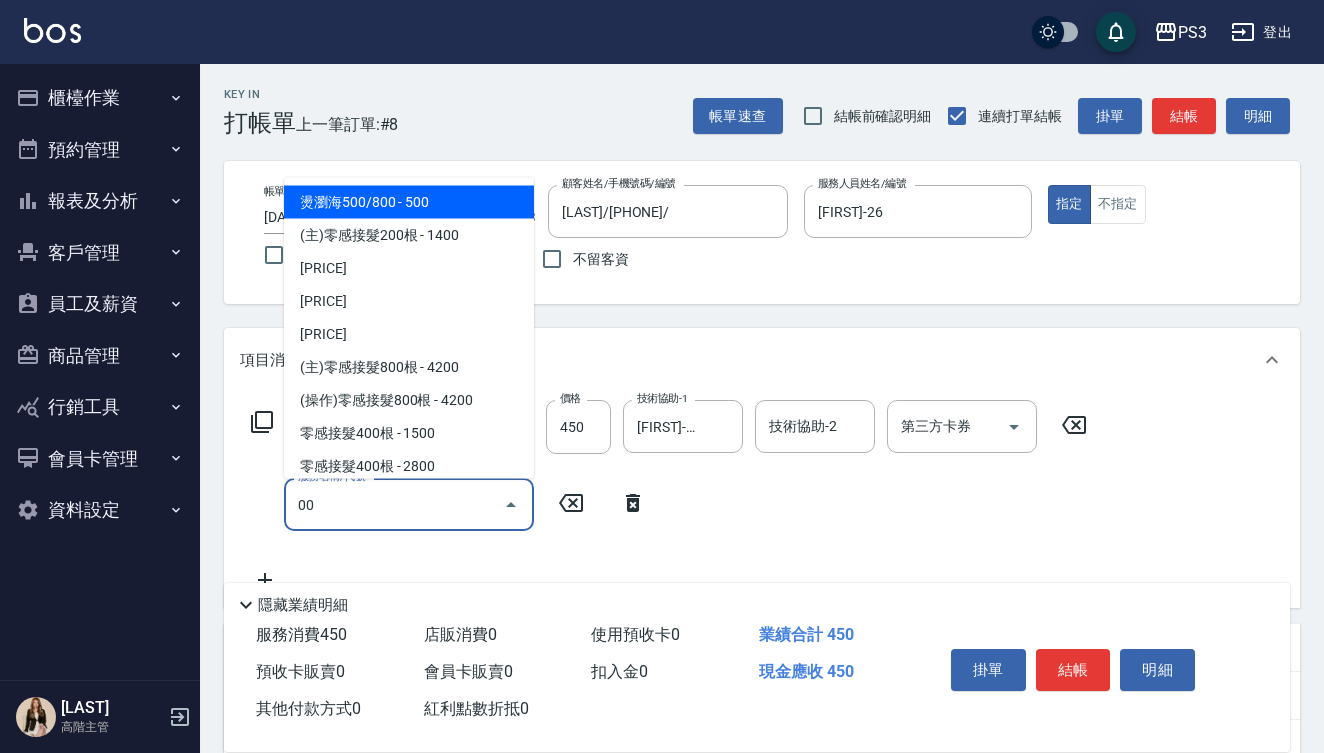 type on "[PRICE]" 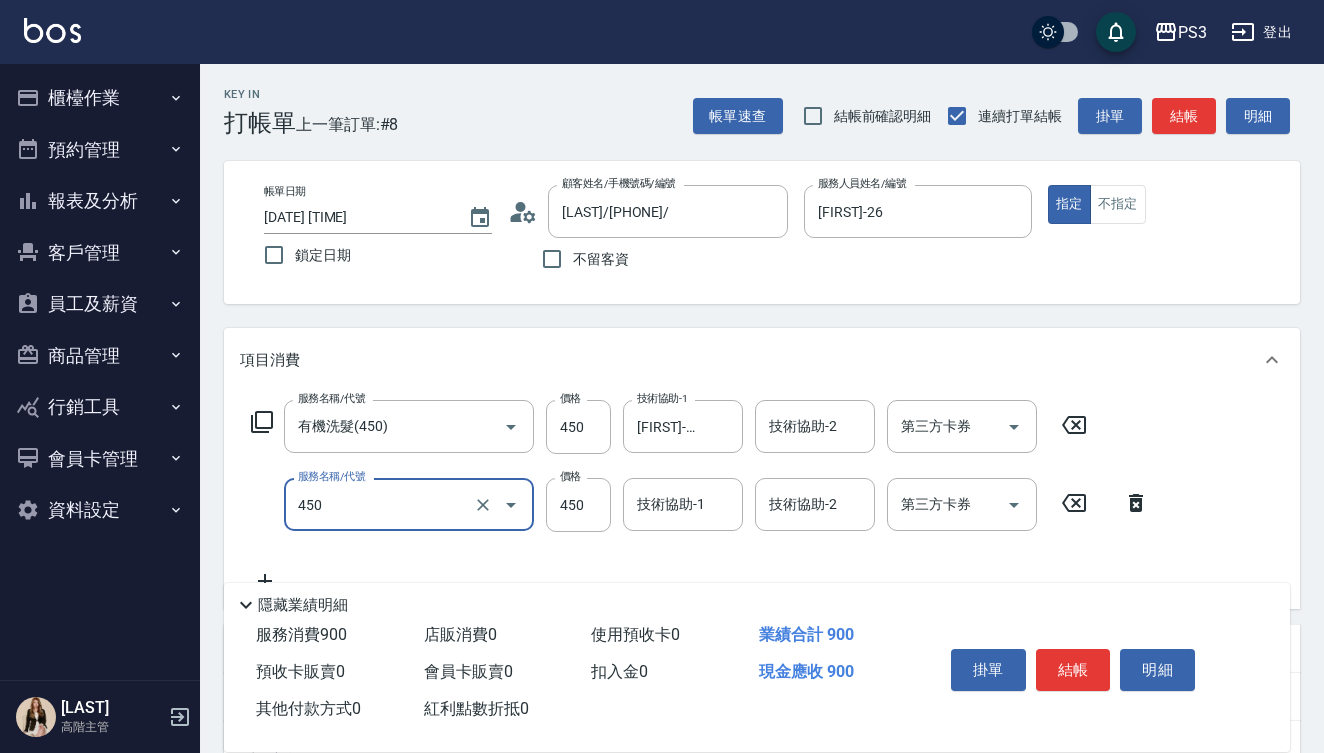 type on "有機洗髮(450)" 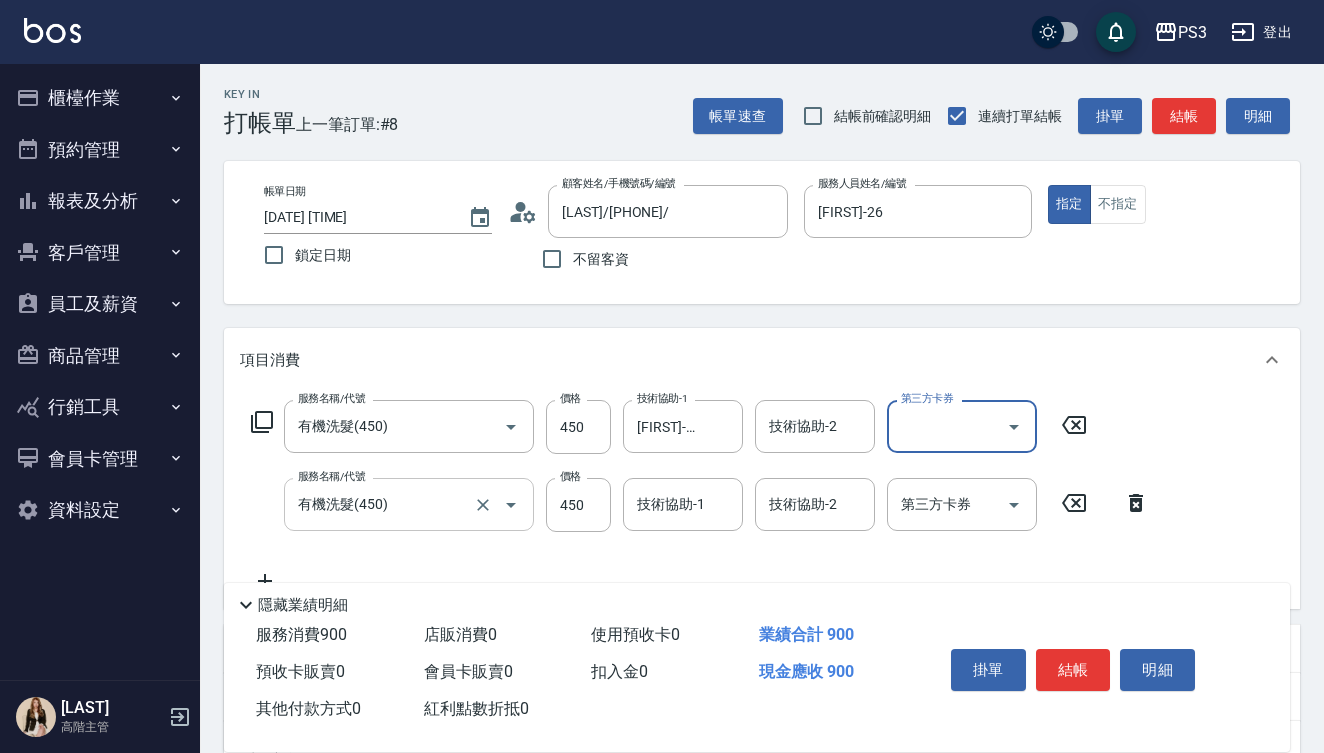 click on "有機洗髮(450)" at bounding box center (381, 504) 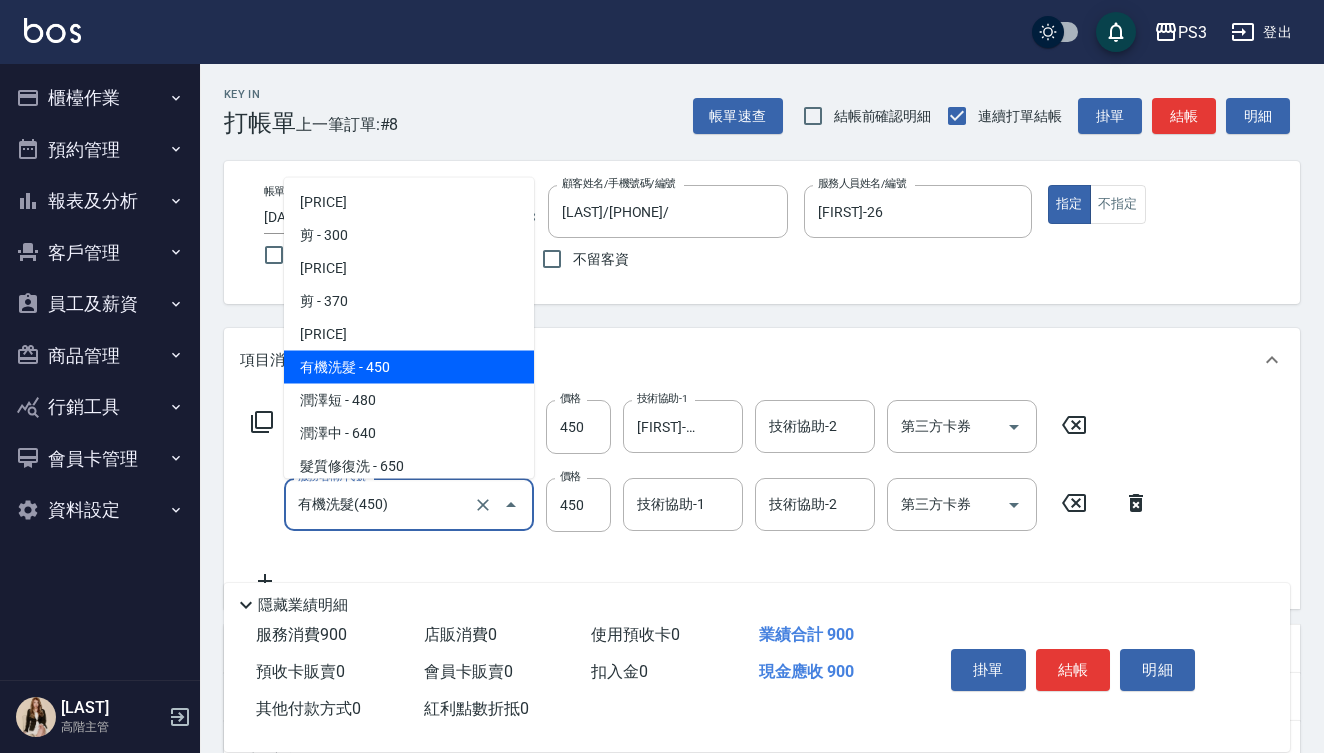 click on "有機洗髮(450)" at bounding box center [381, 504] 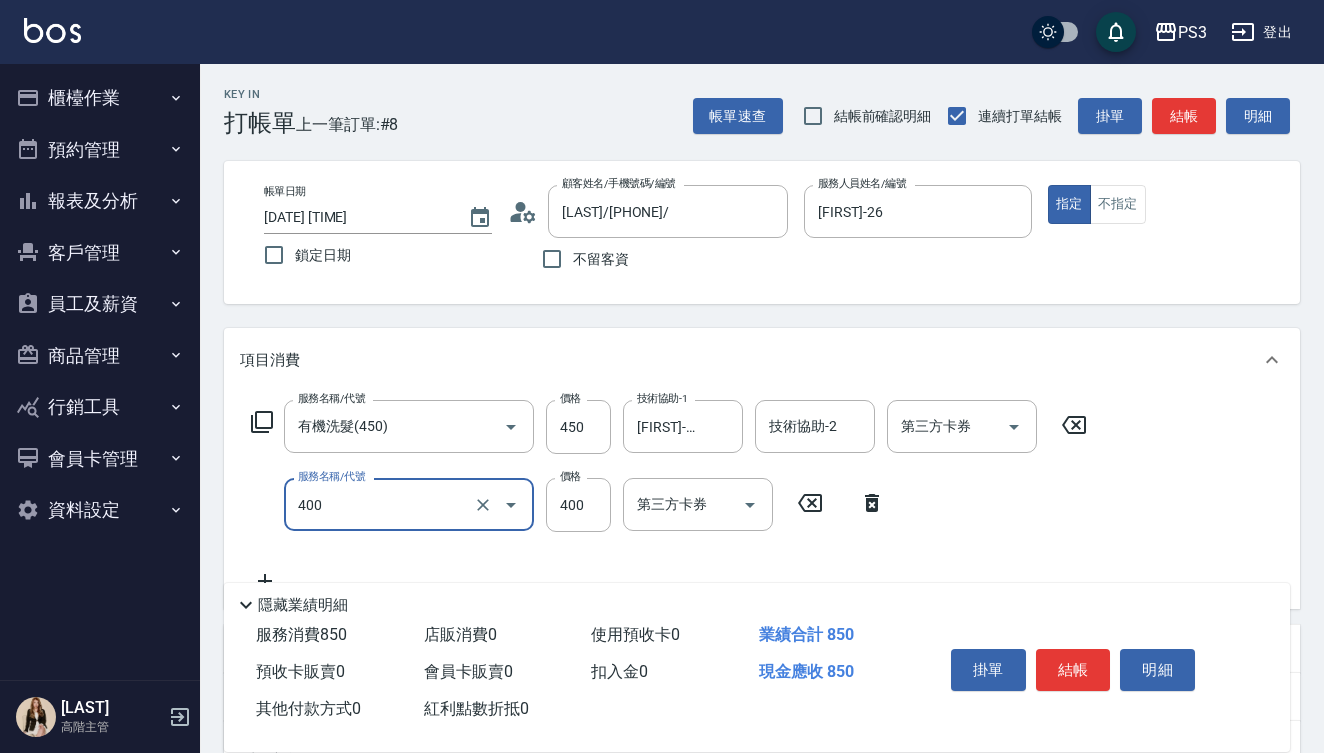 type on "剪(400)" 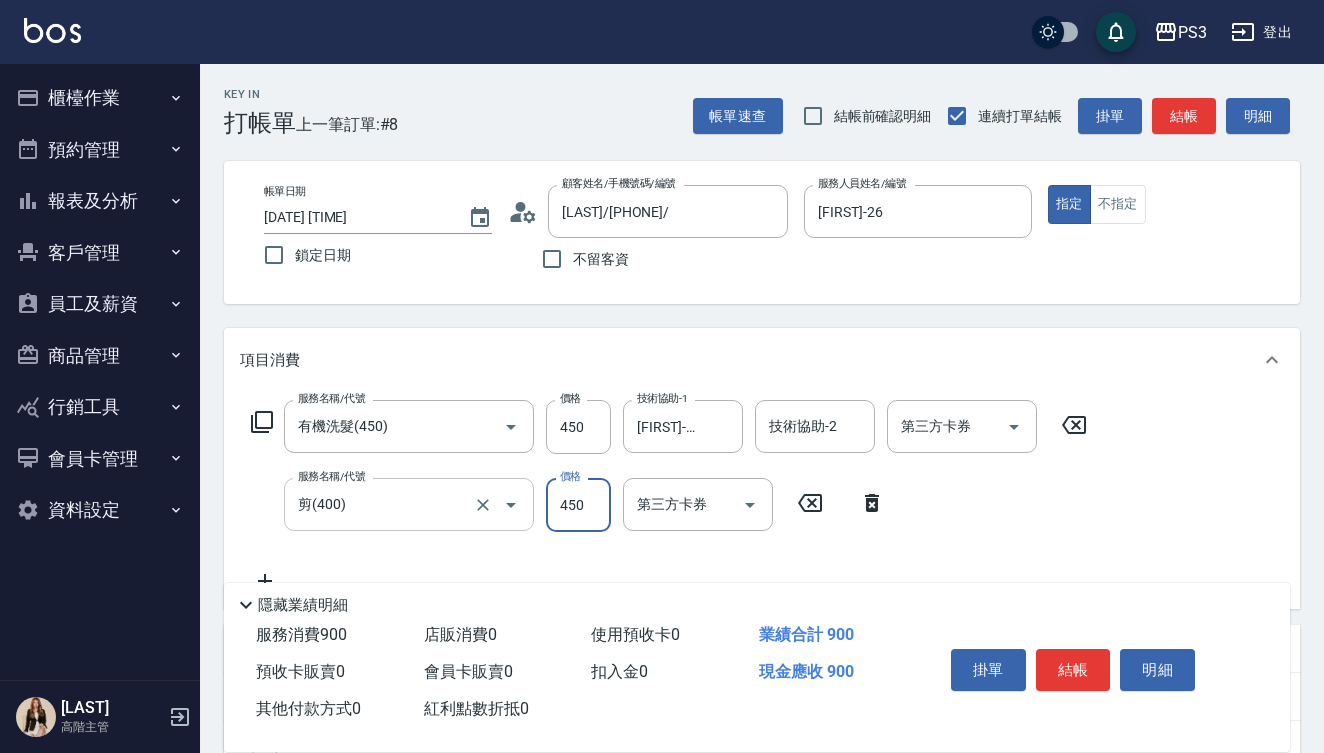 type on "450" 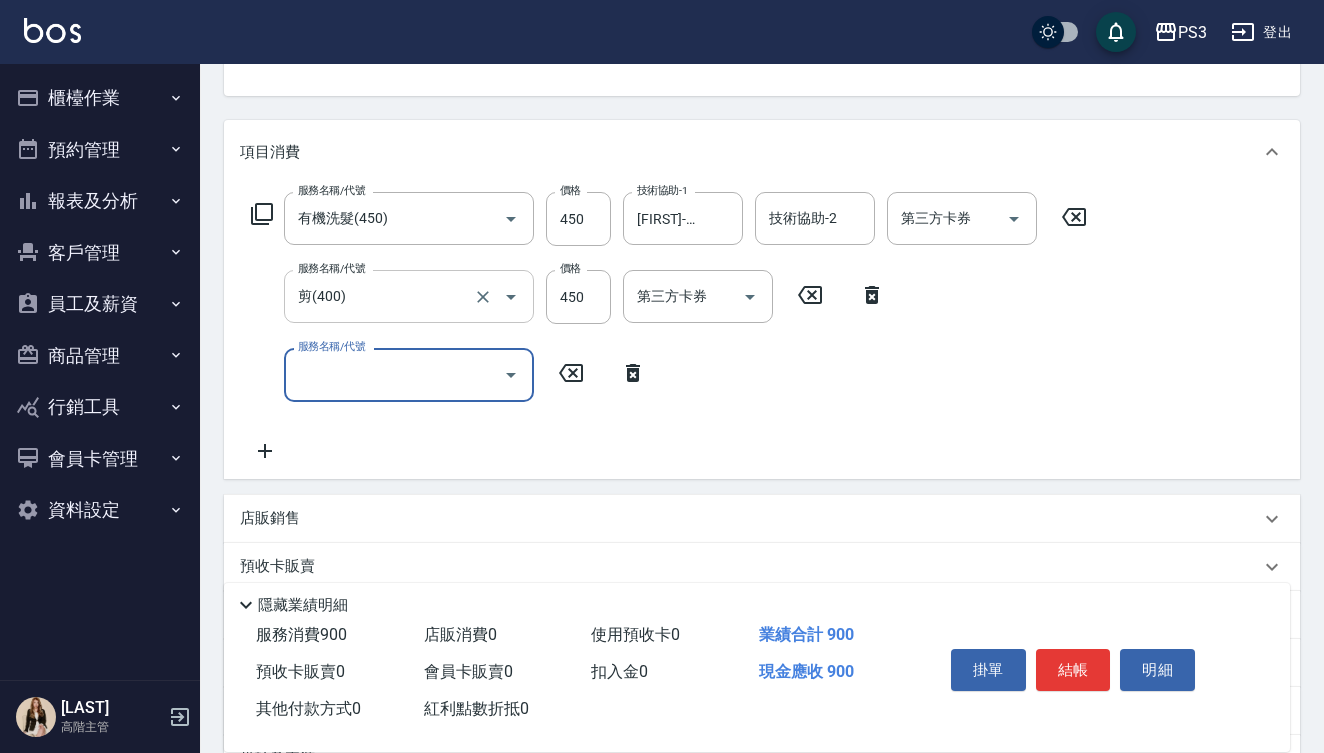 scroll, scrollTop: 210, scrollLeft: 0, axis: vertical 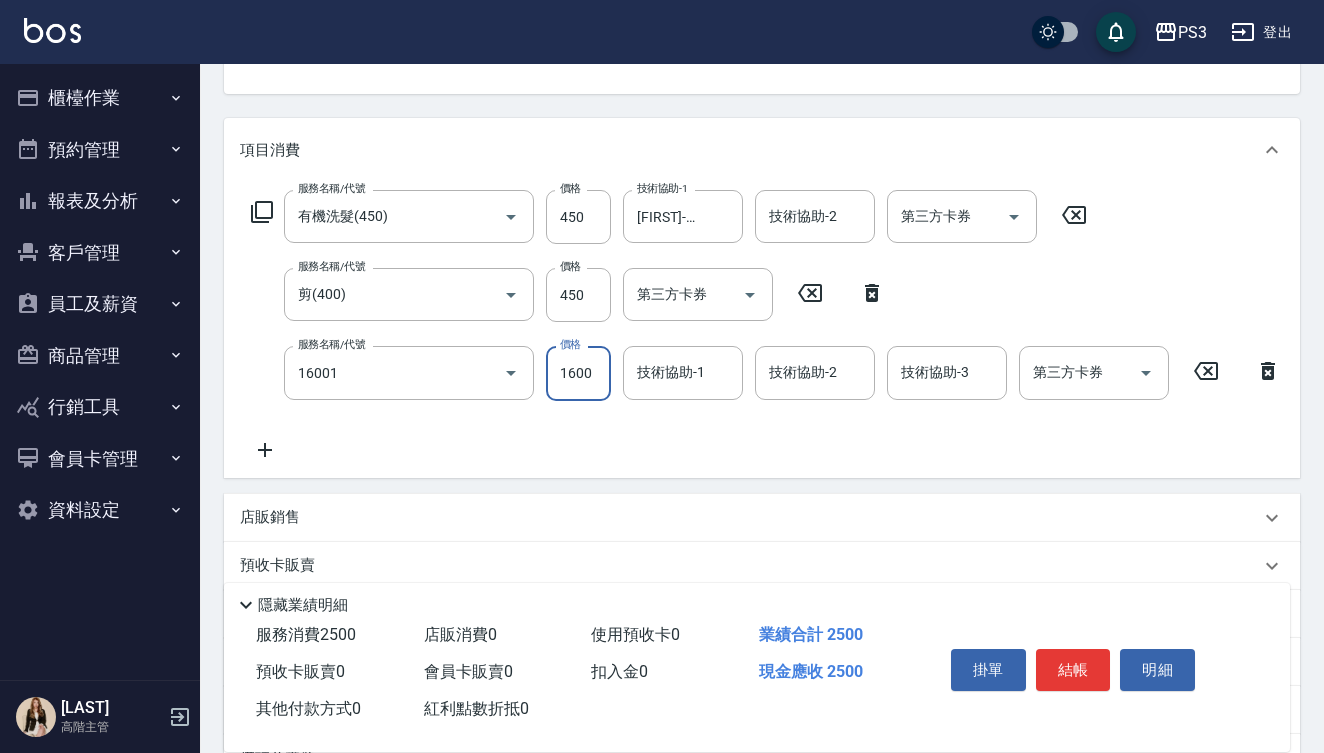 type on "燙m(16001)" 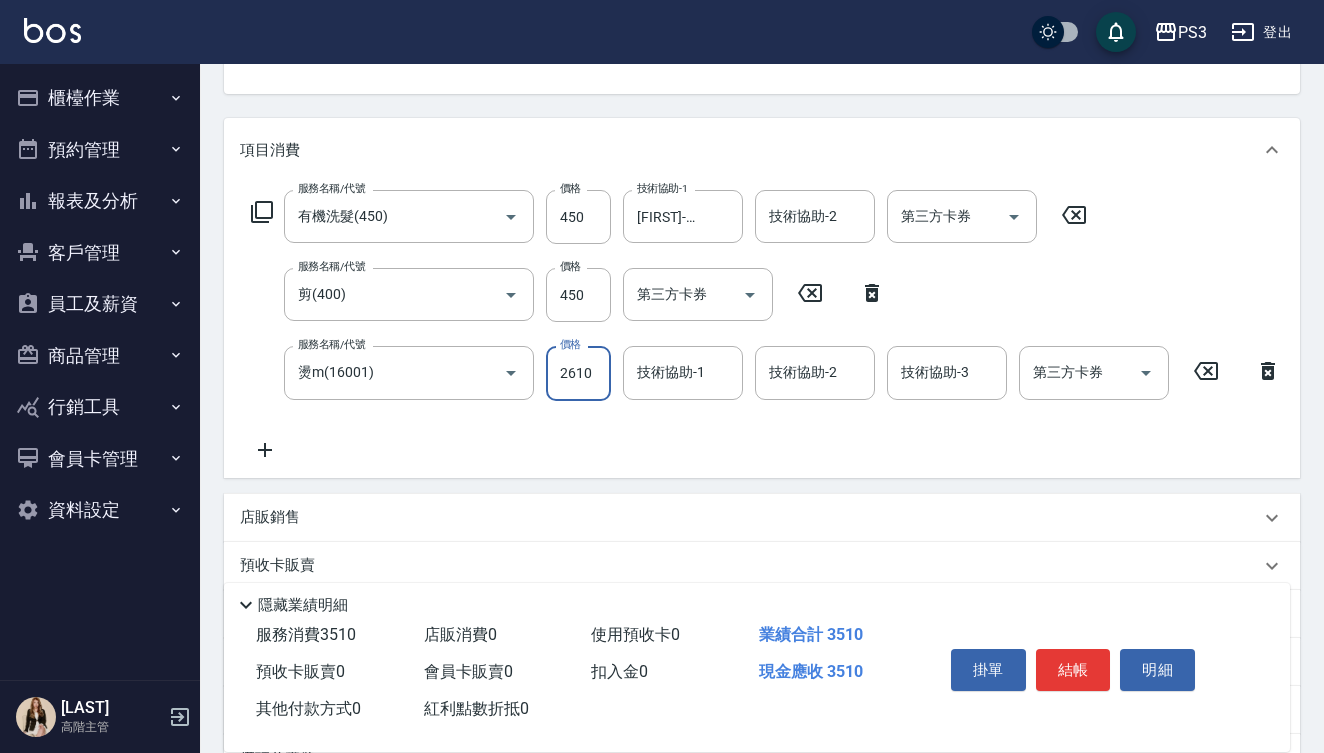 type on "2610" 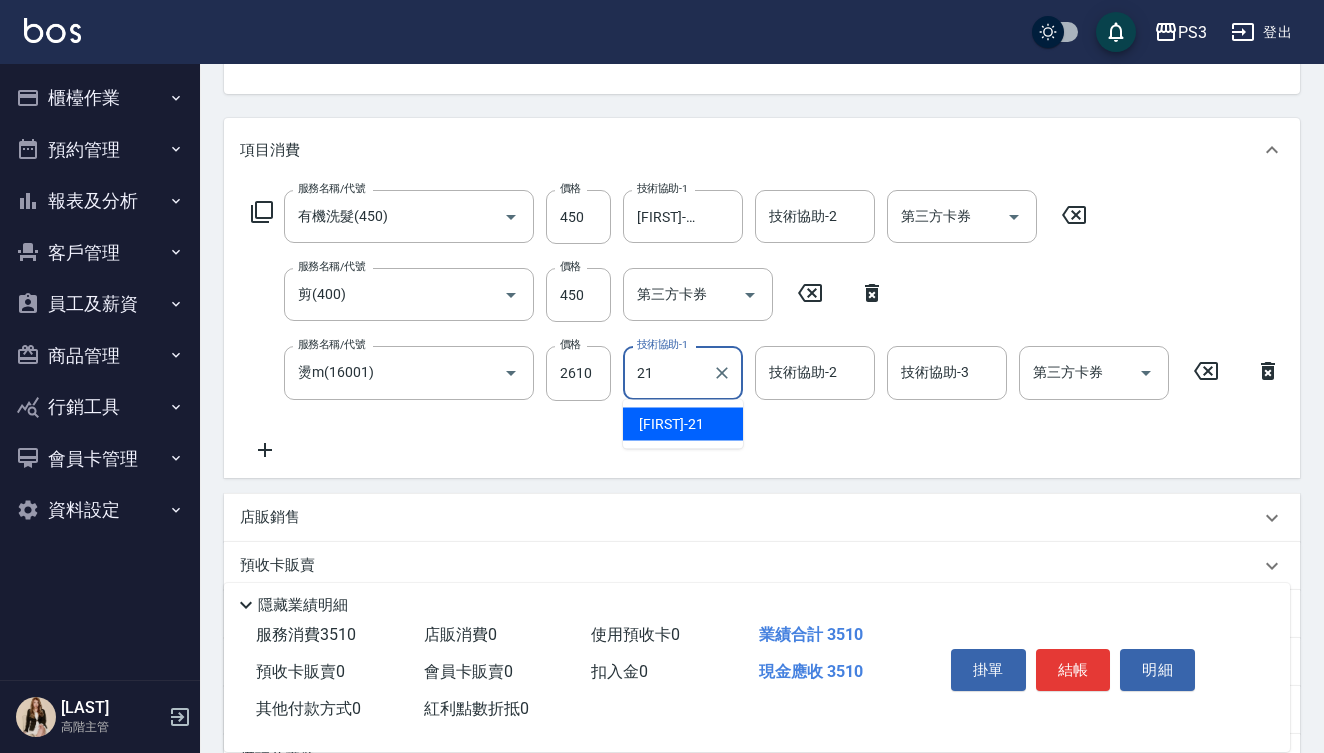 type on "Ashly-21" 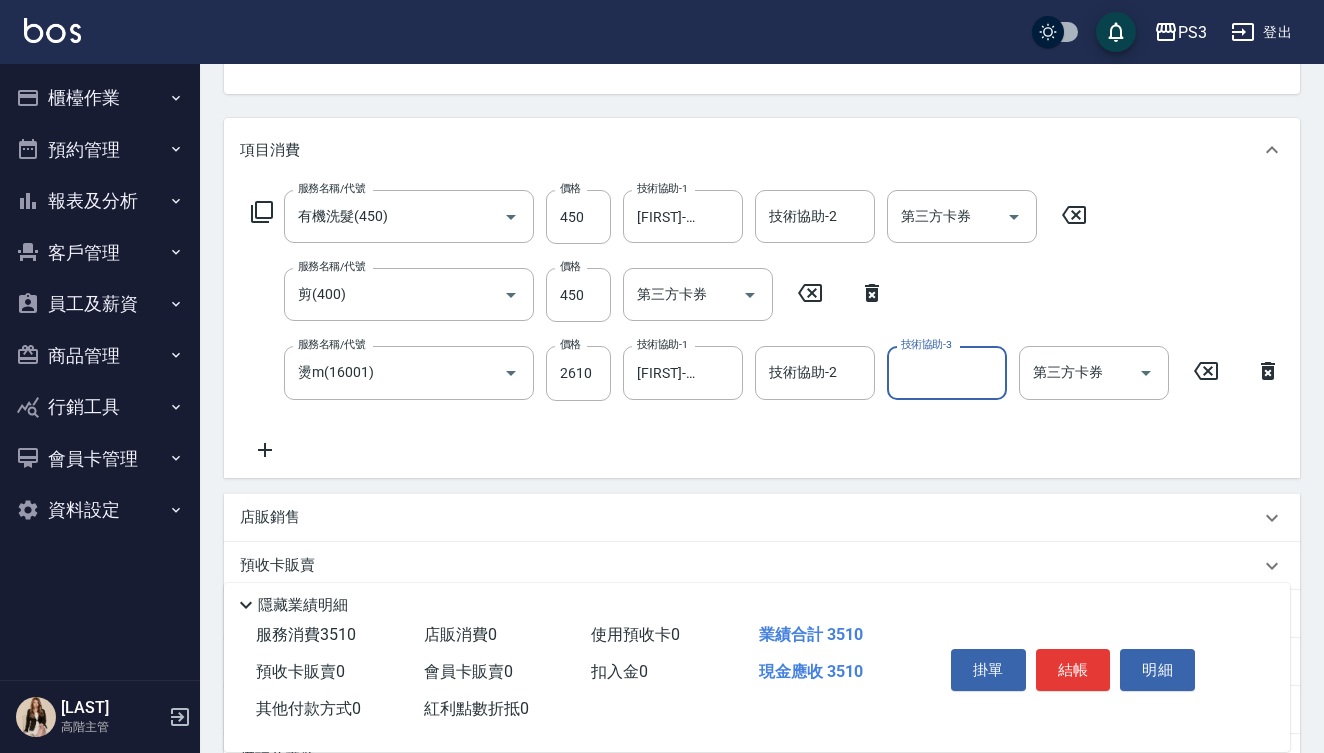 type on "2" 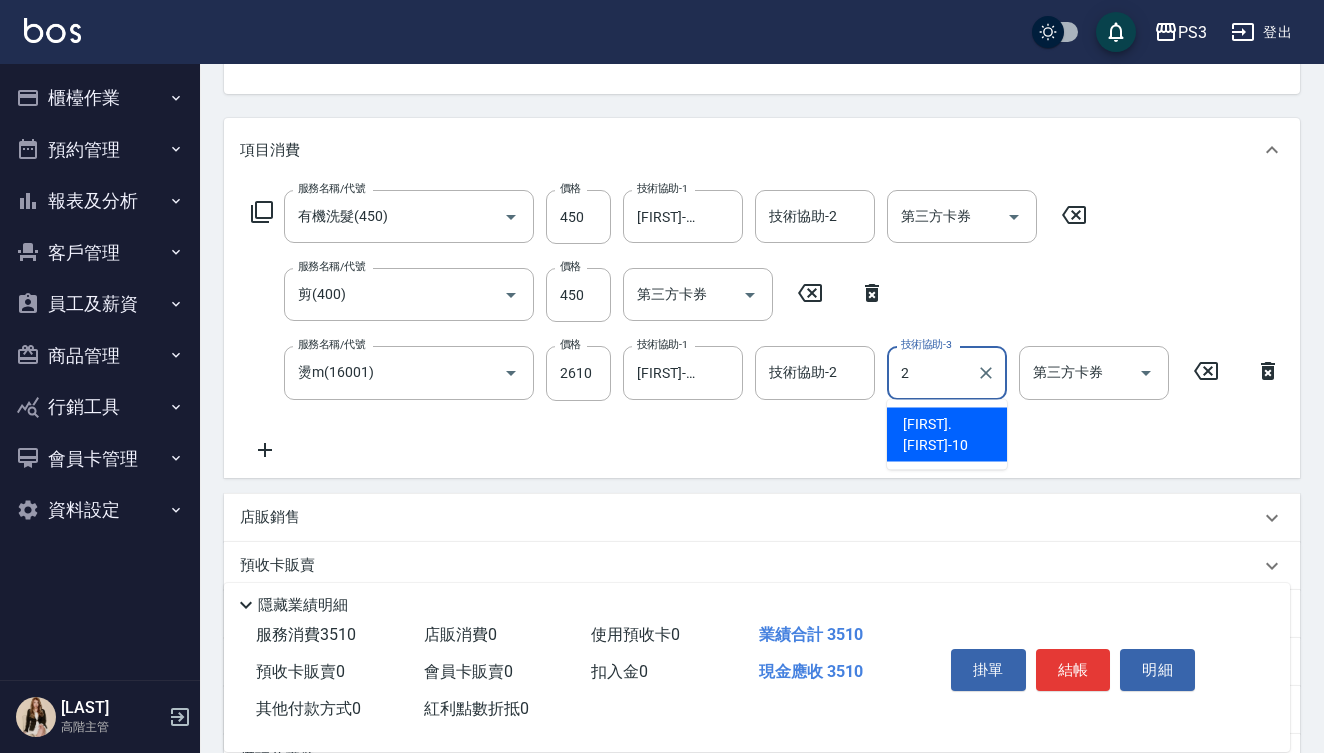 type 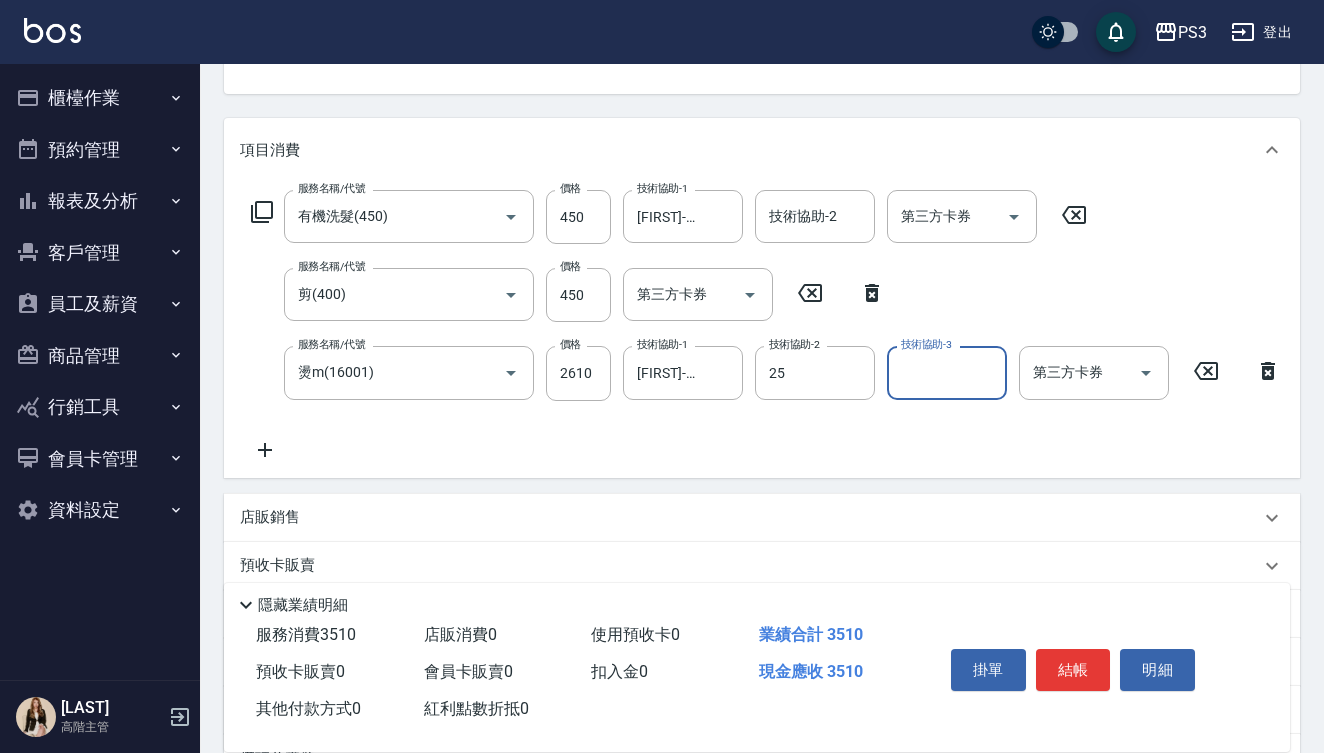 type on "[FIRST]-[NUMBER]" 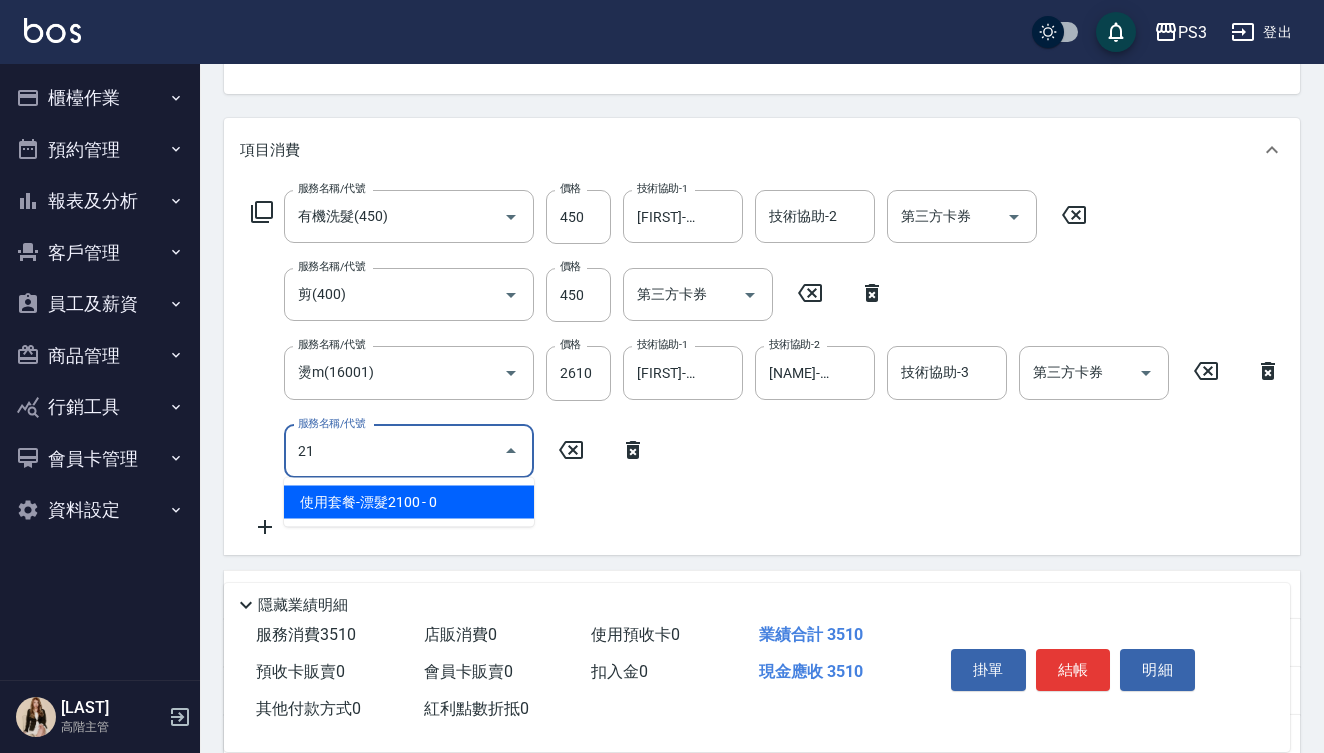 type on "2" 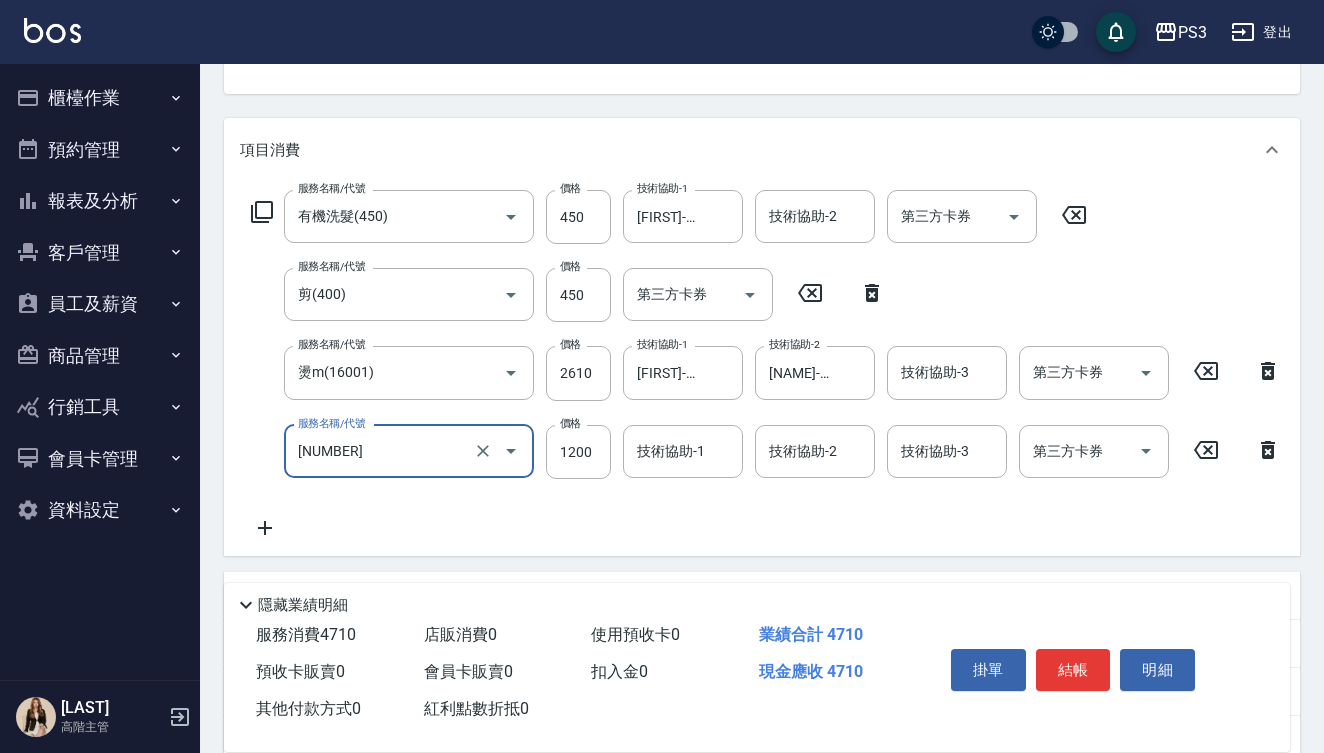 type on "男生染(12002)" 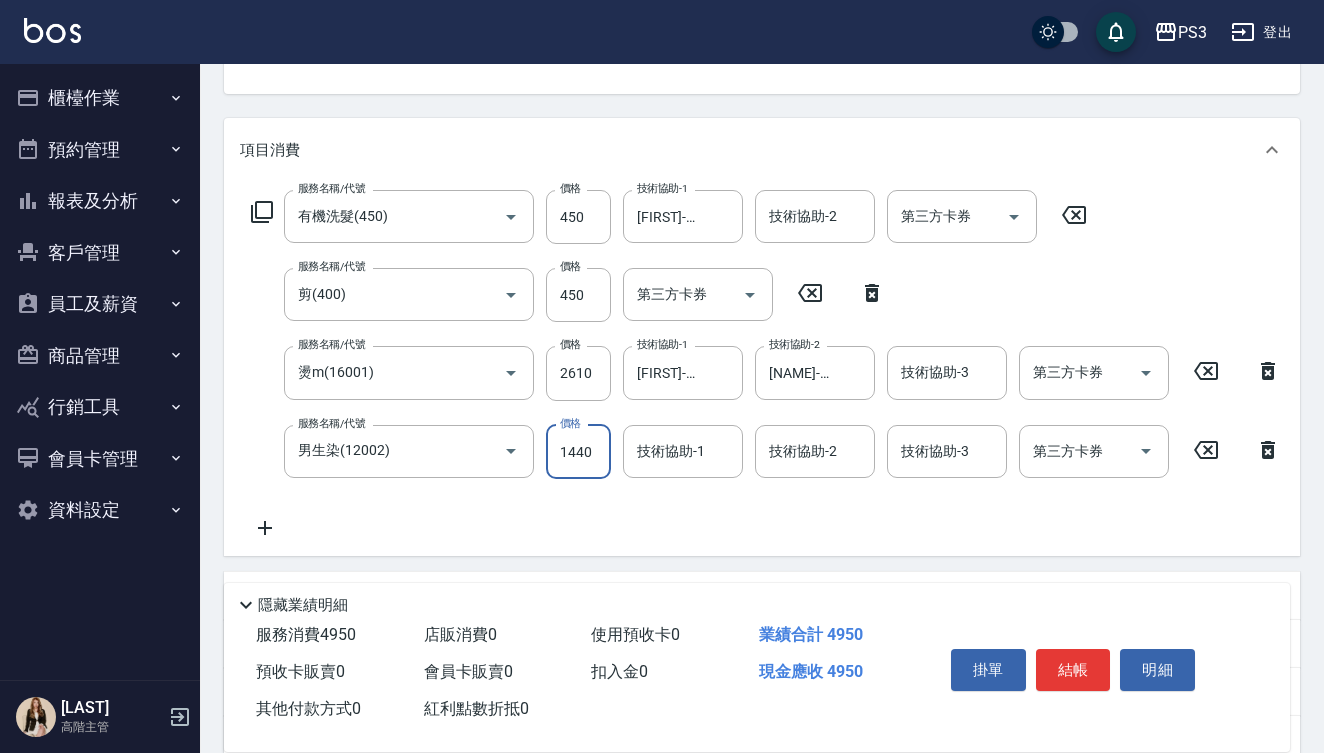 type on "1440" 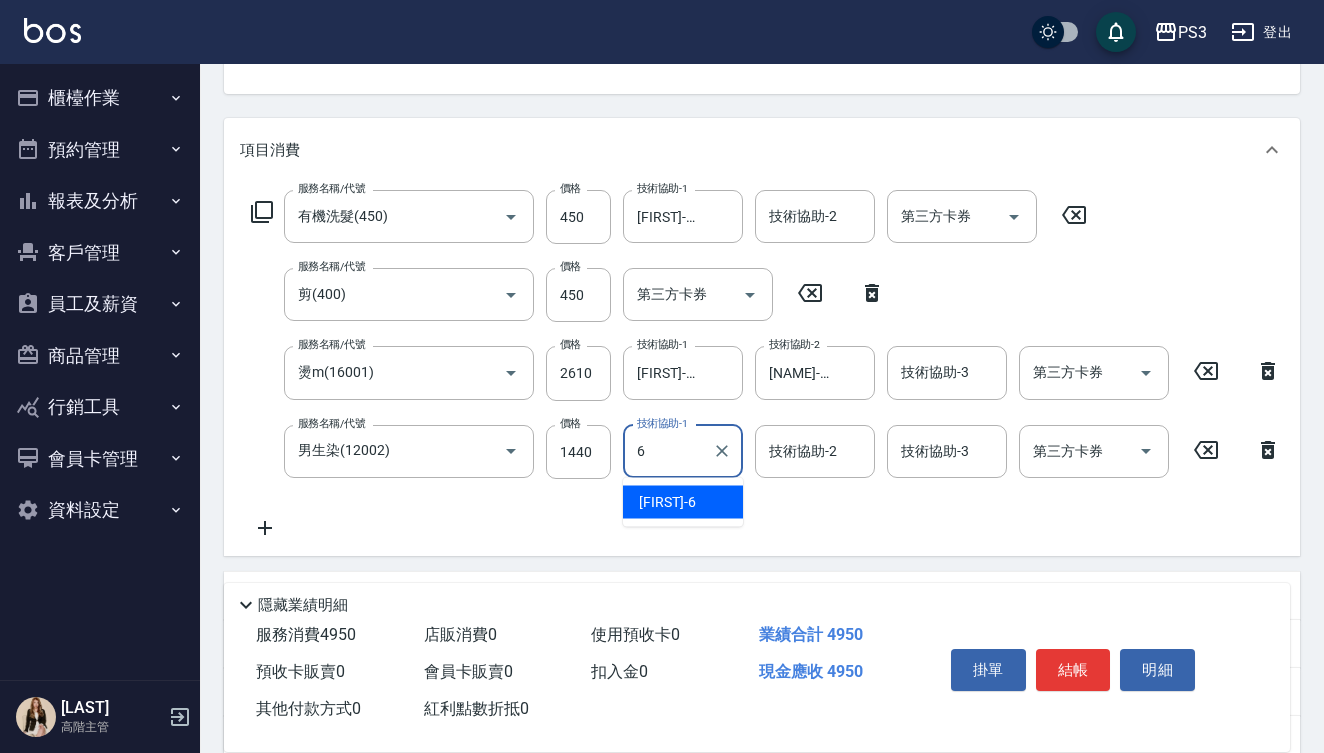 type on "[FIRST]-[NUMBER]" 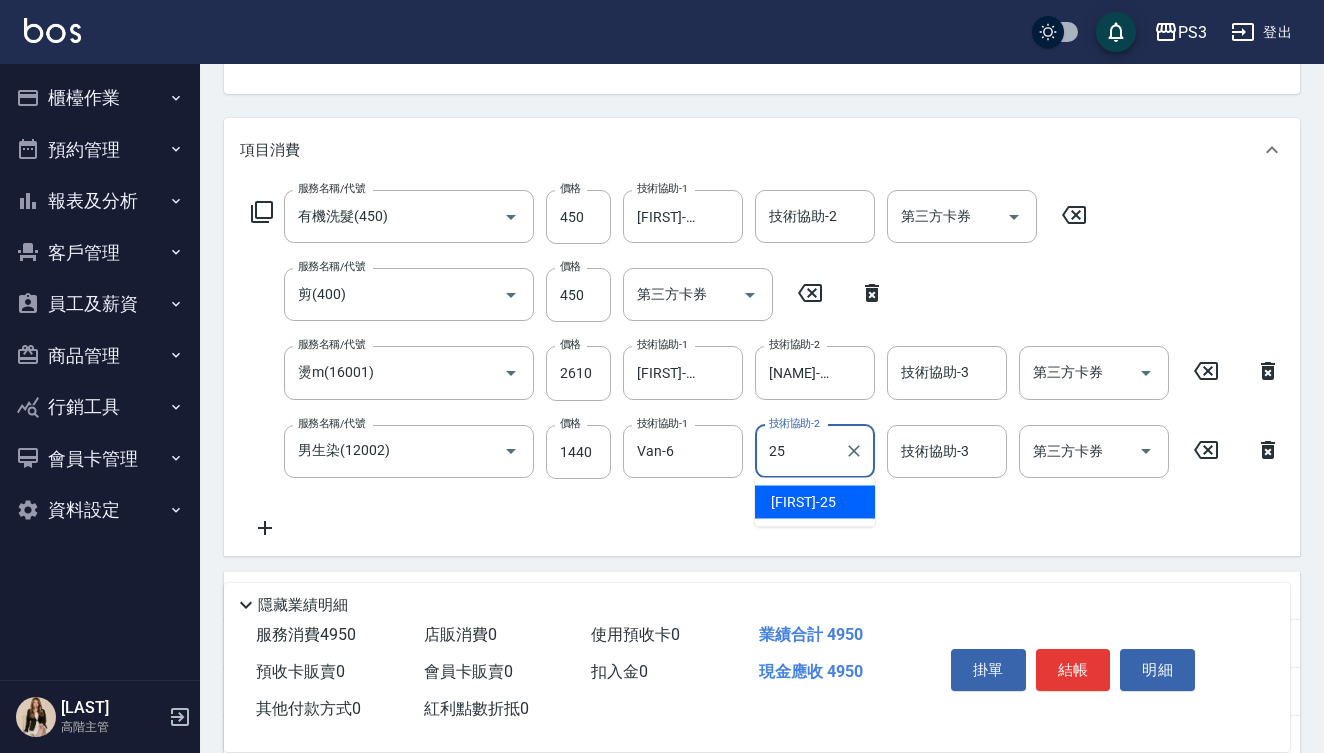type on "[FIRST]-[NUMBER]" 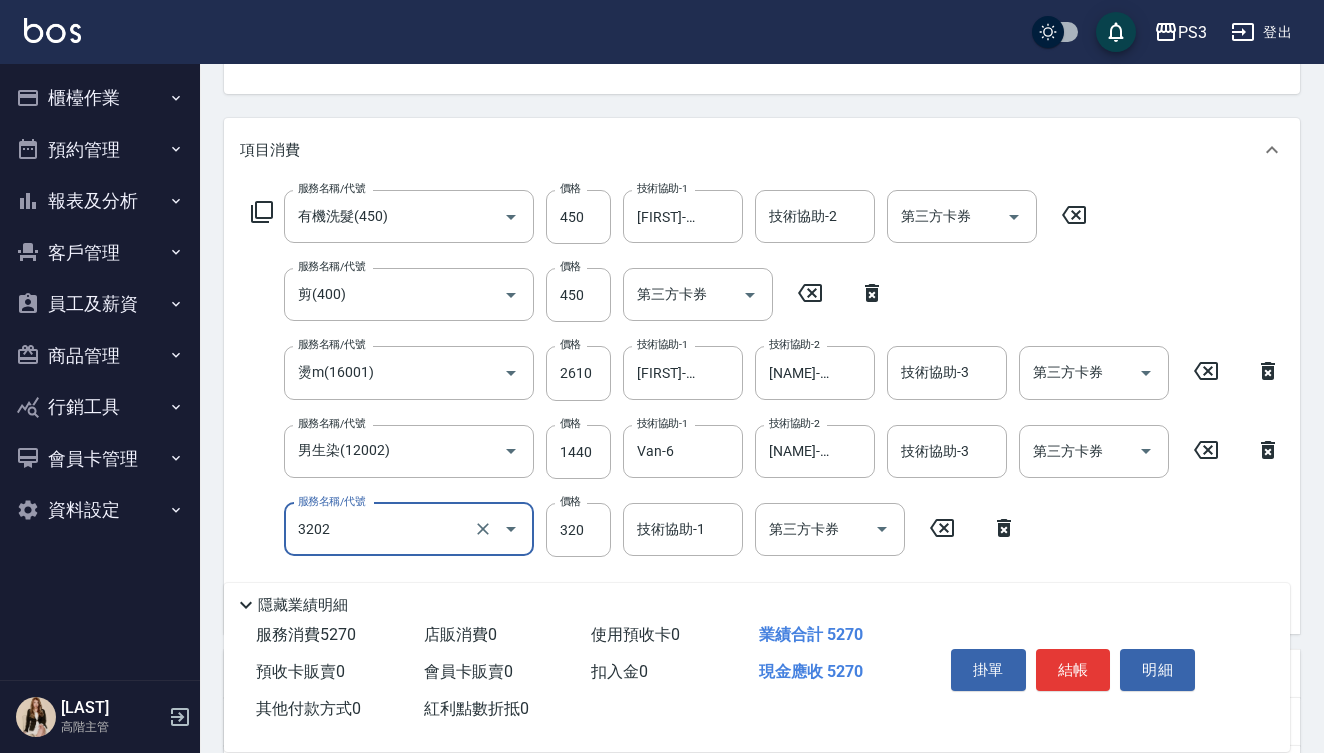 type on "頭皮隔離([NUMBER])" 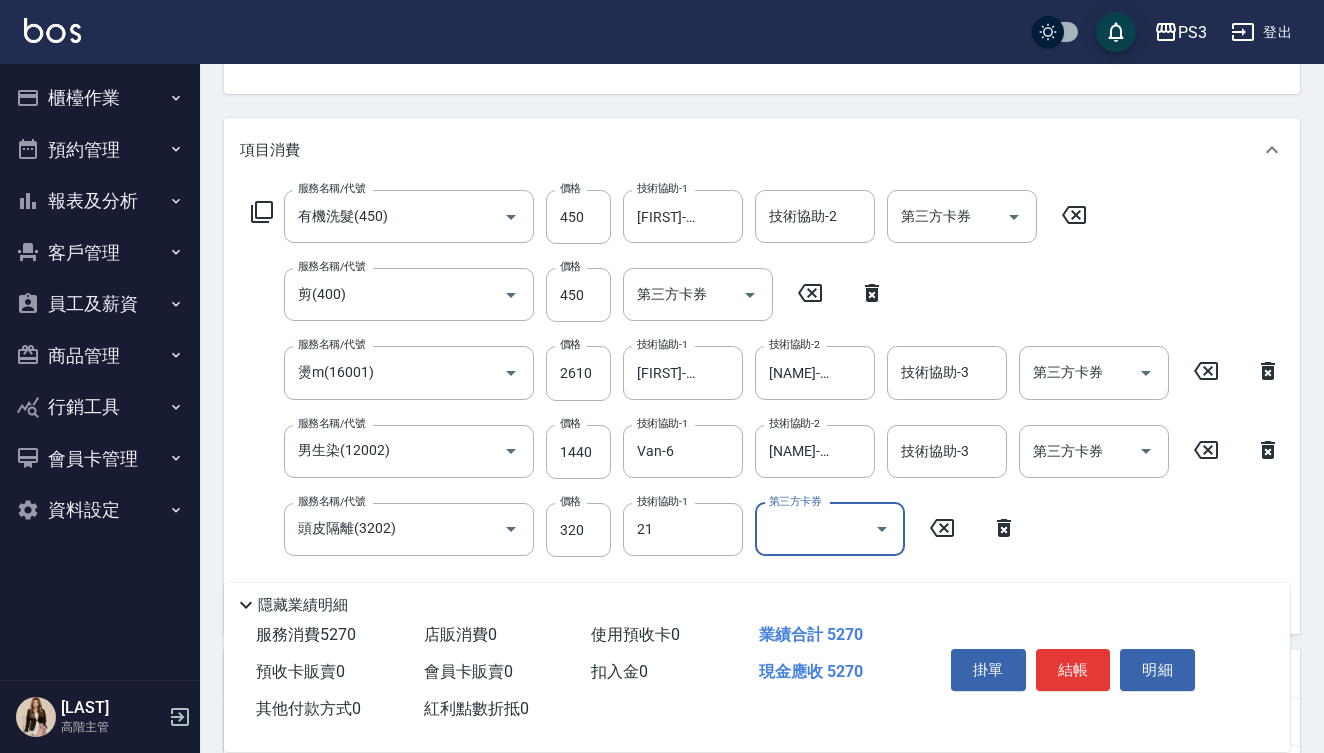 type on "Ashly-21" 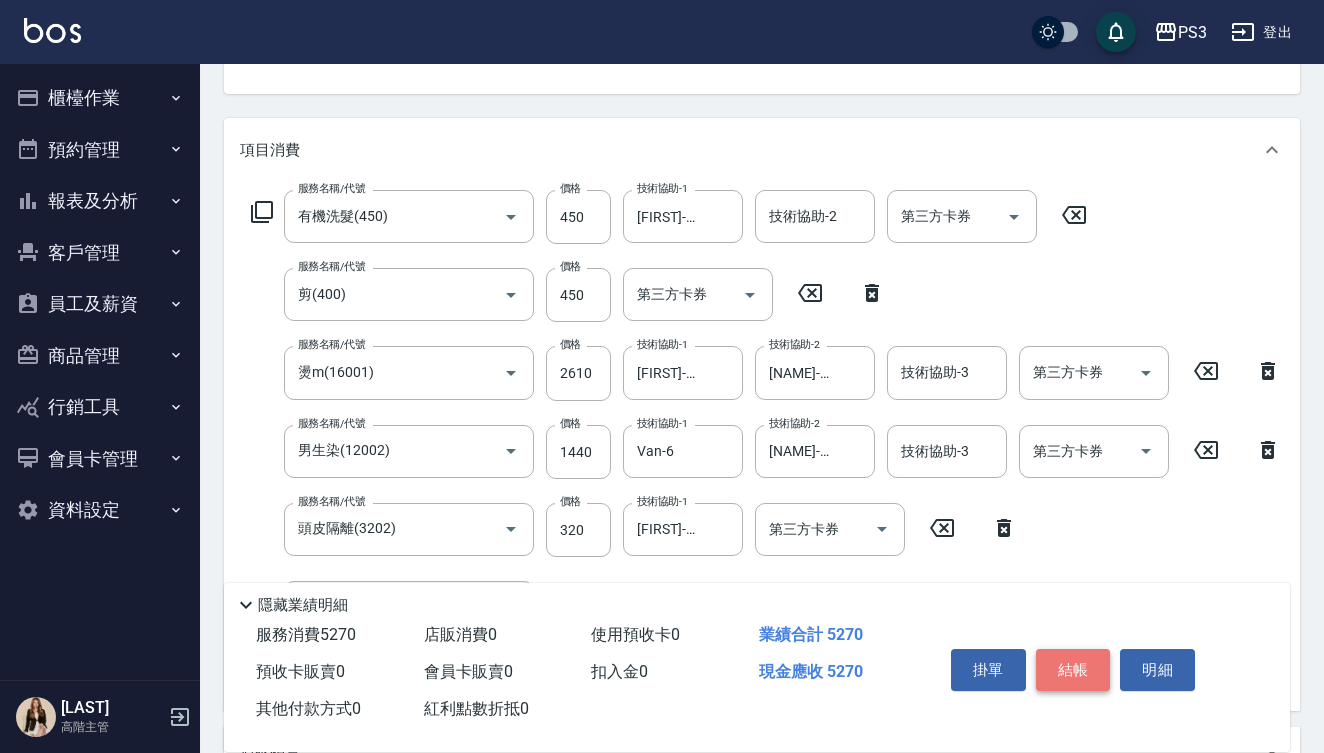 click on "結帳" at bounding box center (1073, 670) 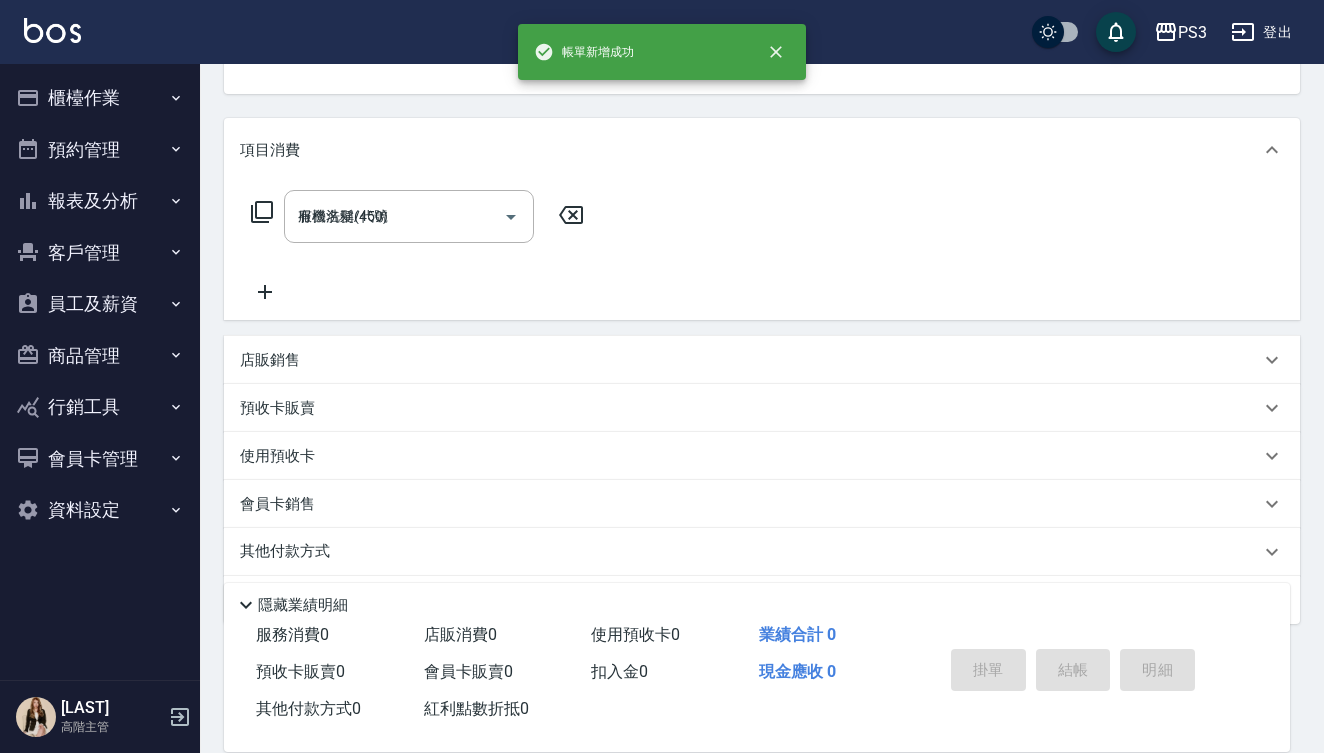 type on "2025/08/03 22:02" 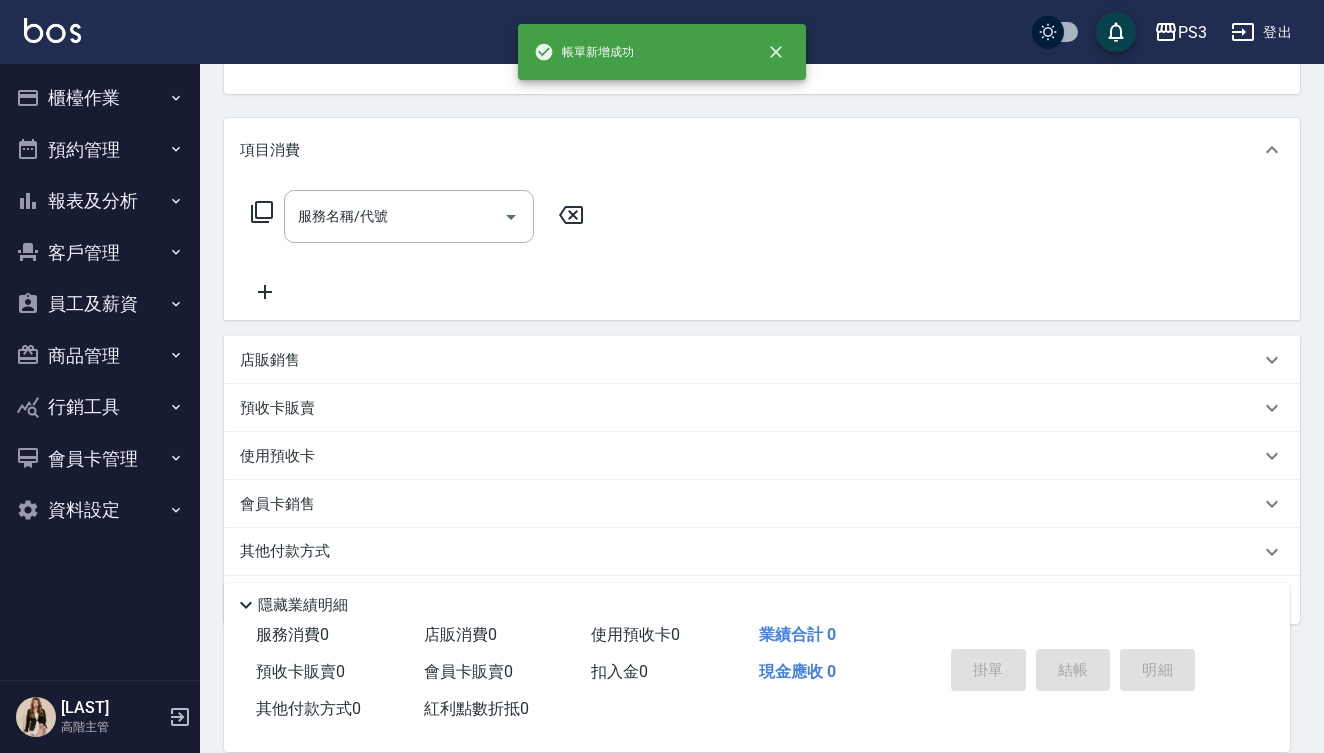 scroll, scrollTop: 203, scrollLeft: 0, axis: vertical 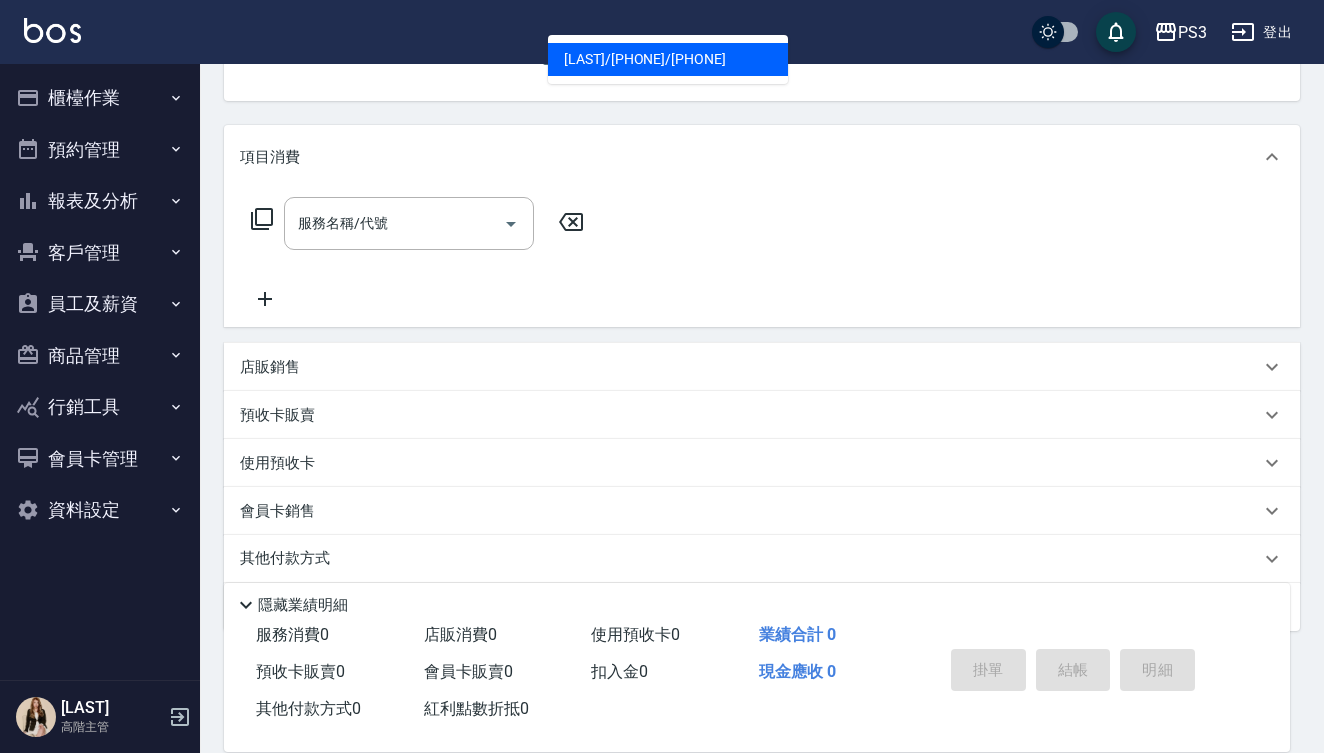 type on "陳柏云/0988081749/0988081749" 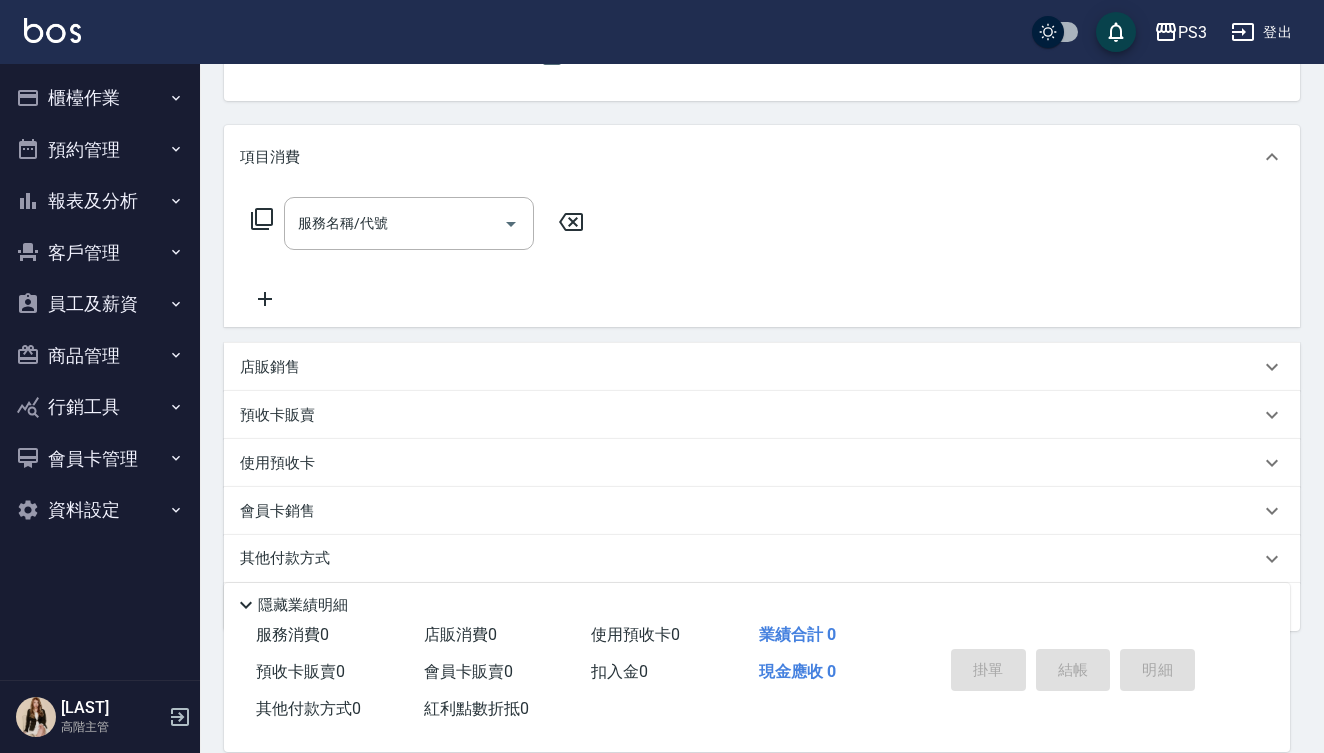 type on "Eva-1" 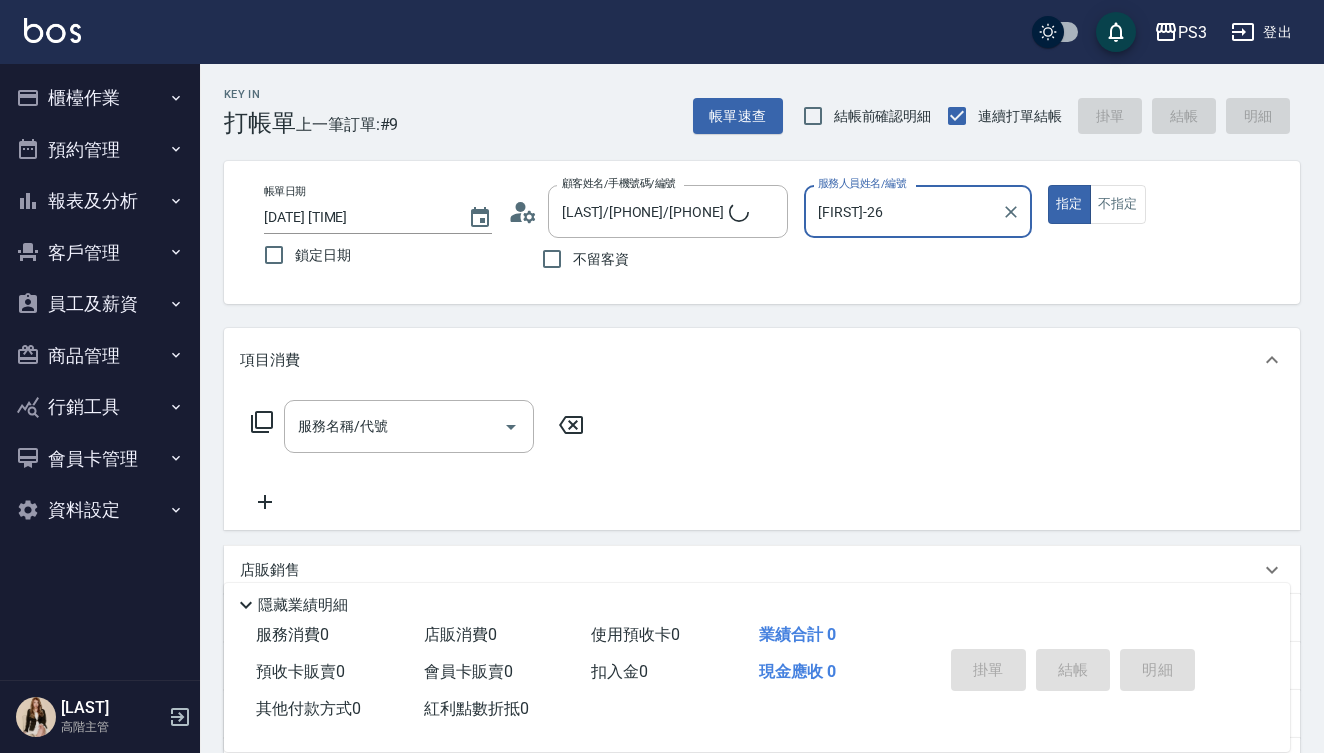 scroll, scrollTop: 0, scrollLeft: 0, axis: both 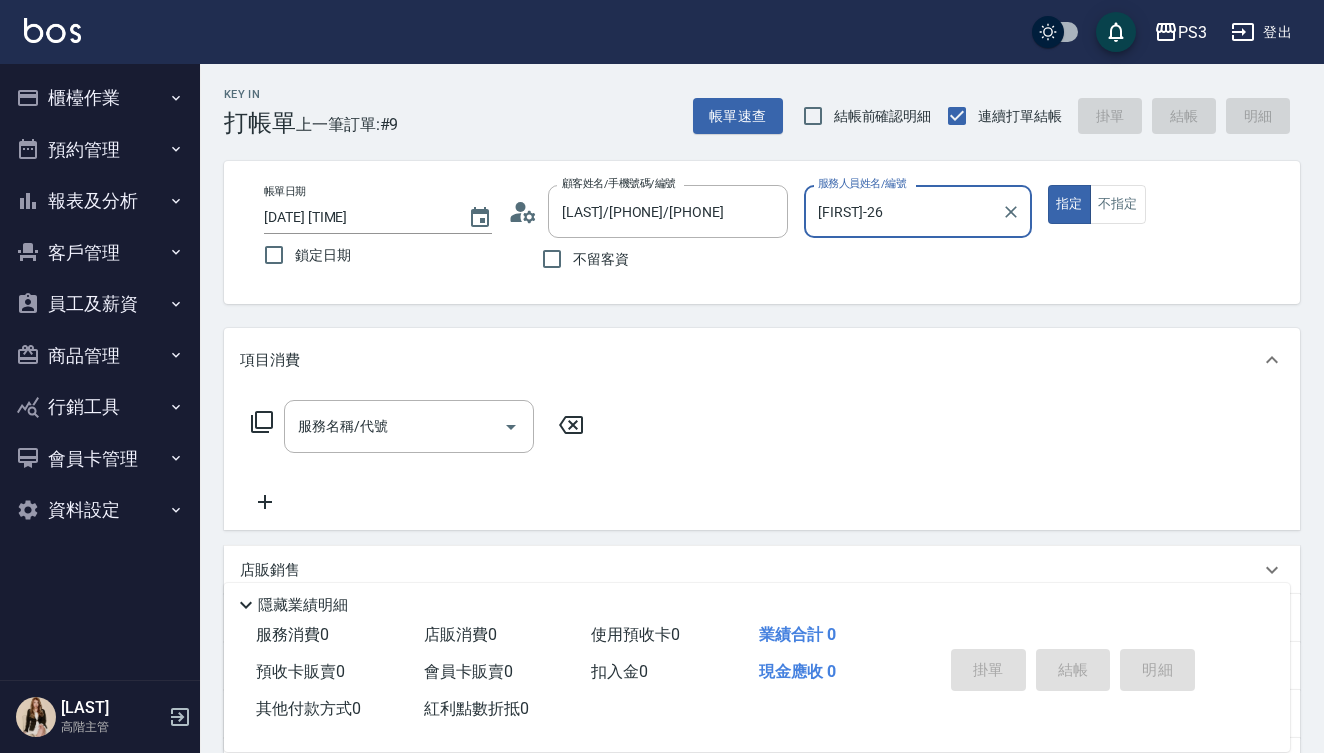 click on "指定" at bounding box center (1069, 204) 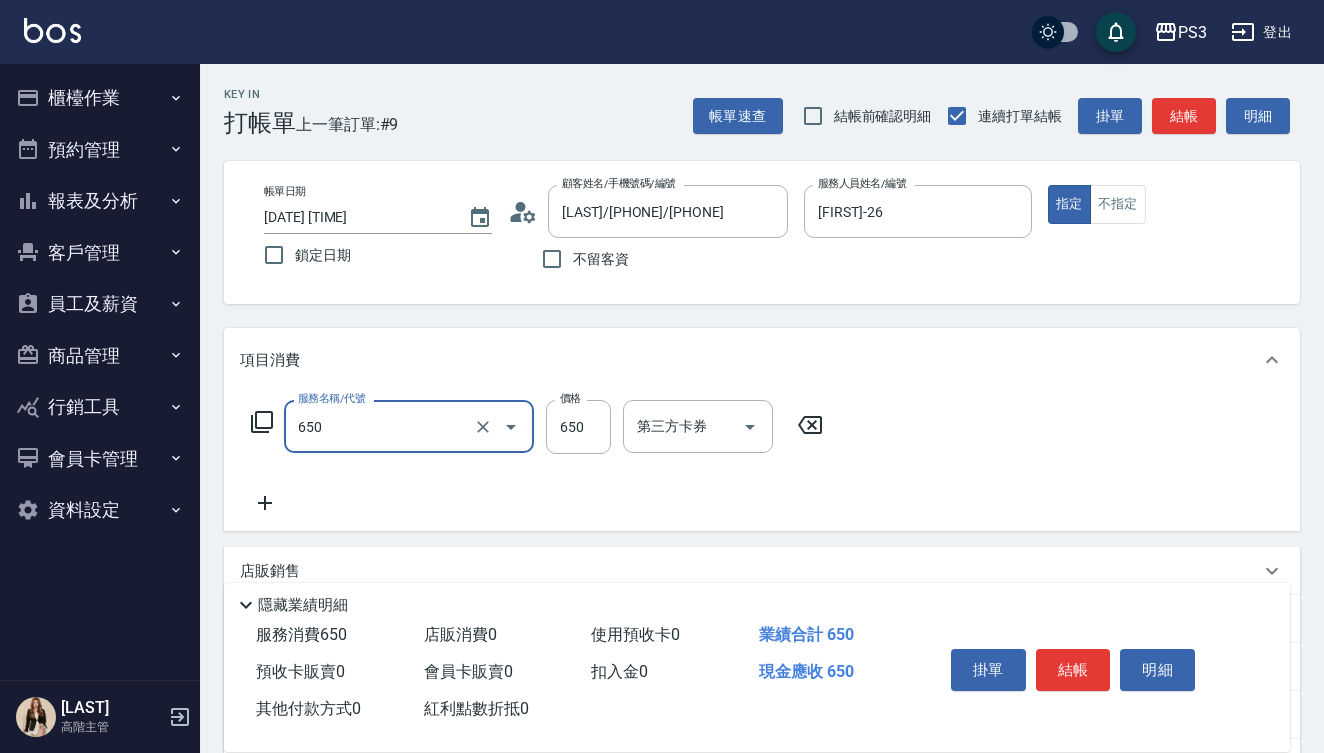 type on "髮質修復洗(650)" 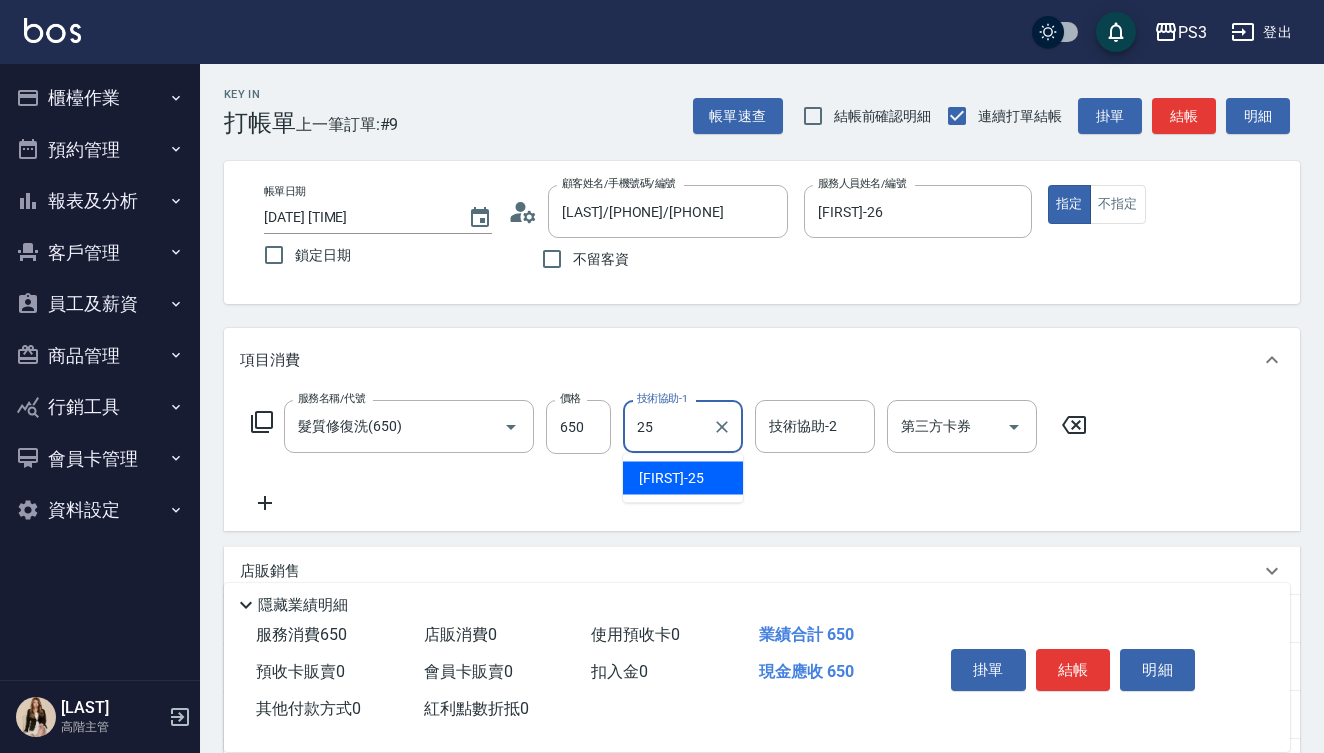 type on "[FIRST]-[NUMBER]" 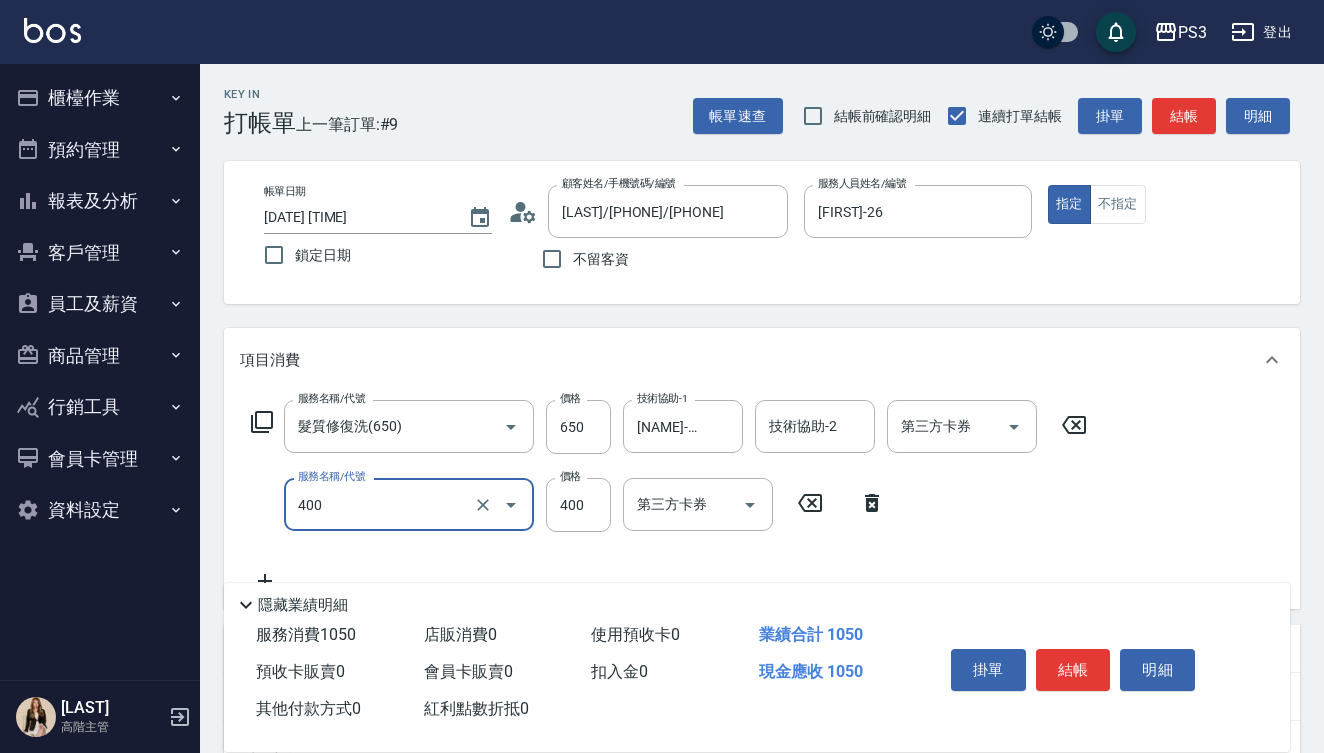 type on "剪(400)" 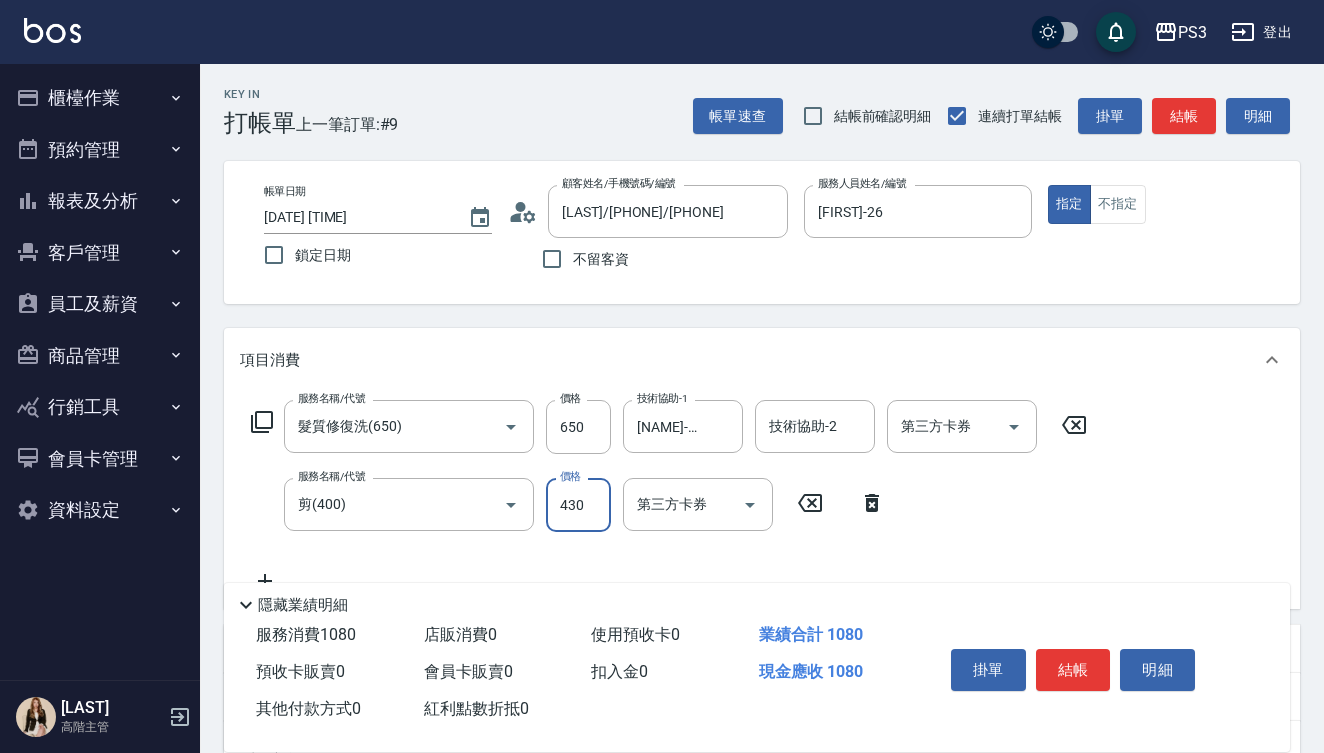 type on "430" 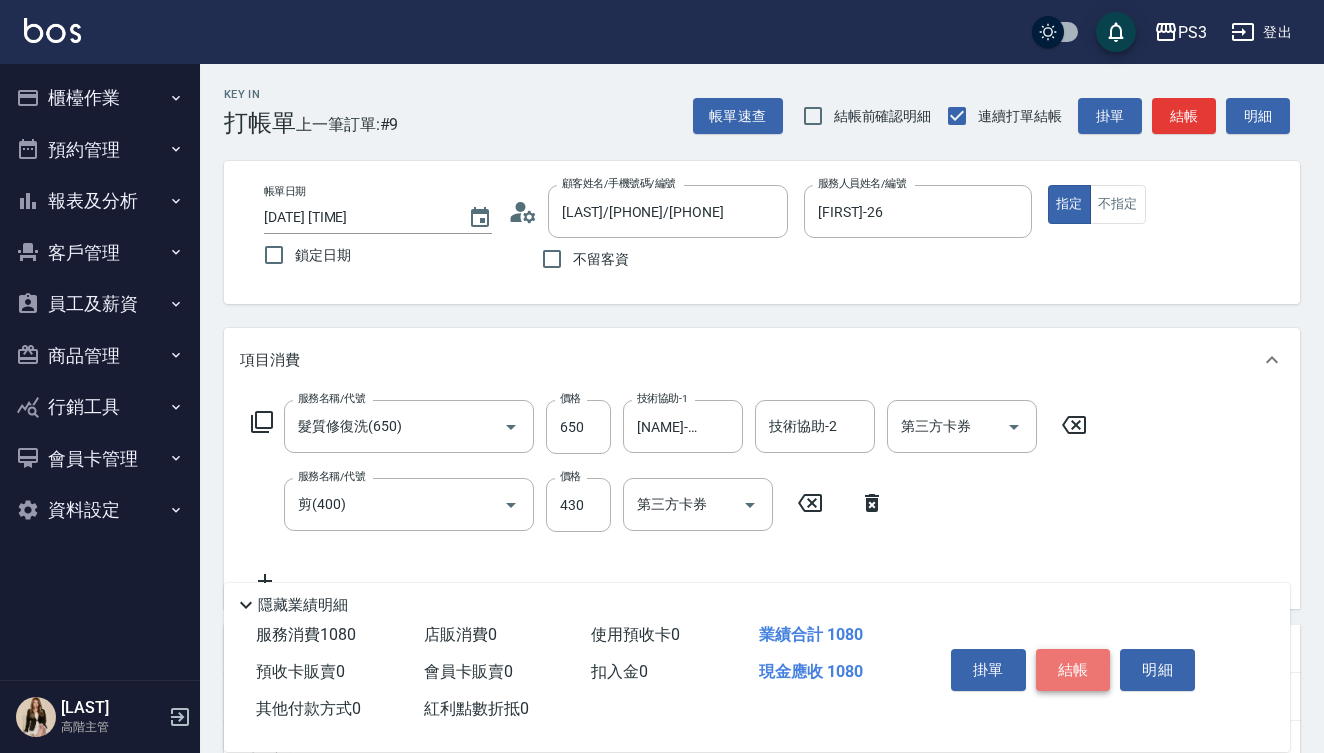 click on "結帳" at bounding box center [1073, 670] 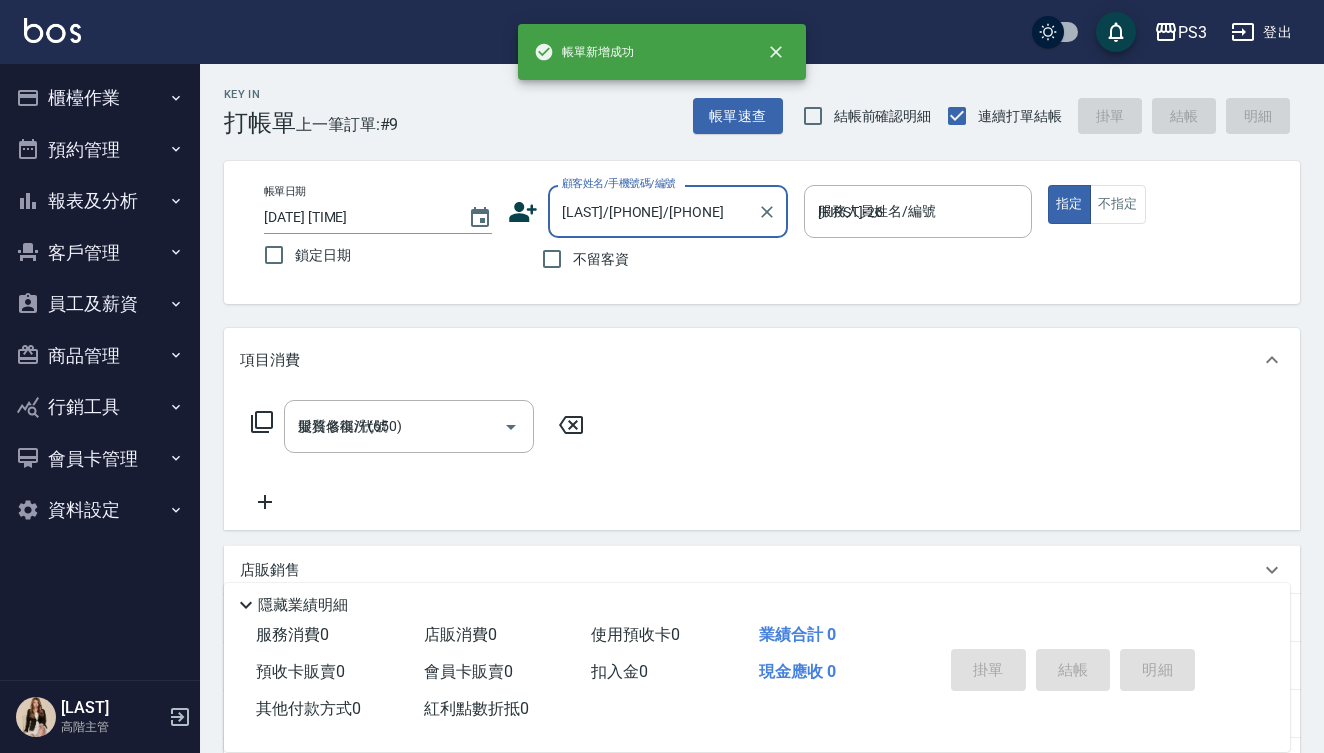 type on "2025/08/03 22:03" 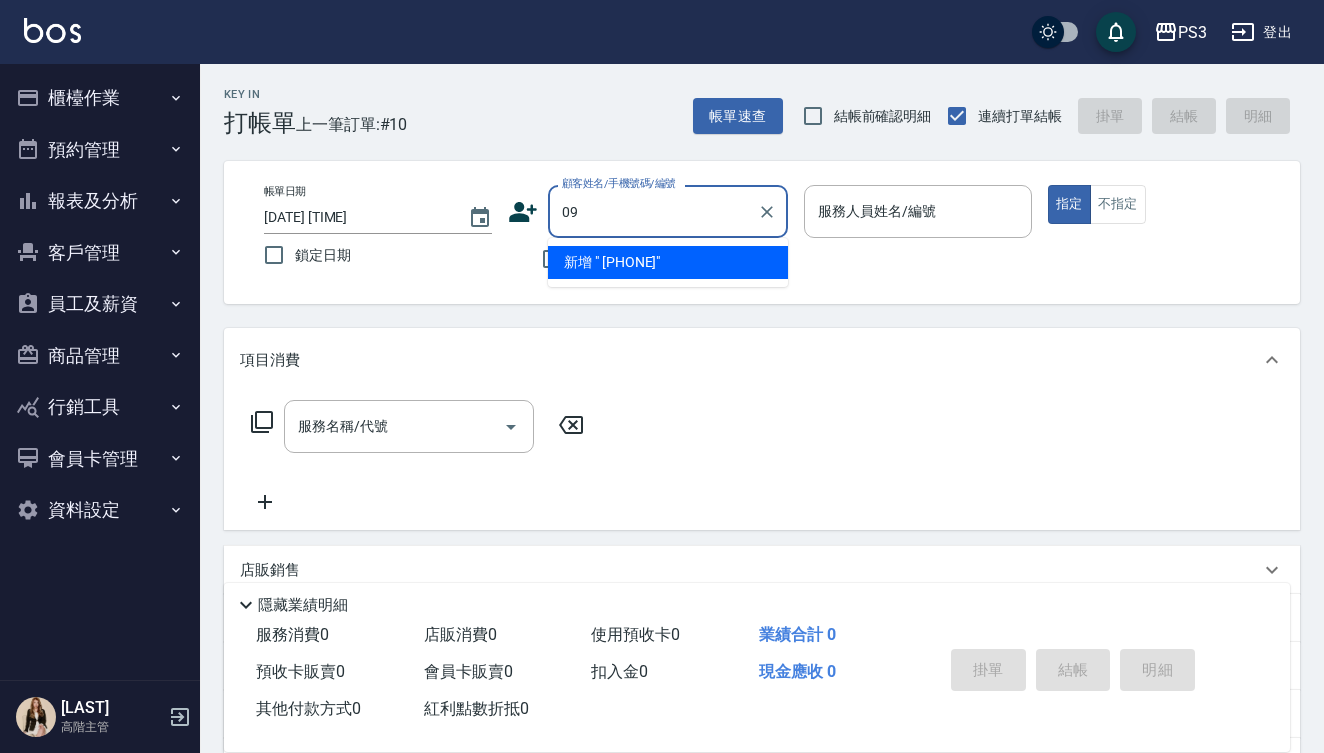 type on "0" 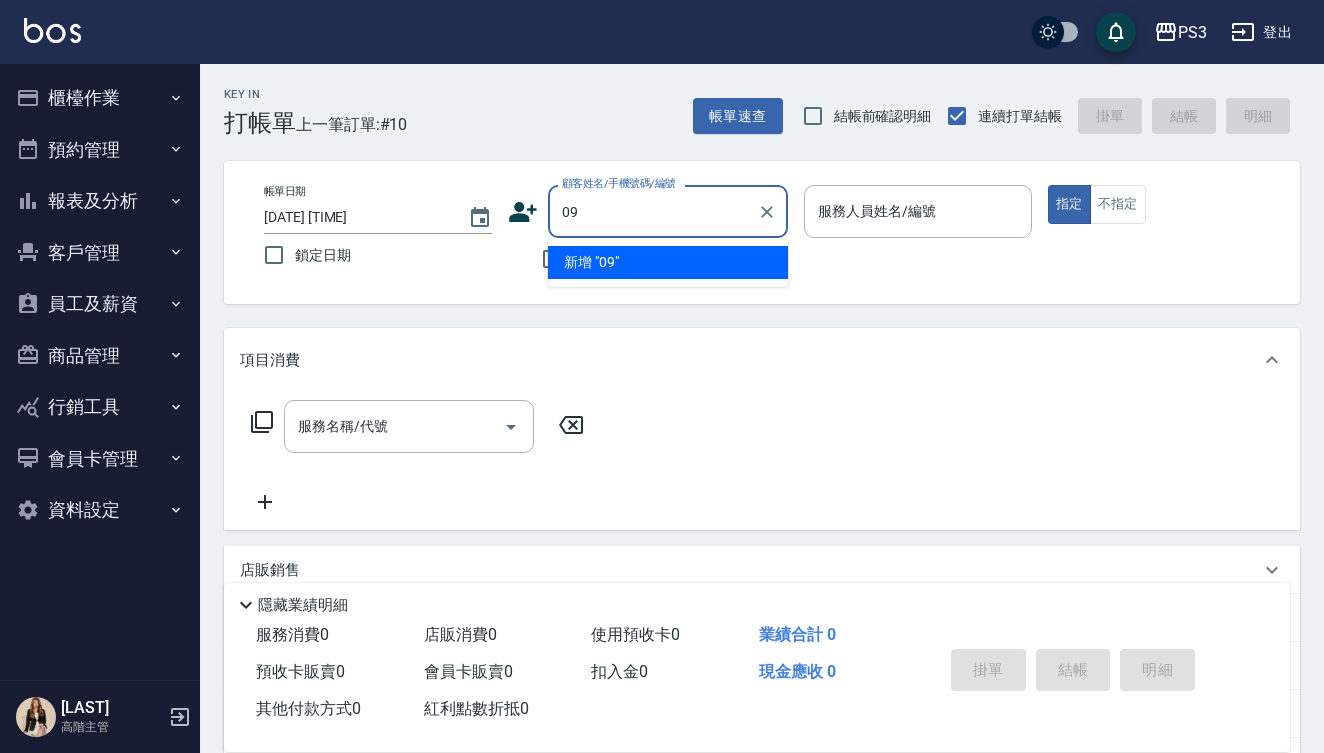 type on "0" 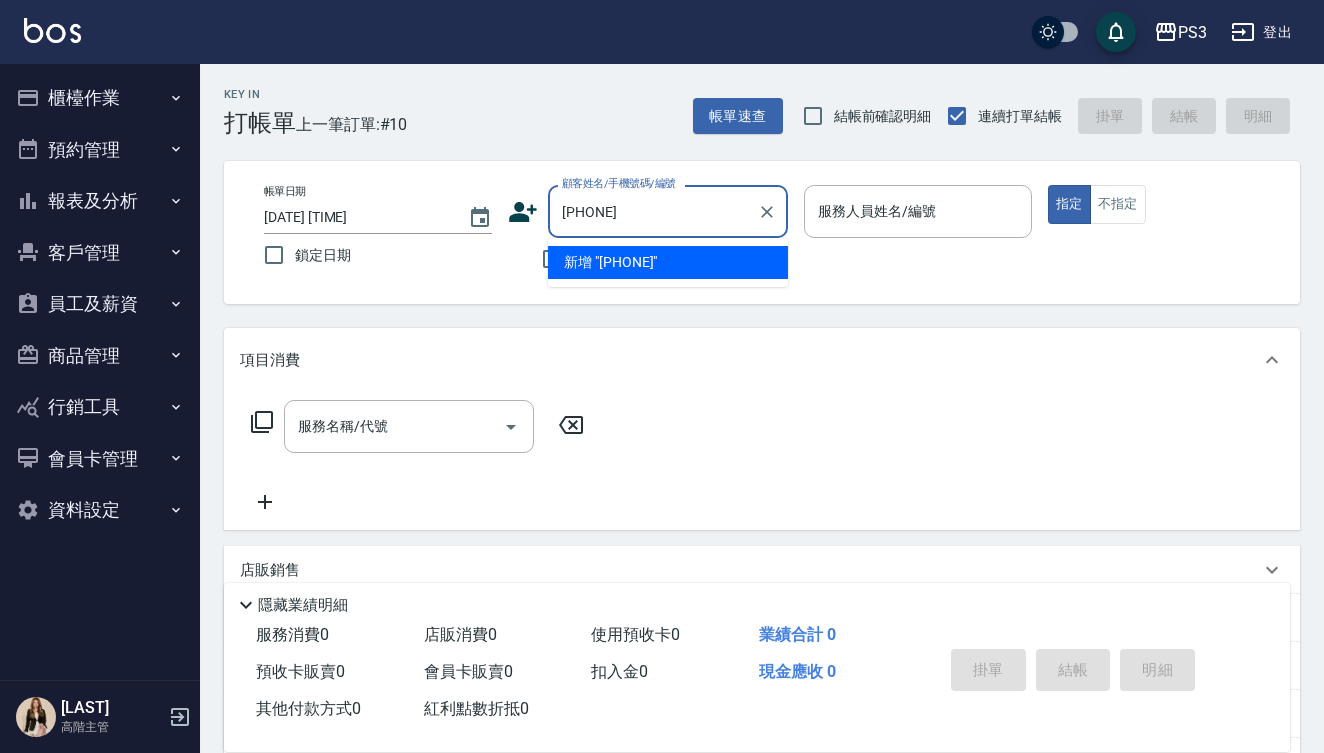 click on "098881749" at bounding box center [653, 211] 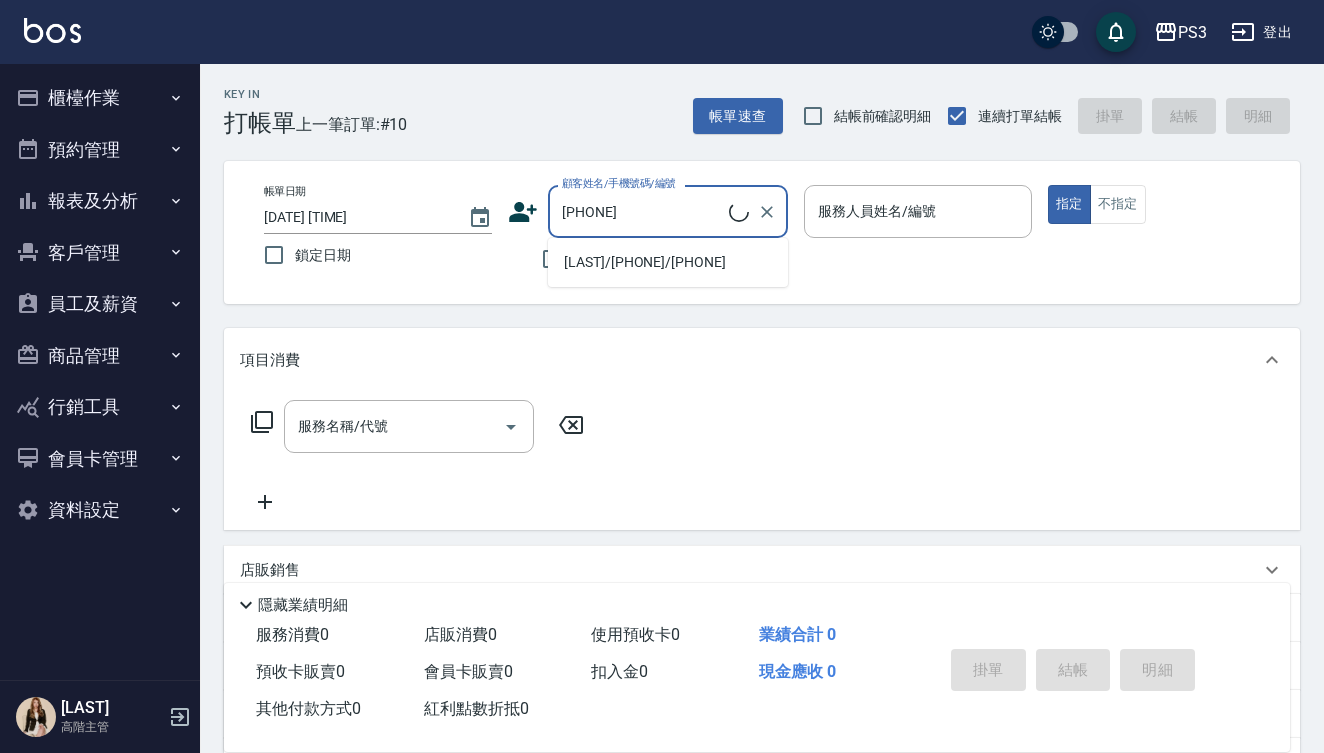 type on "陳柏云/0988081749/0988081749" 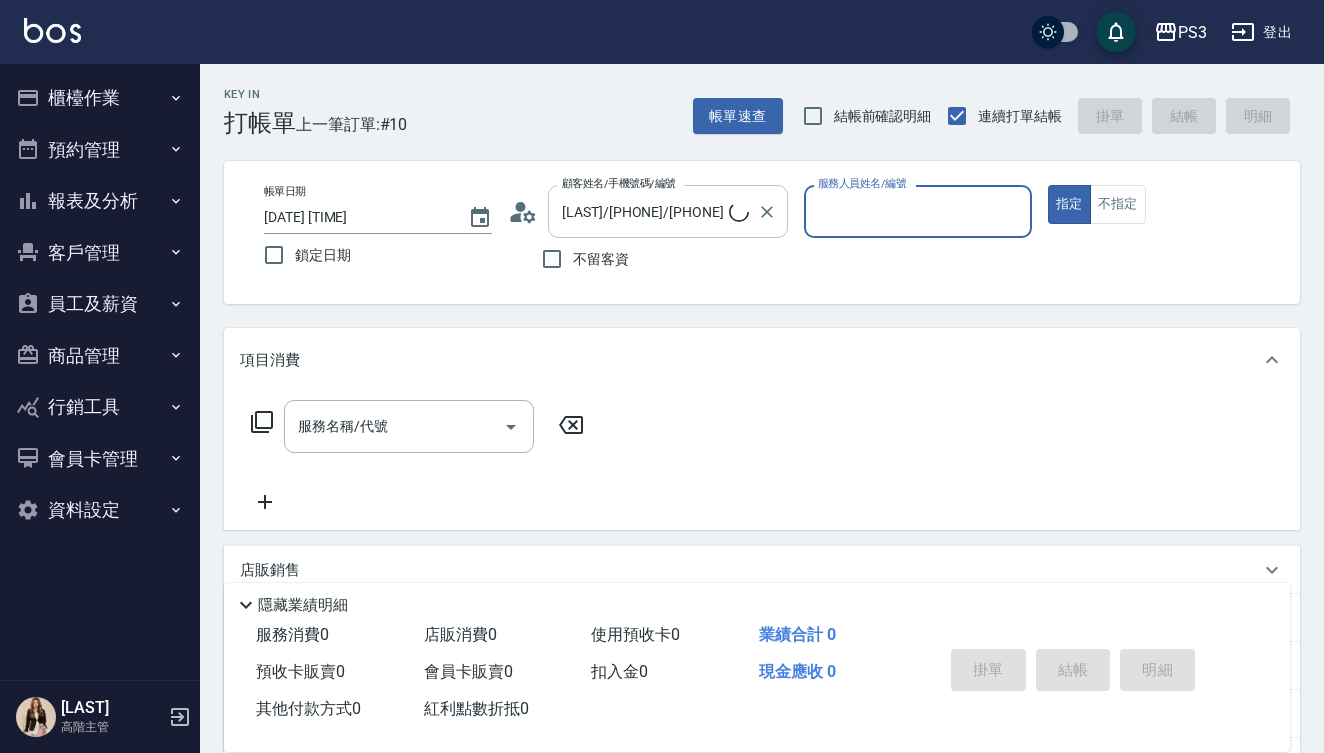 type on "Eva-1" 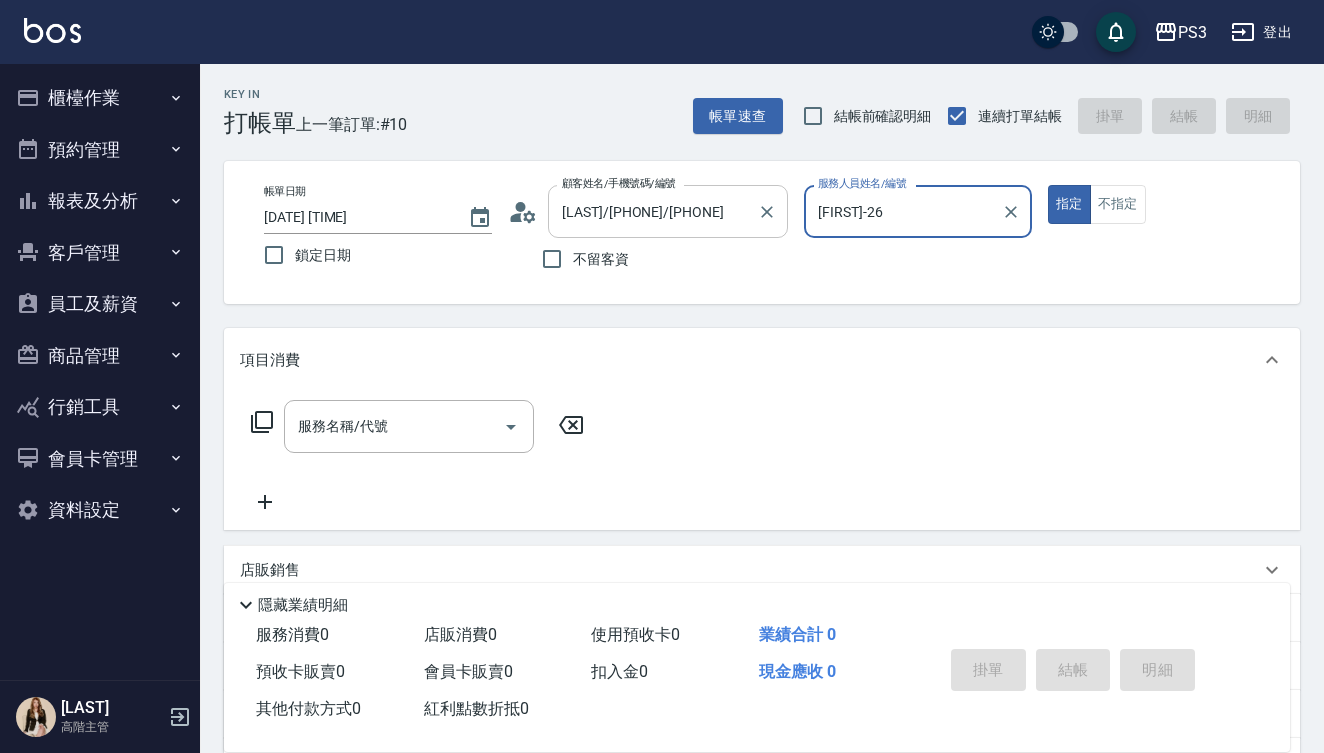 click on "指定" at bounding box center [1069, 204] 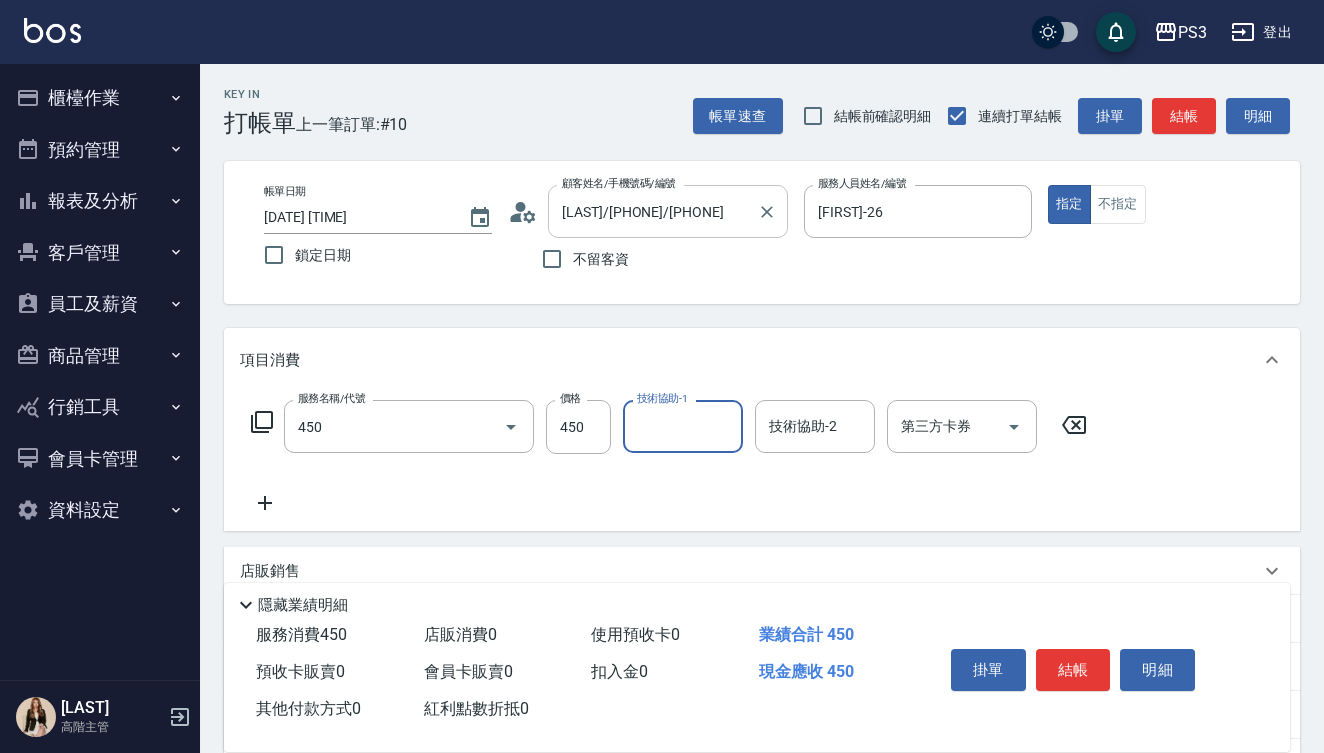 type on "有機洗髮(450)" 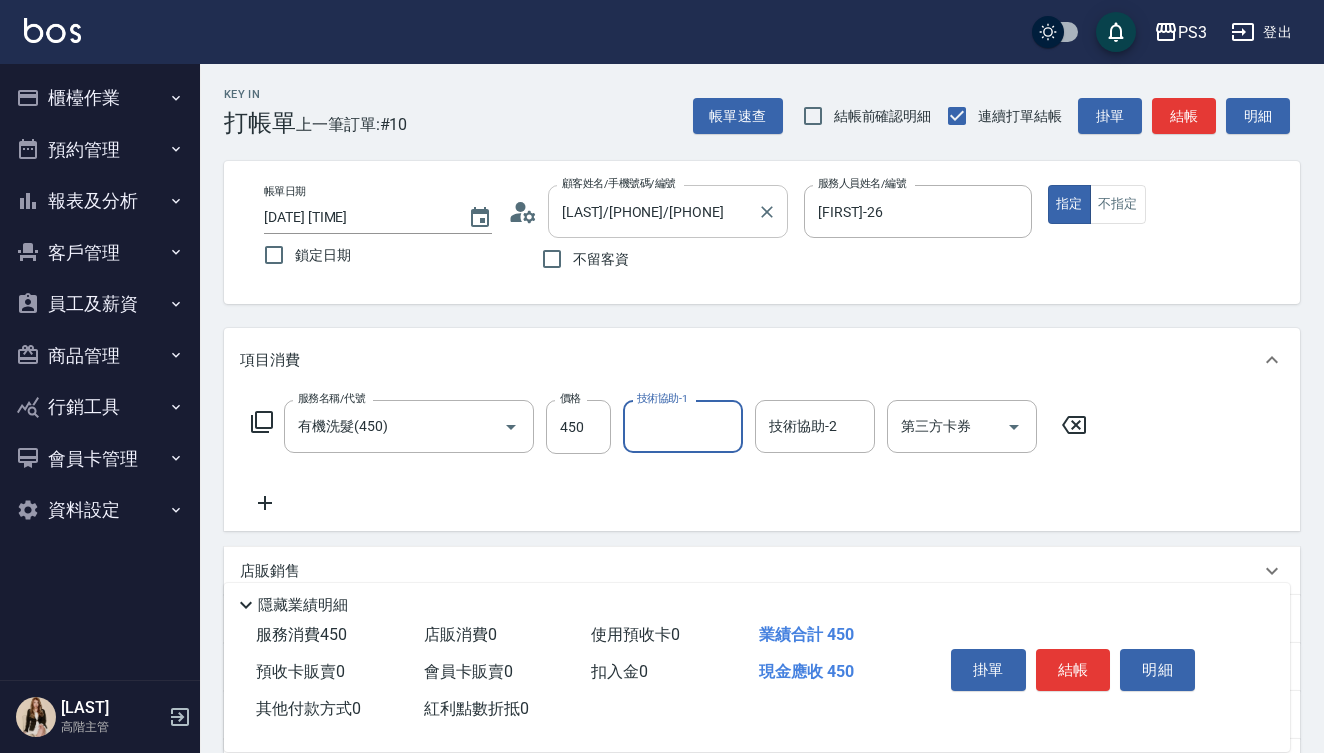type on "3" 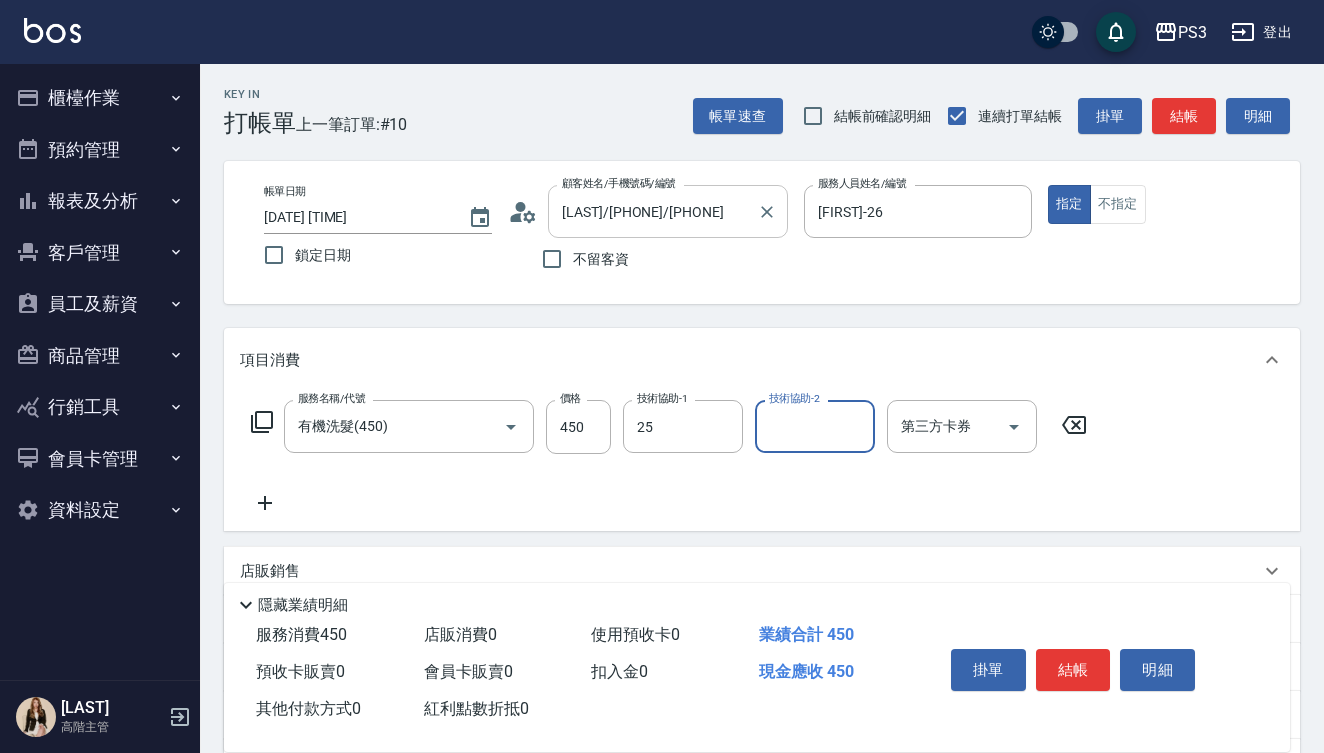 type on "[FIRST]-[NUMBER]" 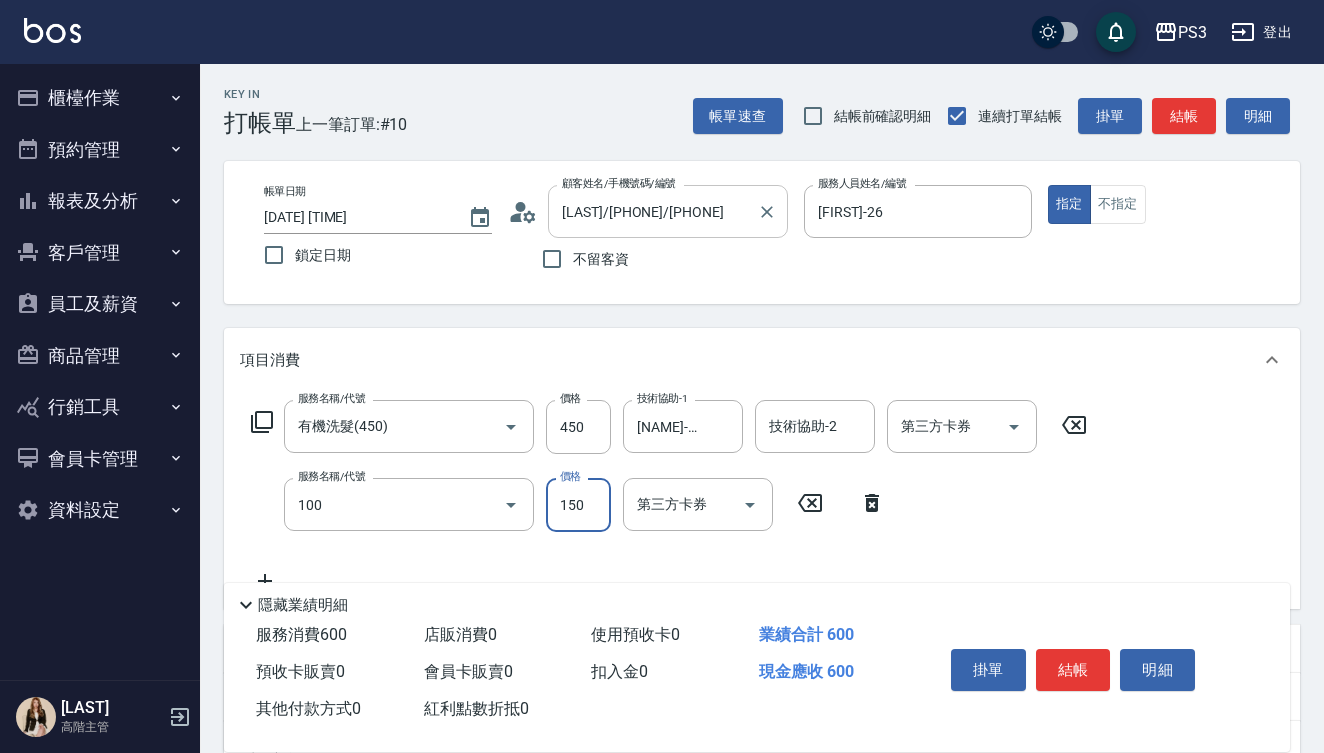 type on "修瀏海(100)" 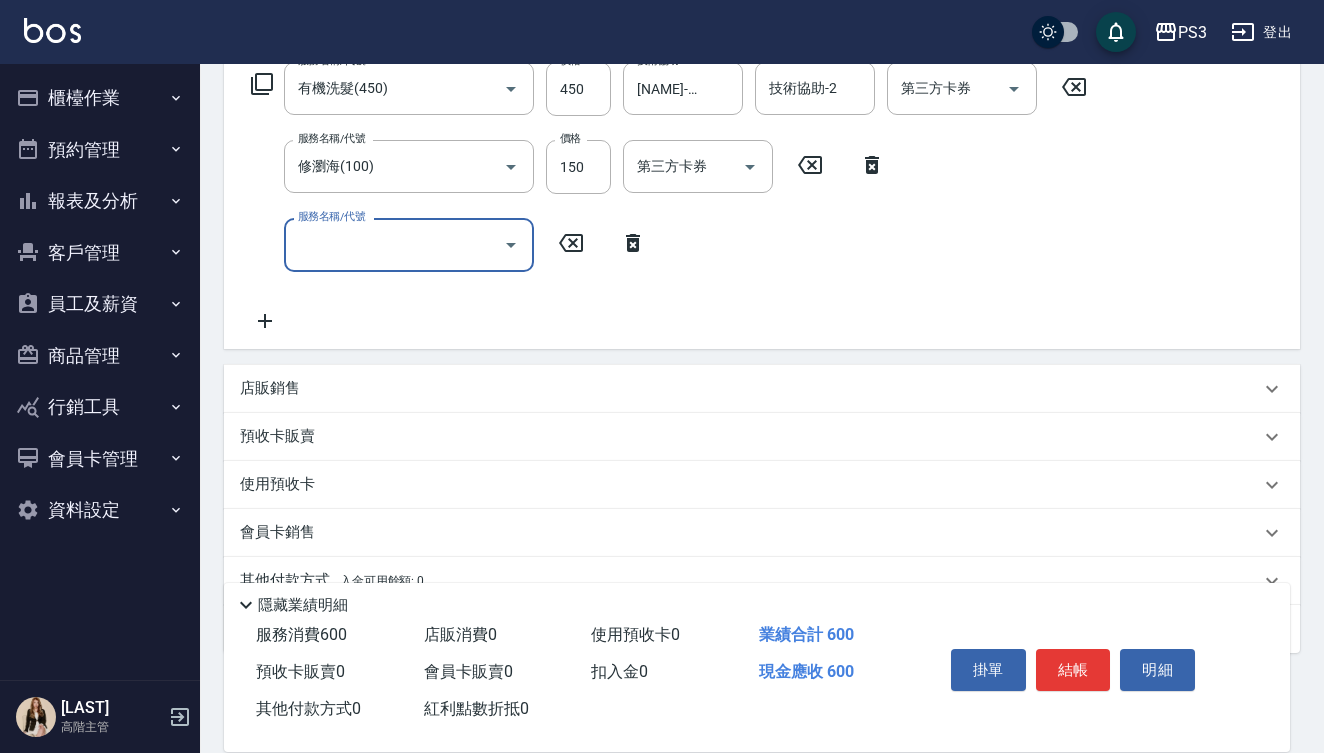 scroll, scrollTop: 343, scrollLeft: 0, axis: vertical 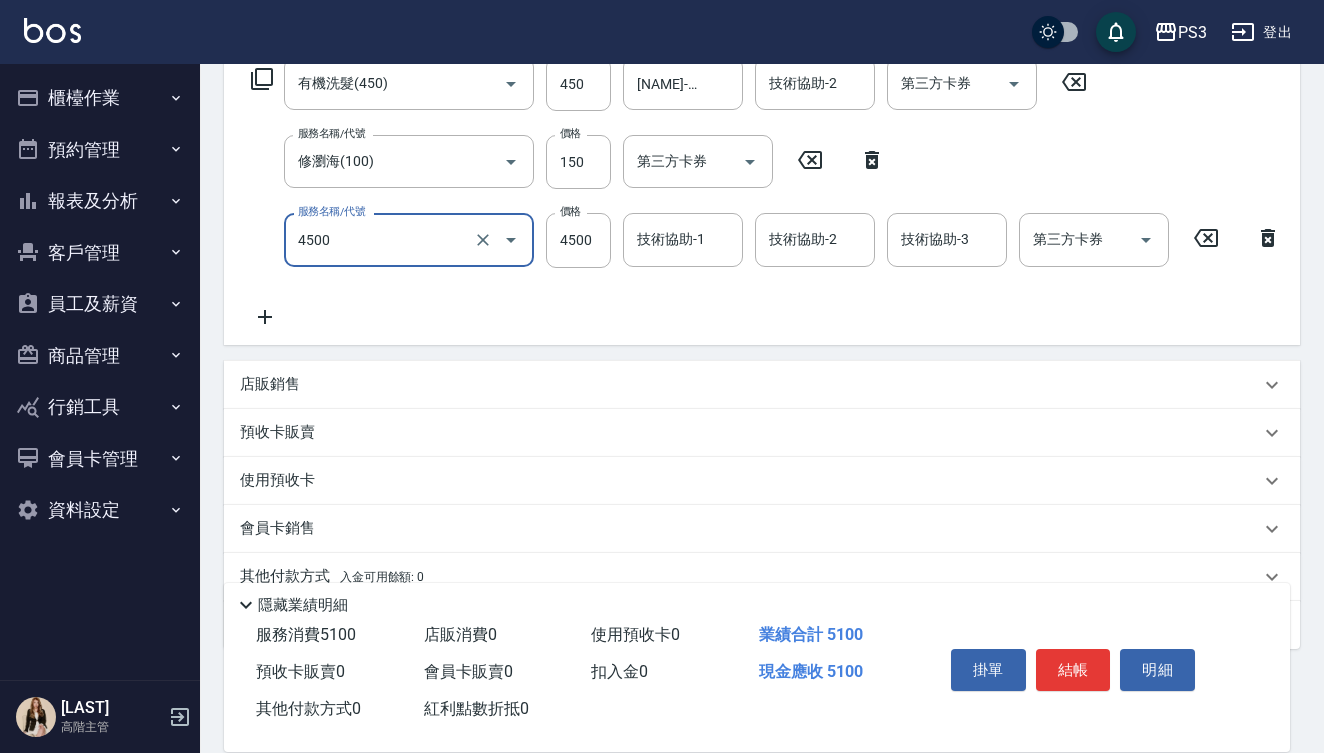 type on "髮洸潦(長)(4500)" 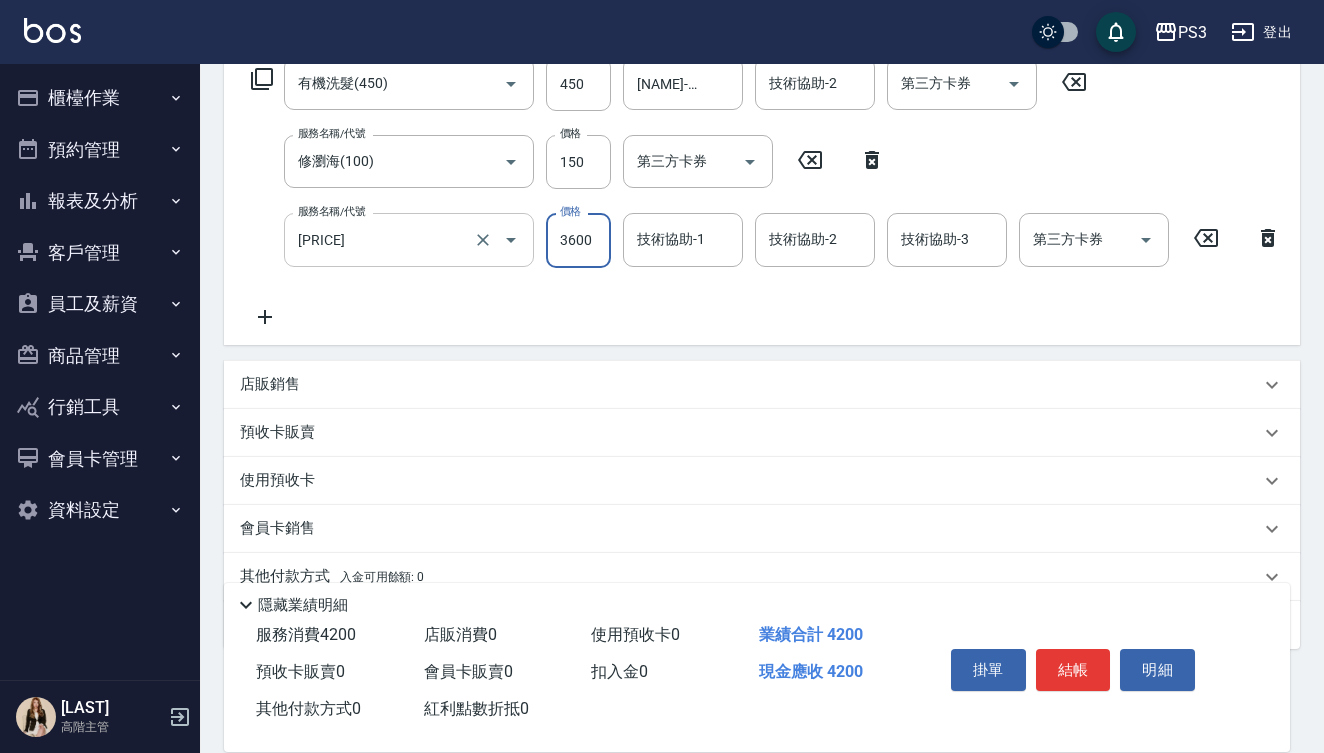 type on "3600" 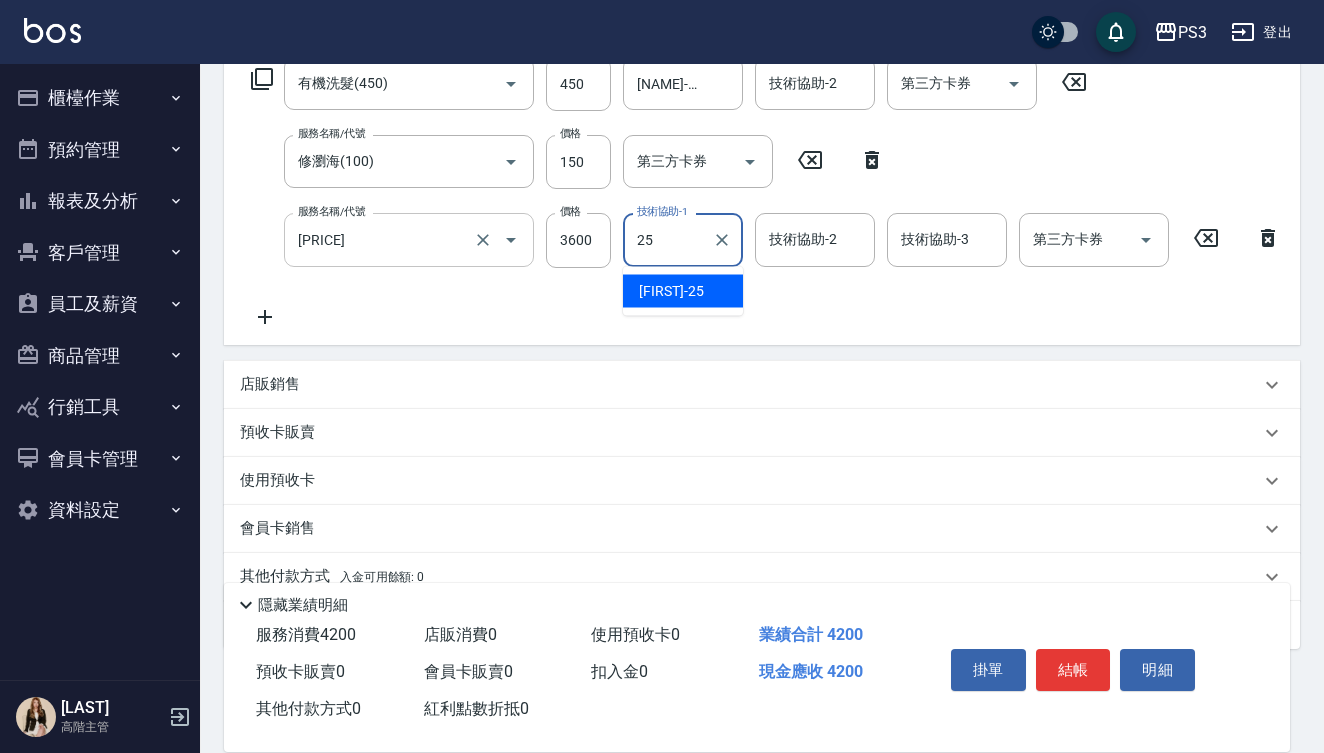 type on "[FIRST]-[NUMBER]" 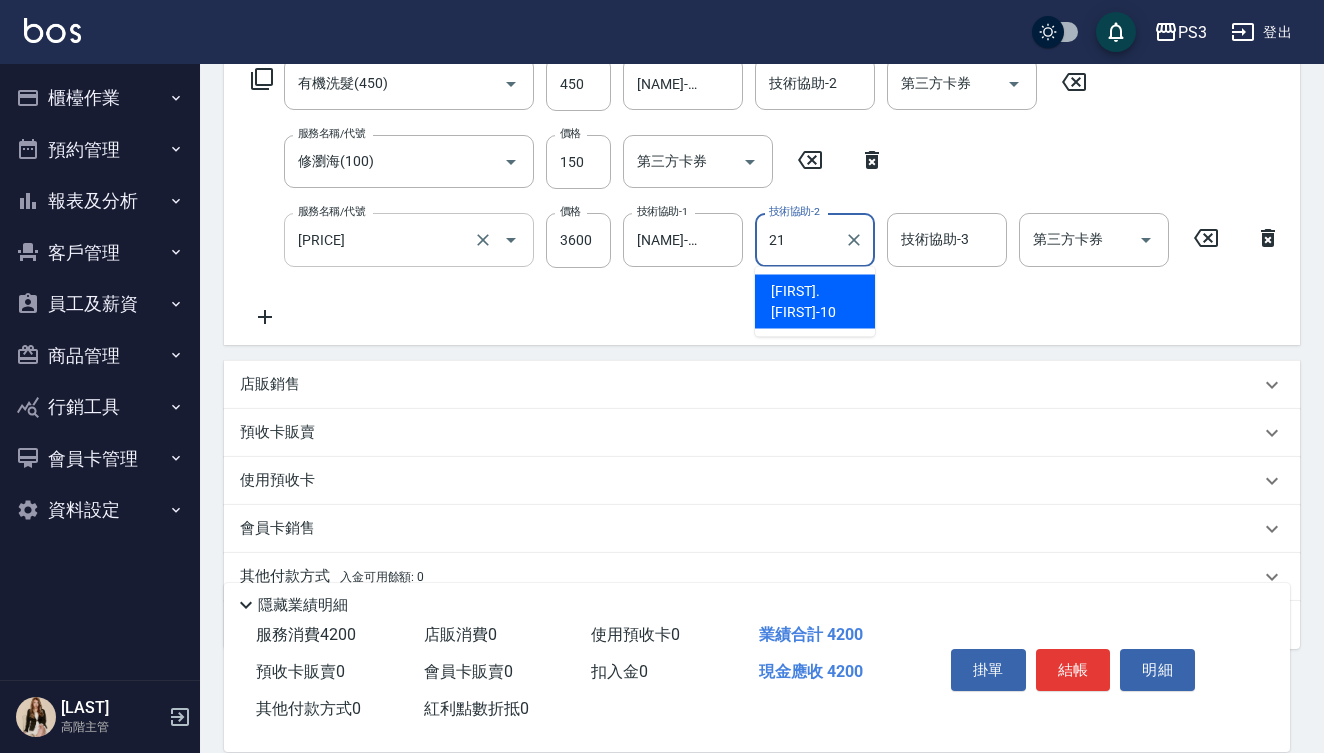 type on "Ashly-21" 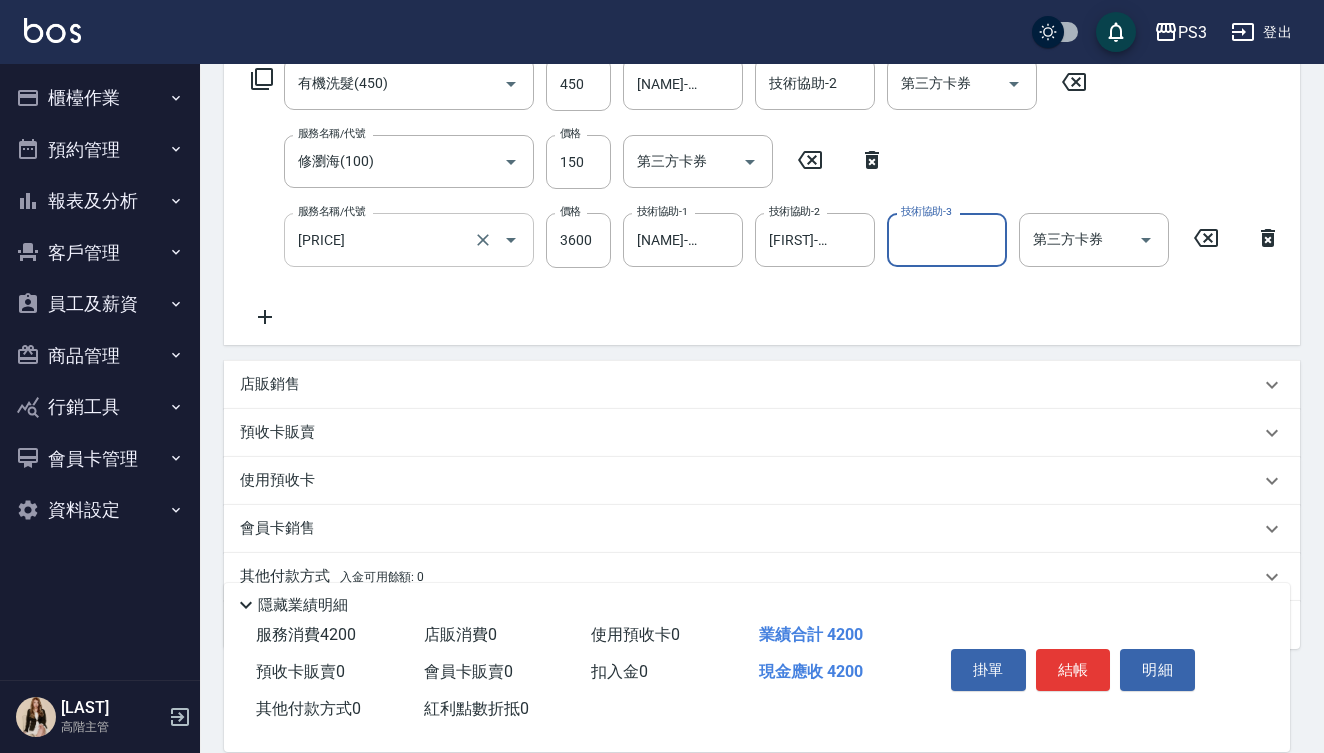 type on "d" 